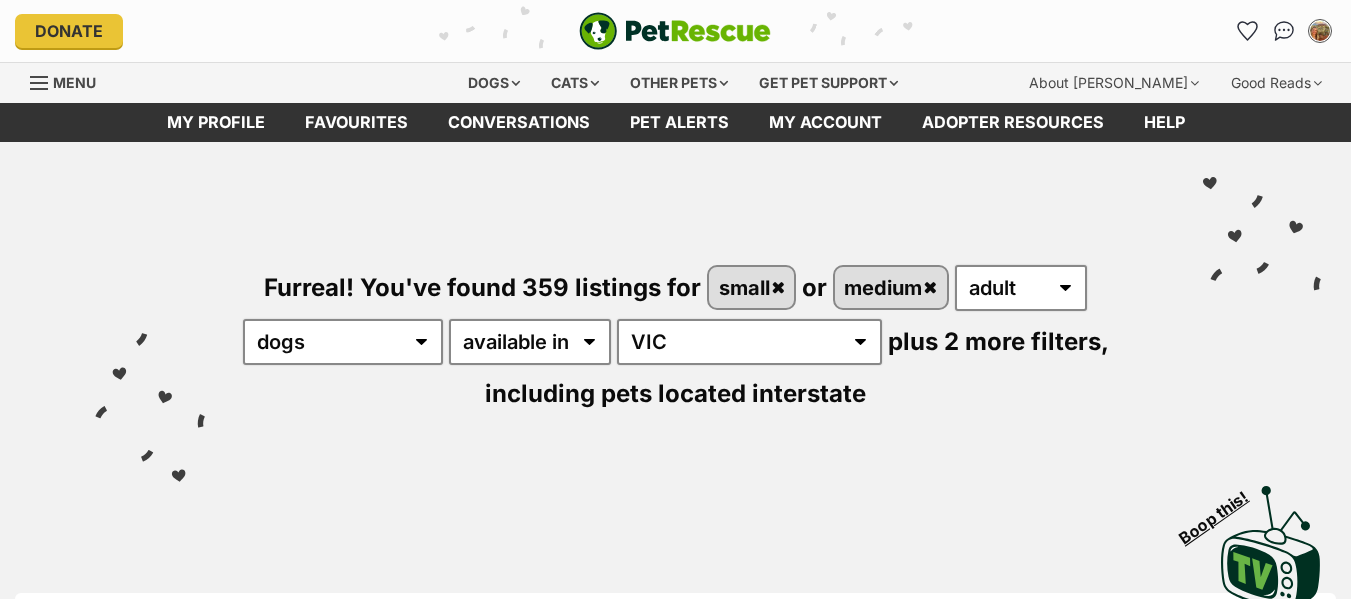 scroll, scrollTop: 0, scrollLeft: 0, axis: both 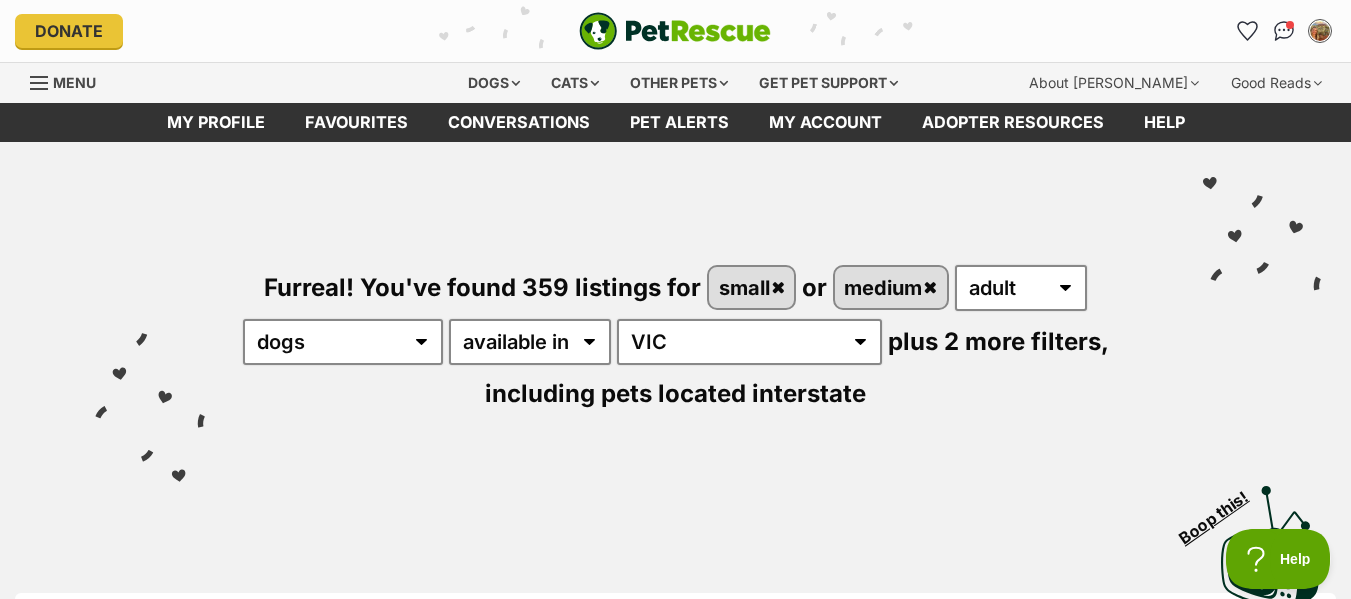 click on "Furreal! You've found 359 listings for
small
or
medium
any age
puppy
adult
senior
any type of pet
cats
dogs
other pets
available in
located in
Australia
ACT
NSW
NT
QLD
SA
TAS
VIC
WA
plus 2 more filters,
including pets located interstate" at bounding box center [675, 305] 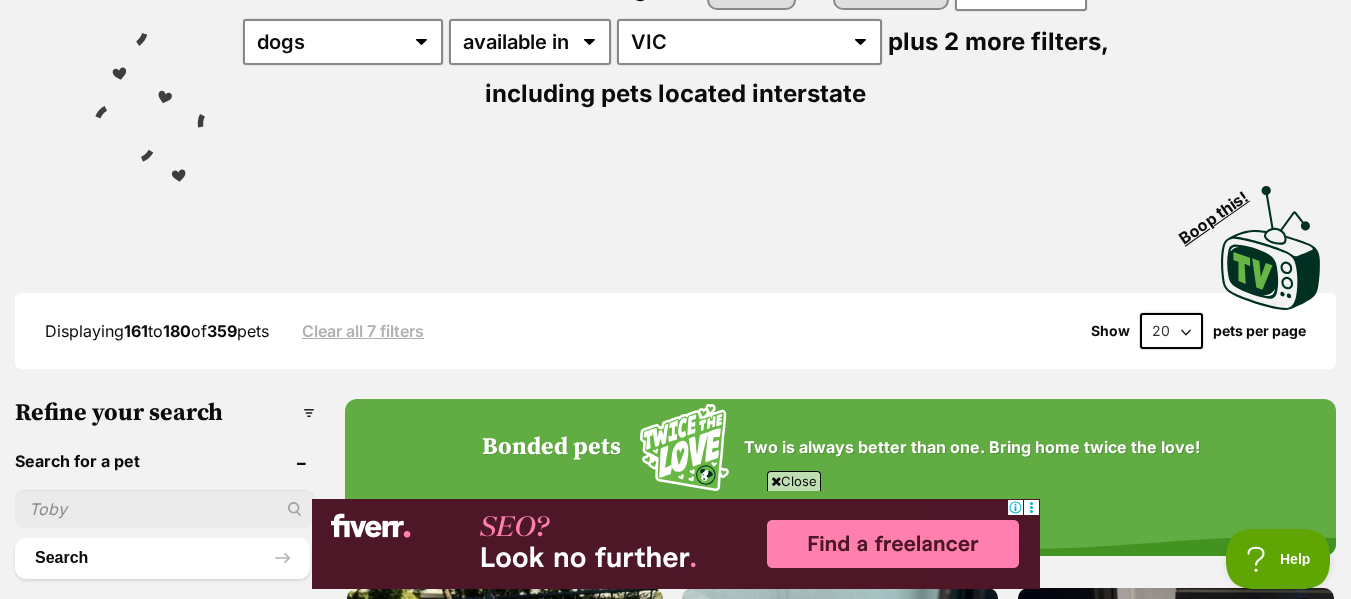 scroll, scrollTop: 0, scrollLeft: 0, axis: both 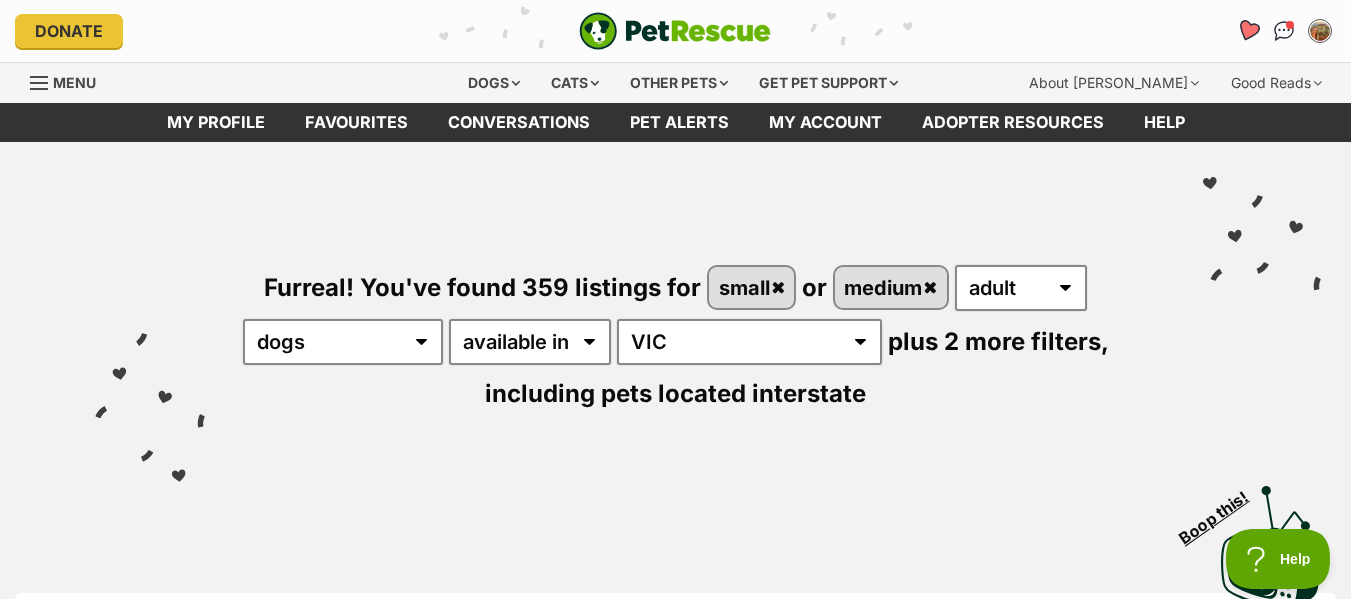 click 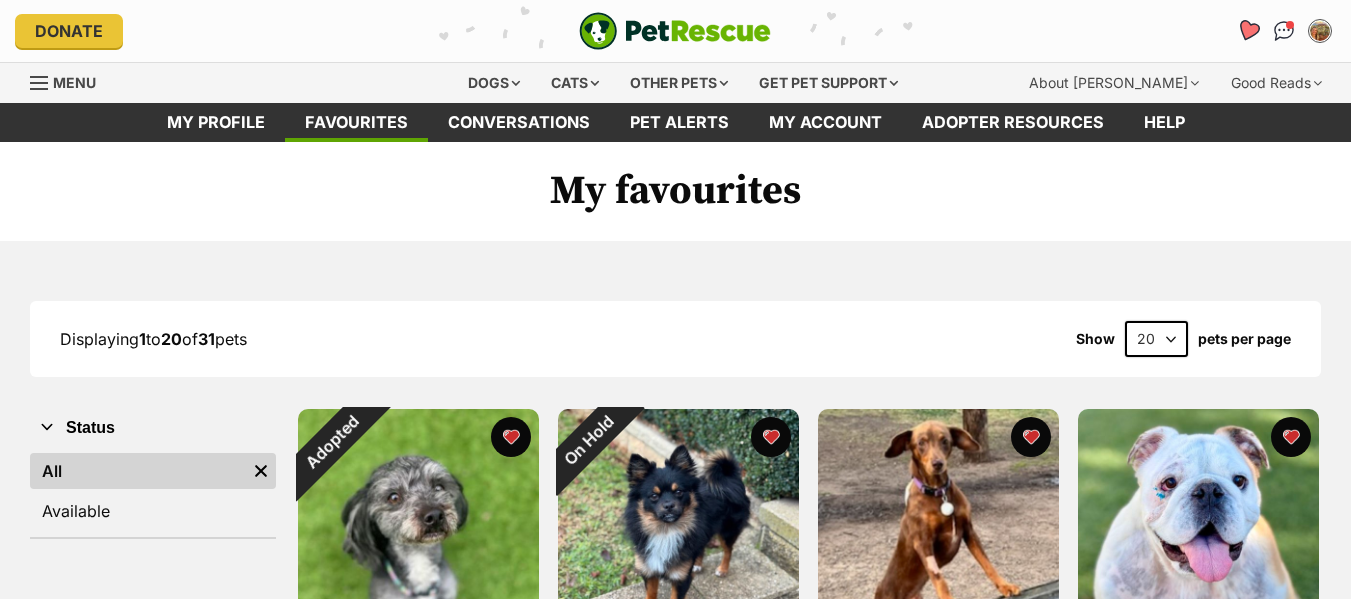 scroll, scrollTop: 0, scrollLeft: 0, axis: both 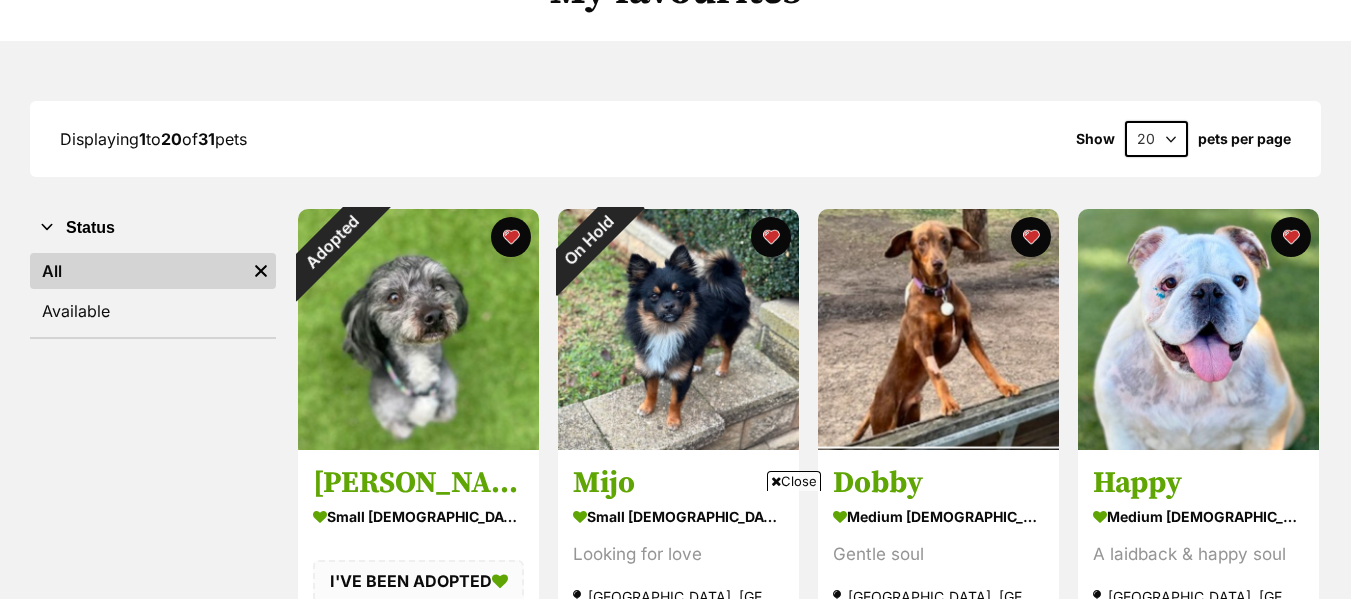 click on "Close" at bounding box center (794, 481) 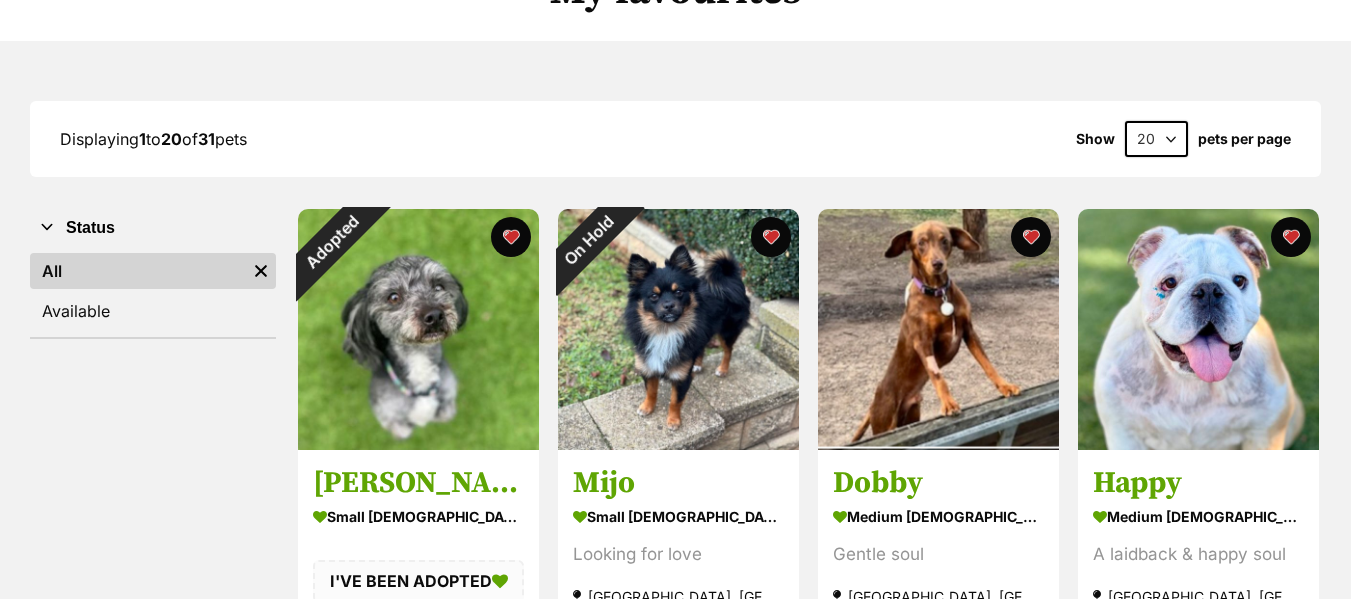 scroll, scrollTop: 300, scrollLeft: 0, axis: vertical 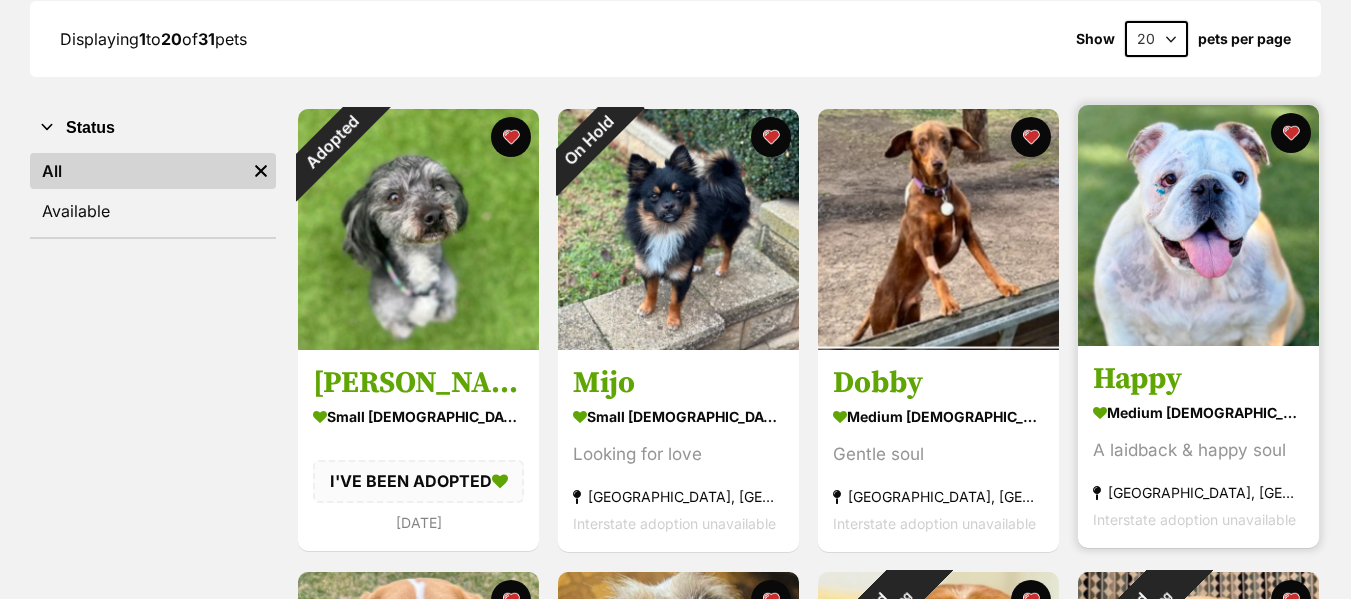 click on "Happy" at bounding box center (1198, 380) 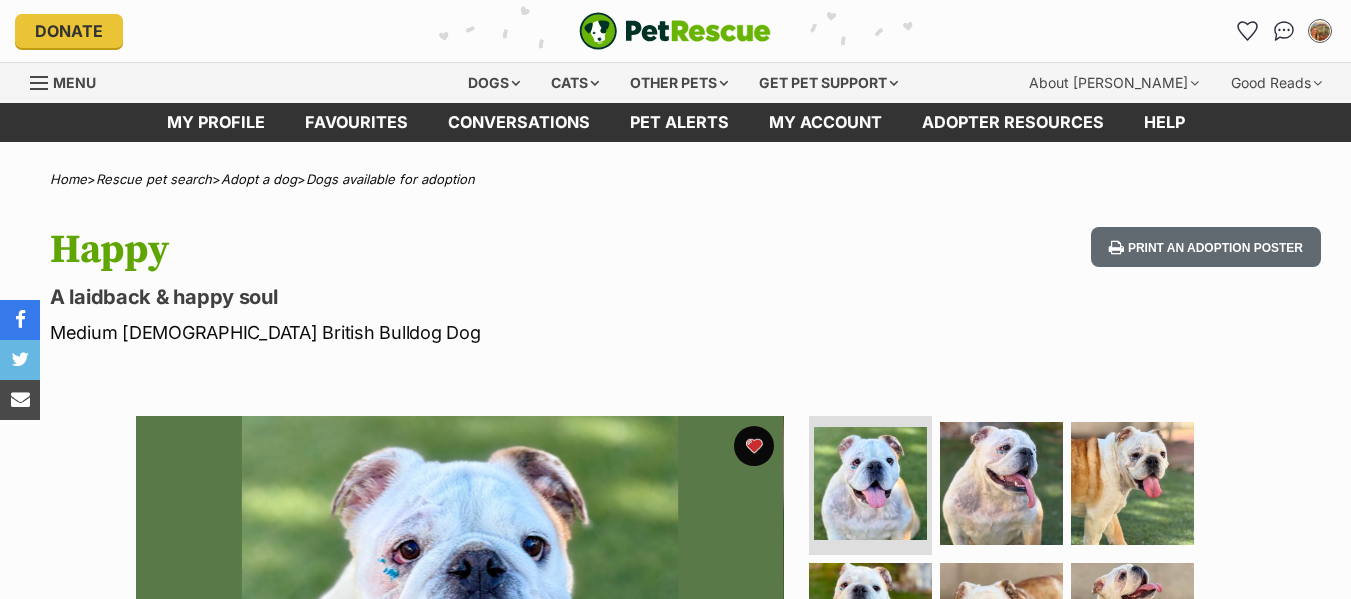 scroll, scrollTop: 0, scrollLeft: 0, axis: both 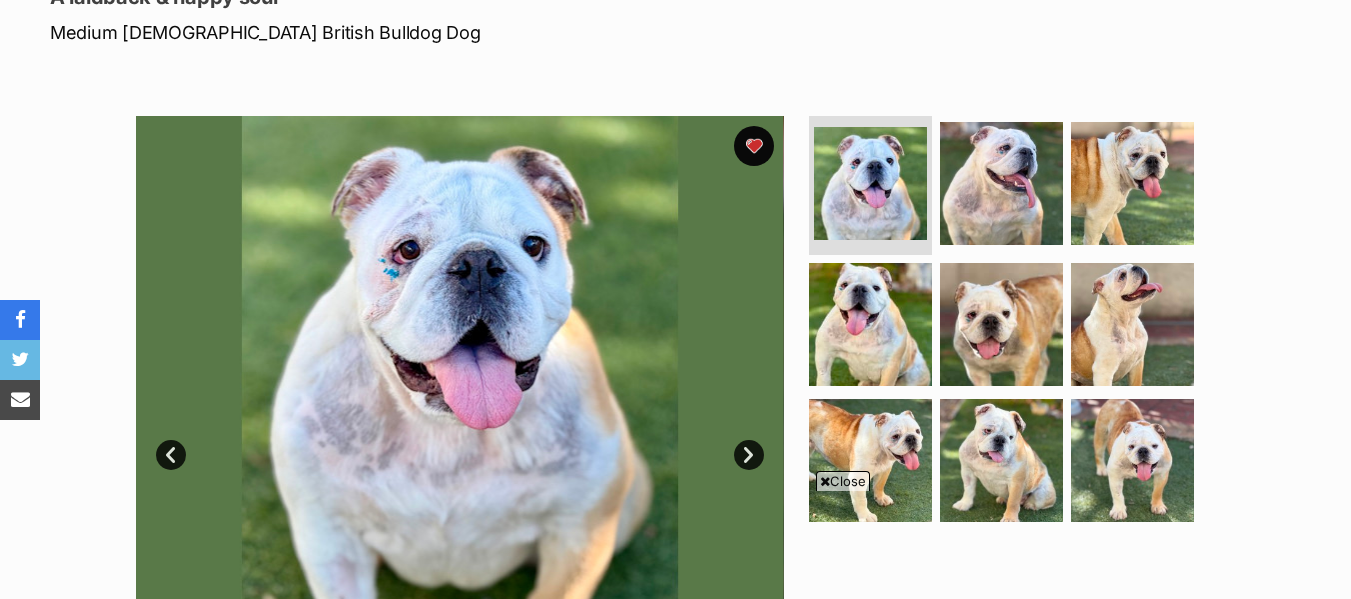click on "Close" at bounding box center (843, 481) 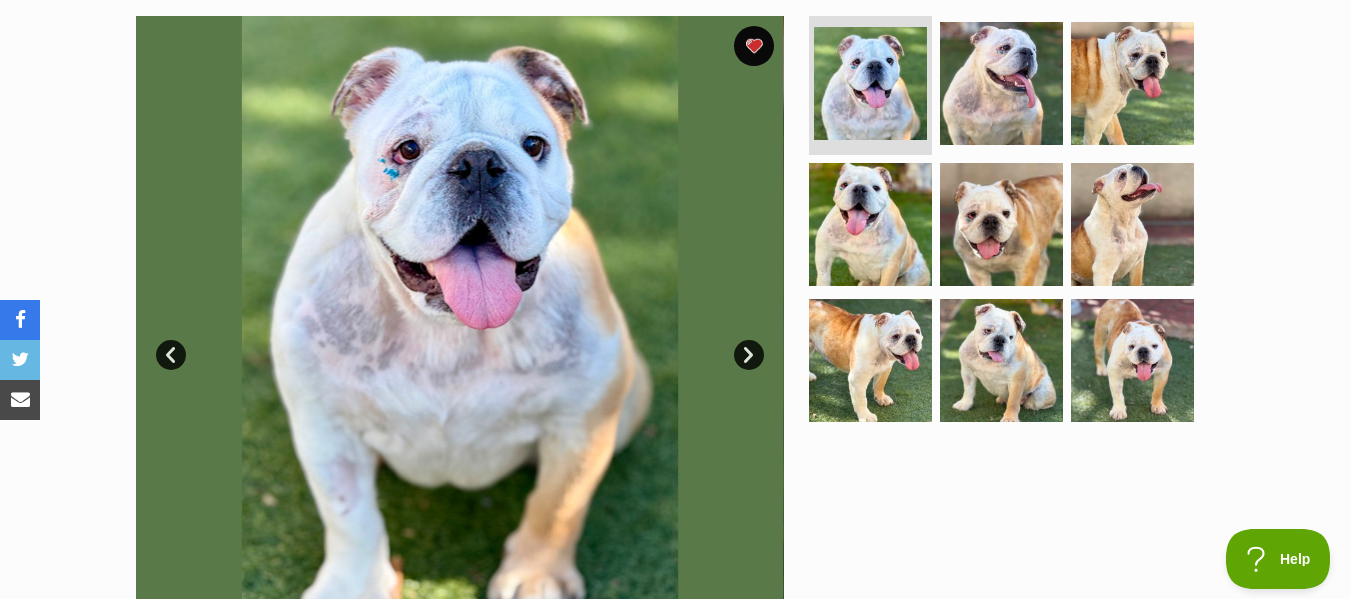 scroll, scrollTop: 300, scrollLeft: 0, axis: vertical 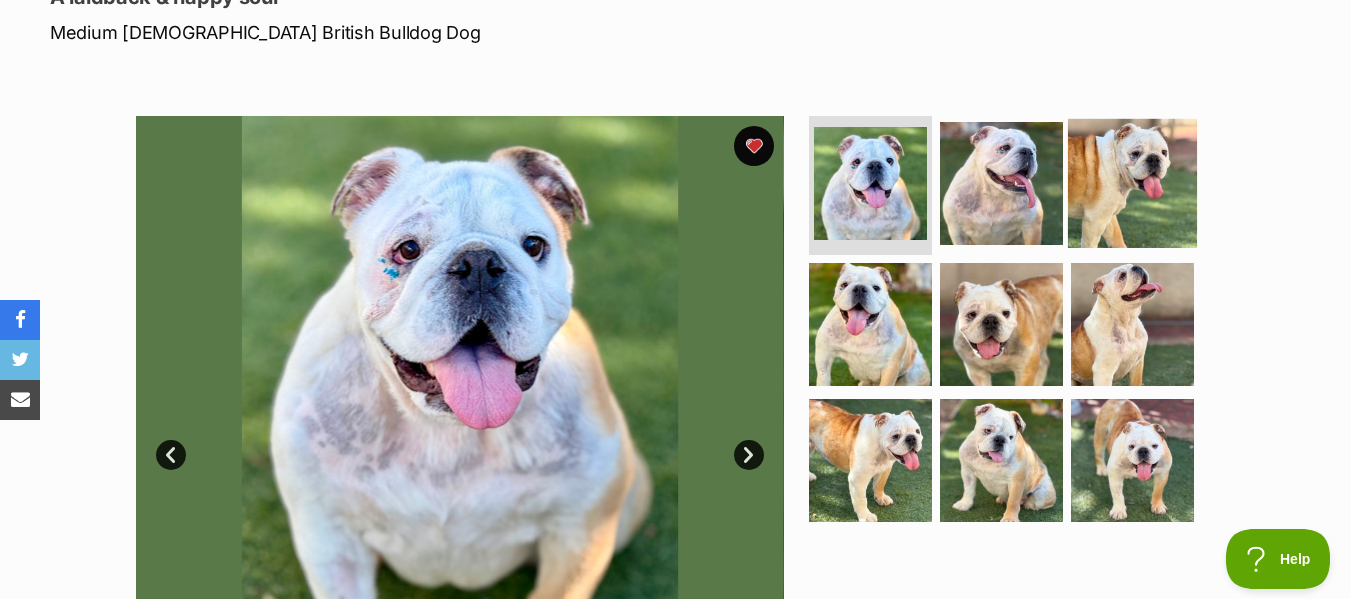click at bounding box center (1132, 182) 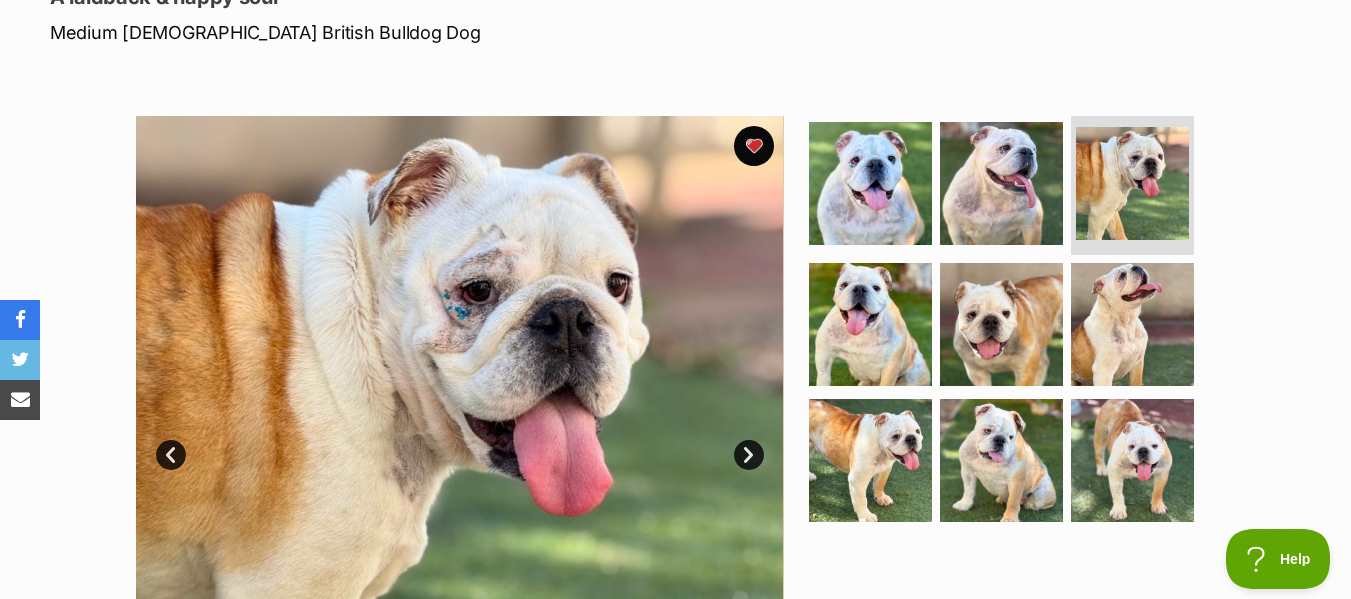 scroll, scrollTop: 400, scrollLeft: 0, axis: vertical 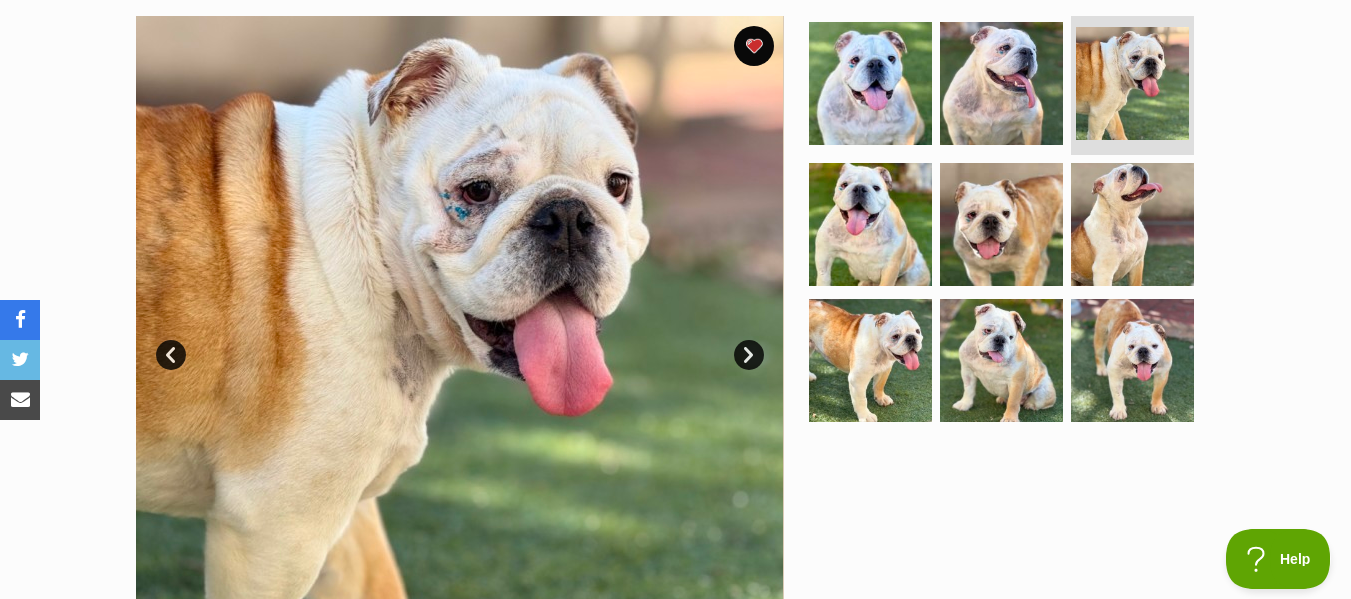 click on "Next" at bounding box center (749, 355) 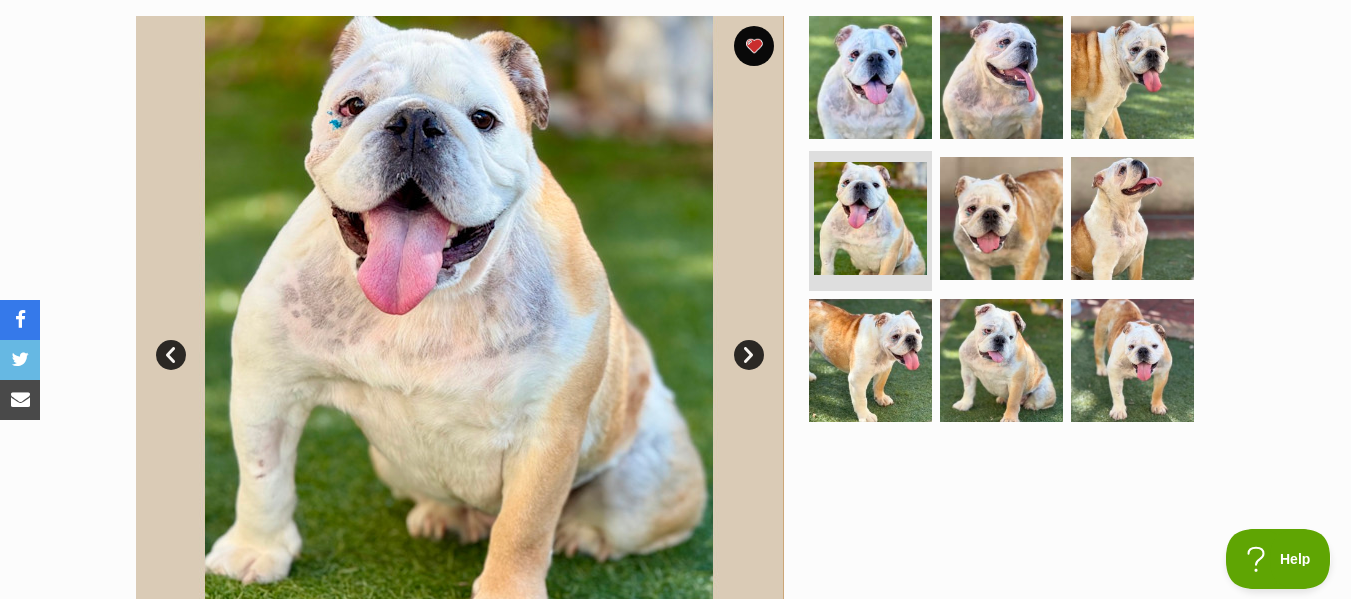 click on "Next" at bounding box center (749, 355) 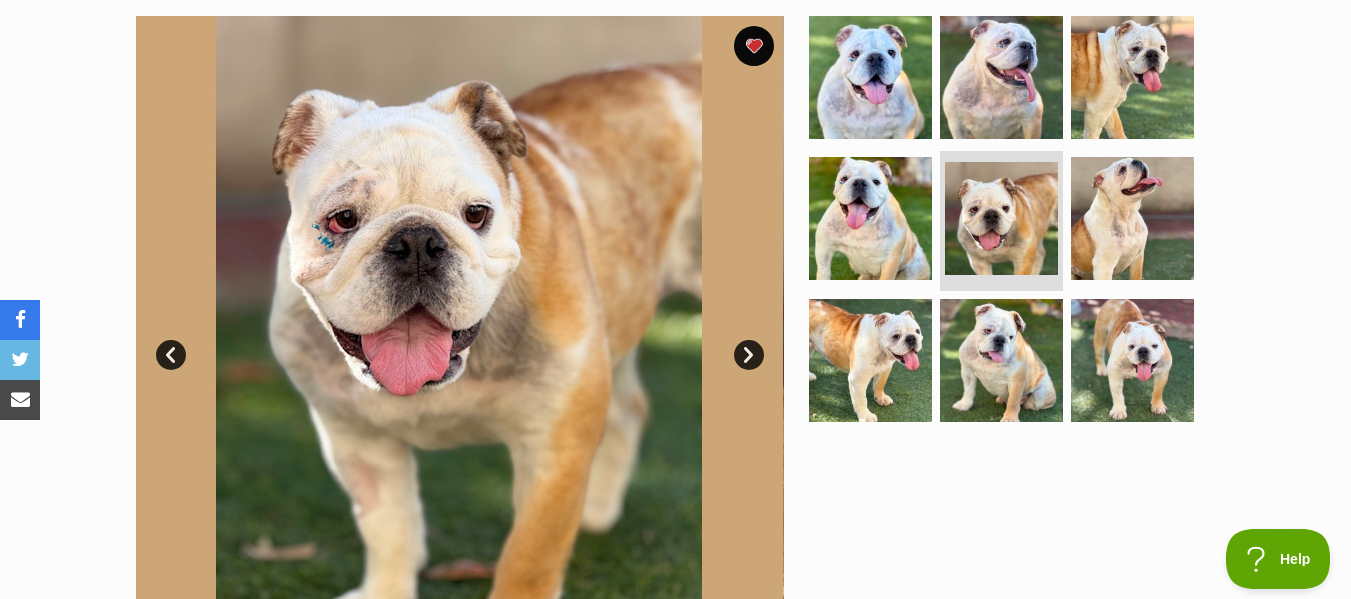 click on "Next" at bounding box center (749, 355) 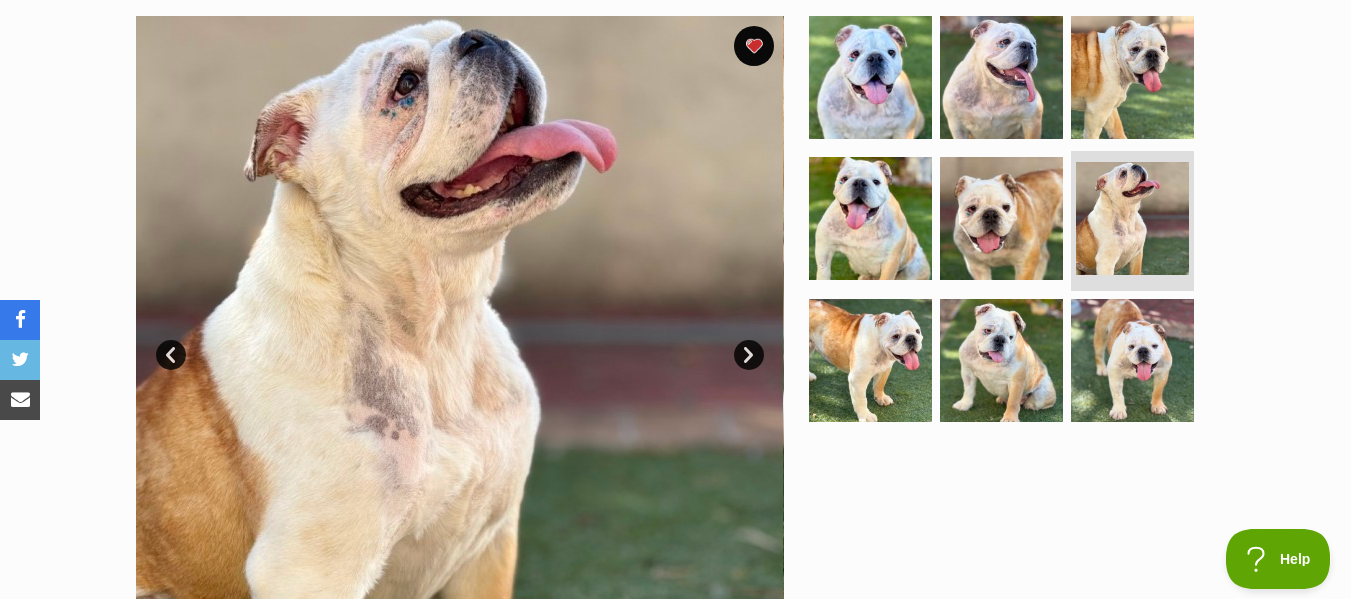 click on "Next" at bounding box center [749, 355] 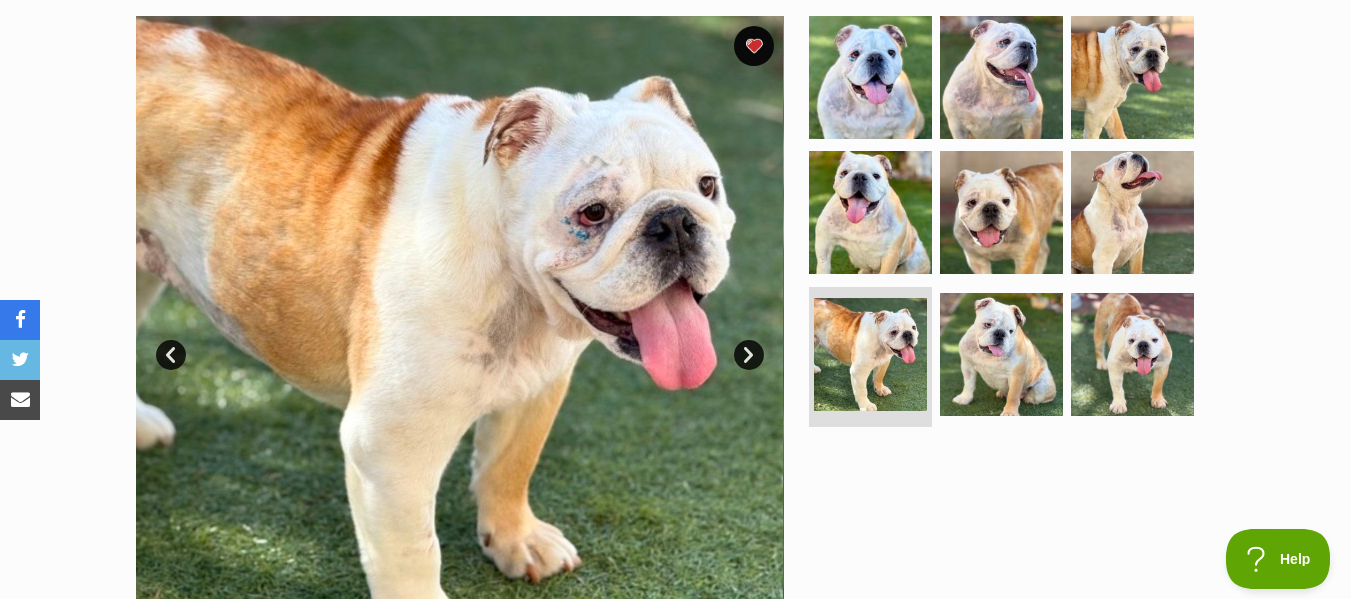 click on "Next" at bounding box center (749, 355) 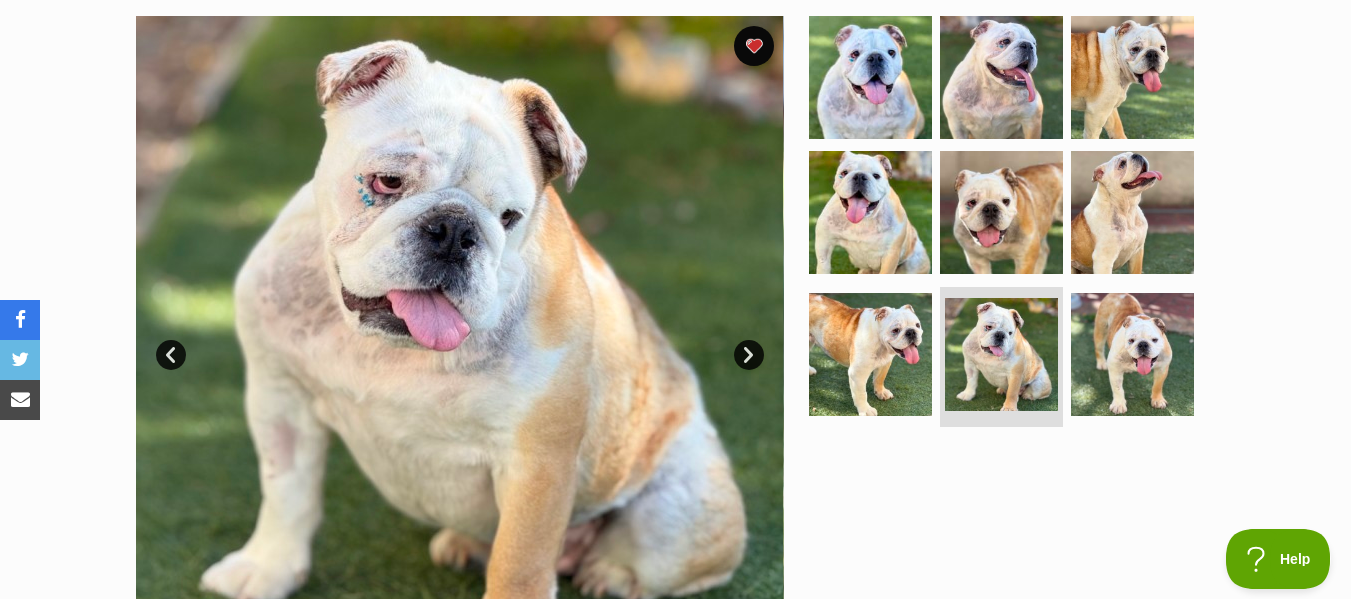 click on "Next" at bounding box center (749, 355) 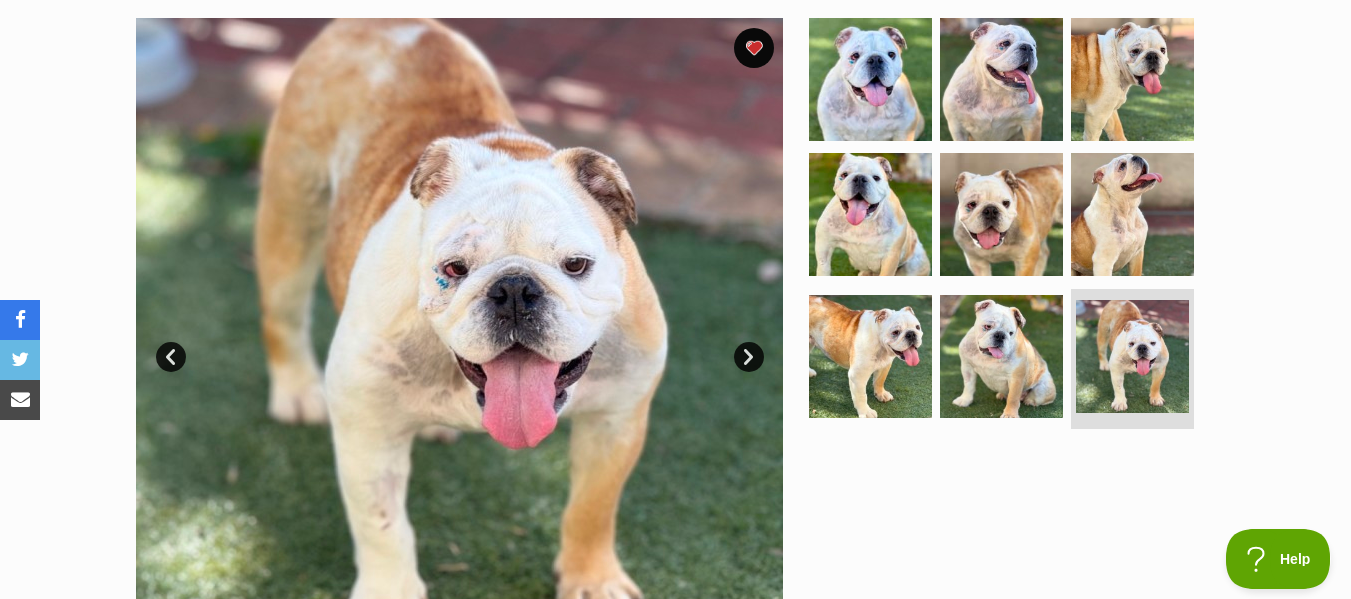 scroll, scrollTop: 400, scrollLeft: 0, axis: vertical 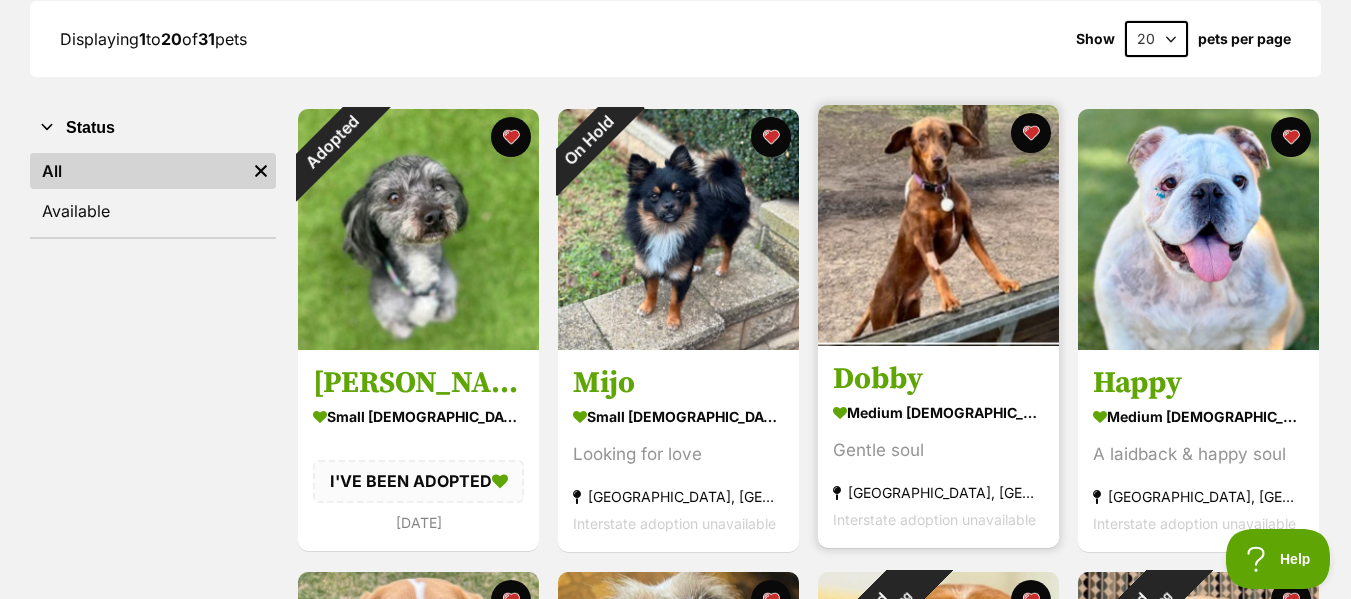 click at bounding box center (938, 225) 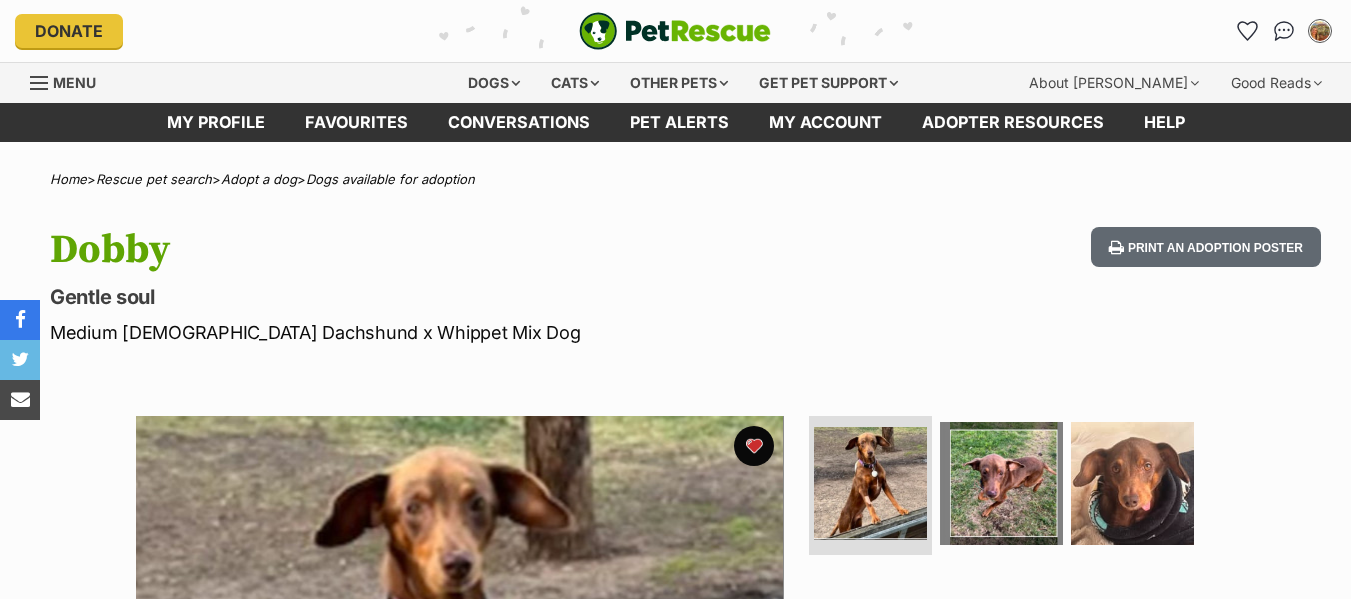scroll, scrollTop: 0, scrollLeft: 0, axis: both 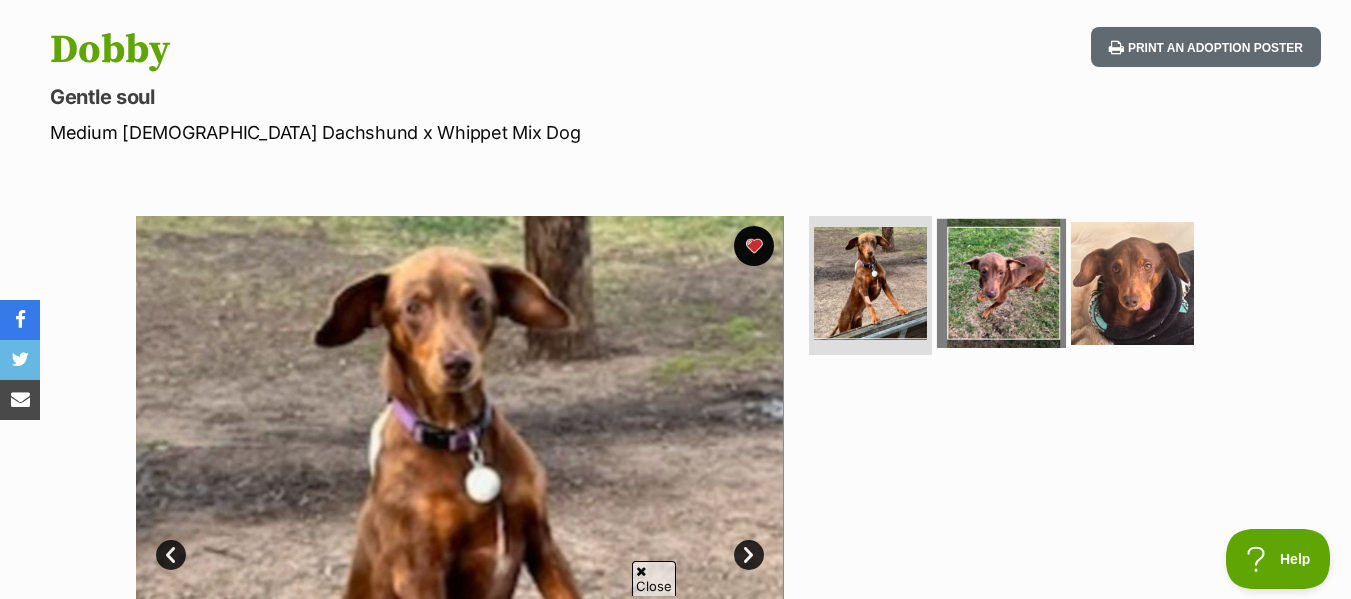 click at bounding box center [1001, 282] 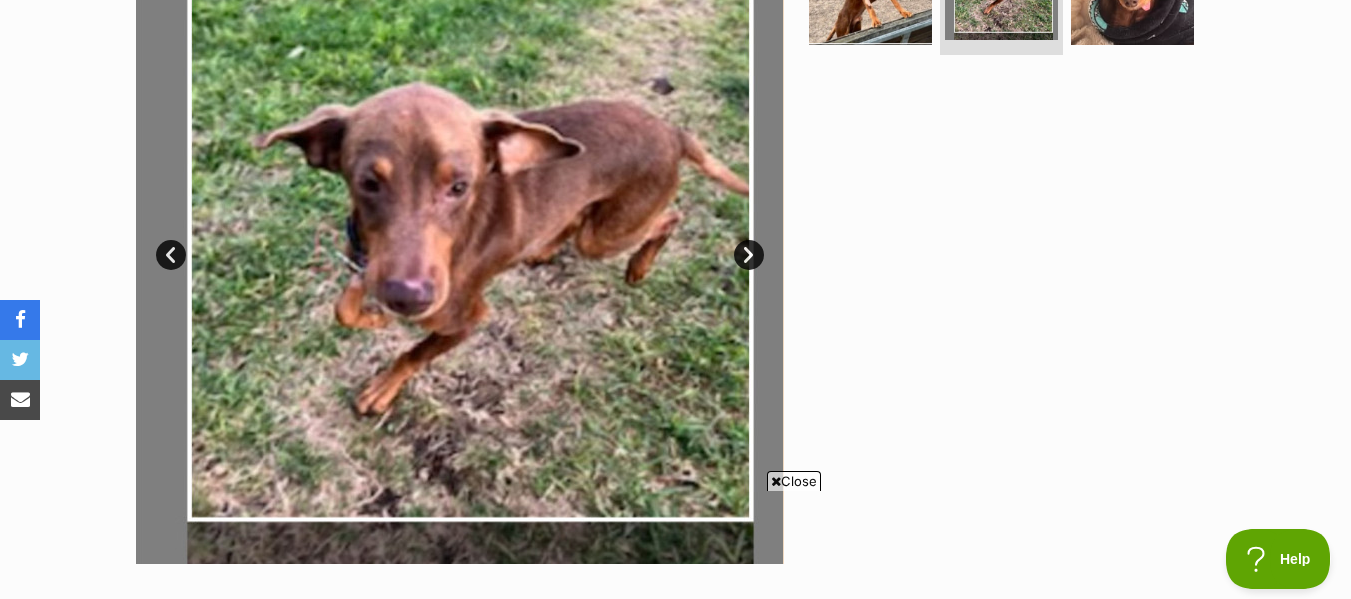 scroll, scrollTop: 0, scrollLeft: 0, axis: both 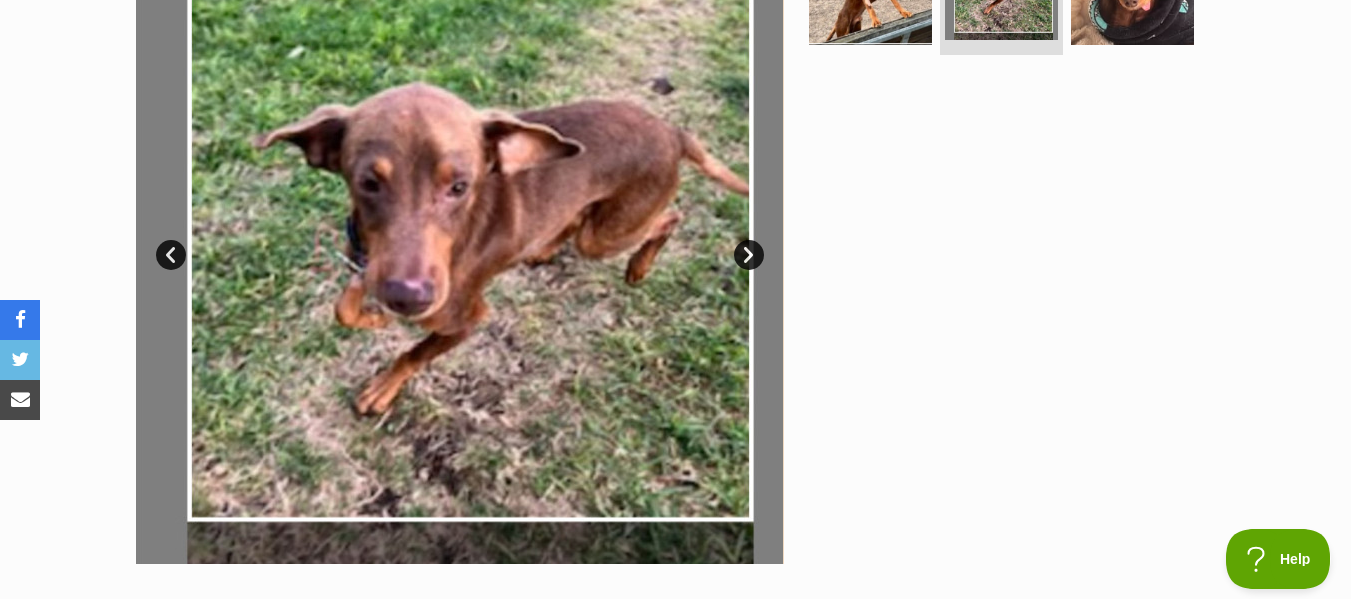 click on "Next" at bounding box center (749, 255) 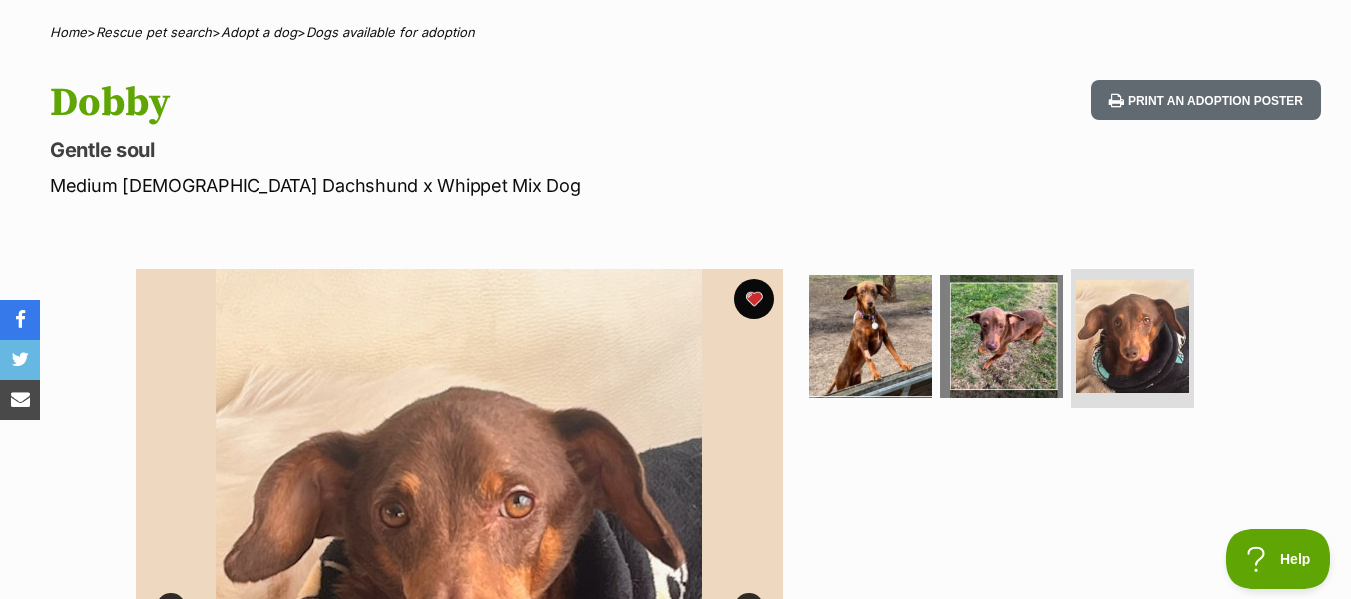scroll, scrollTop: 100, scrollLeft: 0, axis: vertical 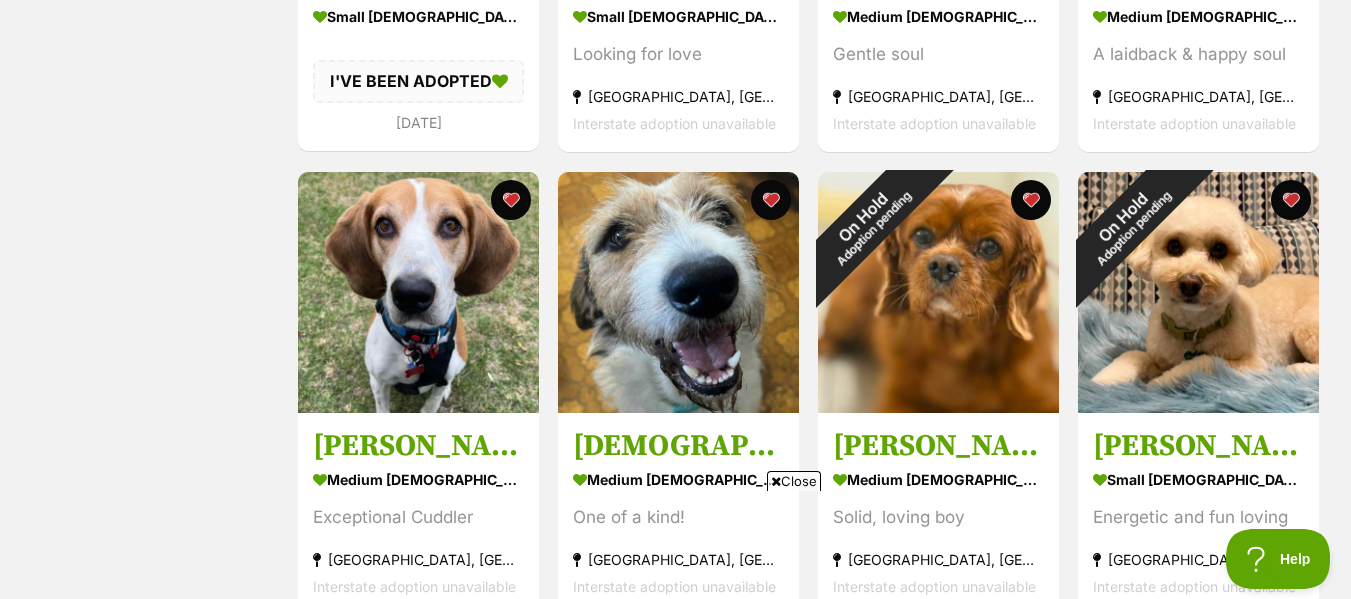 click on "Close" at bounding box center [794, 481] 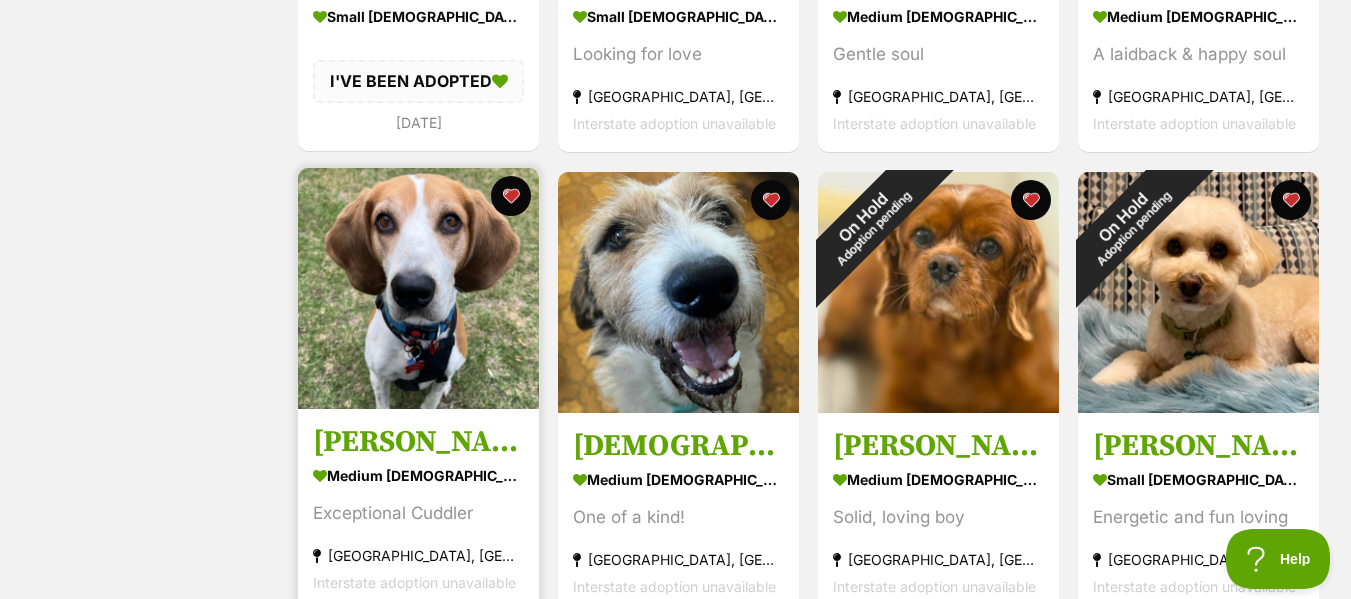 click on "[PERSON_NAME] the Harrier" at bounding box center (418, 442) 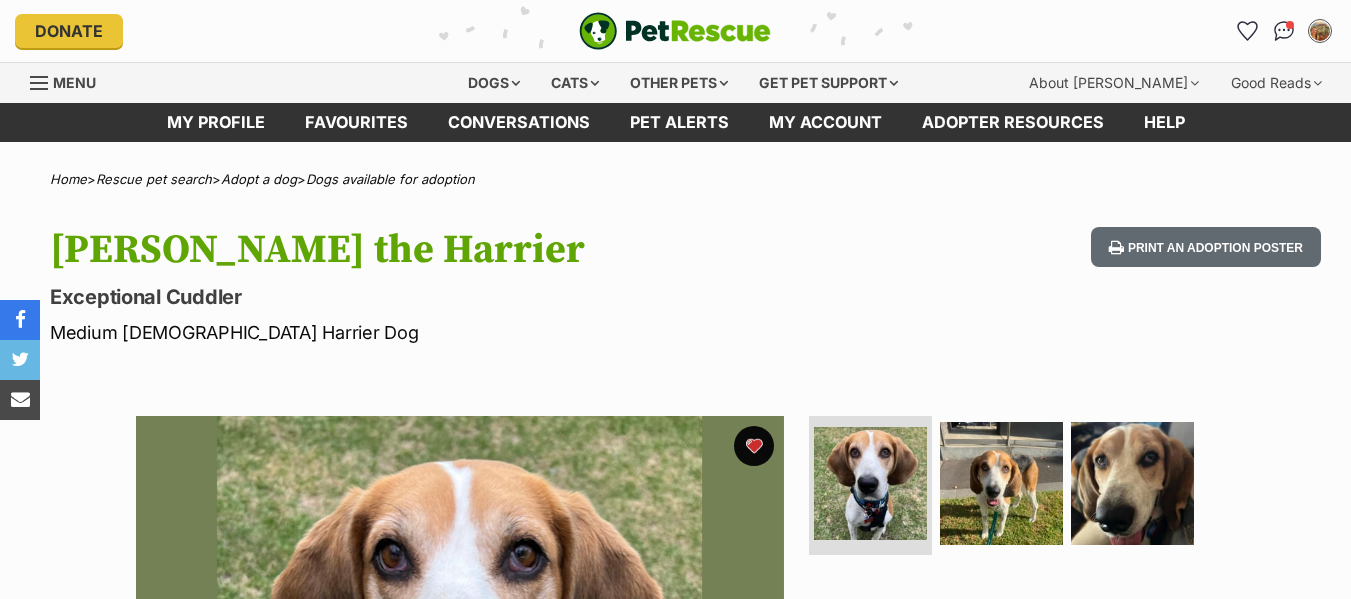 scroll, scrollTop: 0, scrollLeft: 0, axis: both 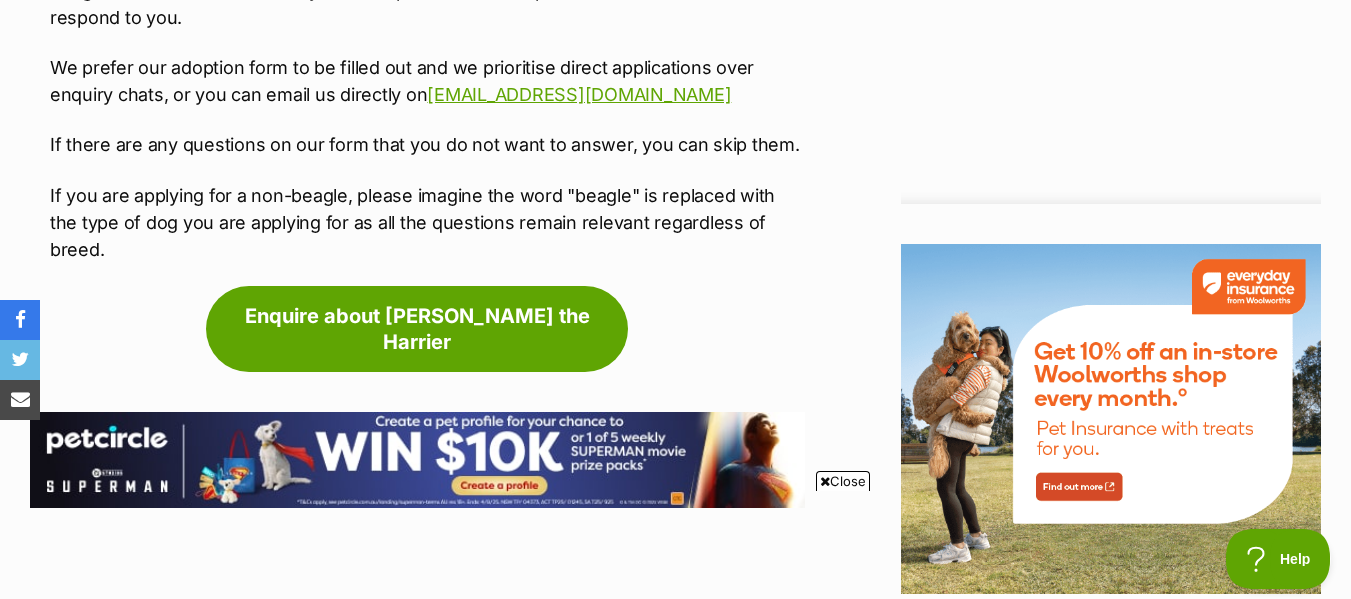 click on "Close" at bounding box center (843, 481) 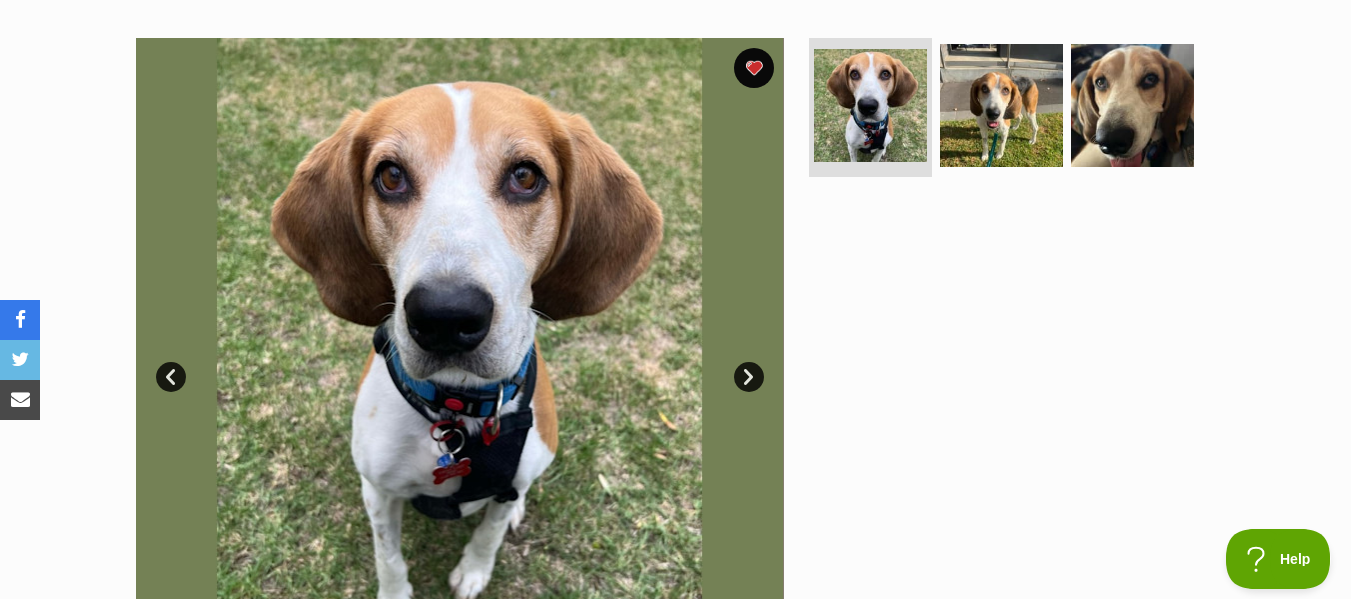 scroll, scrollTop: 400, scrollLeft: 0, axis: vertical 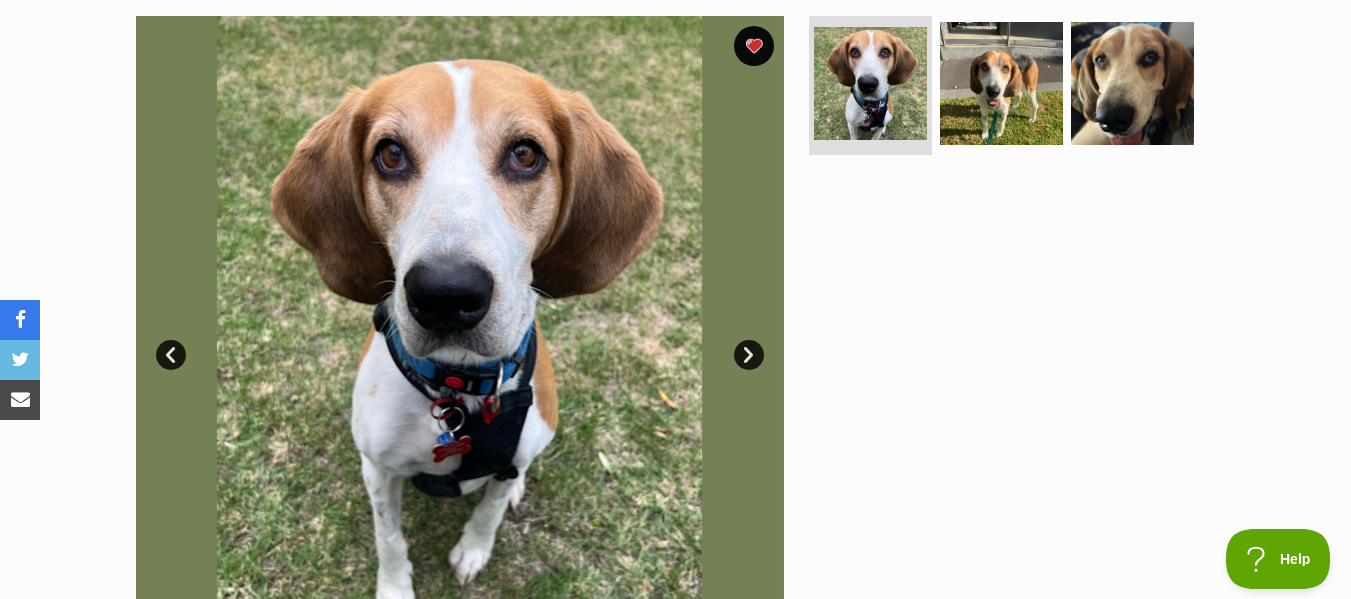 click on "Next" at bounding box center [749, 355] 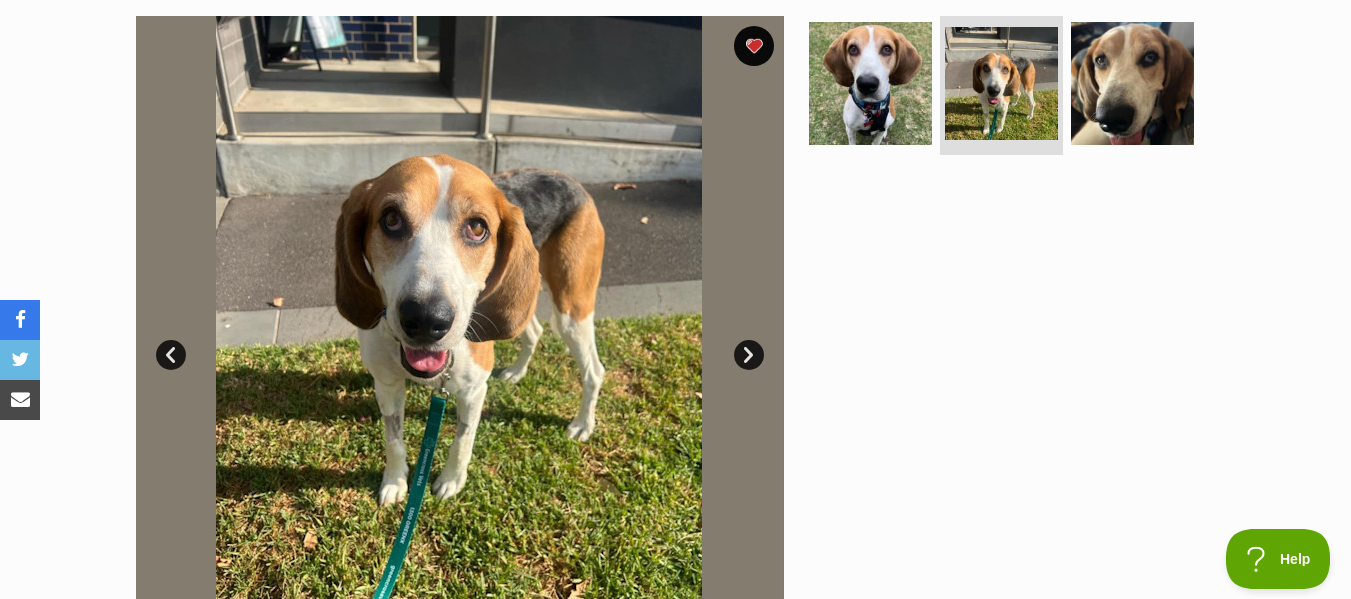 click on "Next" at bounding box center [749, 355] 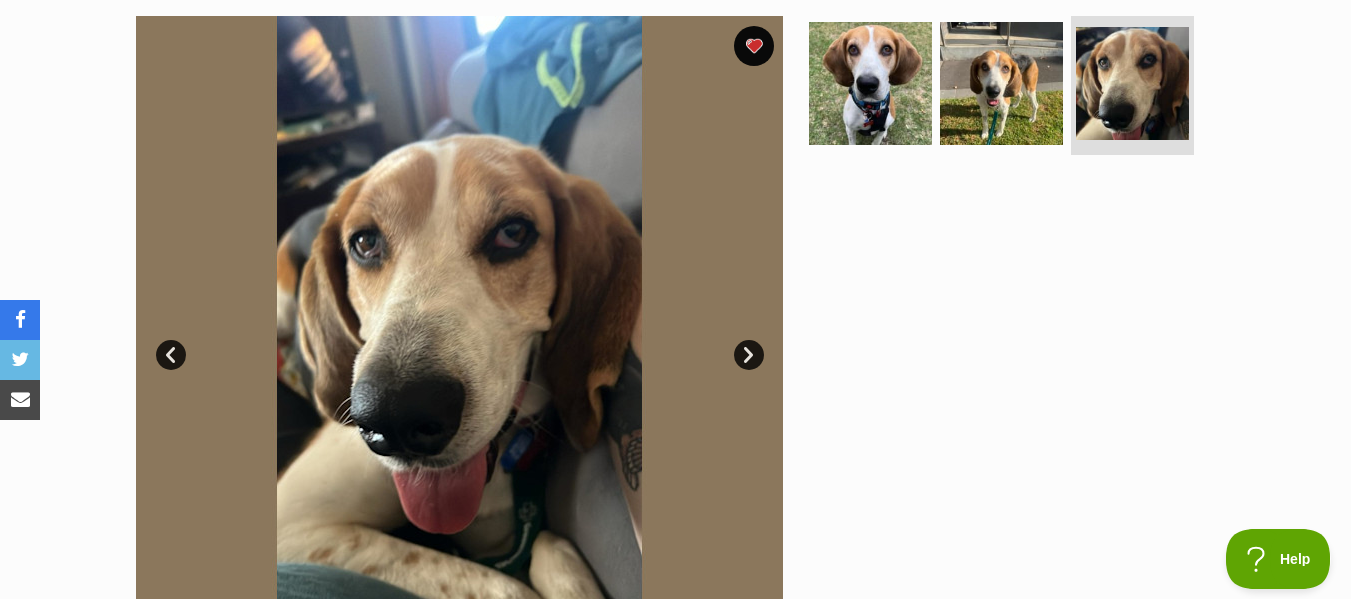 click on "Prev" at bounding box center [171, 355] 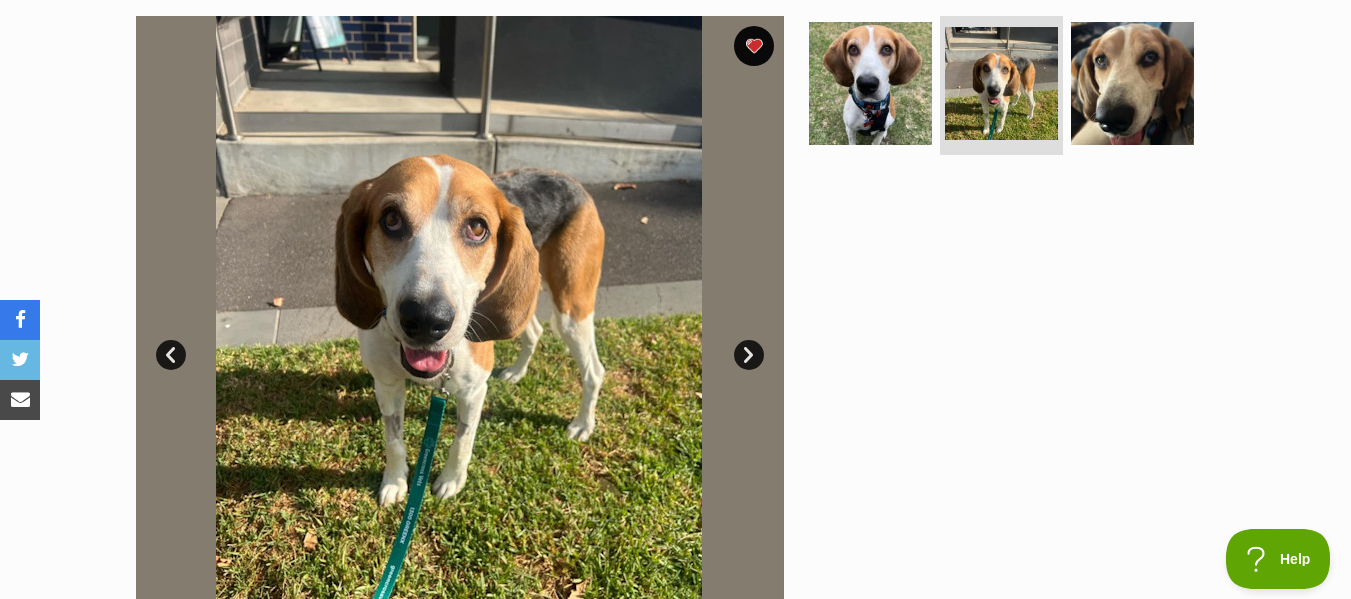 click on "Prev" at bounding box center (171, 355) 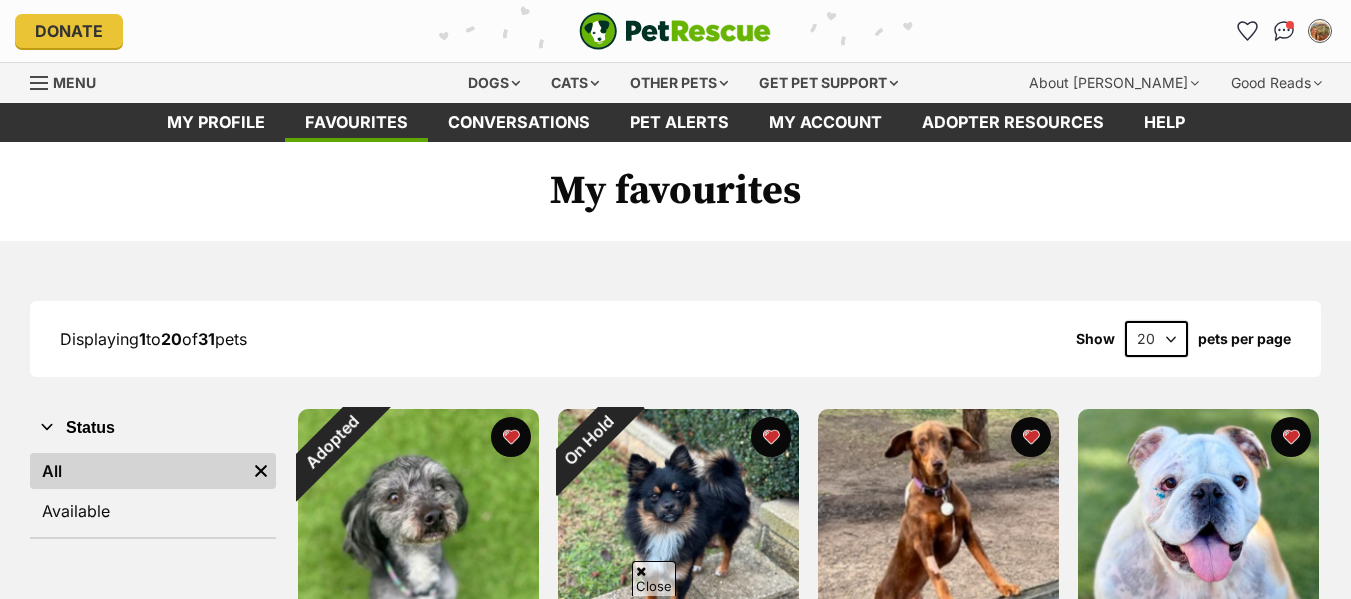 scroll, scrollTop: 700, scrollLeft: 0, axis: vertical 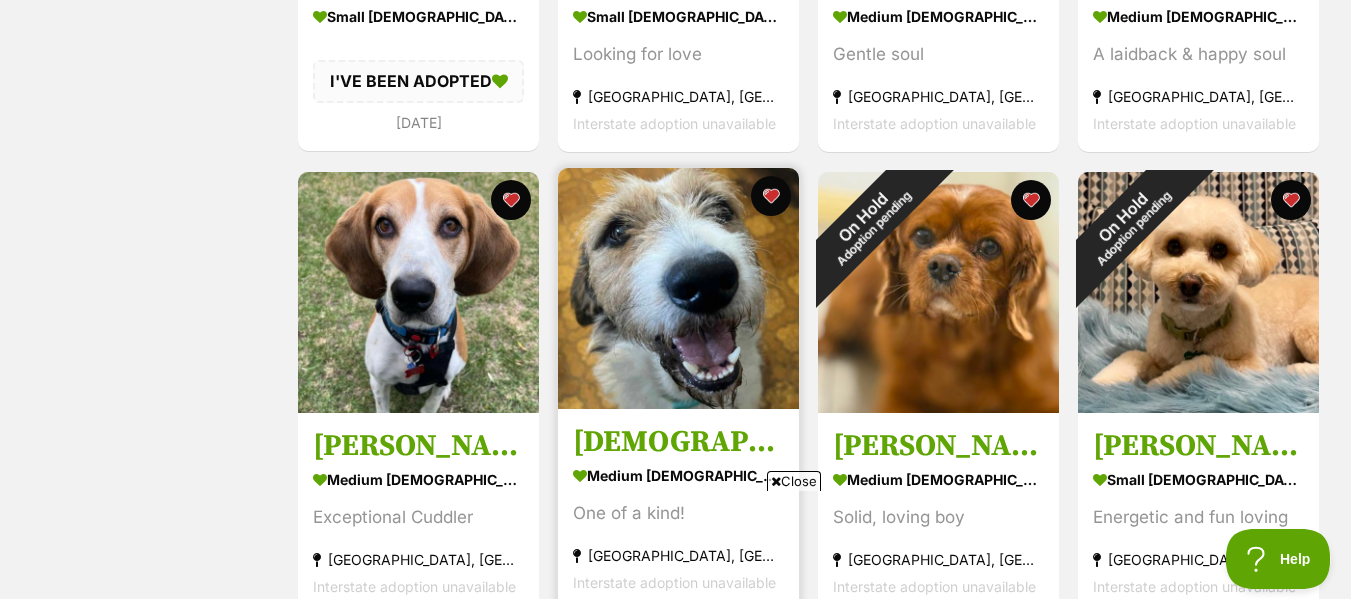 click on "Zeus" at bounding box center [678, 442] 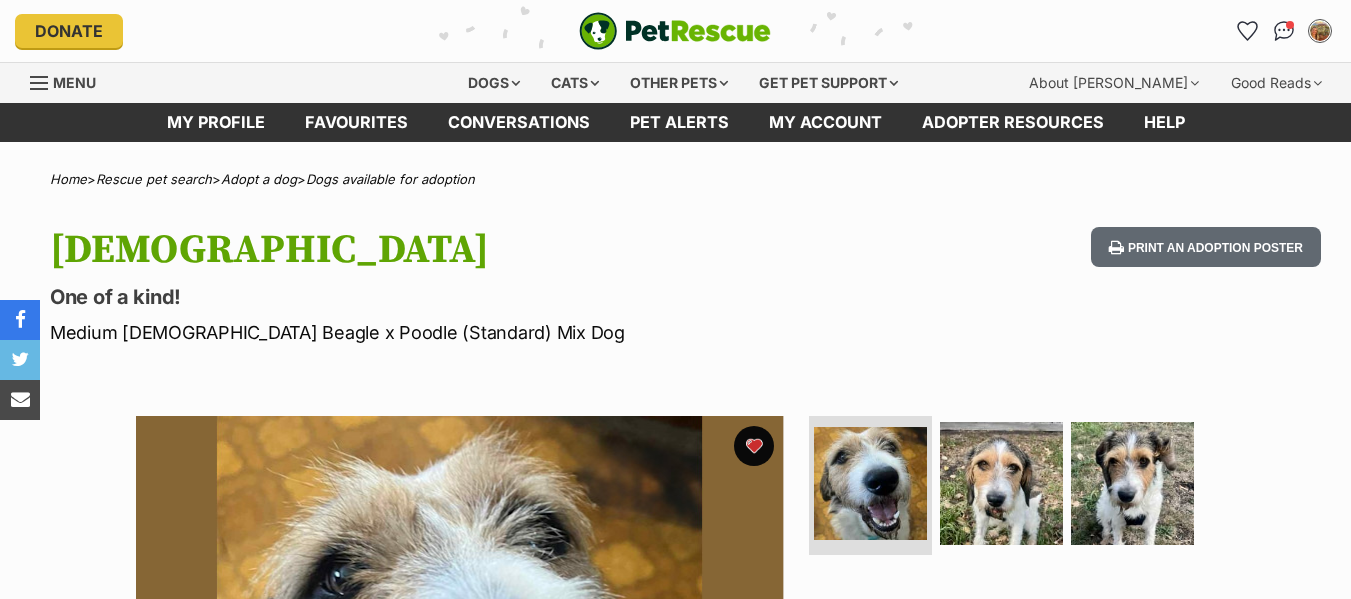 scroll, scrollTop: 0, scrollLeft: 0, axis: both 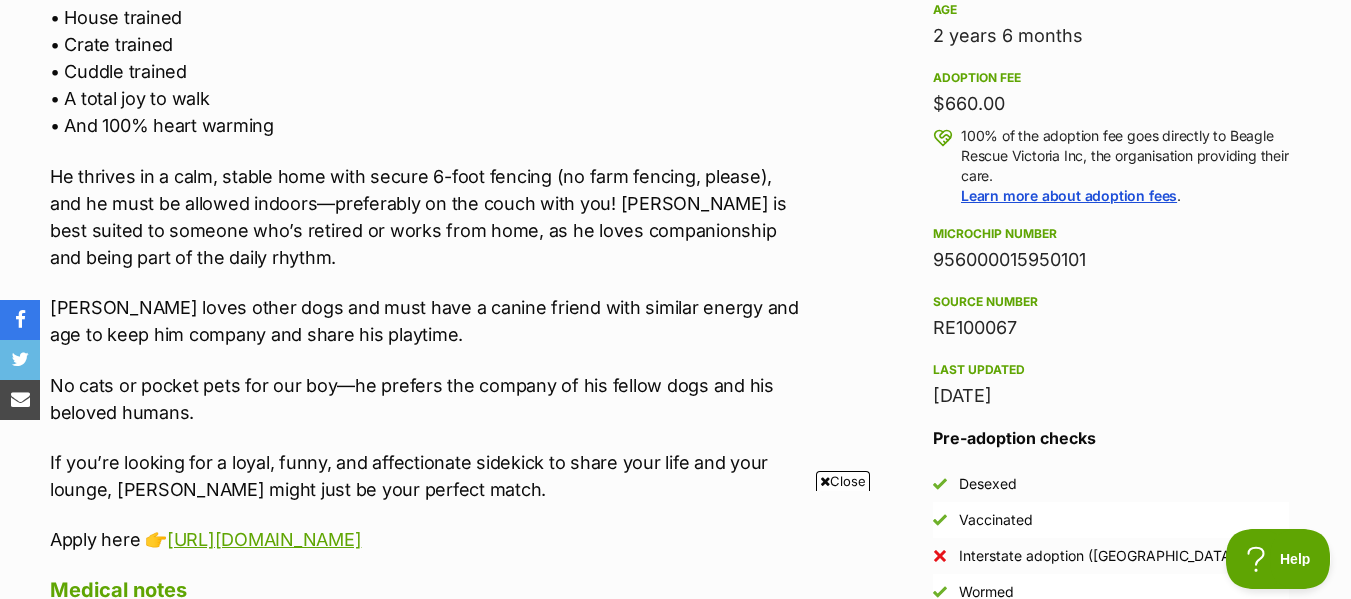 click on "Close" at bounding box center (843, 481) 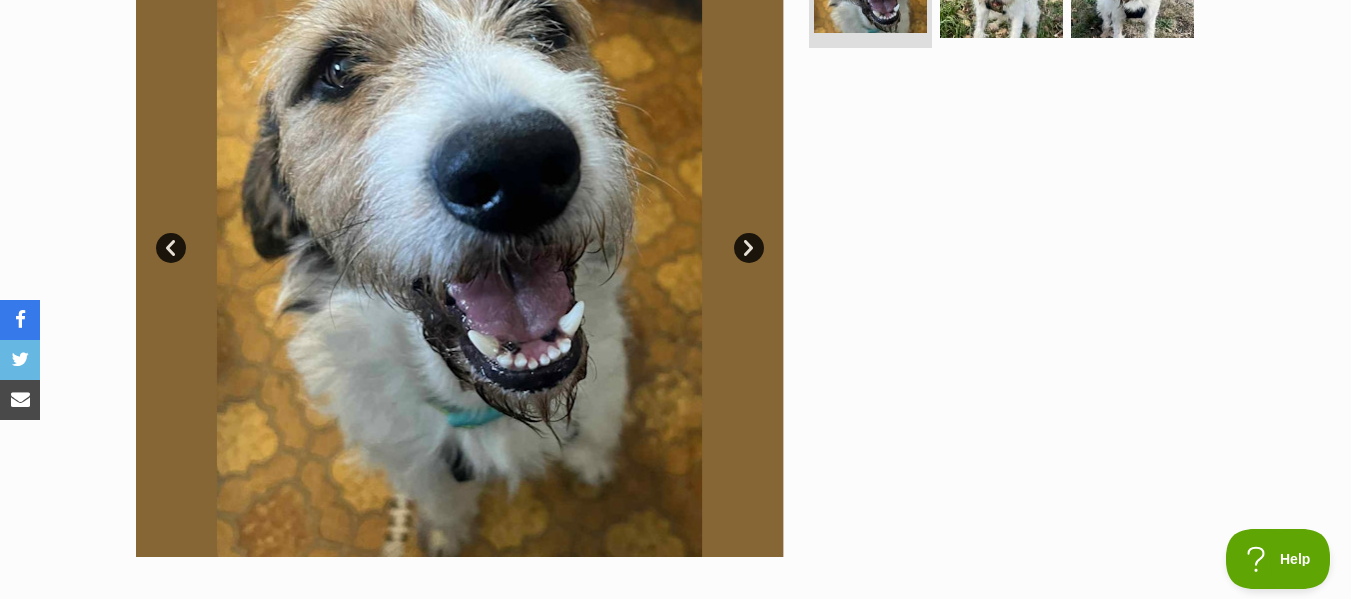 scroll, scrollTop: 300, scrollLeft: 0, axis: vertical 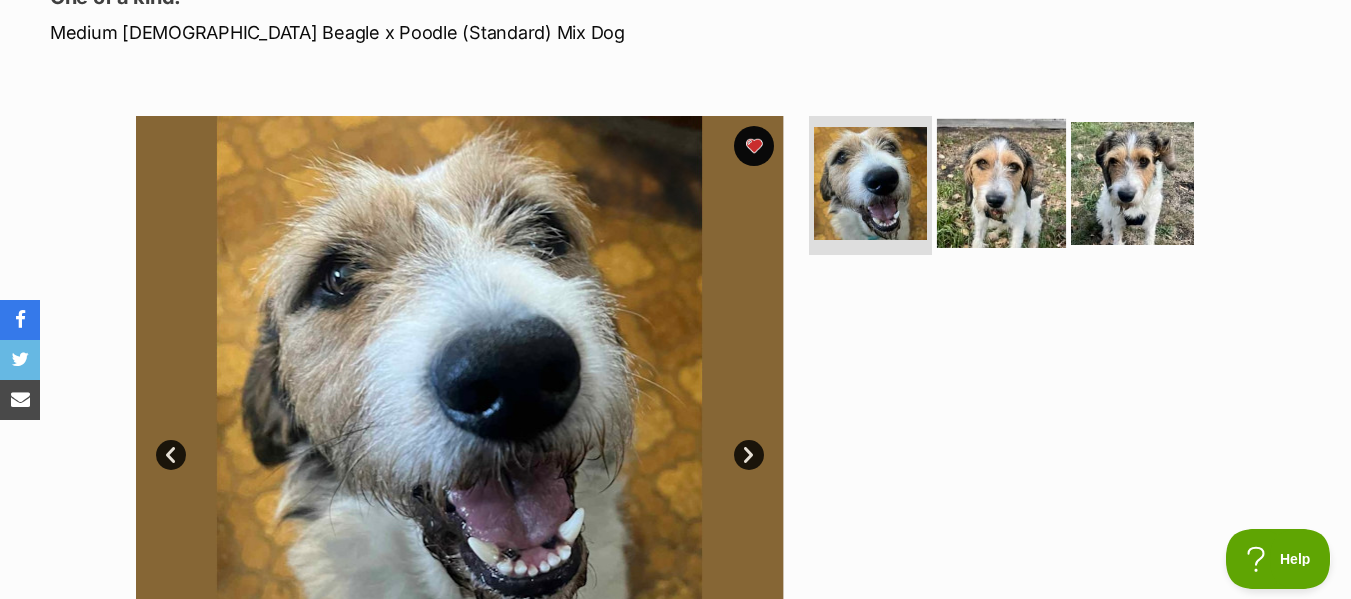 click at bounding box center (1001, 182) 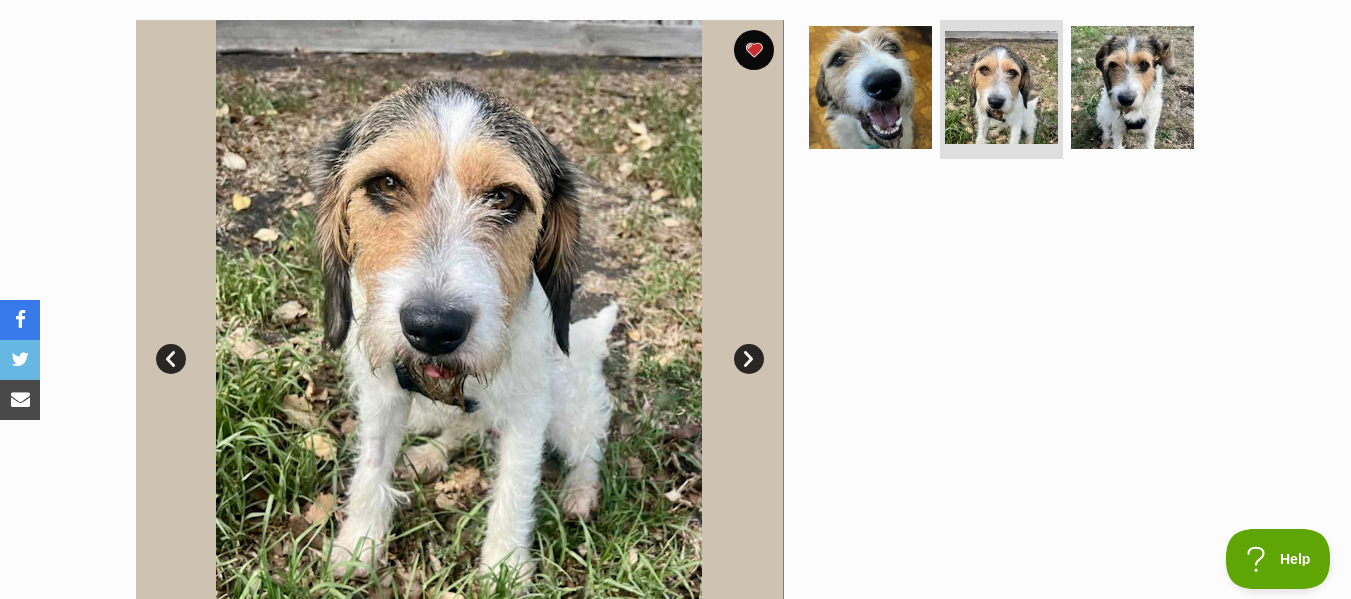 scroll, scrollTop: 400, scrollLeft: 0, axis: vertical 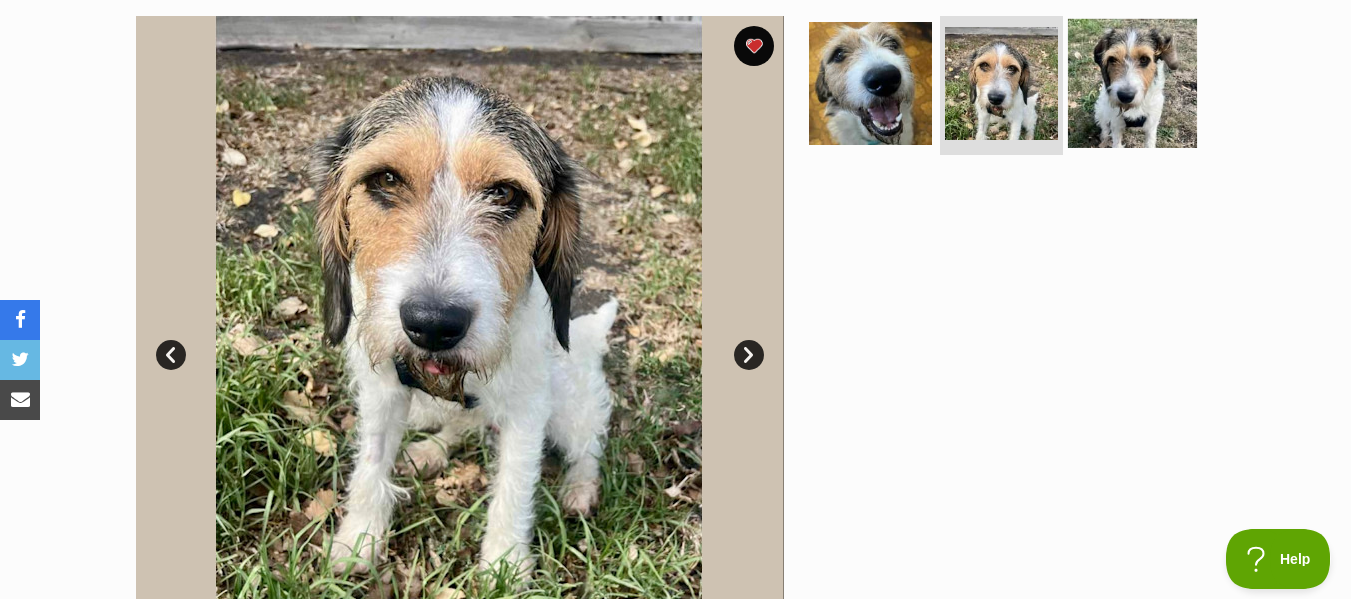click at bounding box center (1132, 82) 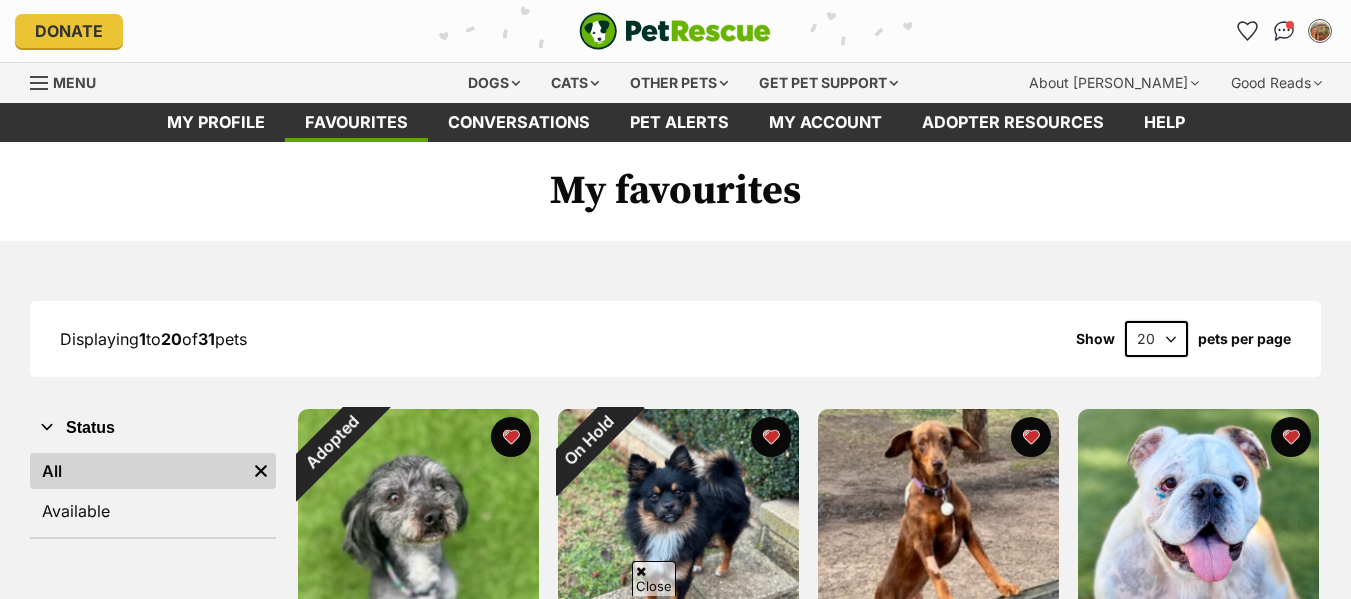 scroll, scrollTop: 700, scrollLeft: 0, axis: vertical 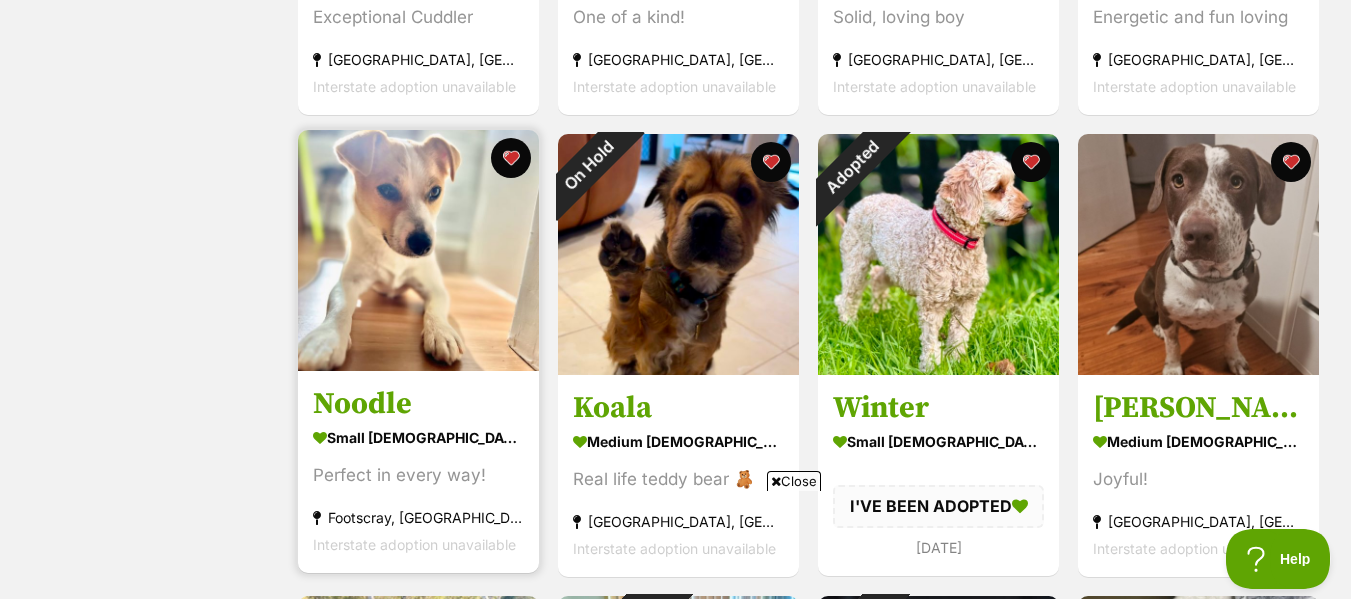 click on "Noodle" at bounding box center (418, 404) 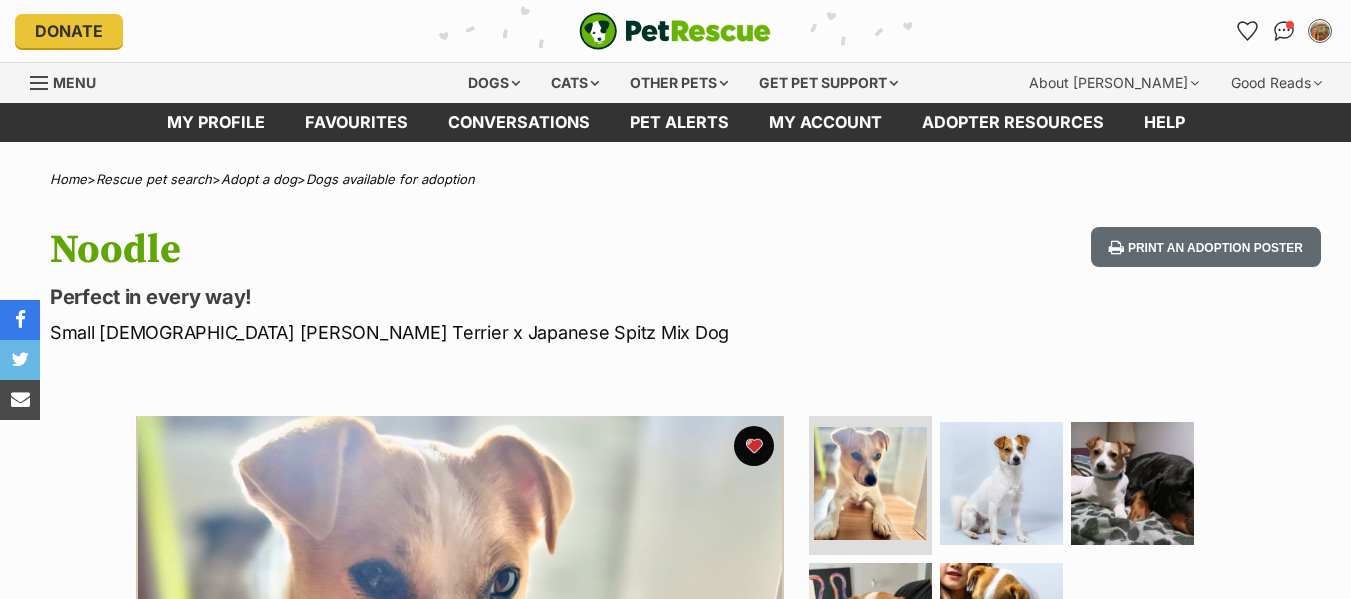 scroll, scrollTop: 0, scrollLeft: 0, axis: both 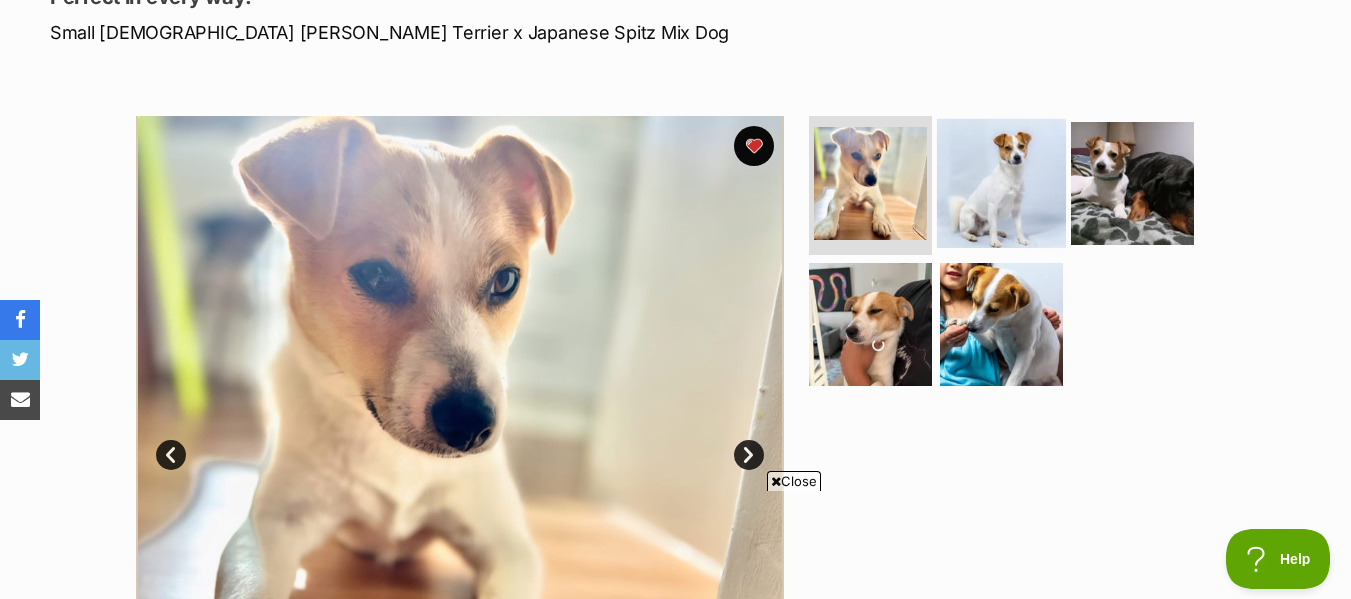 click at bounding box center [1001, 182] 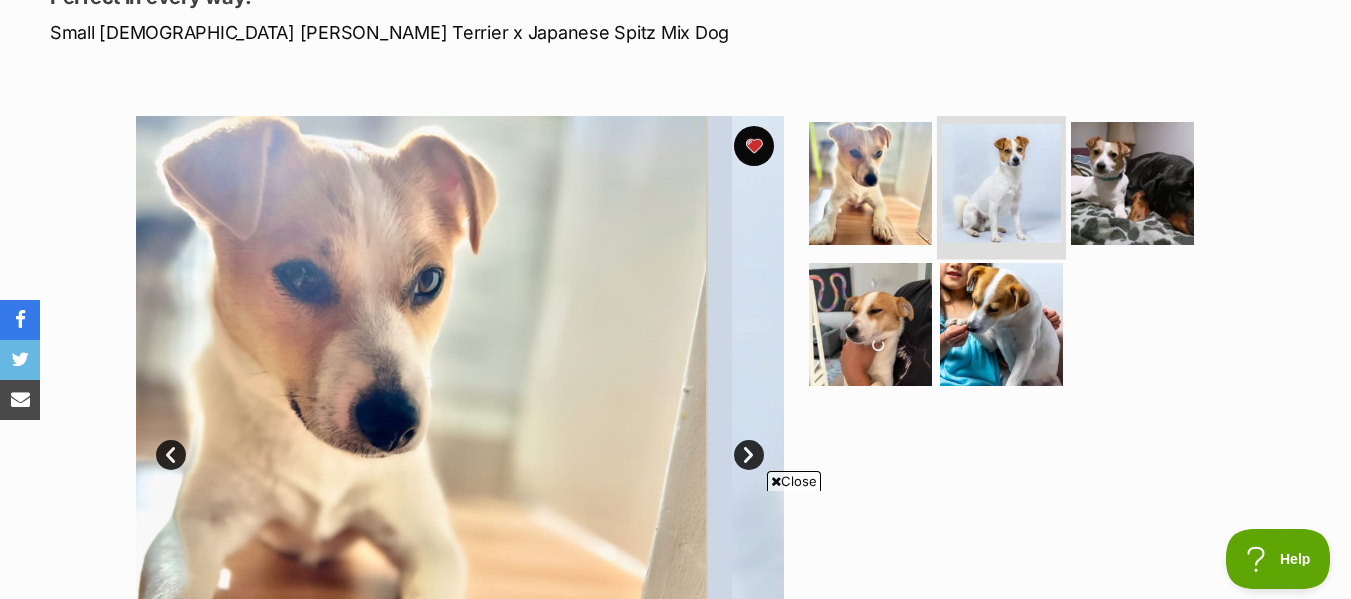 scroll, scrollTop: 0, scrollLeft: 0, axis: both 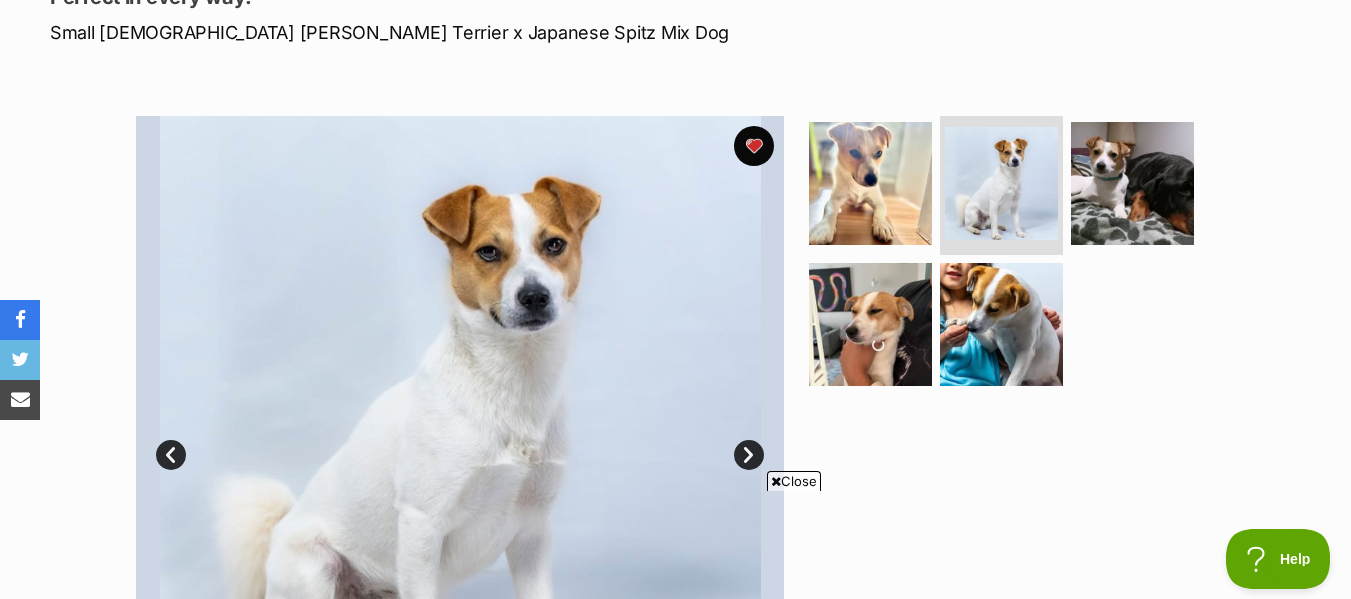click at bounding box center [776, 481] 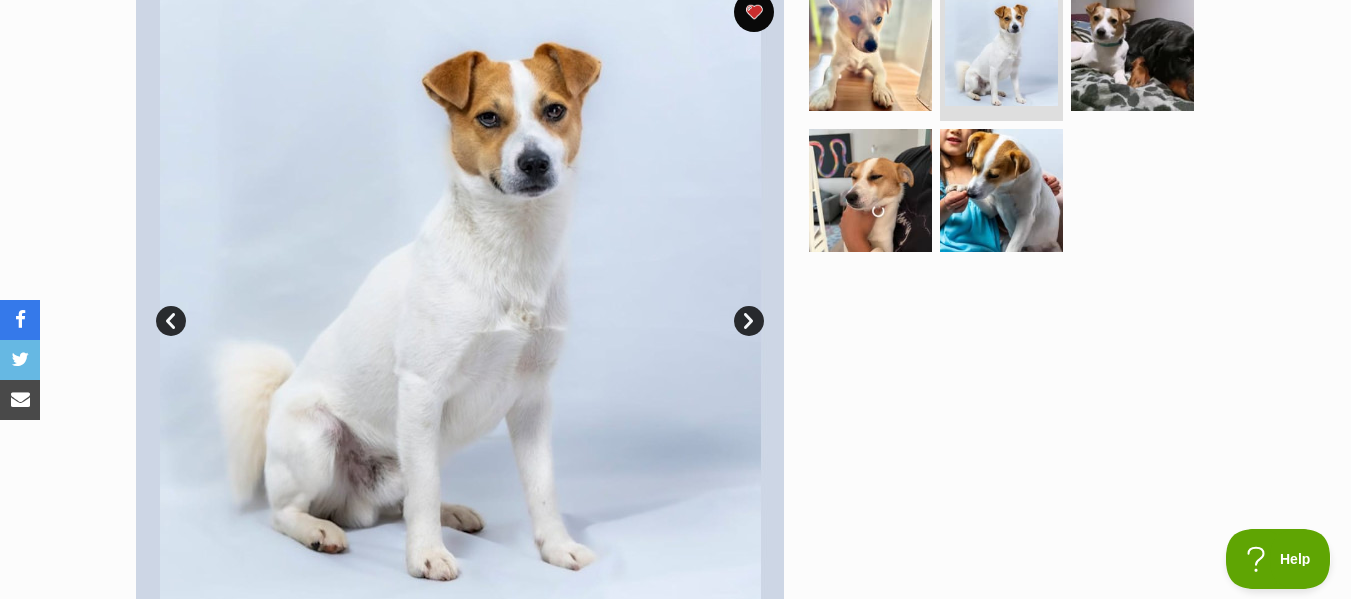 scroll, scrollTop: 400, scrollLeft: 0, axis: vertical 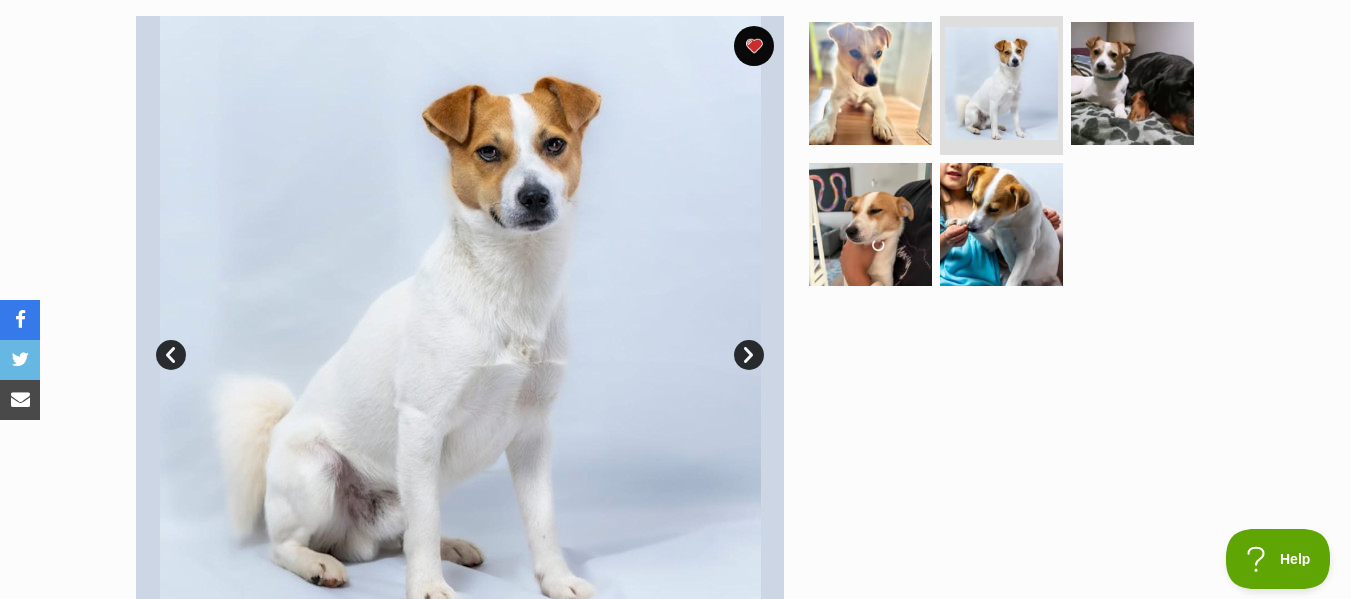 click on "Next" at bounding box center (749, 355) 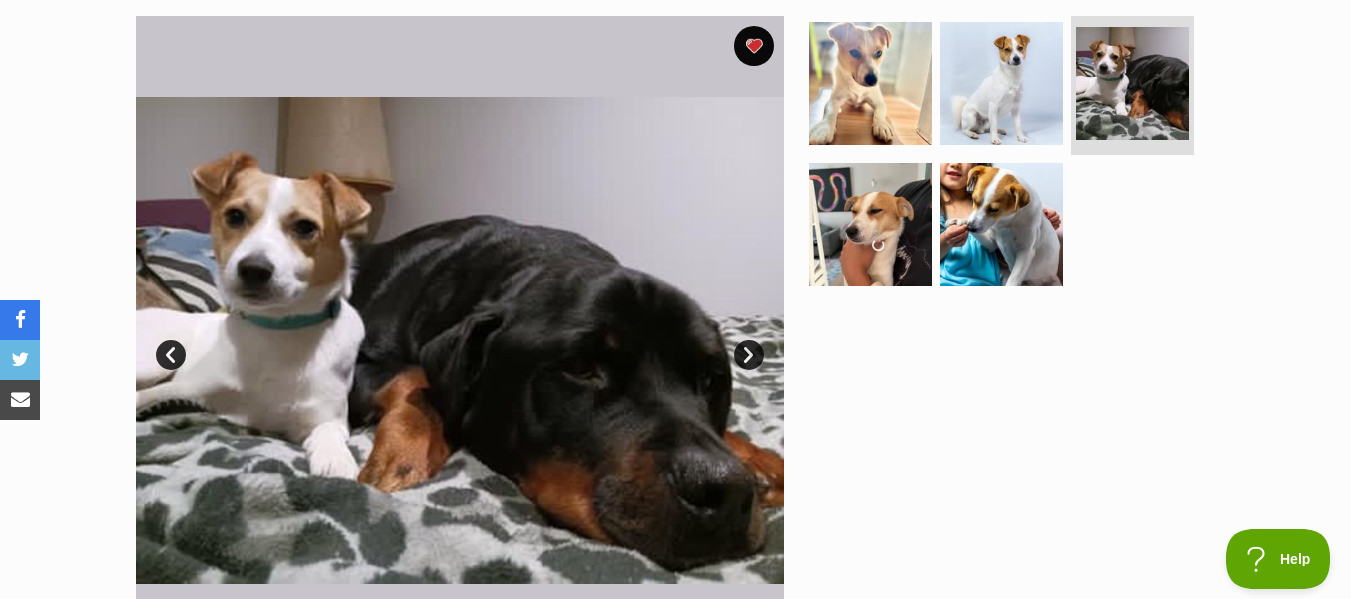 click on "Next" at bounding box center [749, 355] 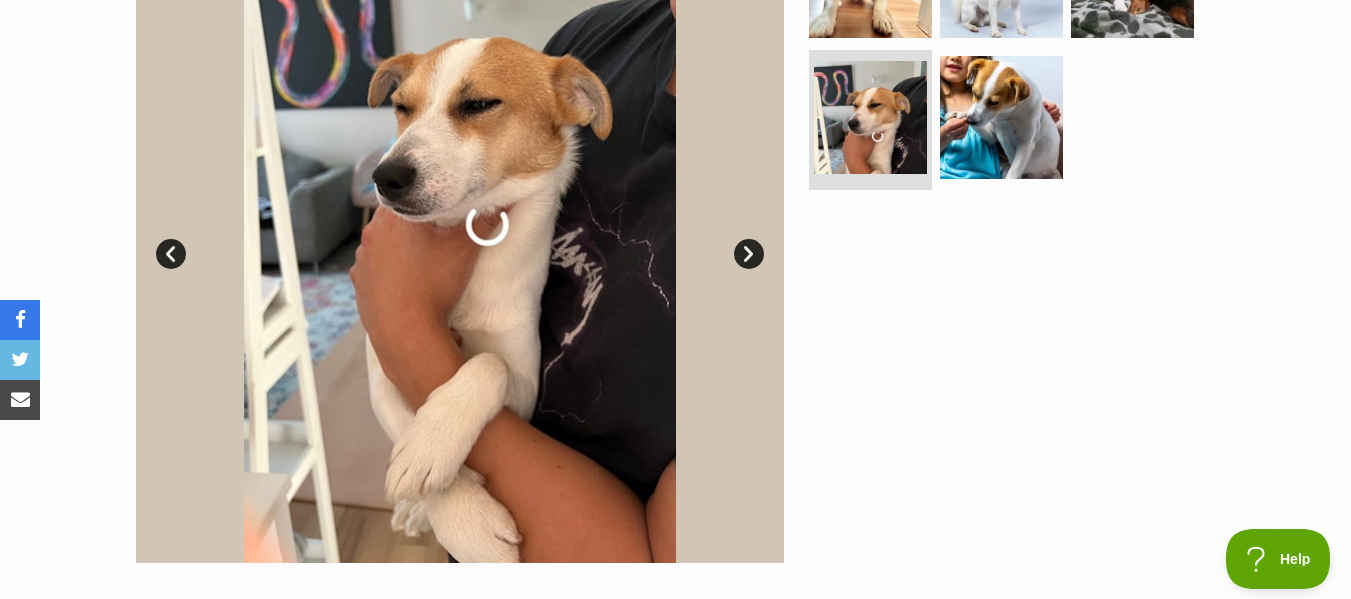 scroll, scrollTop: 500, scrollLeft: 0, axis: vertical 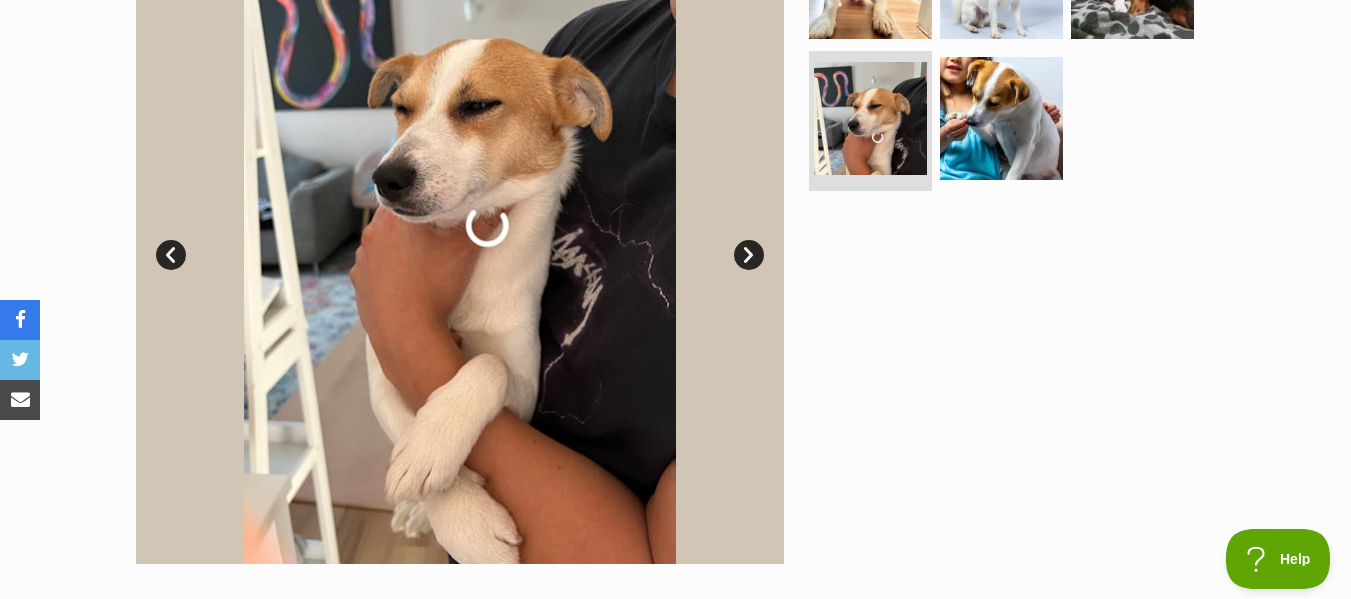 click on "Next" at bounding box center (749, 255) 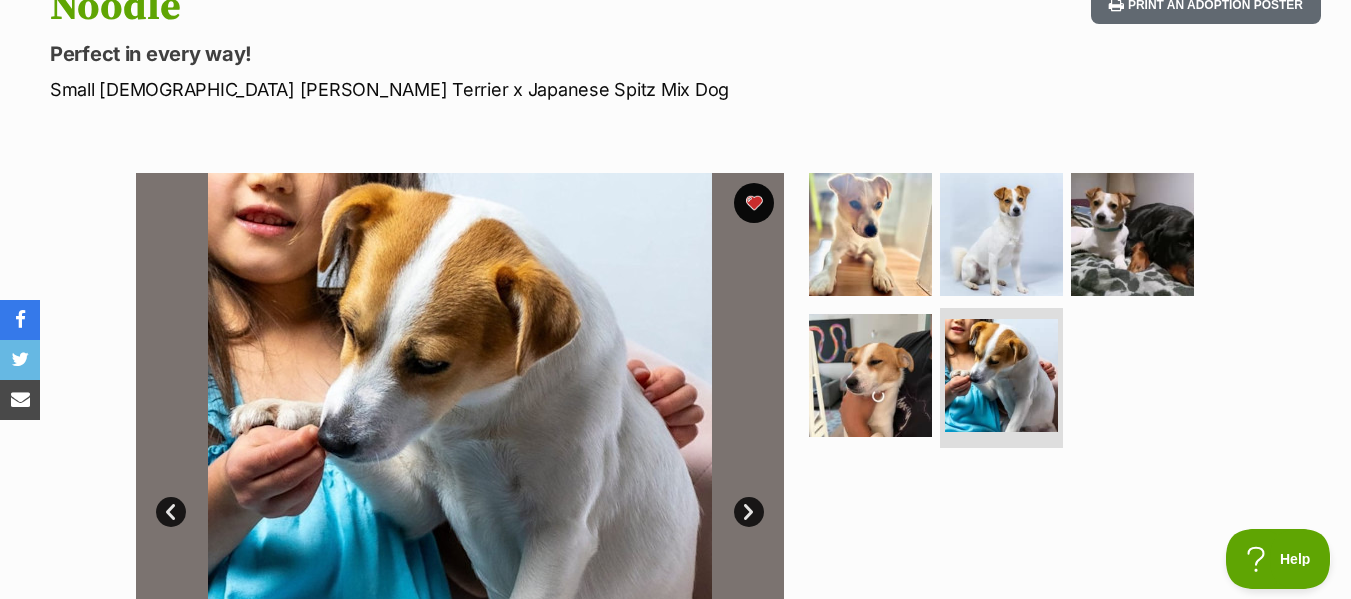scroll, scrollTop: 0, scrollLeft: 0, axis: both 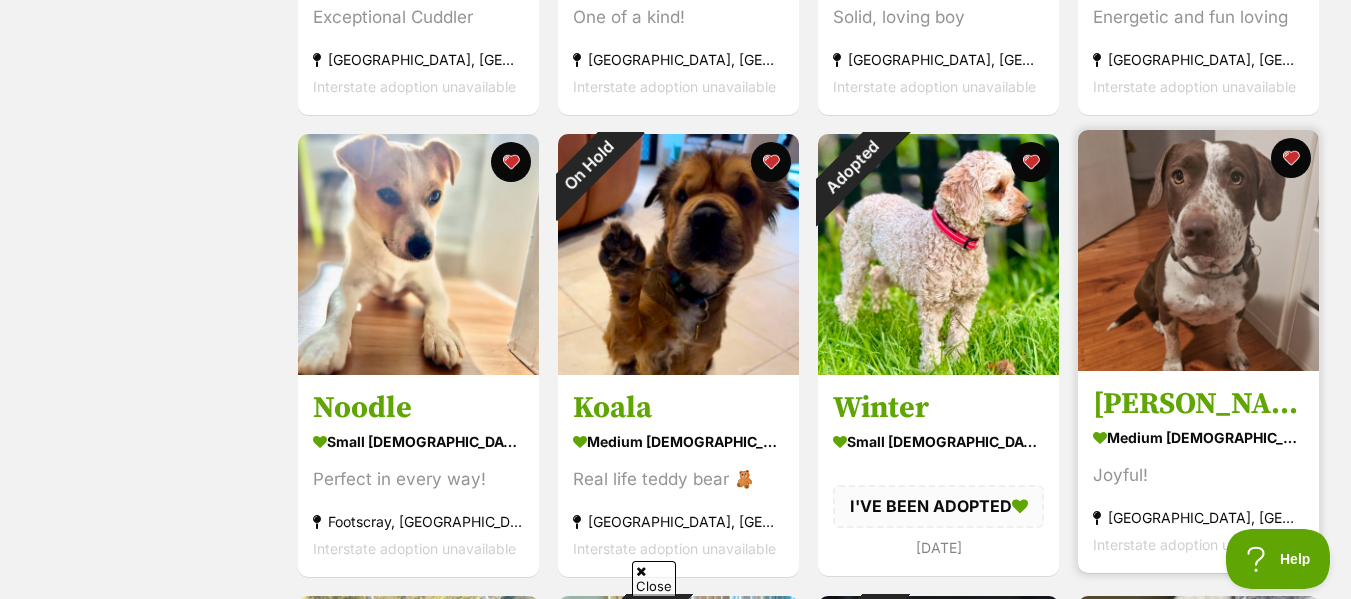 click on "[PERSON_NAME]" at bounding box center (1198, 404) 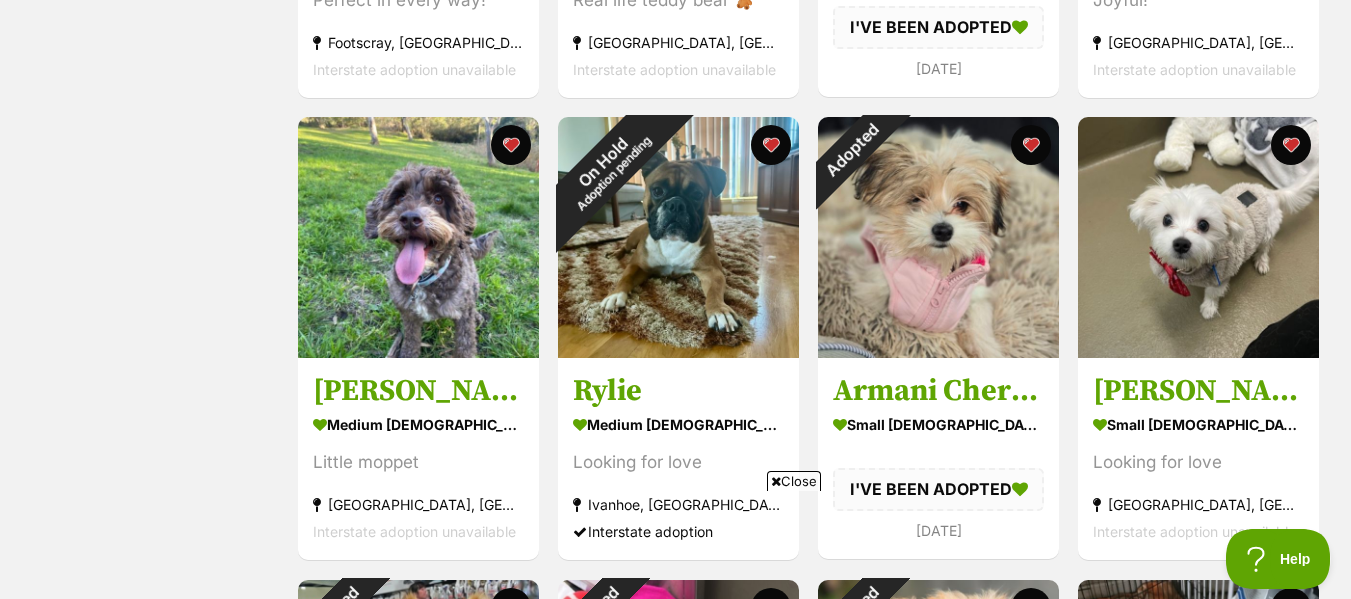 scroll, scrollTop: 1700, scrollLeft: 0, axis: vertical 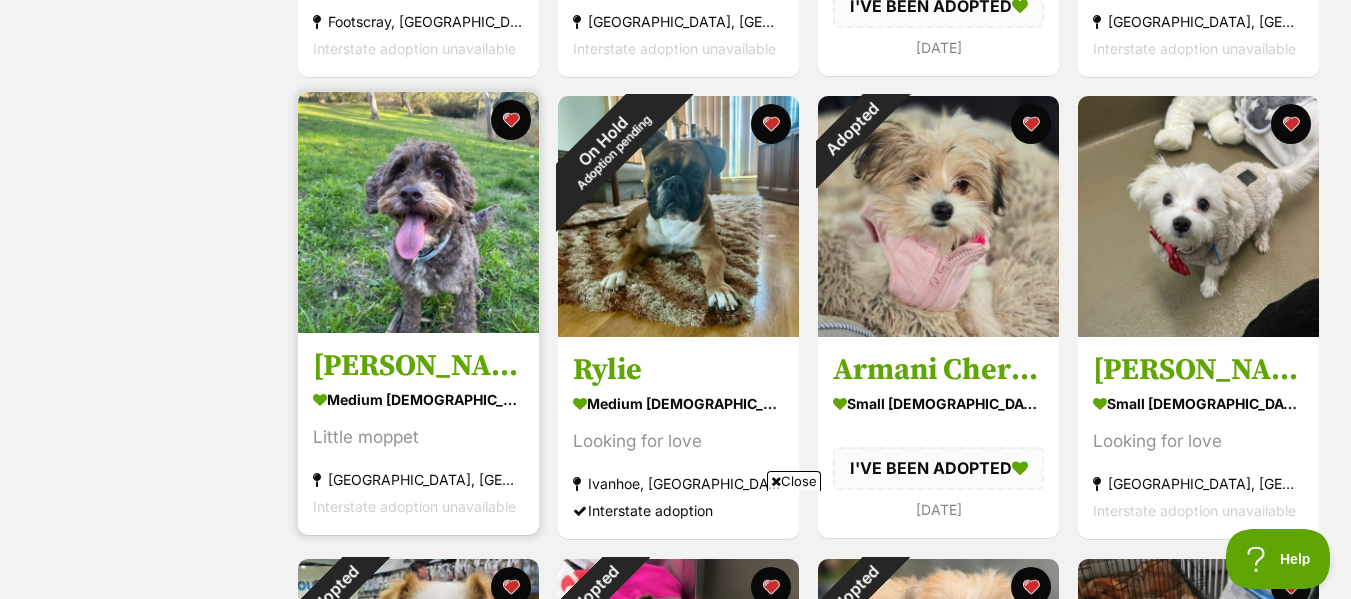 click on "Milo Russelton" at bounding box center (418, 367) 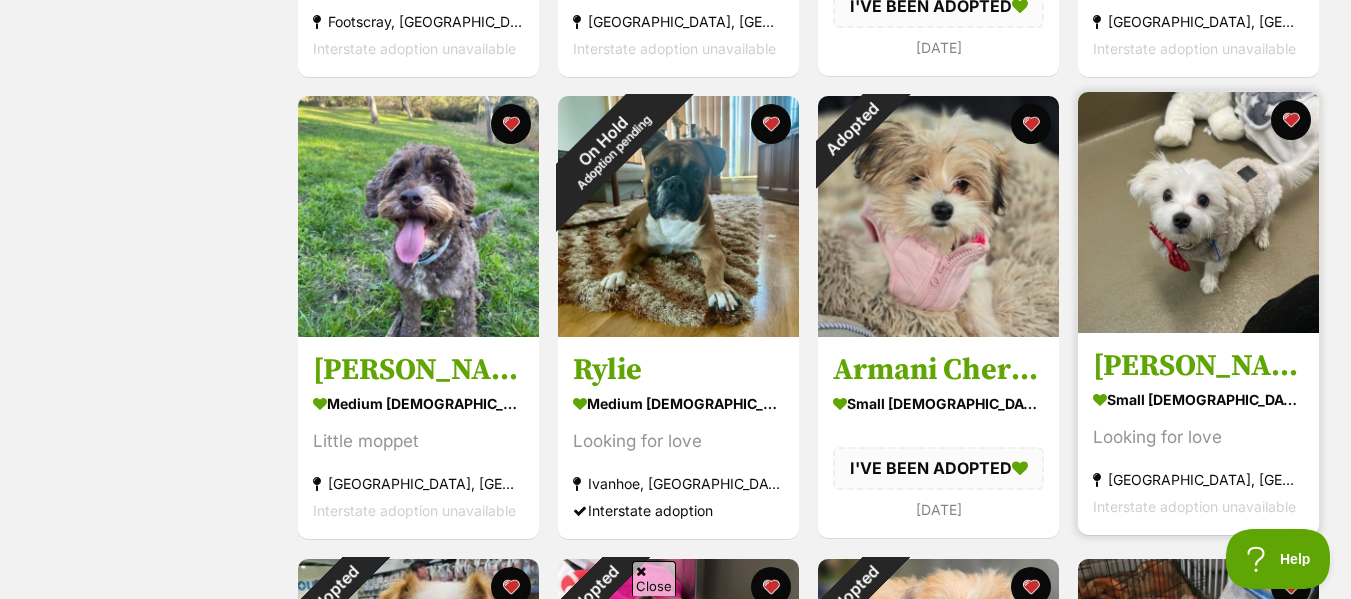 click at bounding box center (1198, 212) 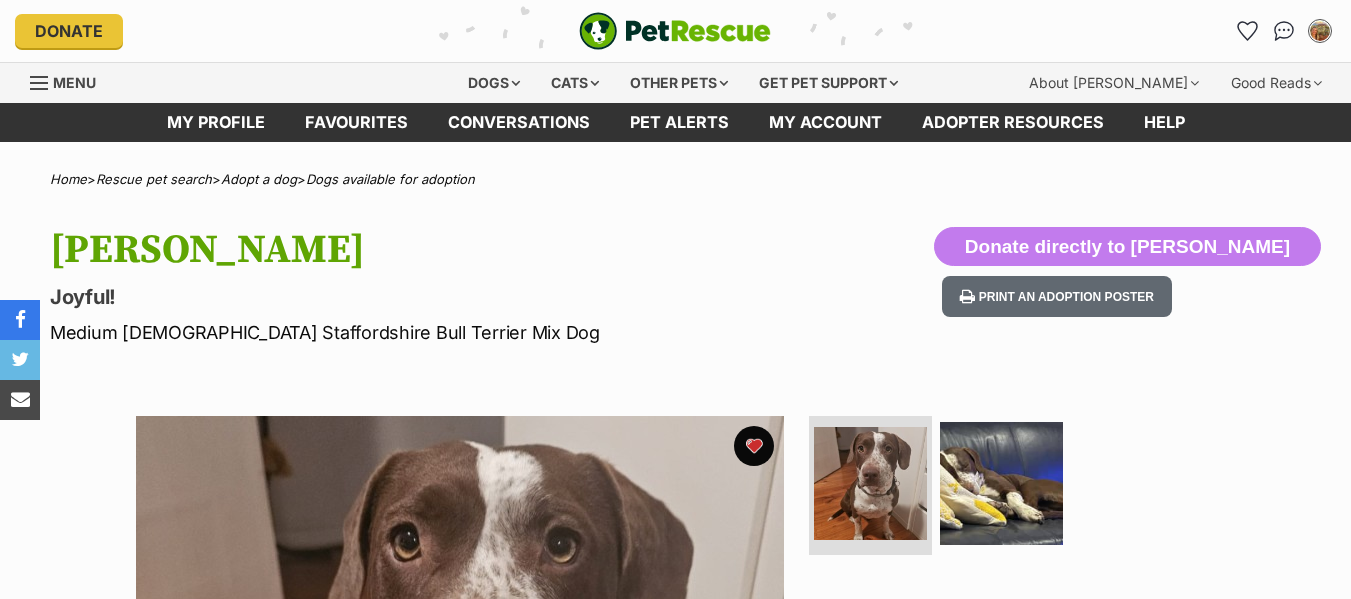 scroll, scrollTop: 0, scrollLeft: 0, axis: both 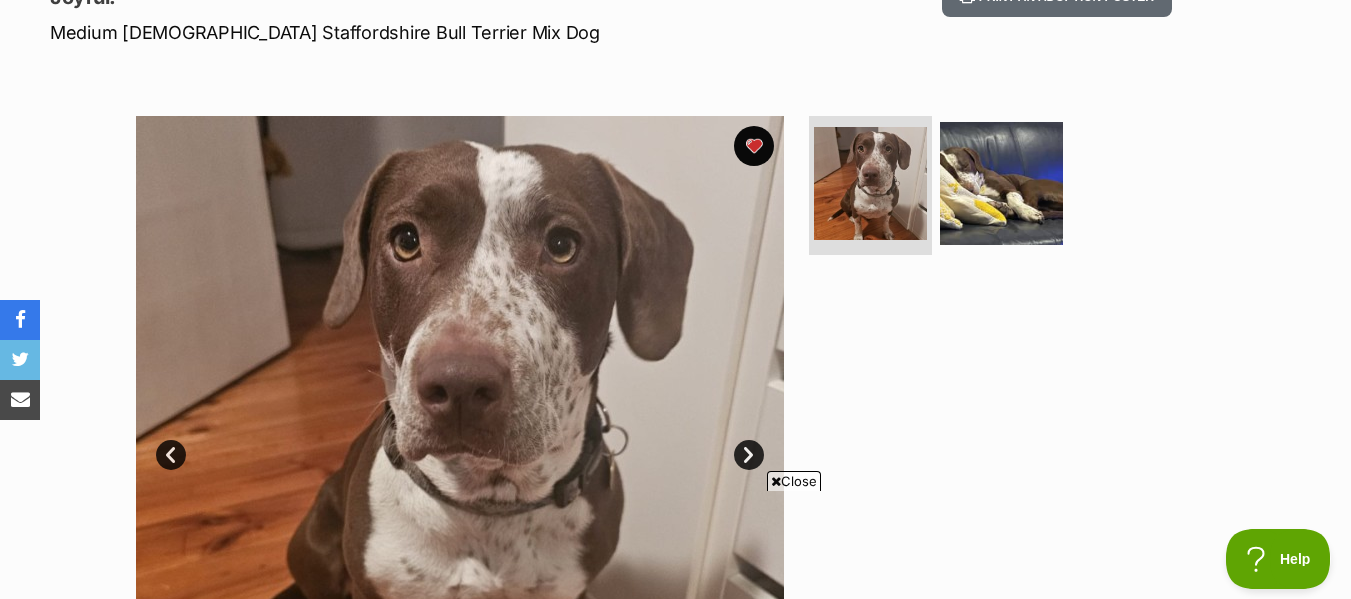 click on "Close" at bounding box center [794, 481] 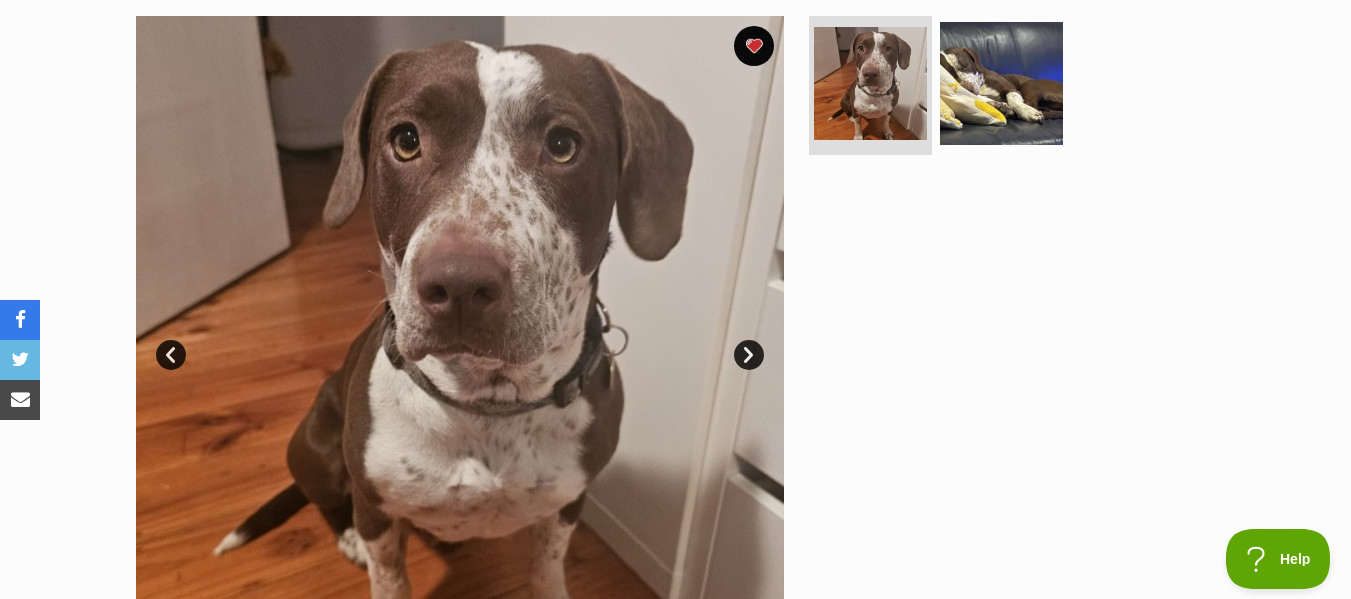 scroll, scrollTop: 500, scrollLeft: 0, axis: vertical 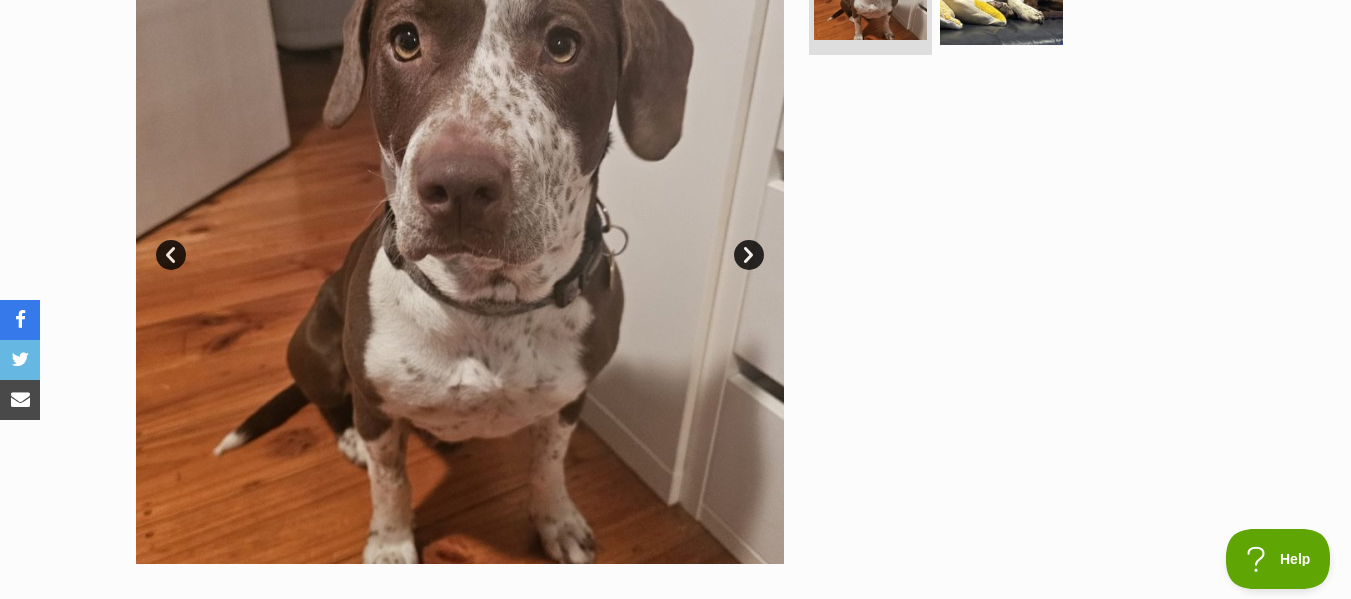 click on "Next" at bounding box center [749, 255] 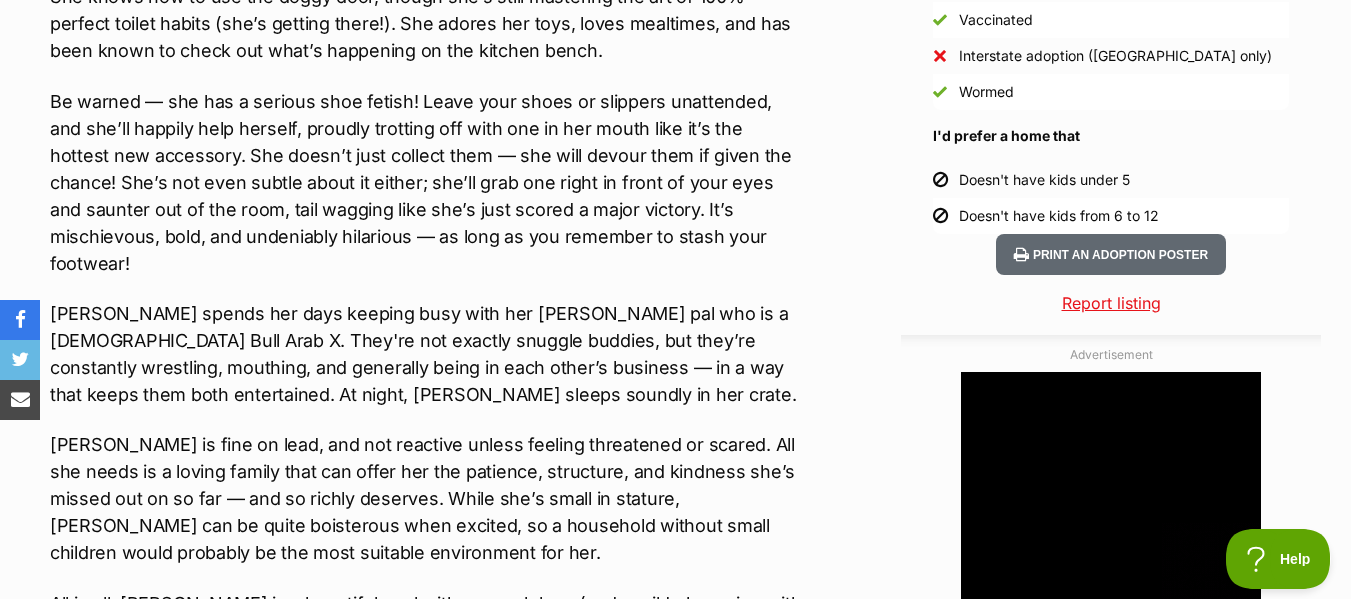 scroll, scrollTop: 0, scrollLeft: 0, axis: both 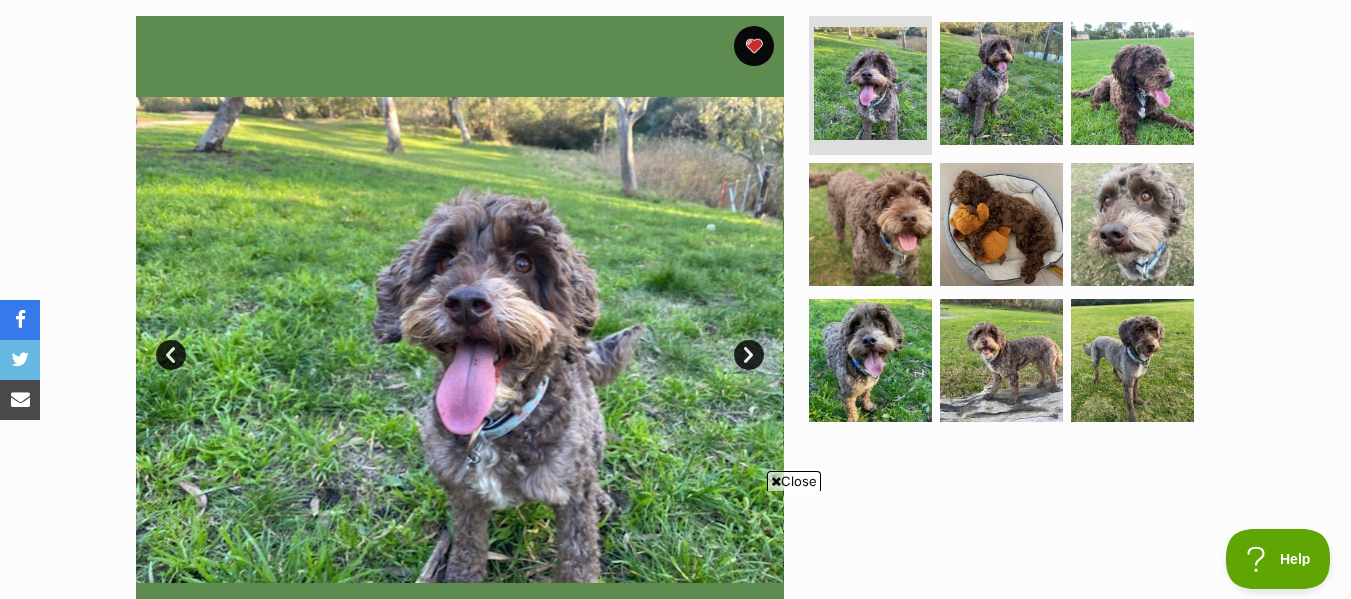 click on "Close" at bounding box center (794, 481) 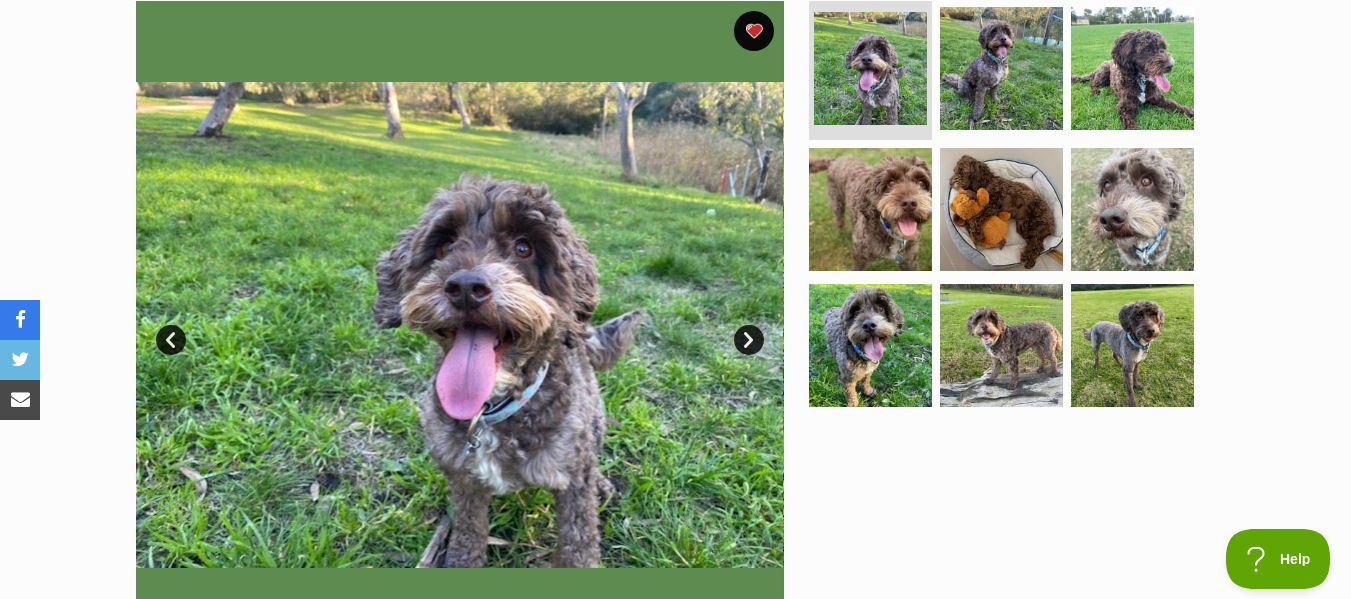 scroll, scrollTop: 500, scrollLeft: 0, axis: vertical 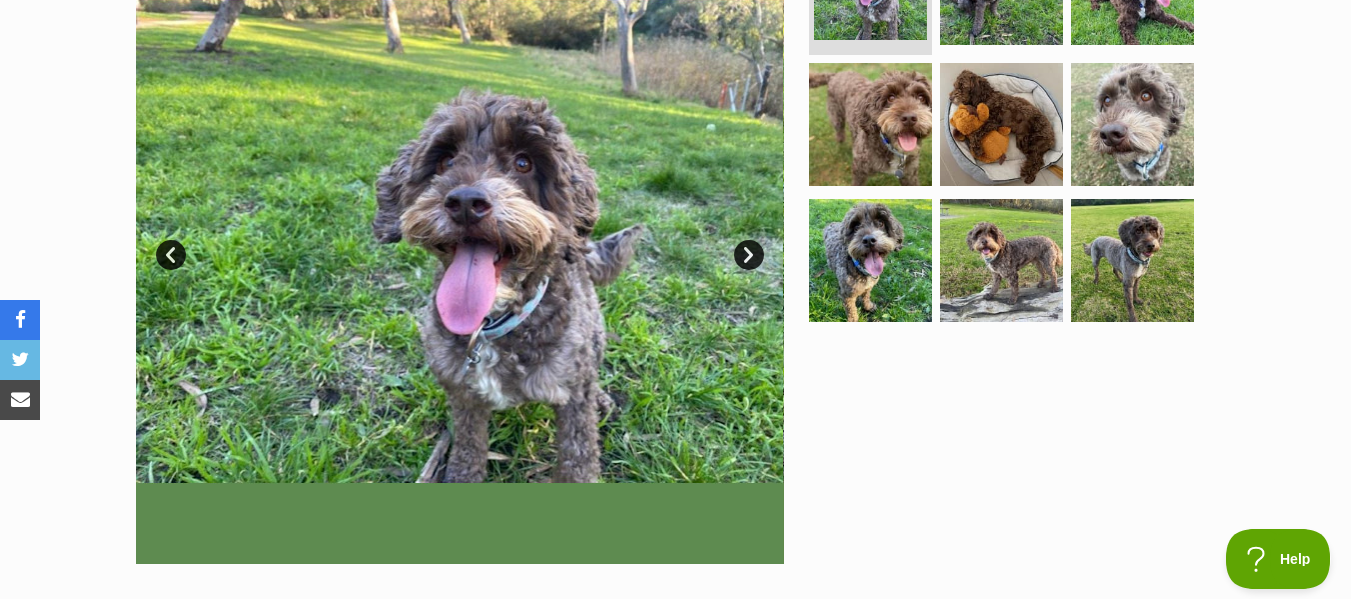 click on "Next" at bounding box center (749, 255) 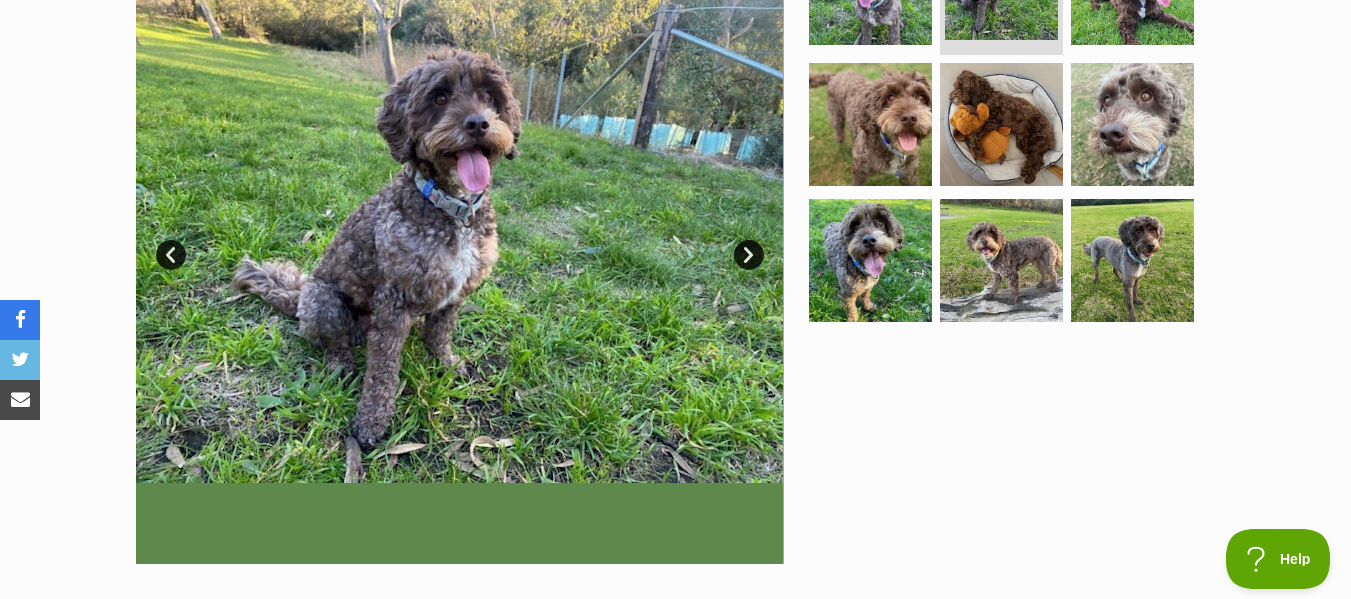click on "Next" at bounding box center (749, 255) 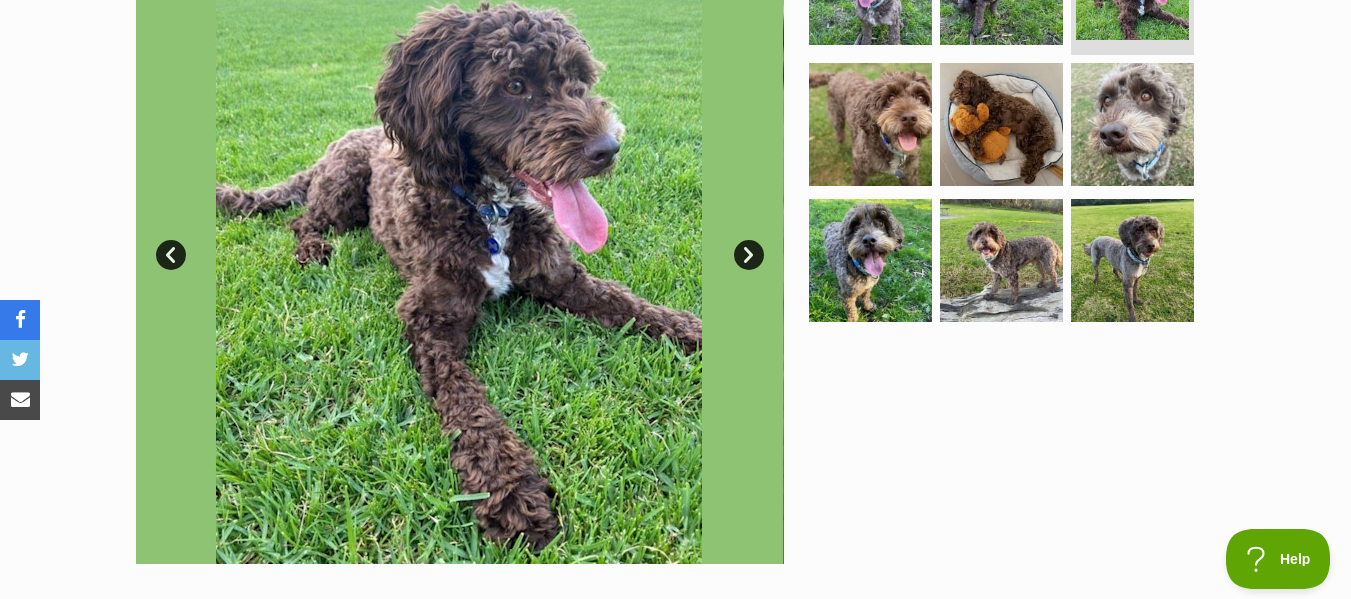click on "Next" at bounding box center (749, 255) 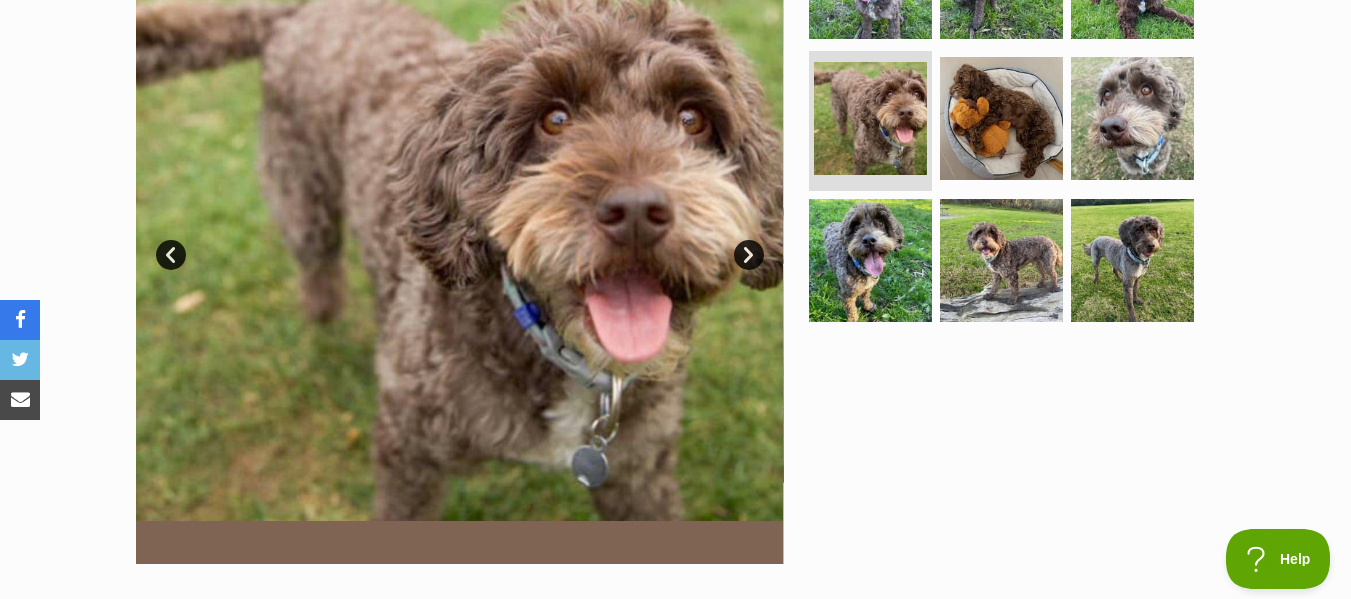 click on "Next" at bounding box center [749, 255] 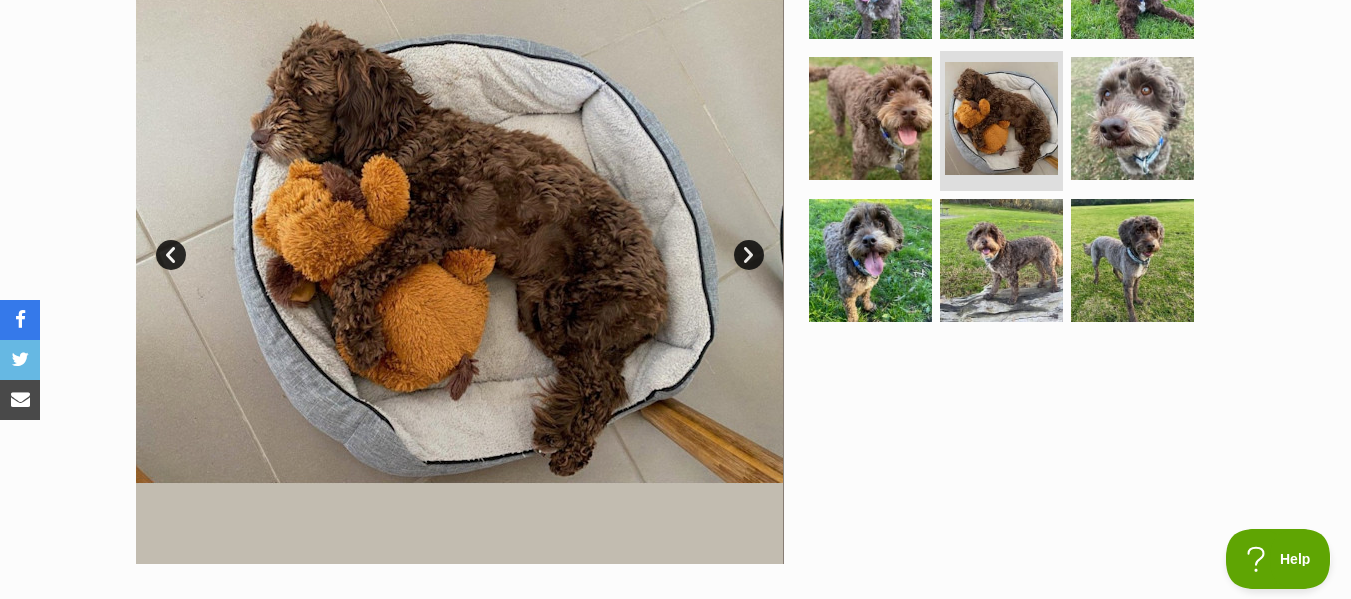 click on "Next" at bounding box center [749, 255] 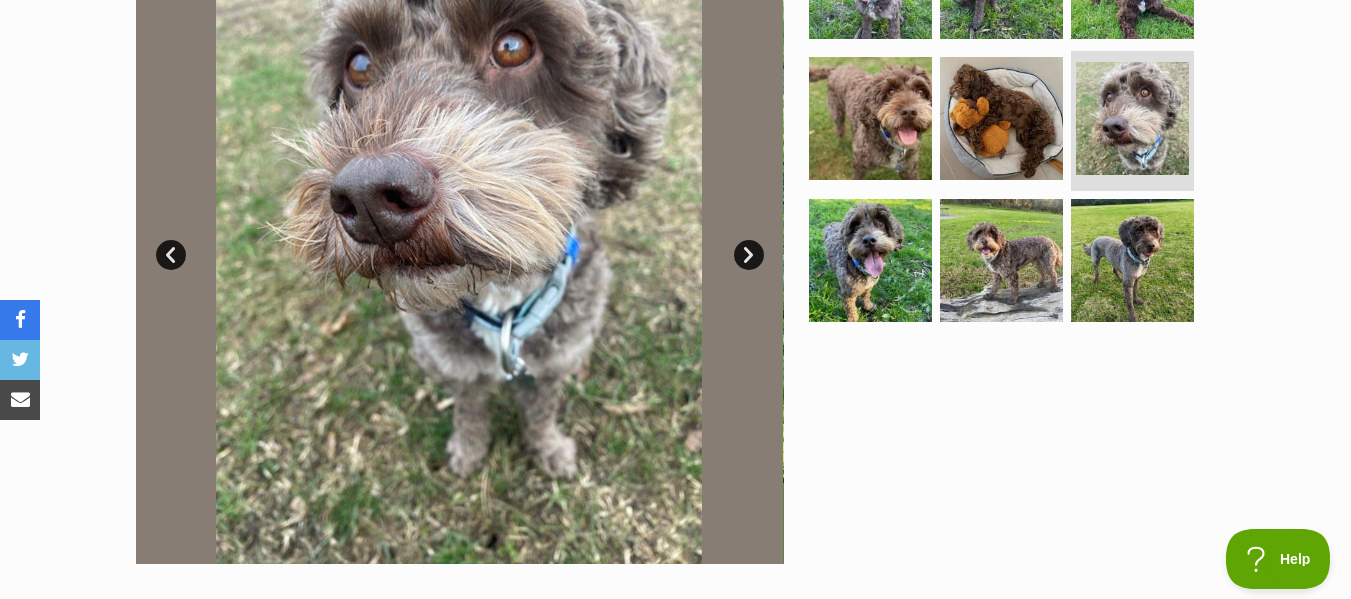 click on "Next" at bounding box center [749, 255] 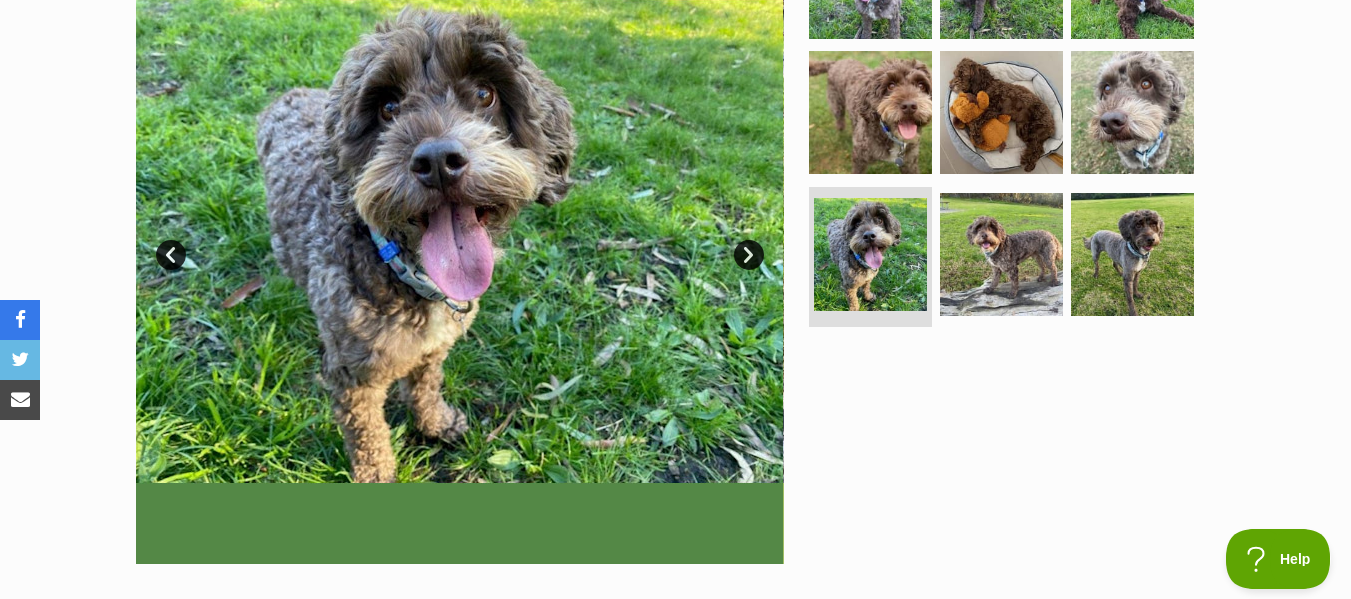 click on "Next" at bounding box center (749, 255) 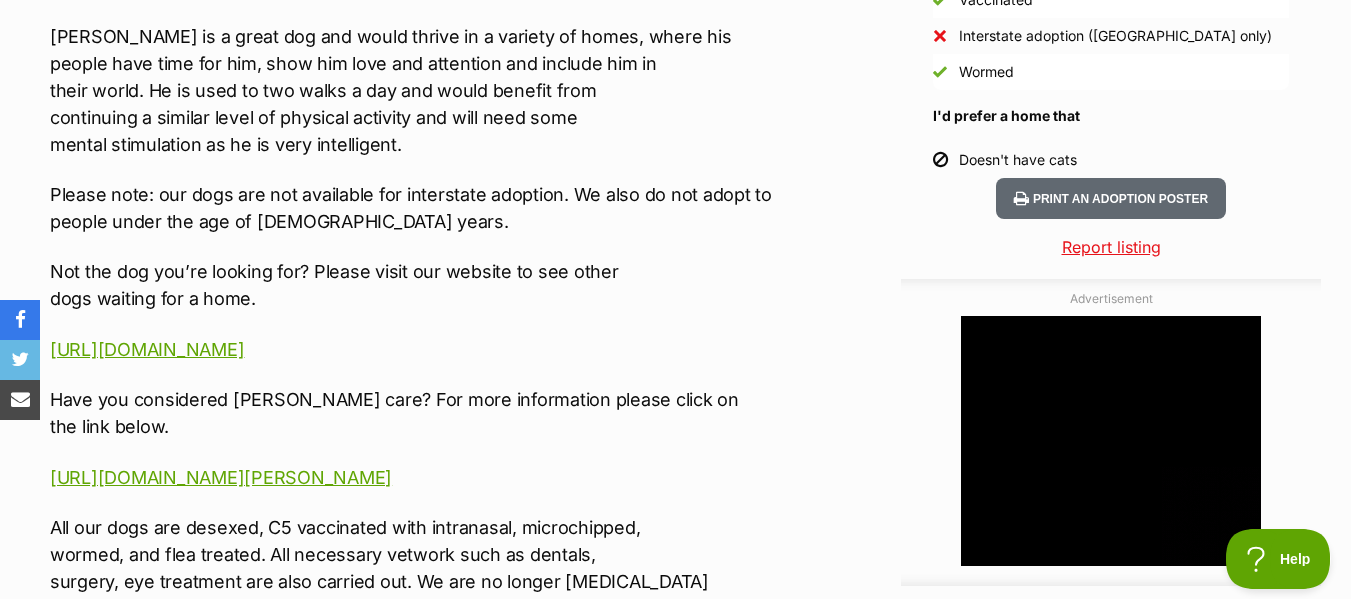 scroll, scrollTop: 0, scrollLeft: 0, axis: both 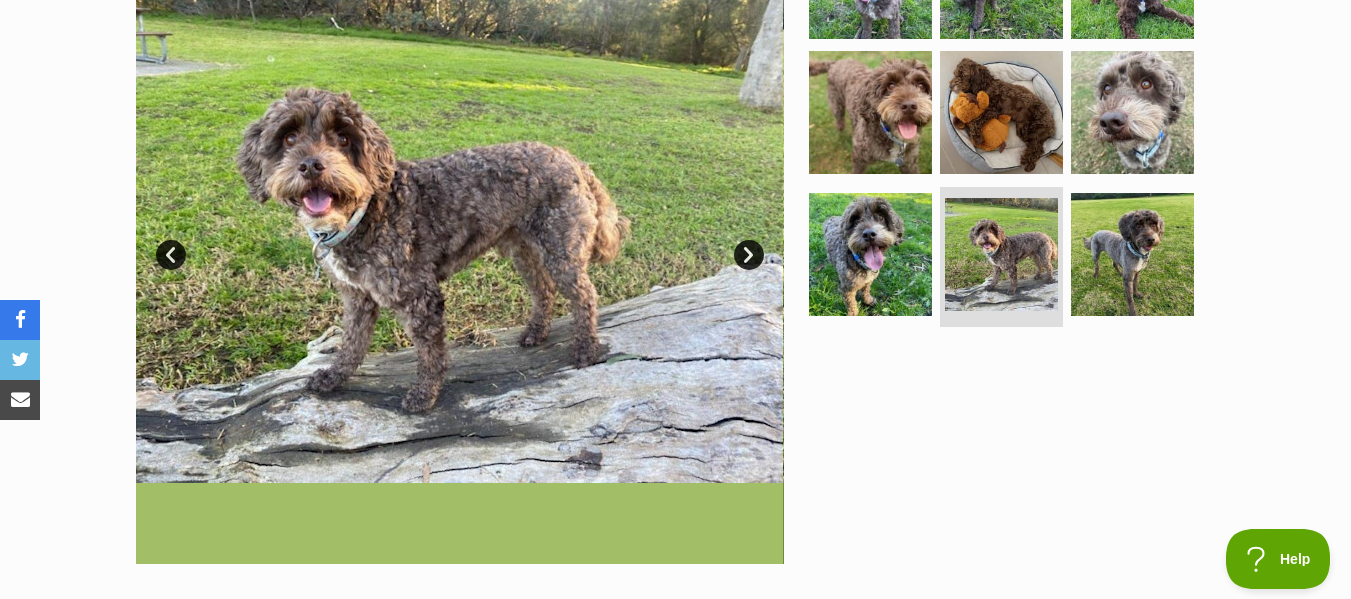 click on "Next" at bounding box center (749, 255) 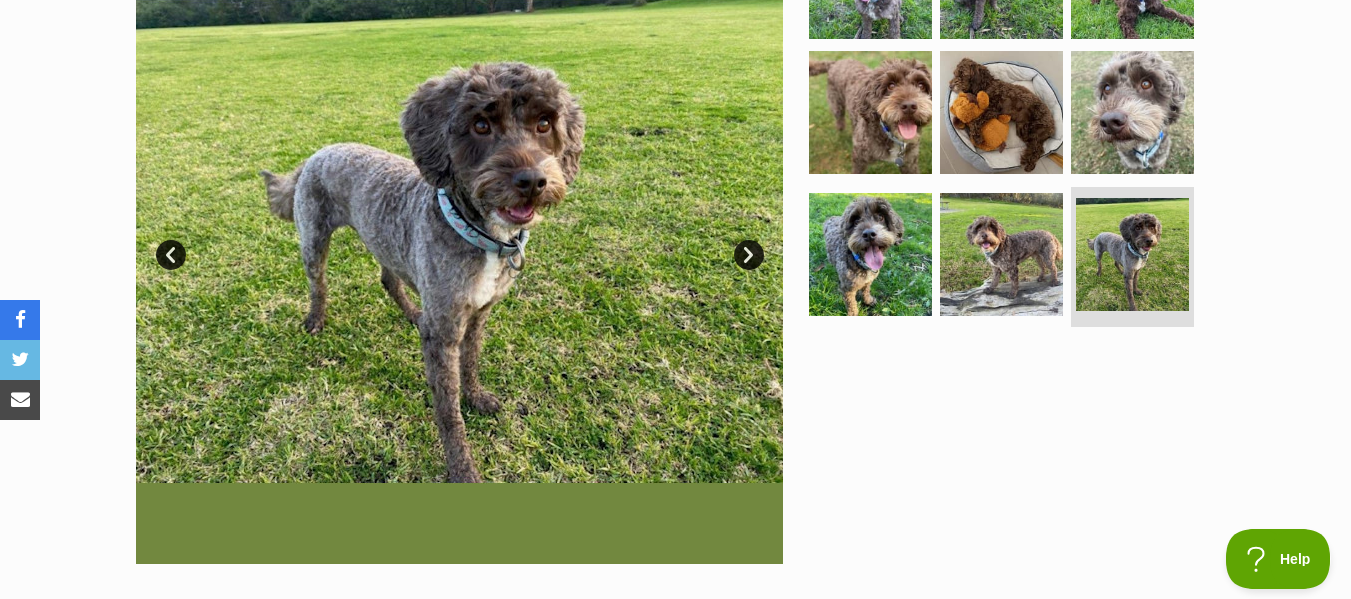 click on "Next" at bounding box center (749, 255) 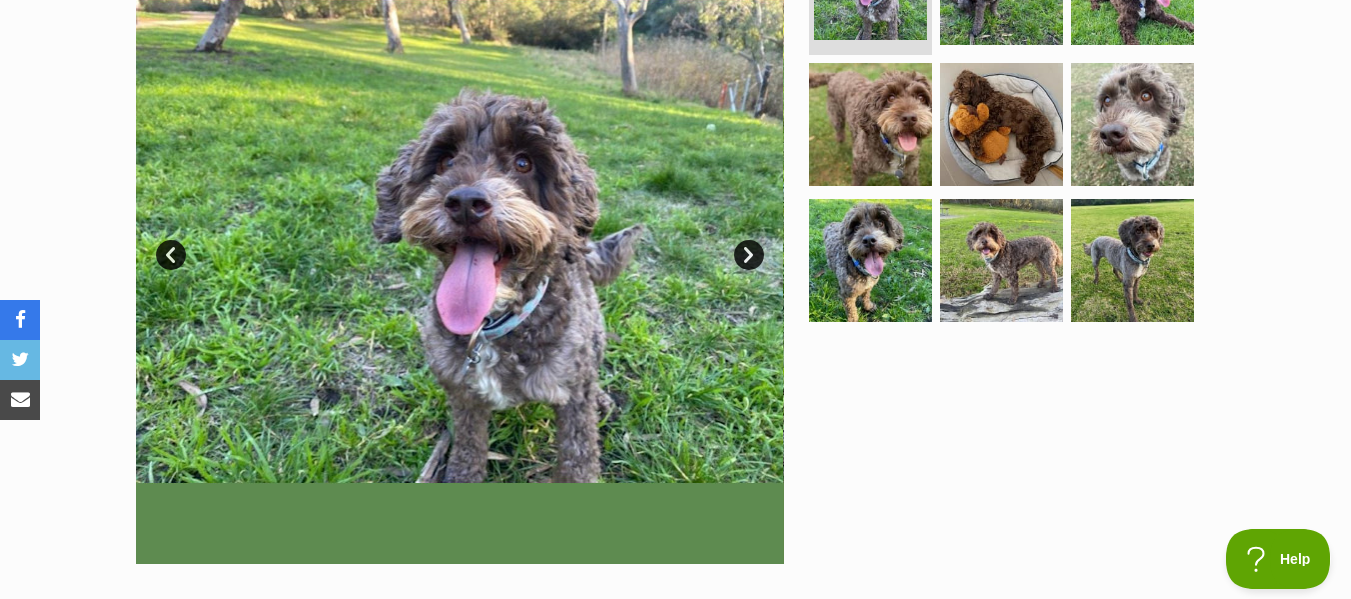 click on "Next" at bounding box center [749, 255] 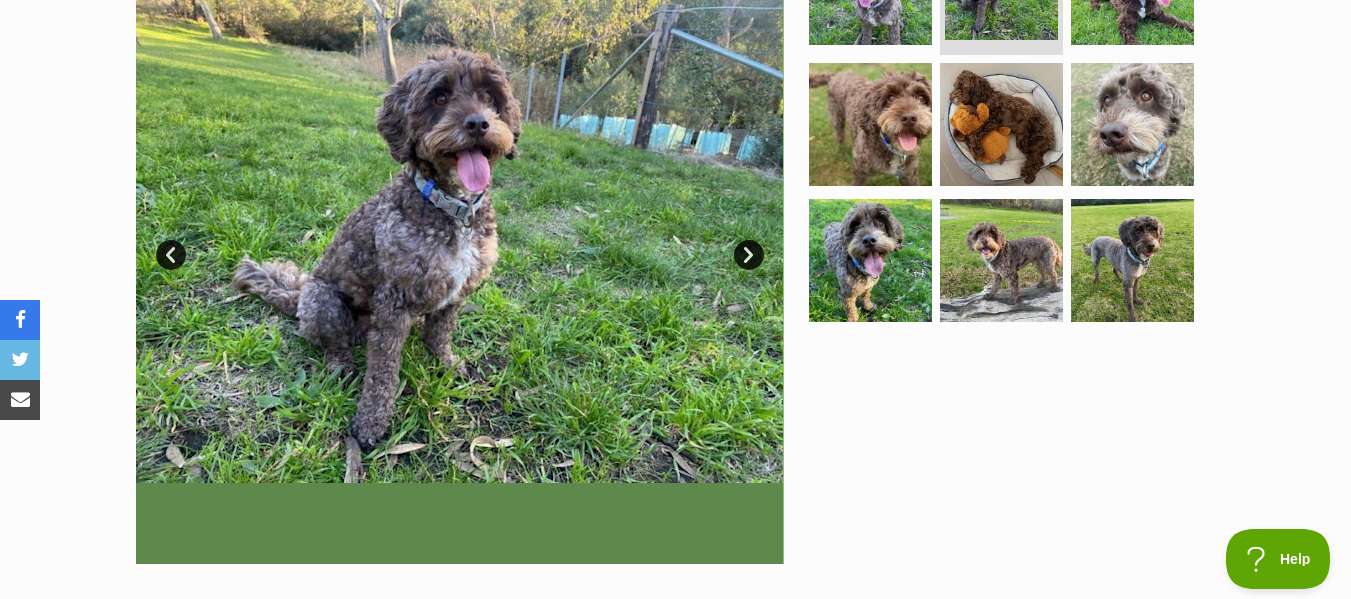click on "Next" at bounding box center (749, 255) 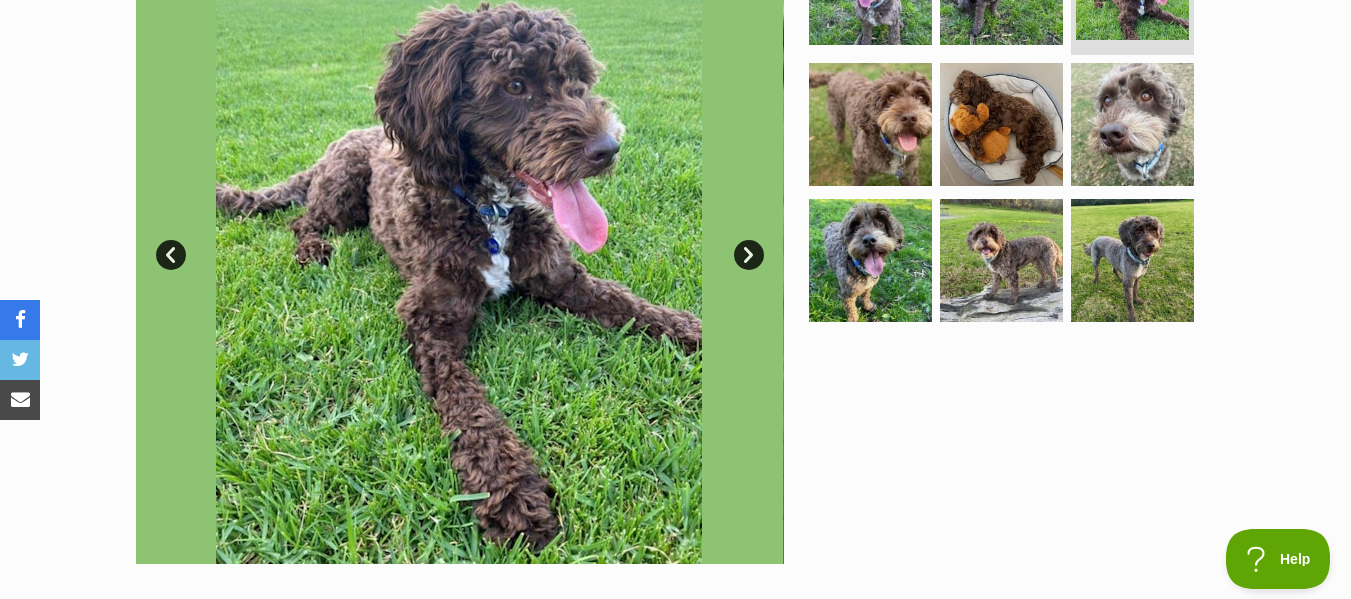click on "Next" at bounding box center [749, 255] 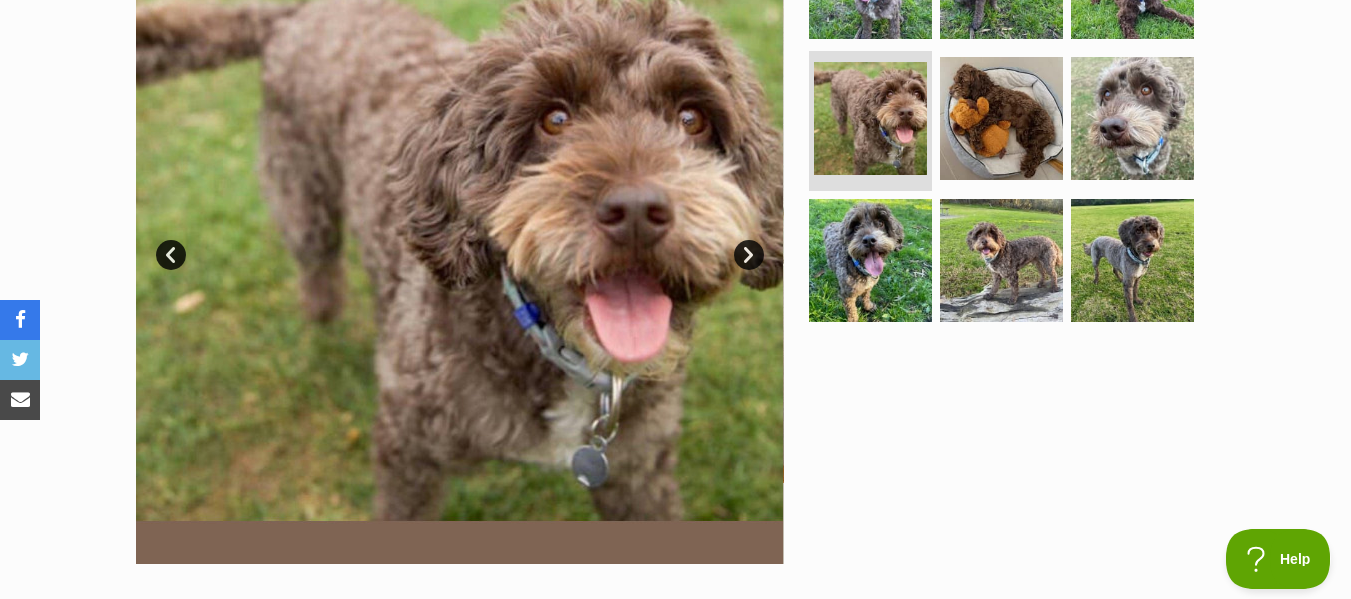 click on "Next" at bounding box center (749, 255) 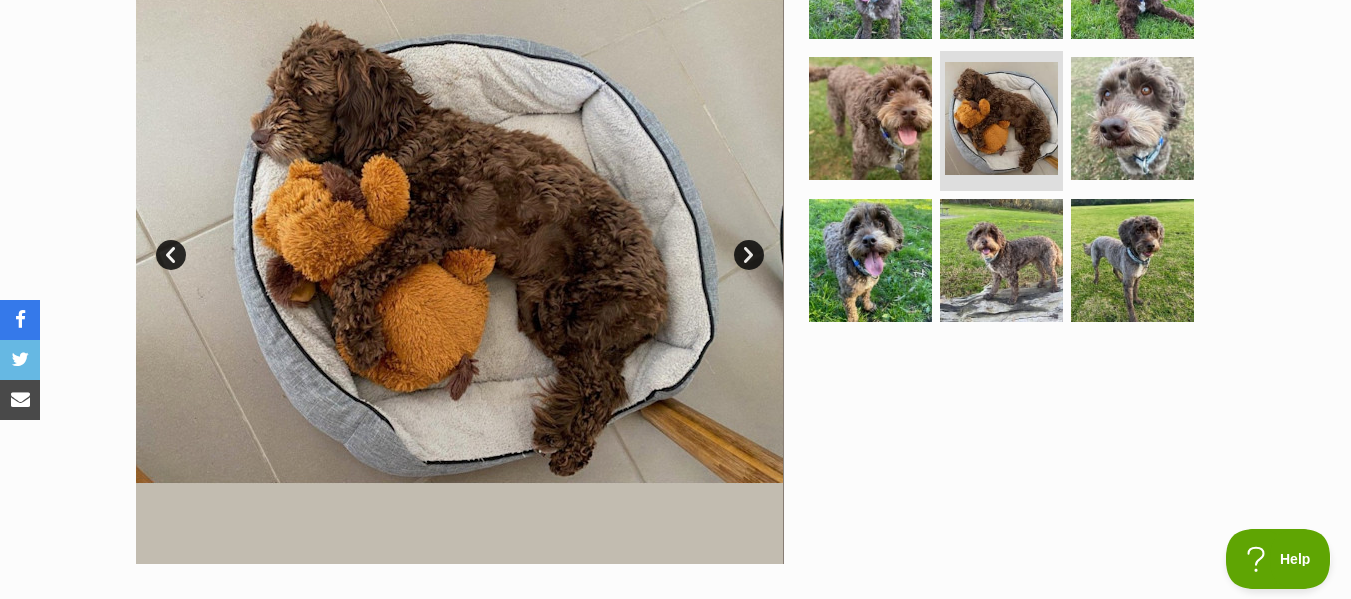 click on "Next" at bounding box center [749, 255] 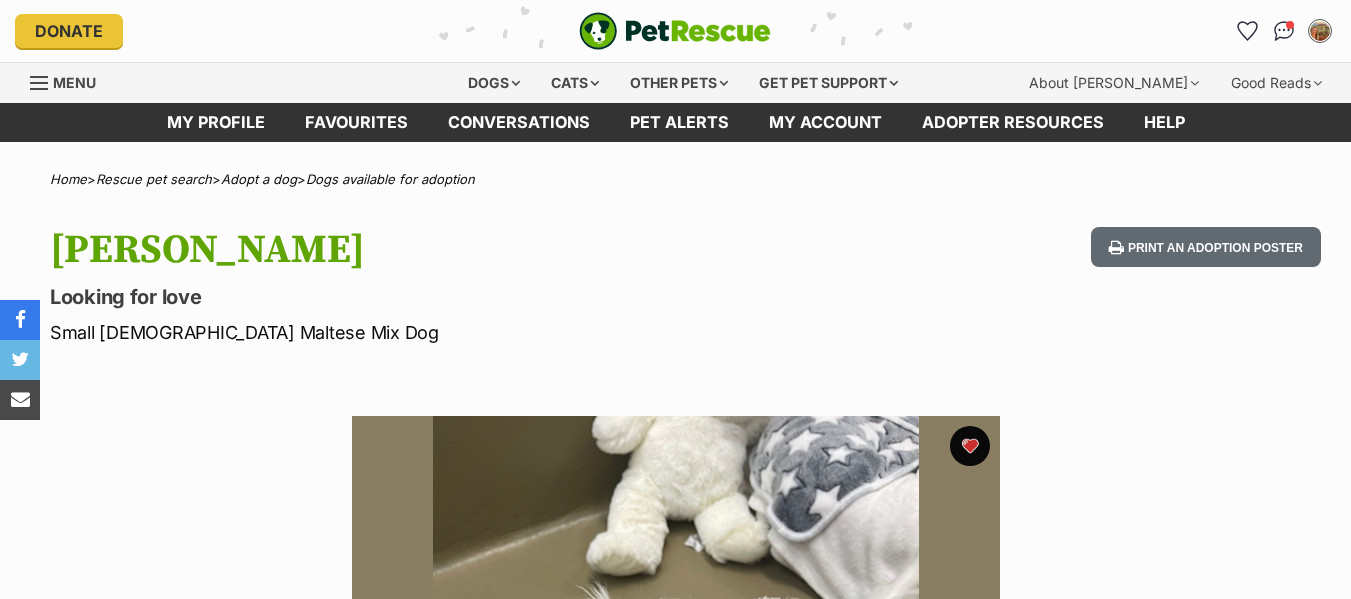 scroll, scrollTop: 0, scrollLeft: 0, axis: both 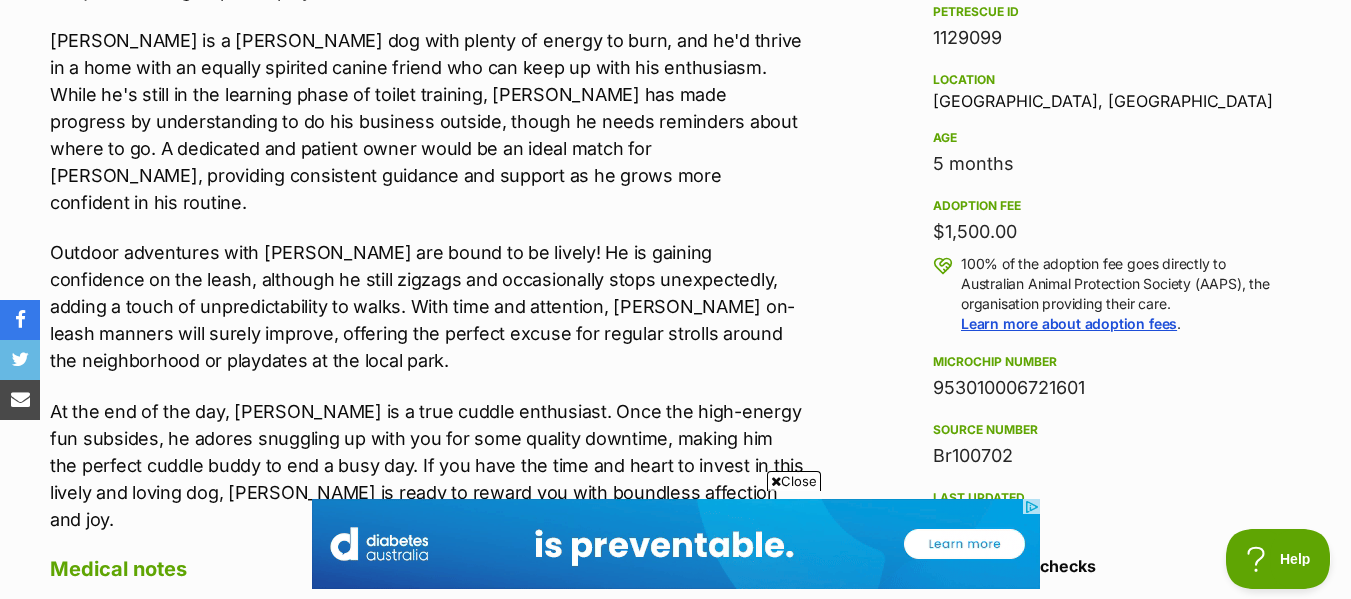 click on "Close" at bounding box center [794, 481] 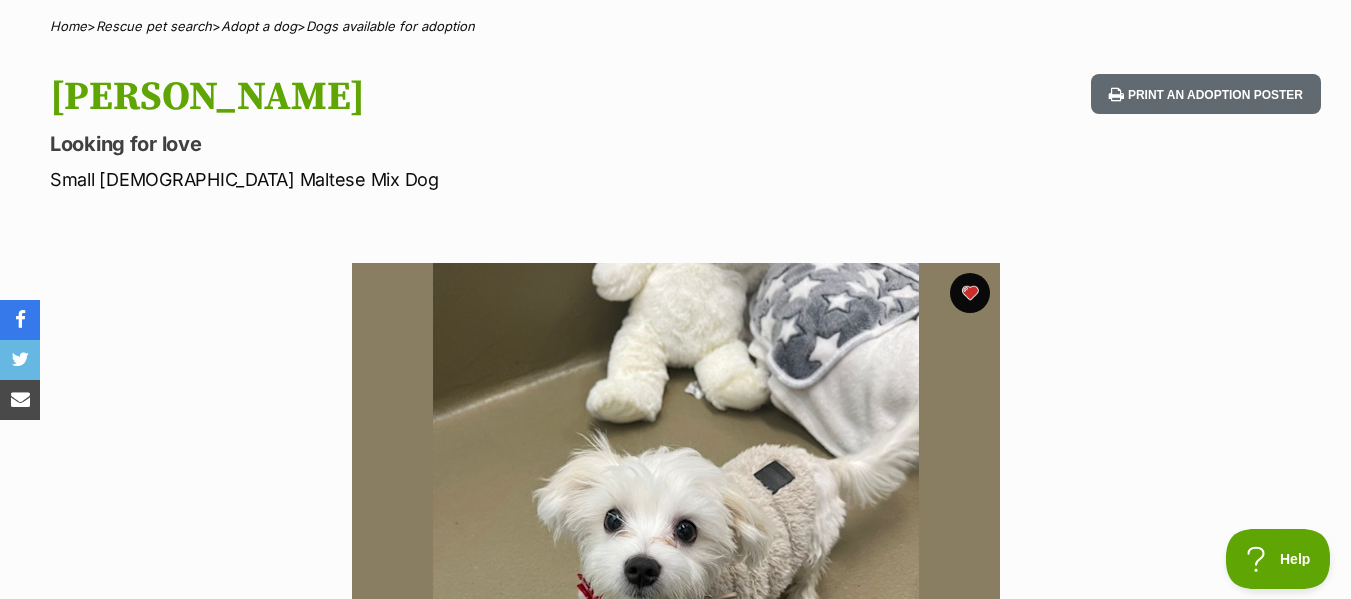 scroll, scrollTop: 200, scrollLeft: 0, axis: vertical 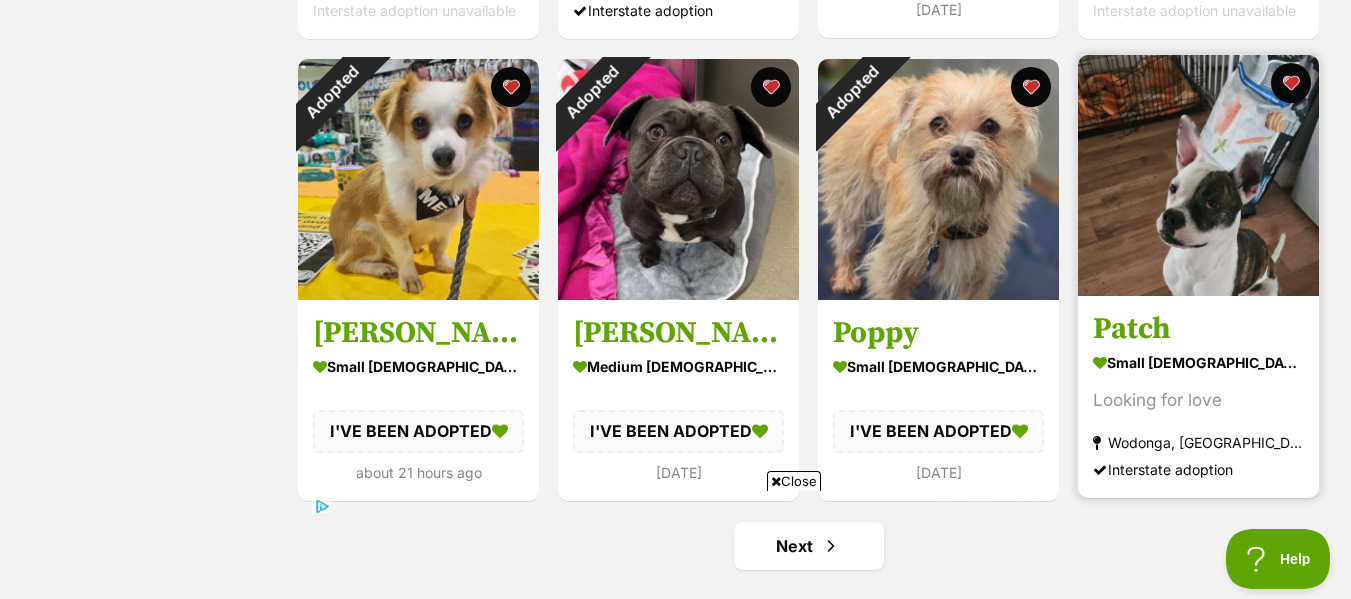 click on "Patch" at bounding box center [1198, 329] 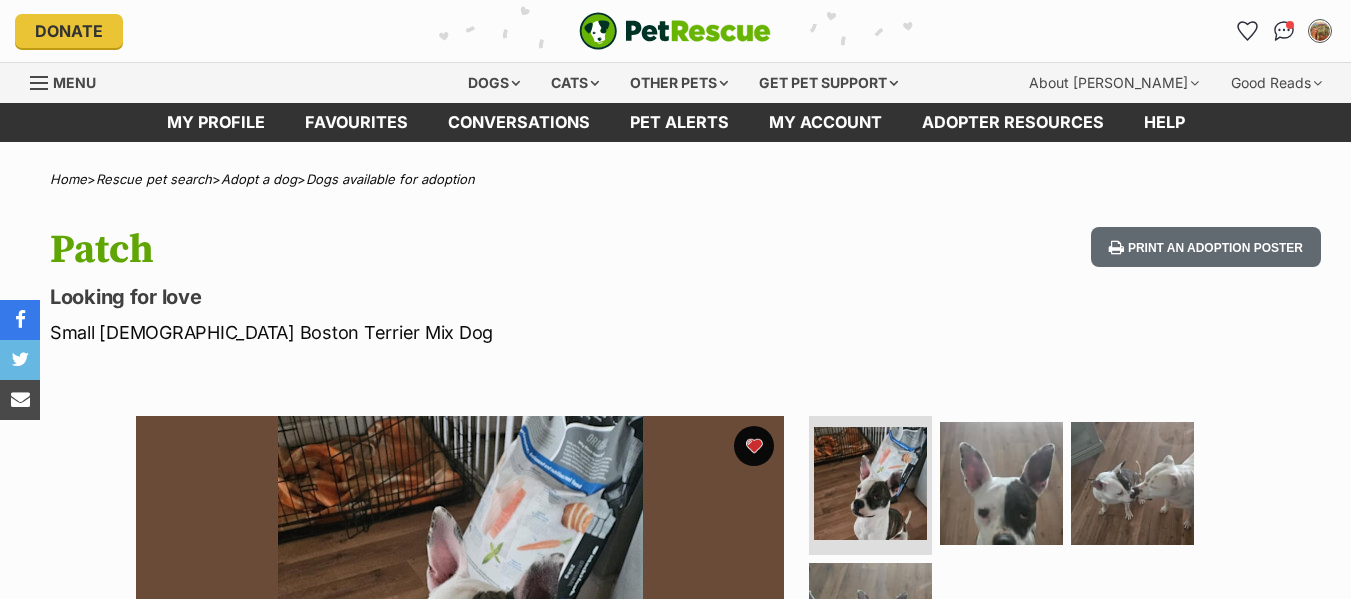 scroll, scrollTop: 0, scrollLeft: 0, axis: both 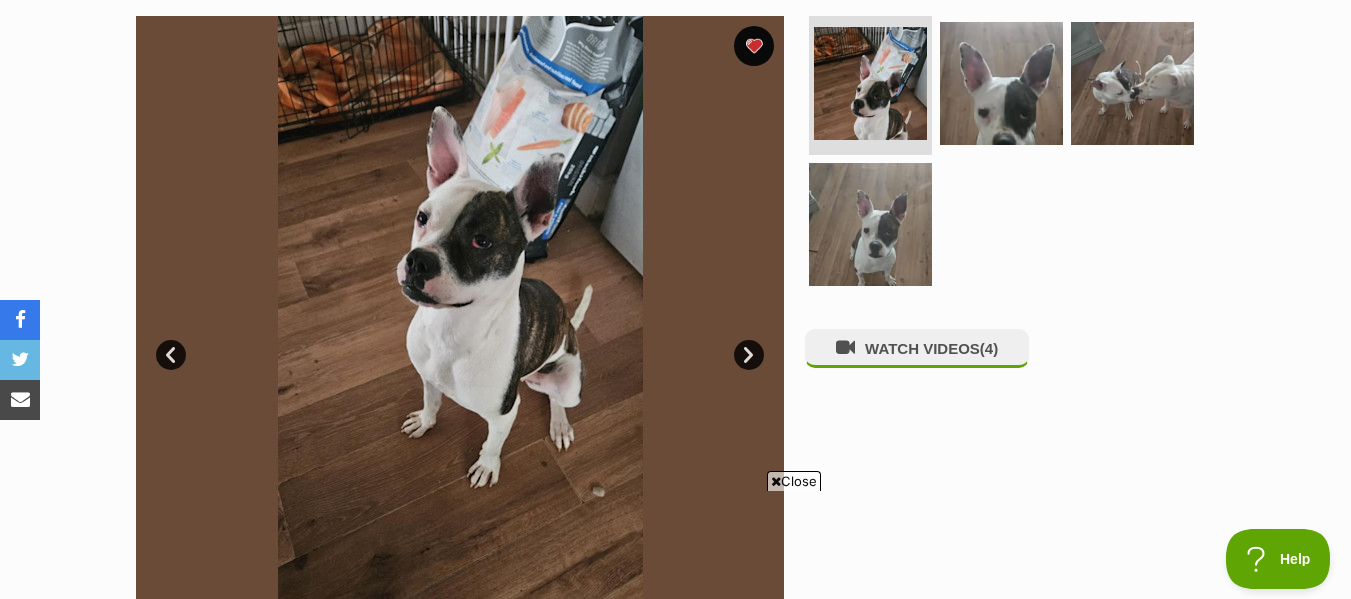 click on "Close" at bounding box center [794, 481] 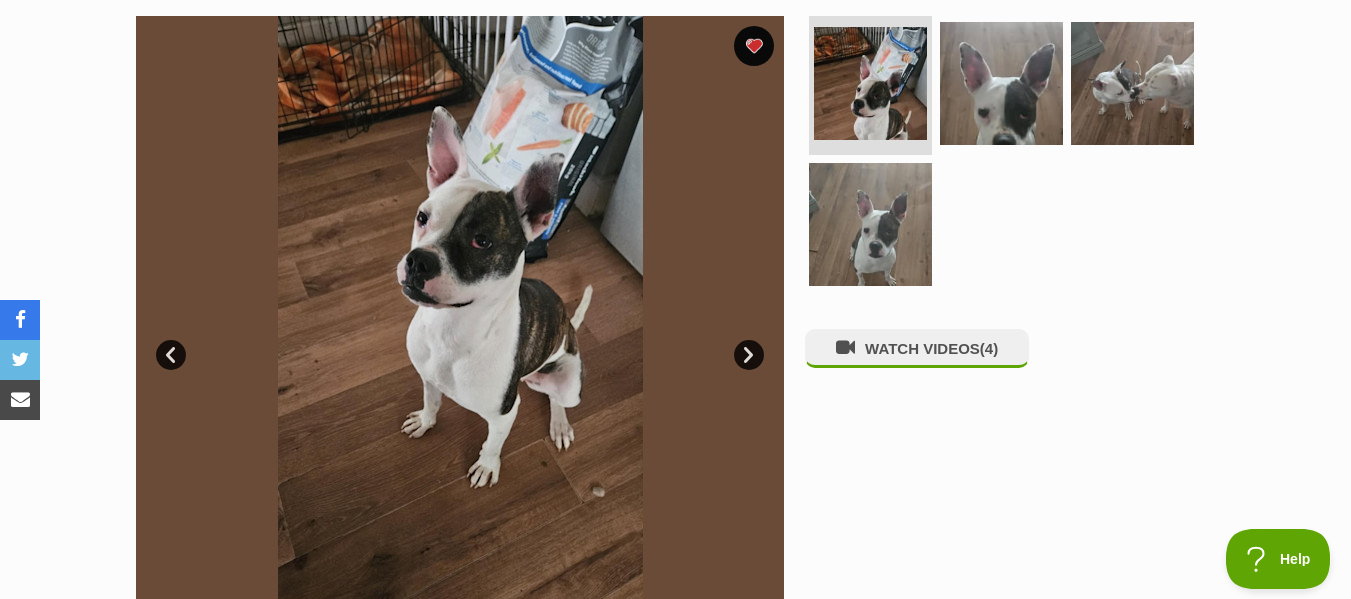 click on "Next" at bounding box center (749, 355) 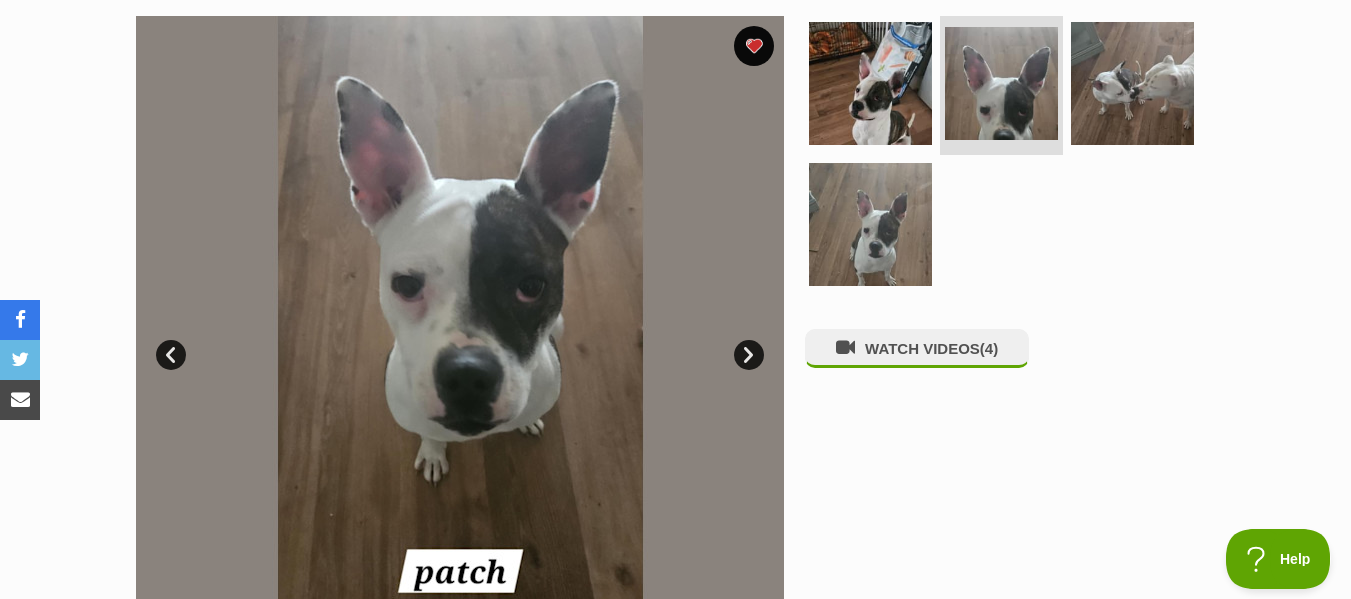 click on "Next" at bounding box center [749, 355] 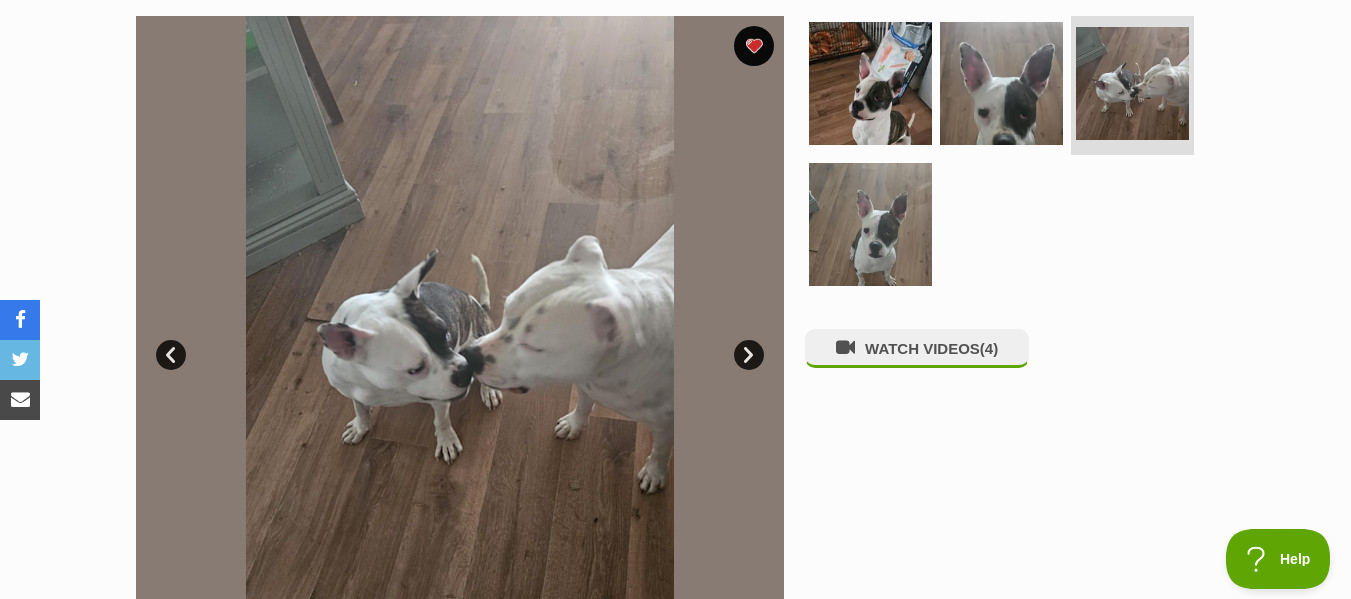 click on "Next" at bounding box center (749, 355) 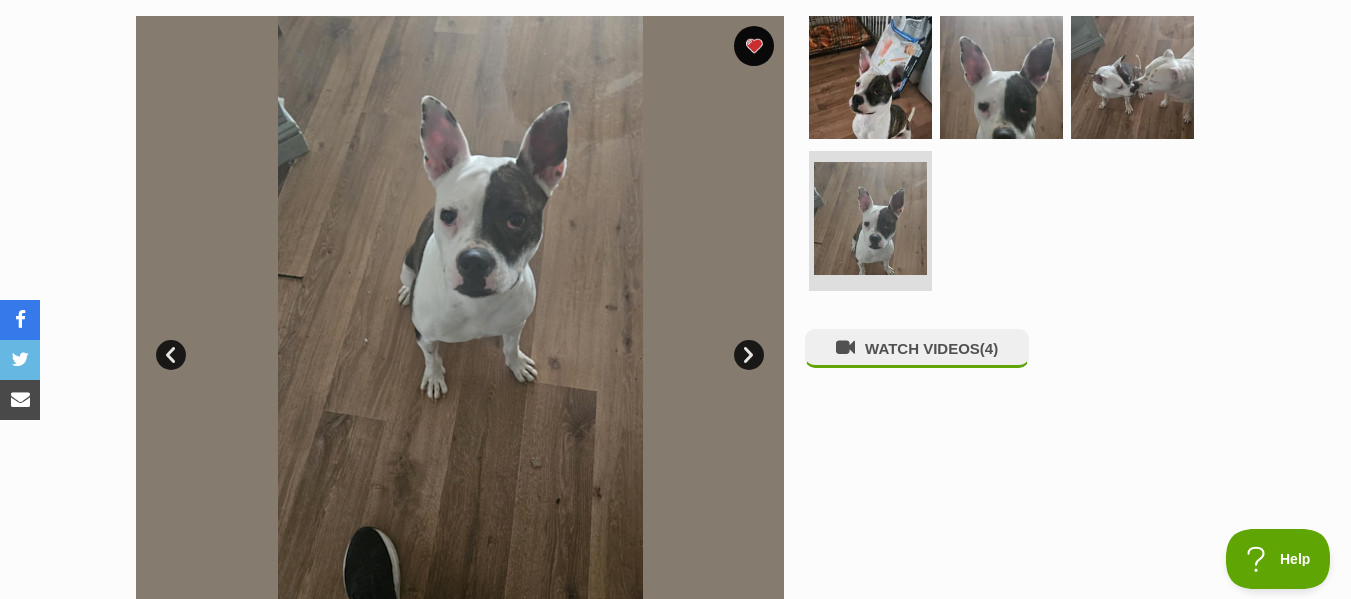 click on "Next" at bounding box center [749, 355] 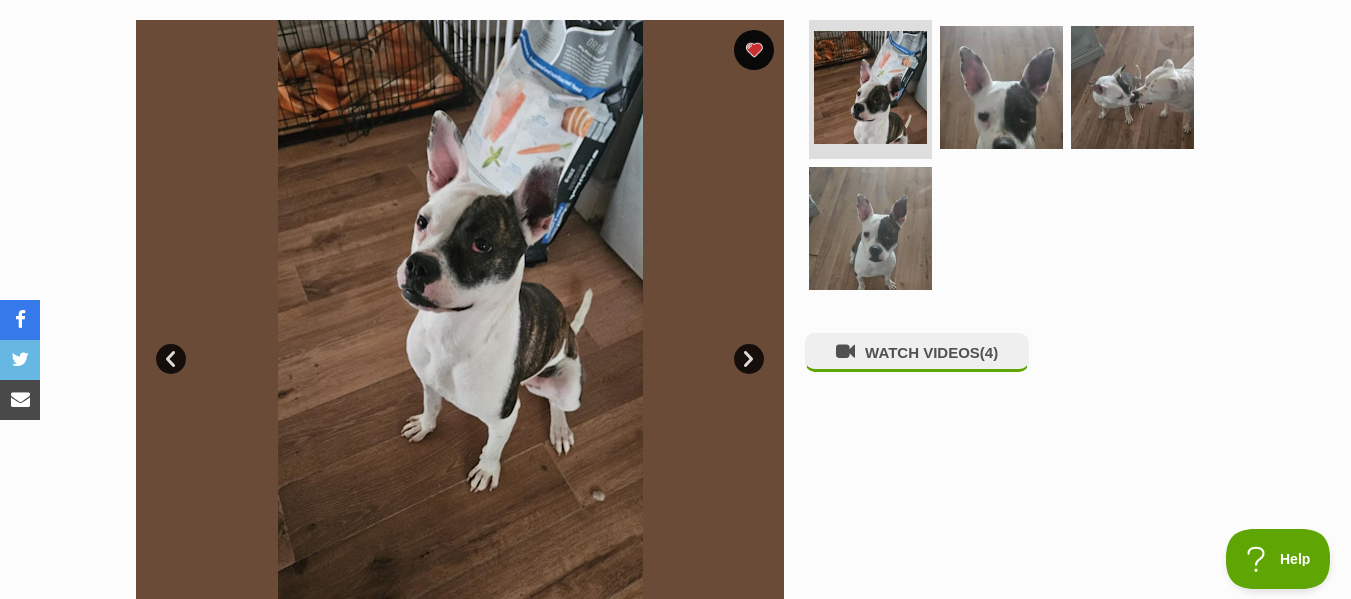 scroll, scrollTop: 400, scrollLeft: 0, axis: vertical 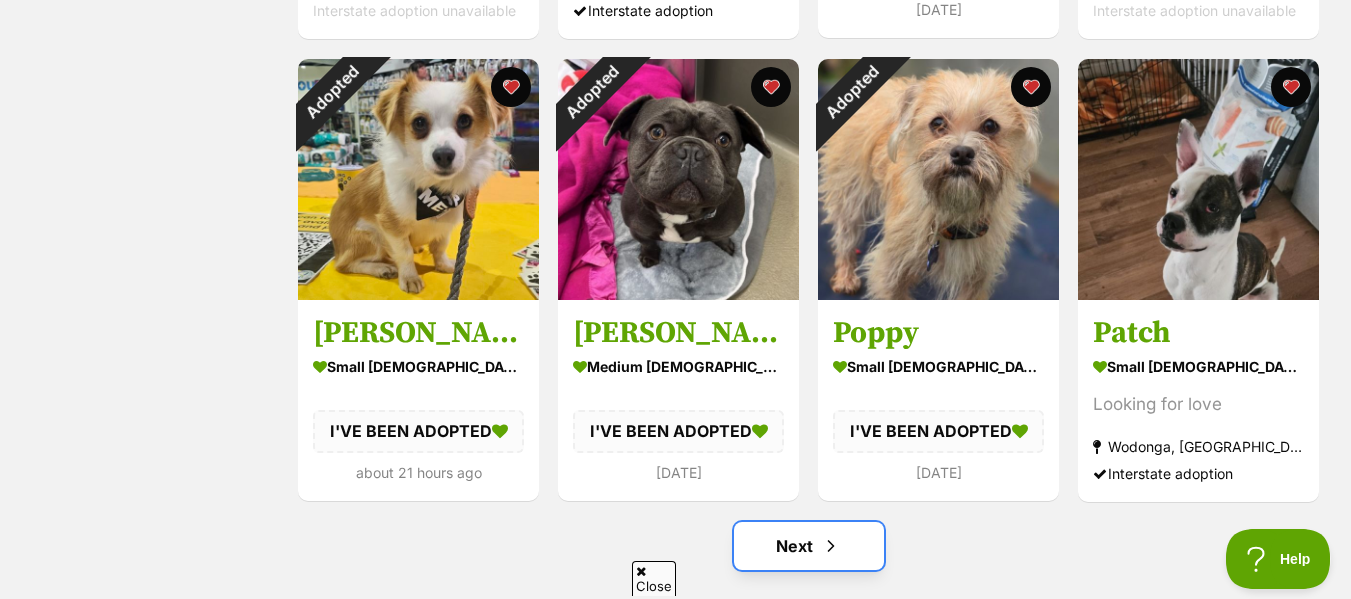 click at bounding box center [831, 546] 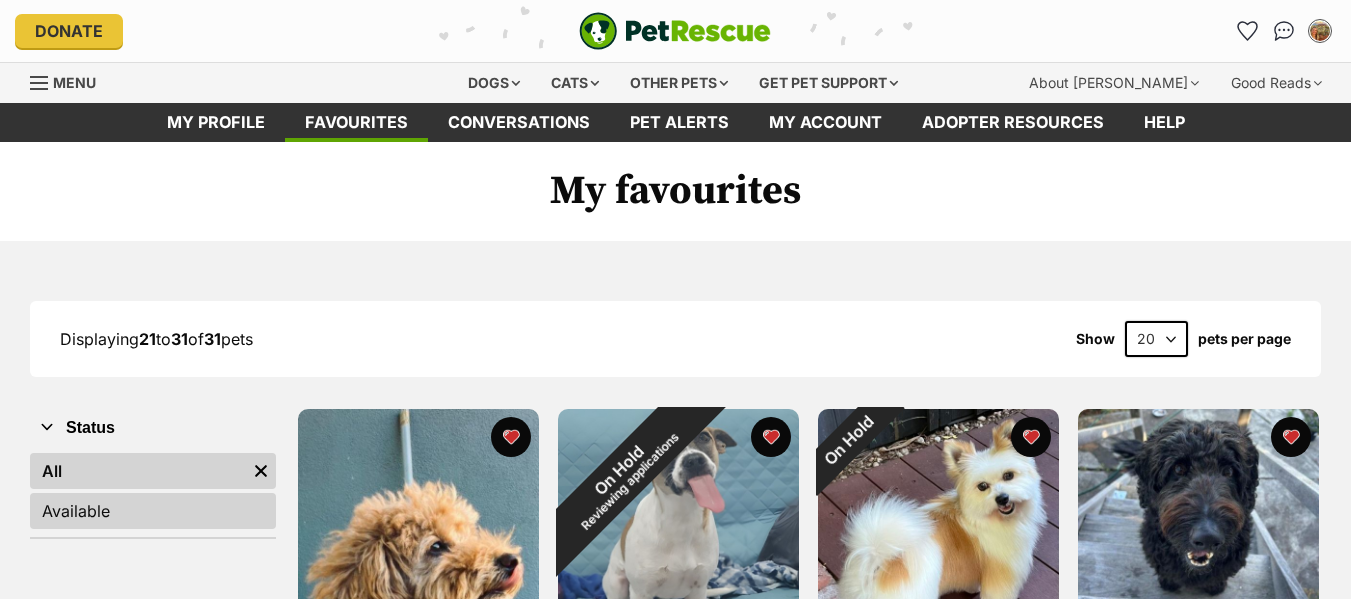 scroll, scrollTop: 0, scrollLeft: 0, axis: both 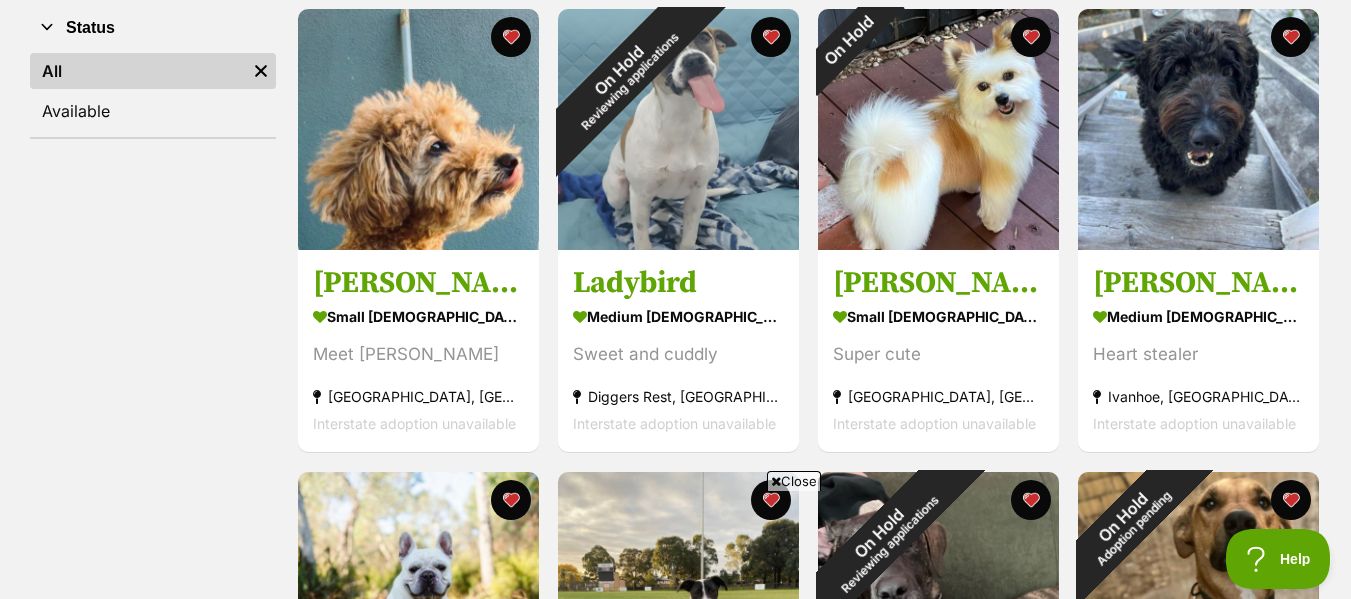 click on "Close" at bounding box center (794, 481) 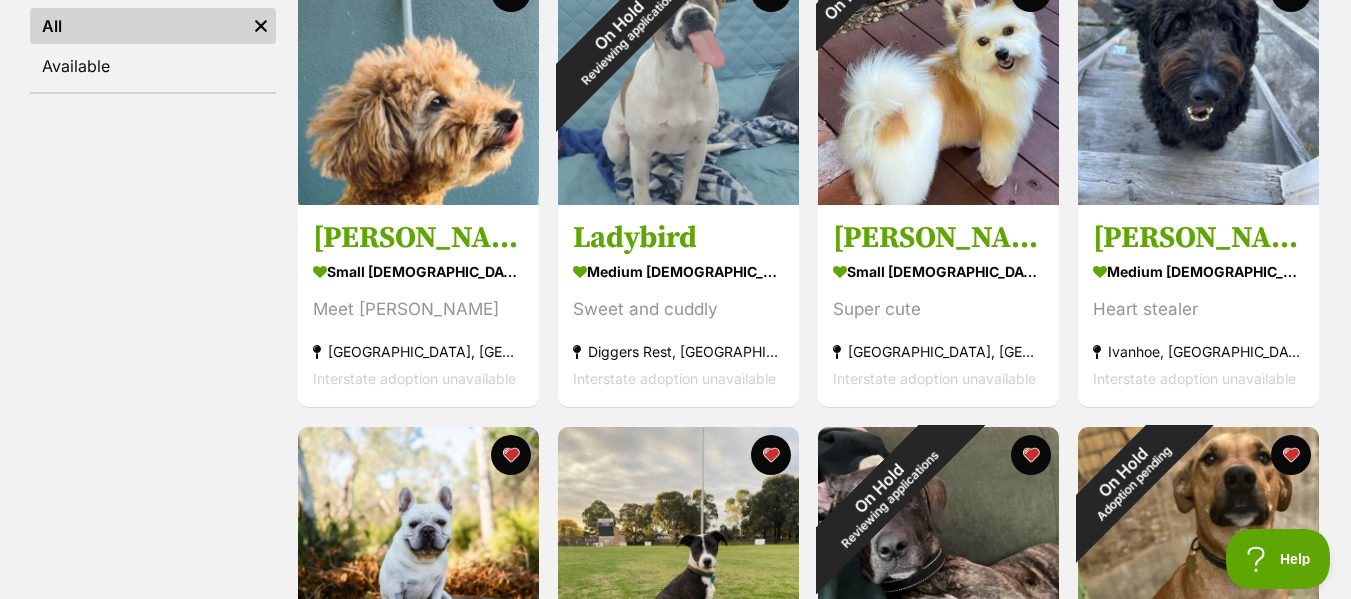 scroll, scrollTop: 400, scrollLeft: 0, axis: vertical 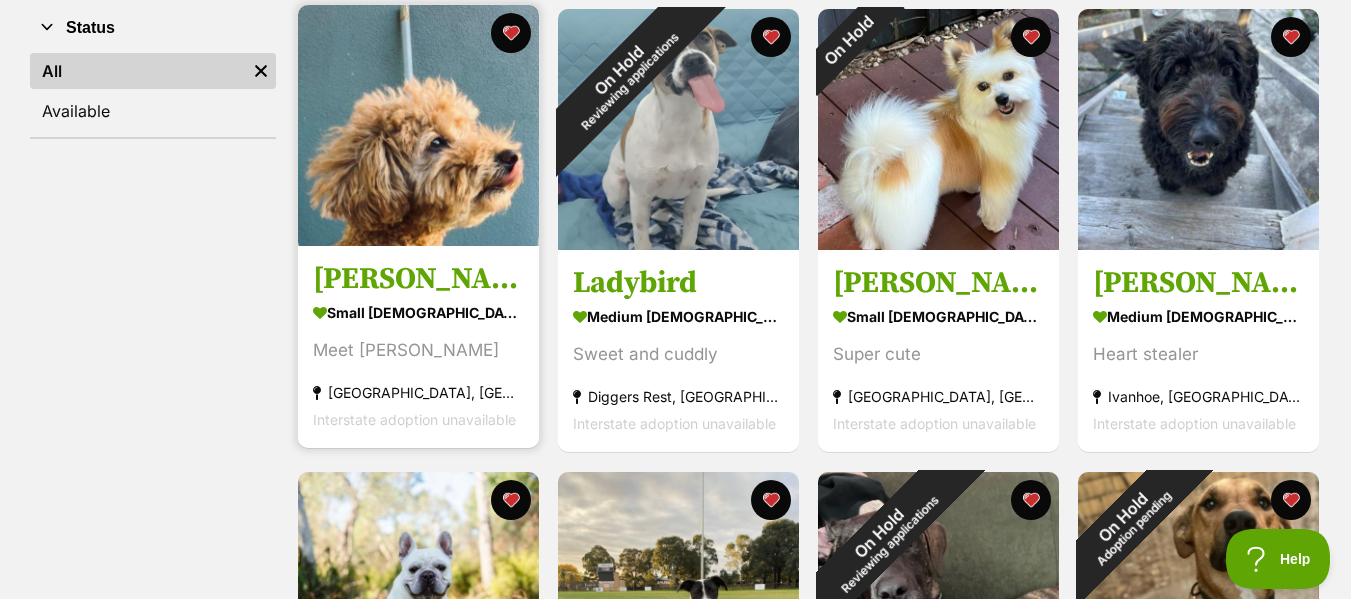 click on "Jerry Russellton" at bounding box center [418, 280] 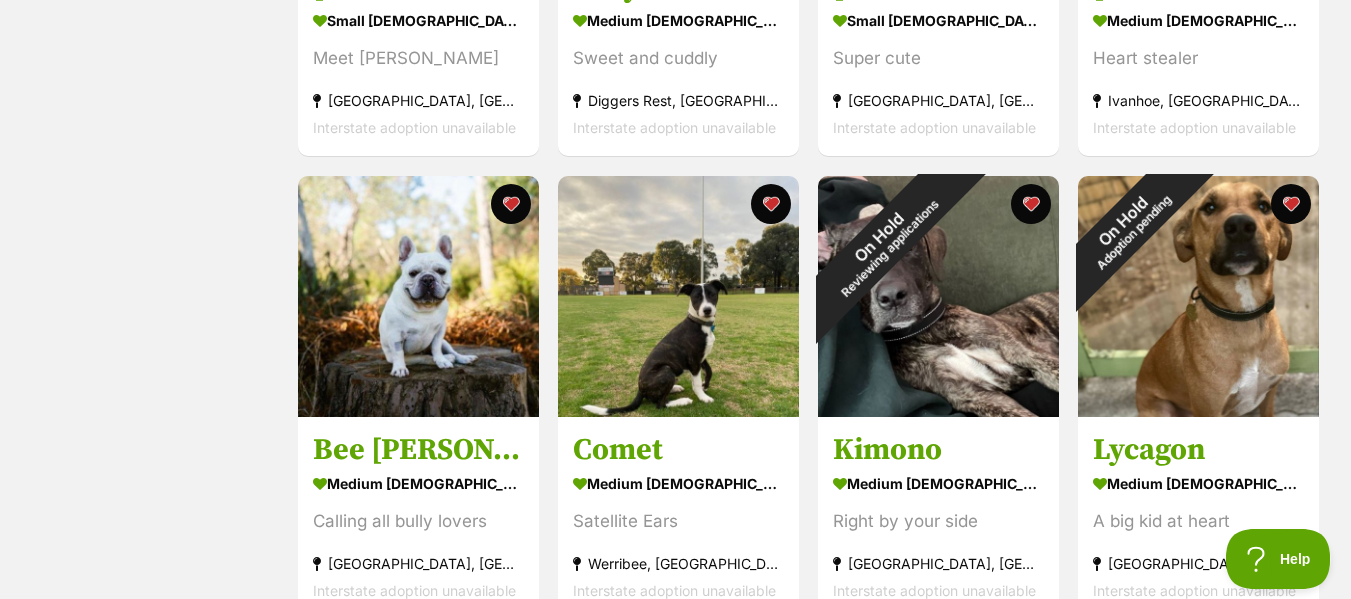 scroll, scrollTop: 700, scrollLeft: 0, axis: vertical 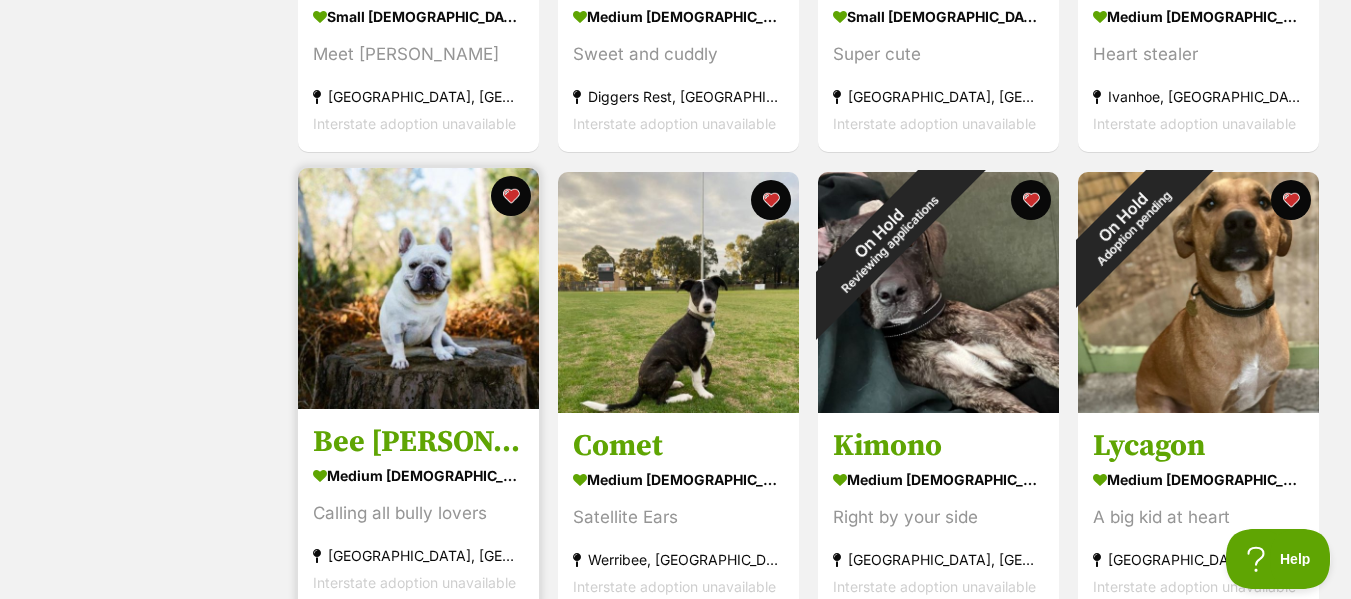 click on "Bee O’Cleary" at bounding box center (418, 442) 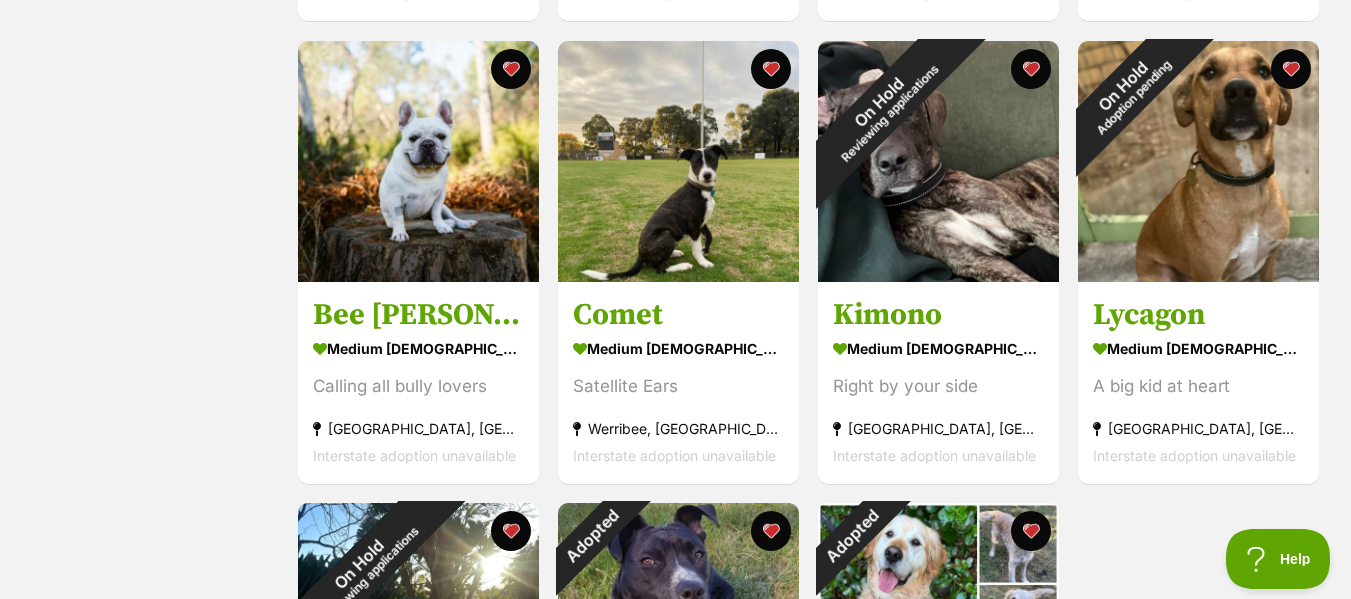 scroll, scrollTop: 800, scrollLeft: 0, axis: vertical 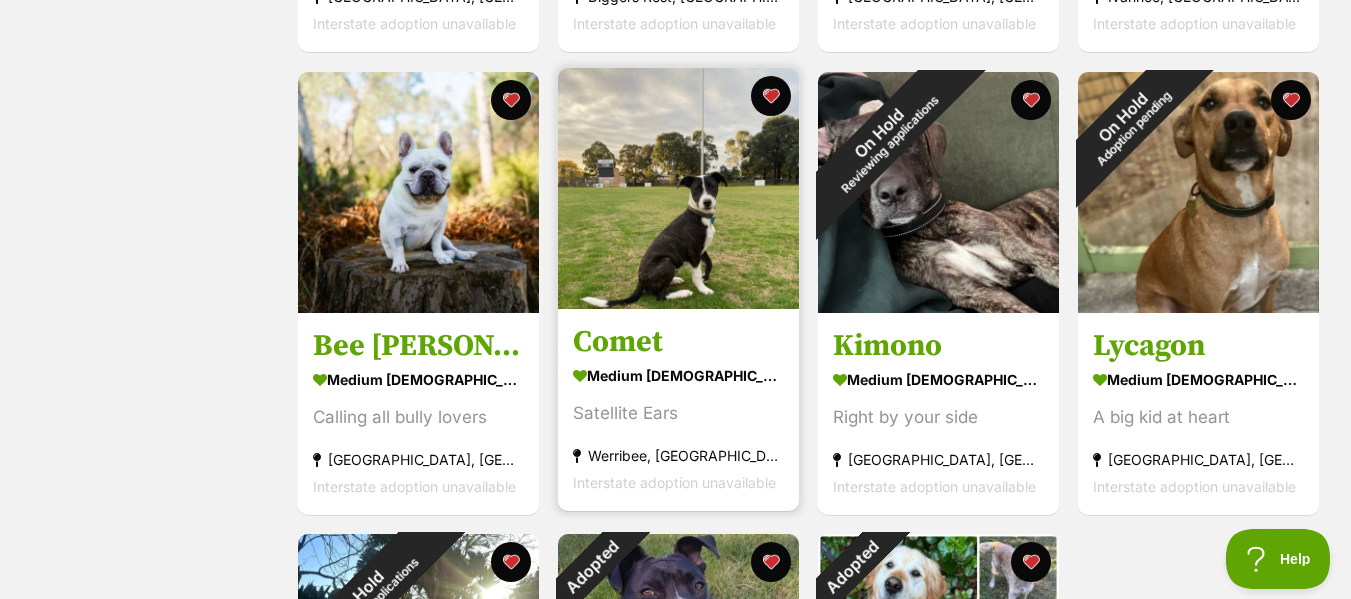 click on "Comet" at bounding box center [678, 342] 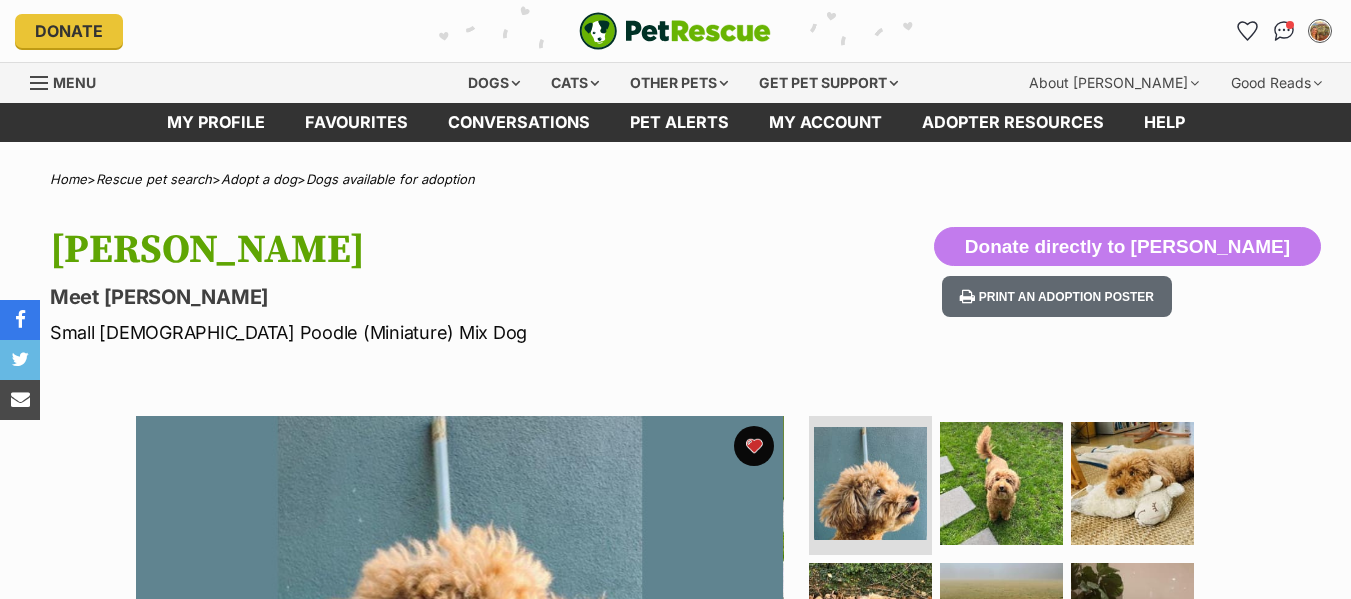 scroll, scrollTop: 0, scrollLeft: 0, axis: both 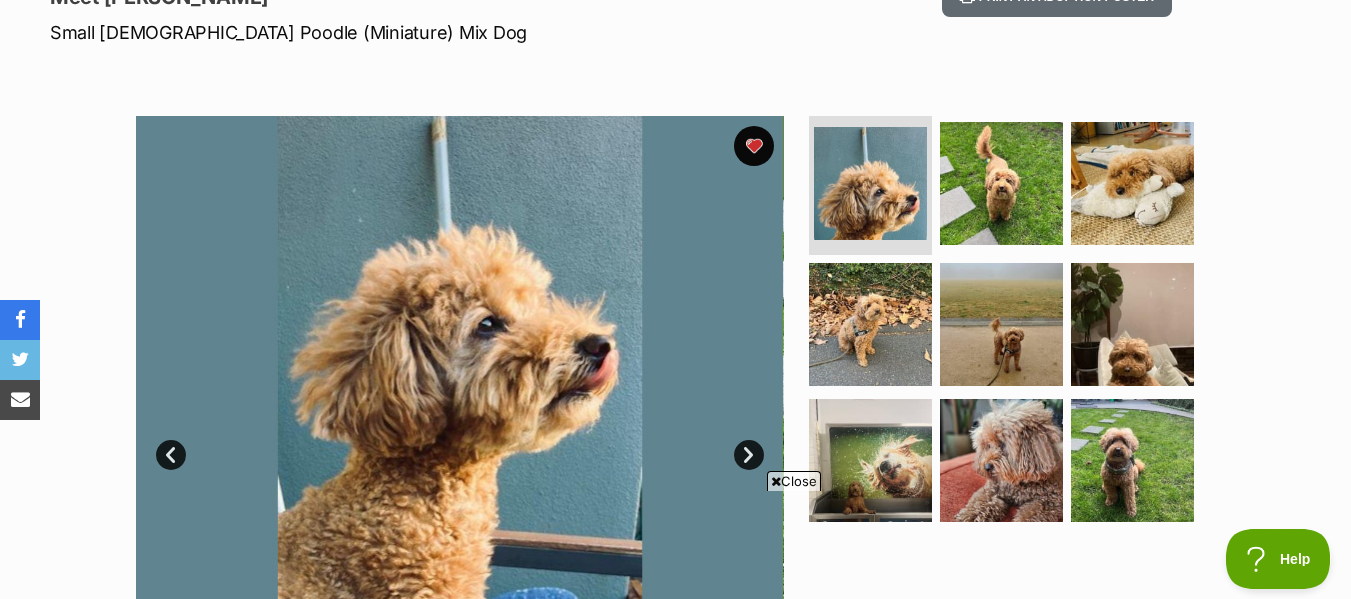 click on "Close" at bounding box center (794, 481) 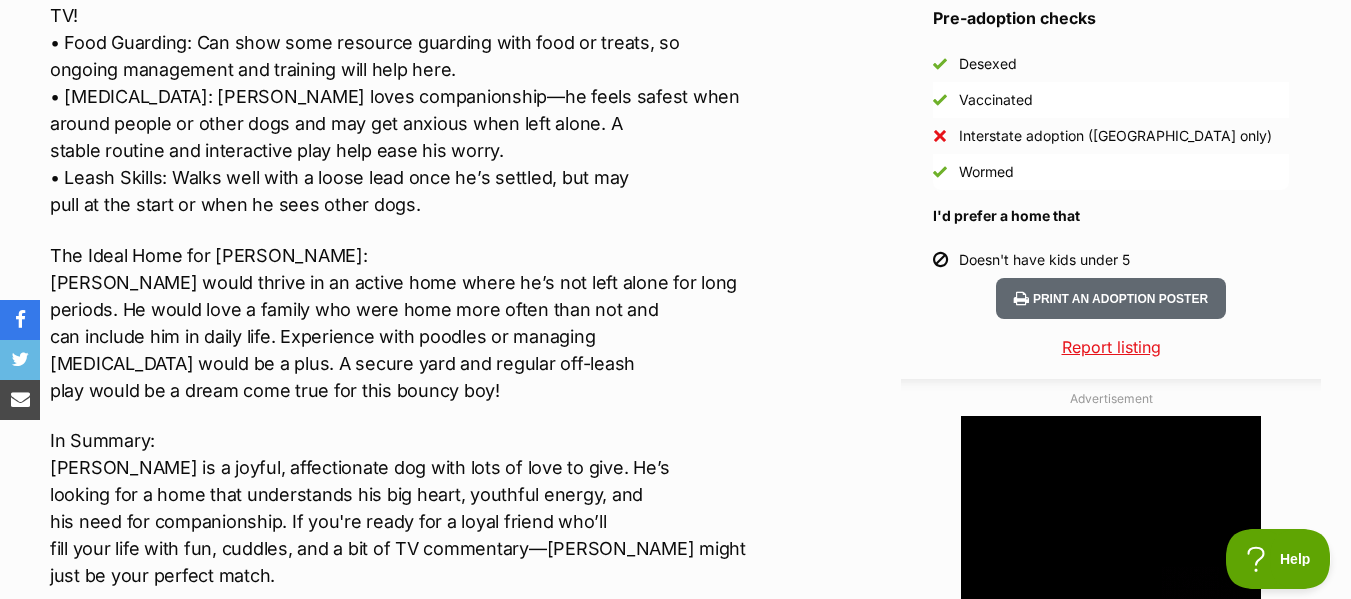 scroll, scrollTop: 0, scrollLeft: 0, axis: both 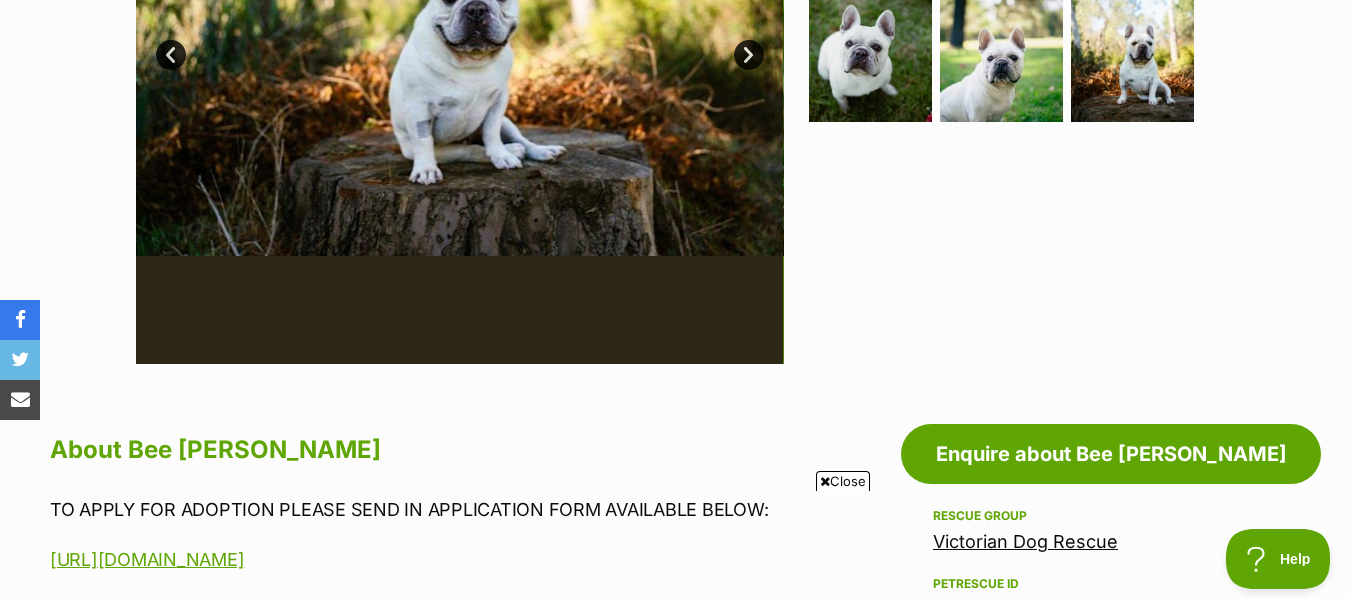 click on "Close" at bounding box center (843, 481) 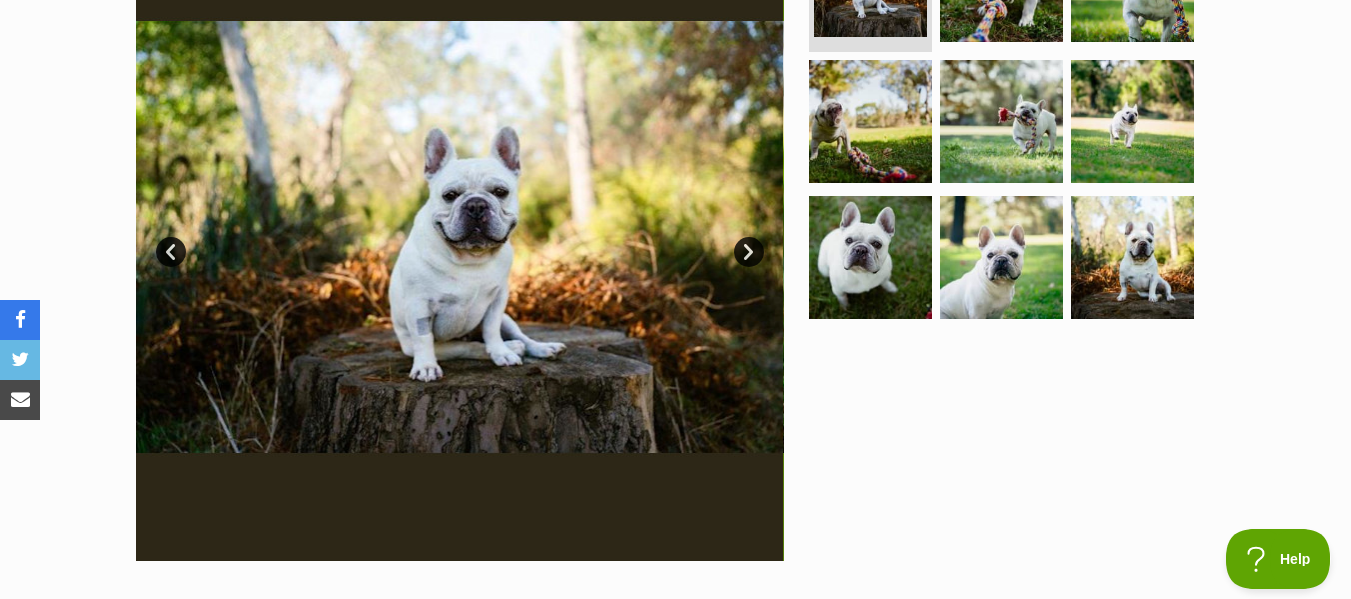 scroll, scrollTop: 500, scrollLeft: 0, axis: vertical 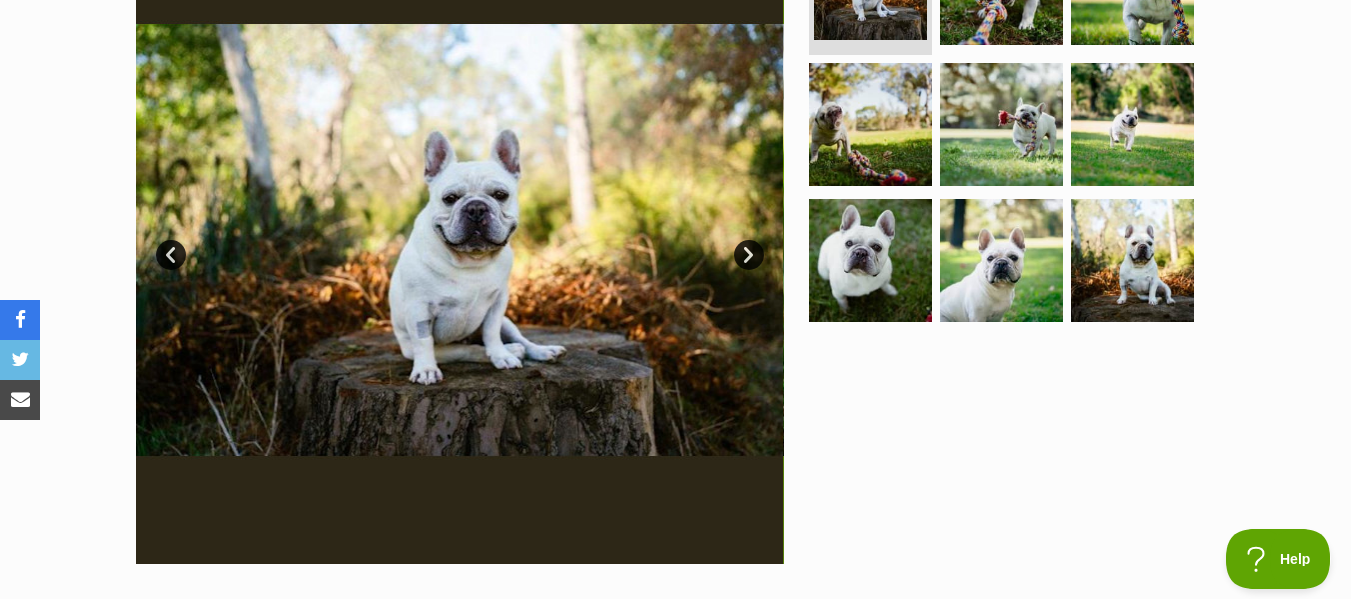 click on "Next" at bounding box center [749, 255] 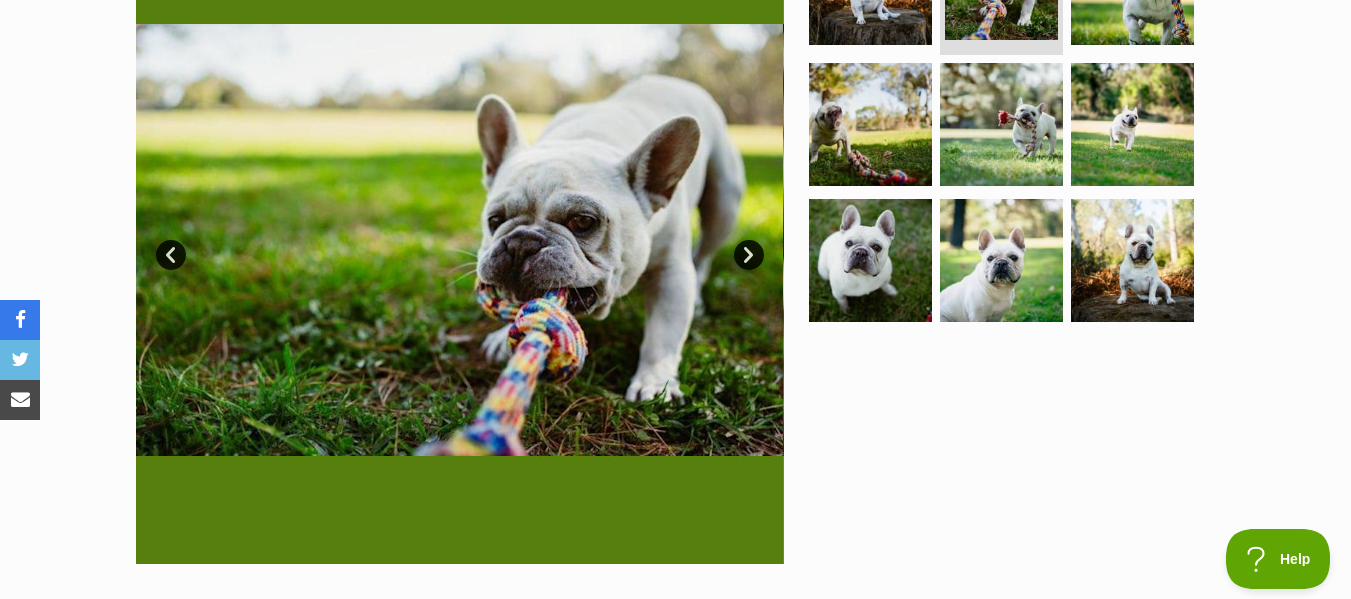 click on "Next" at bounding box center (749, 255) 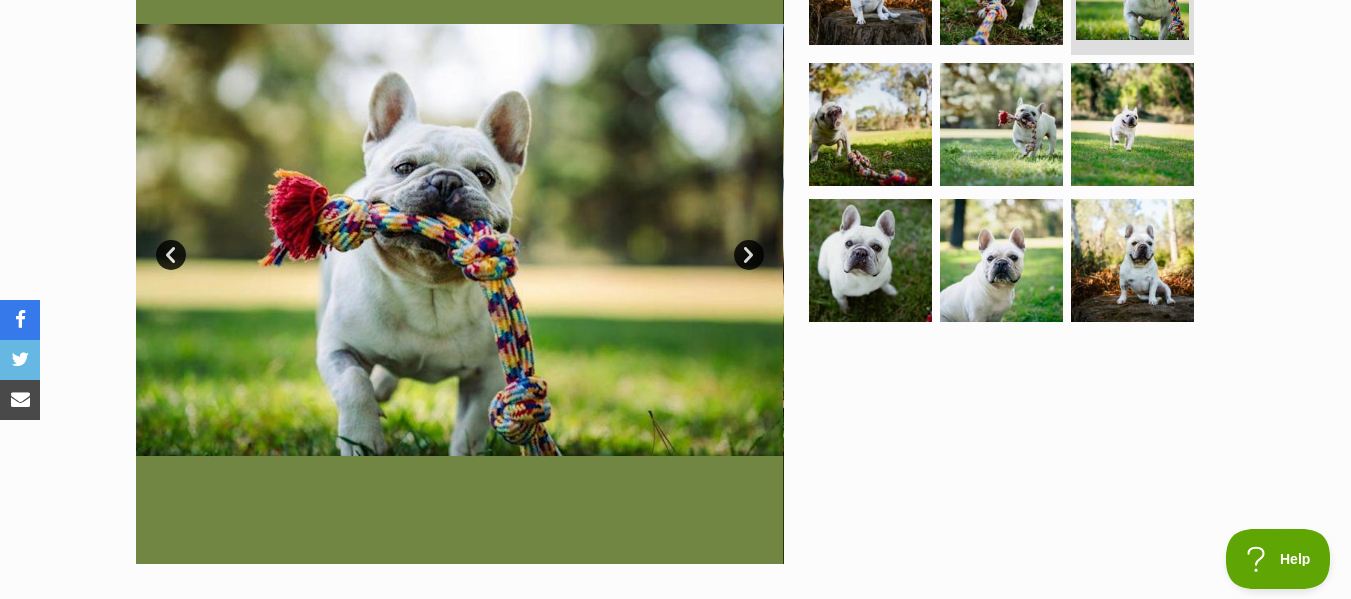 click on "Next" at bounding box center (749, 255) 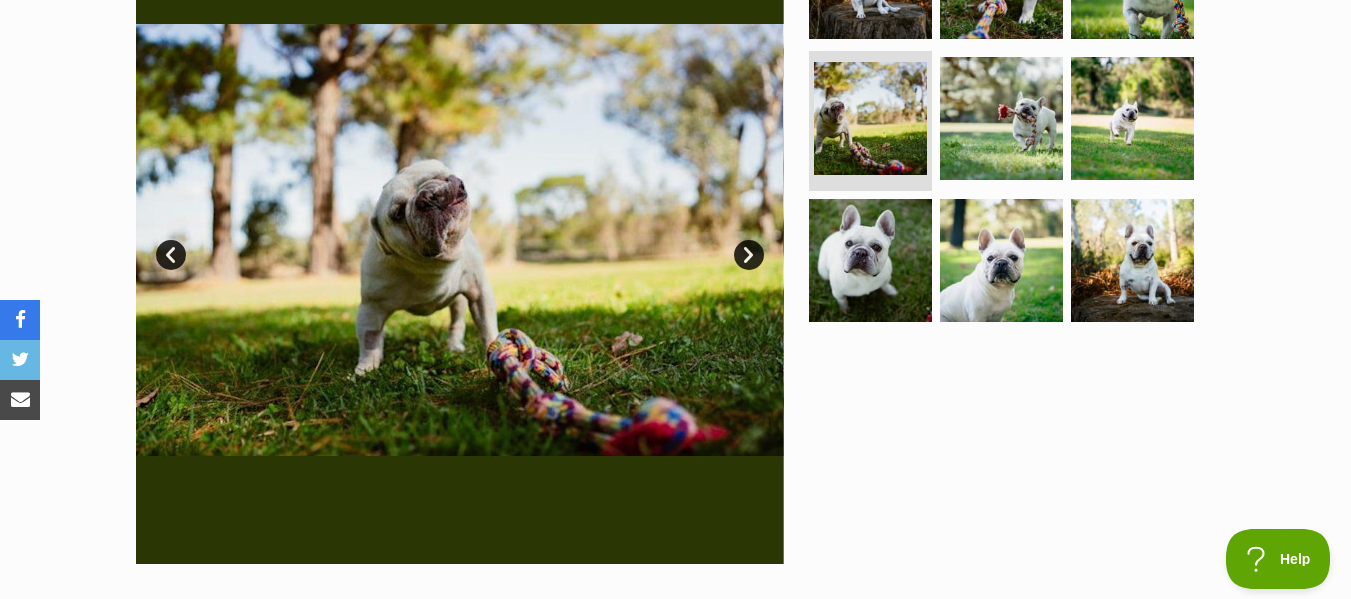 click on "Next" at bounding box center [749, 255] 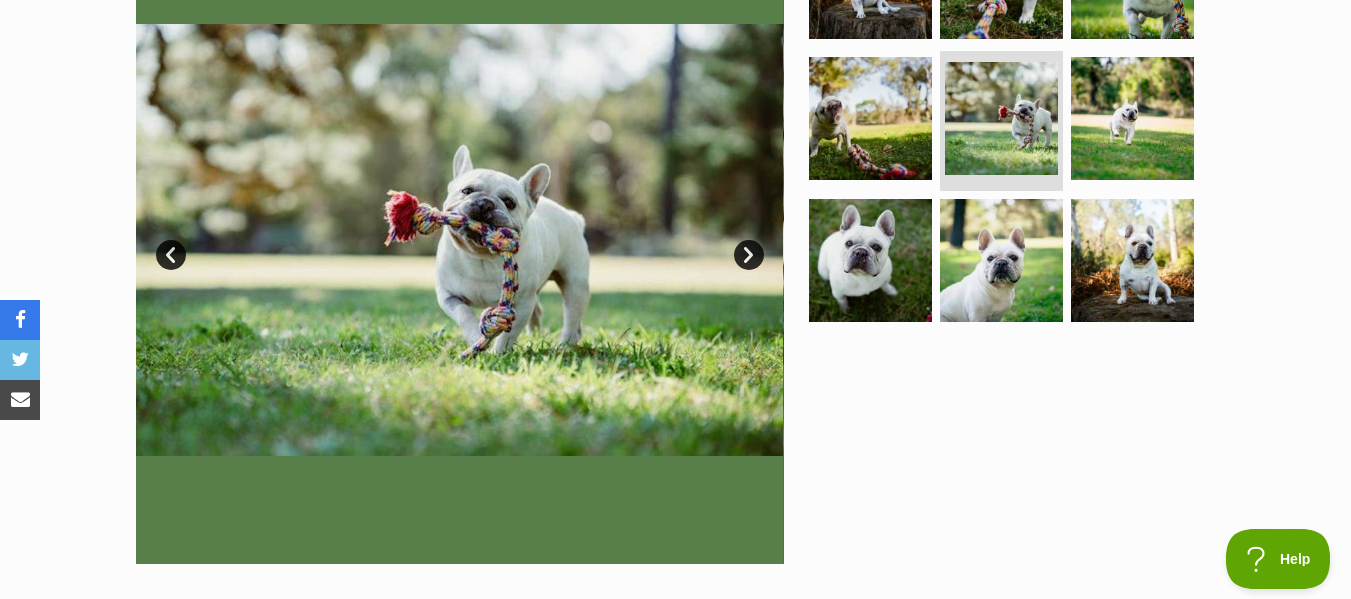 click on "Next" at bounding box center [749, 255] 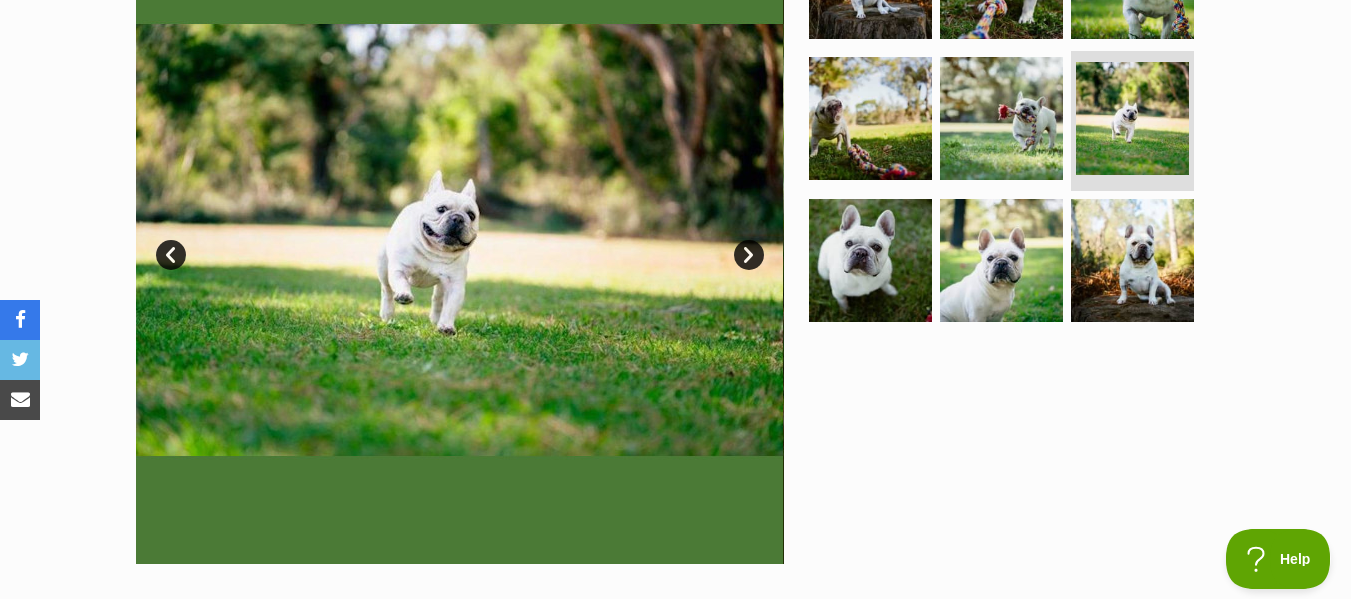 click on "Next" at bounding box center [749, 255] 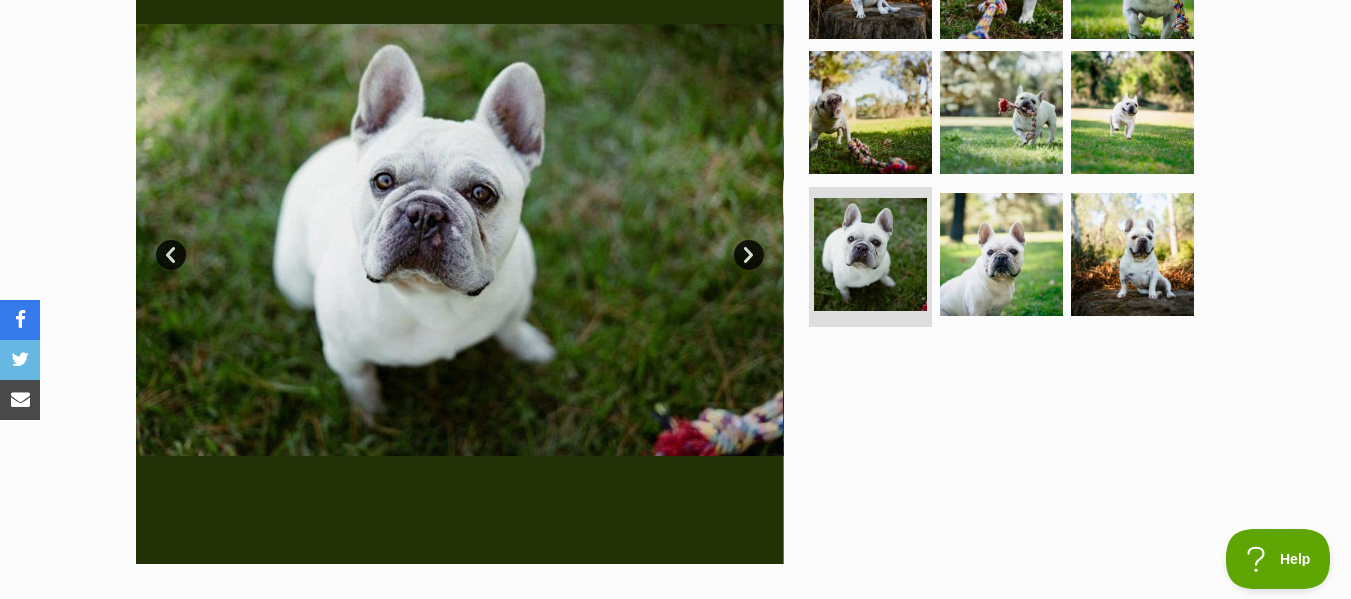 click on "Next" at bounding box center (749, 255) 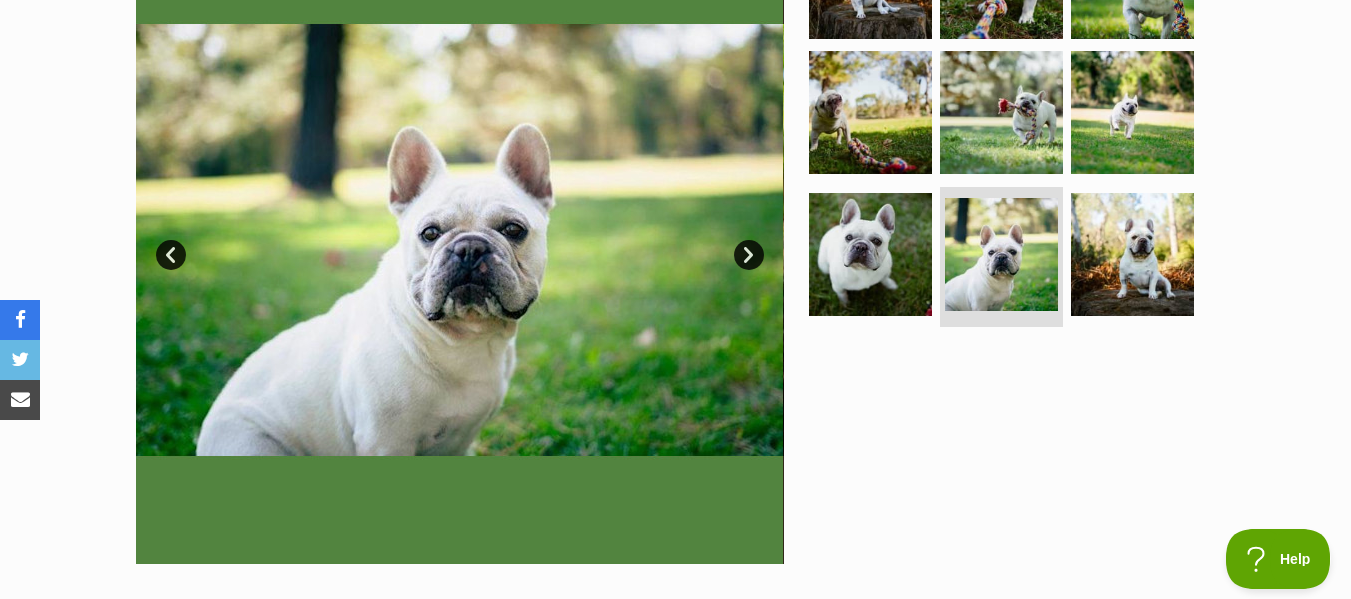 click on "Next" at bounding box center [749, 255] 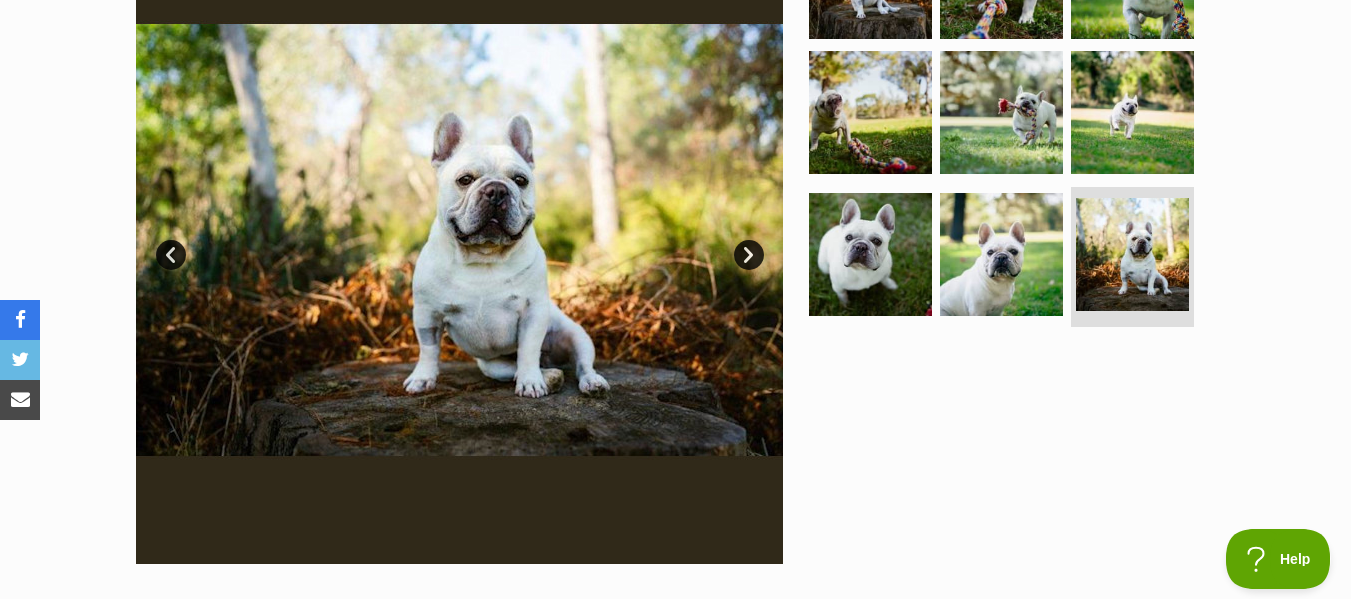 click on "Next" at bounding box center (749, 255) 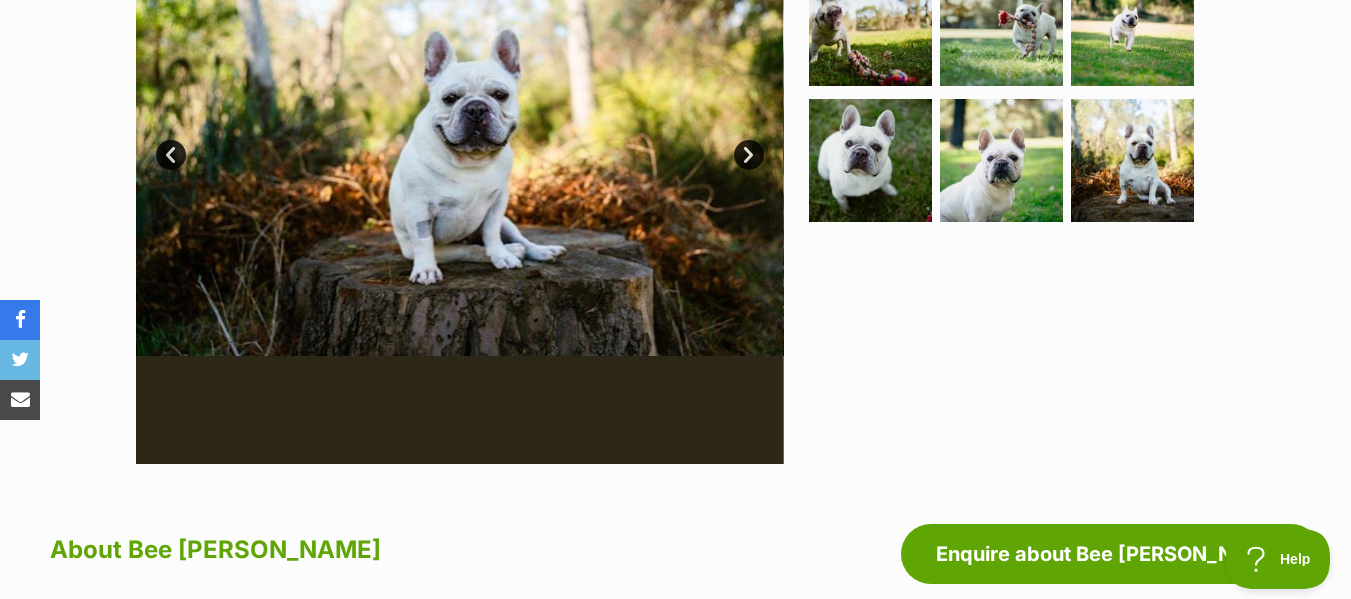 scroll, scrollTop: 200, scrollLeft: 0, axis: vertical 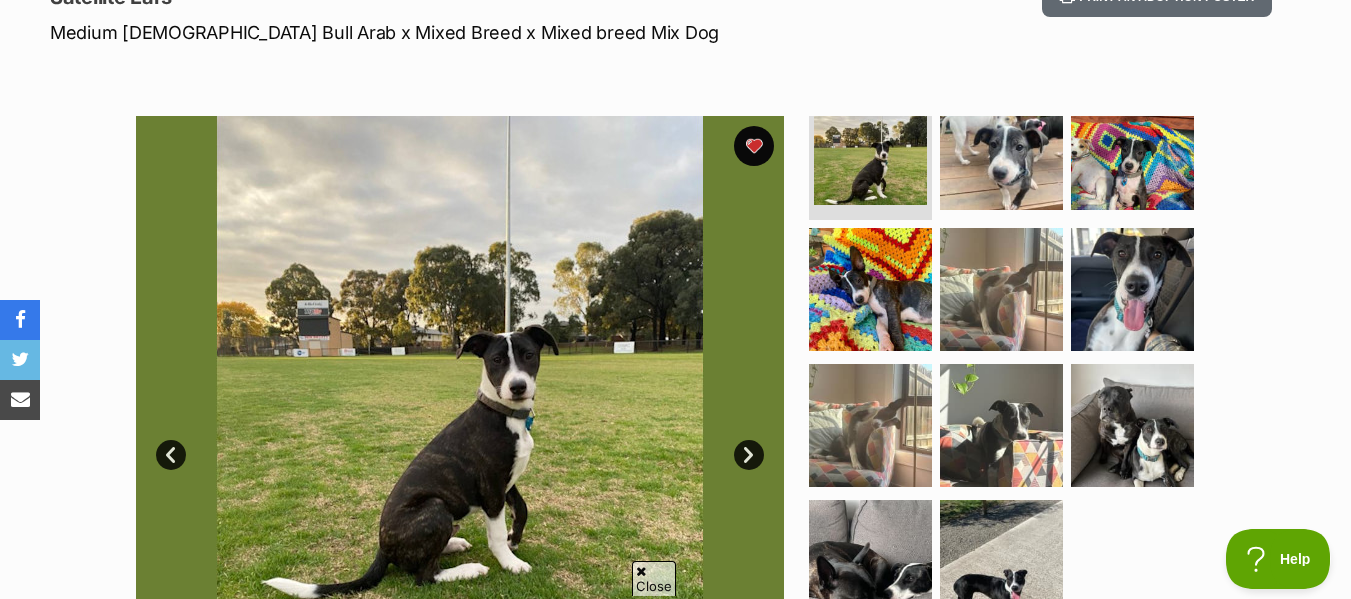click on "Next" at bounding box center (749, 455) 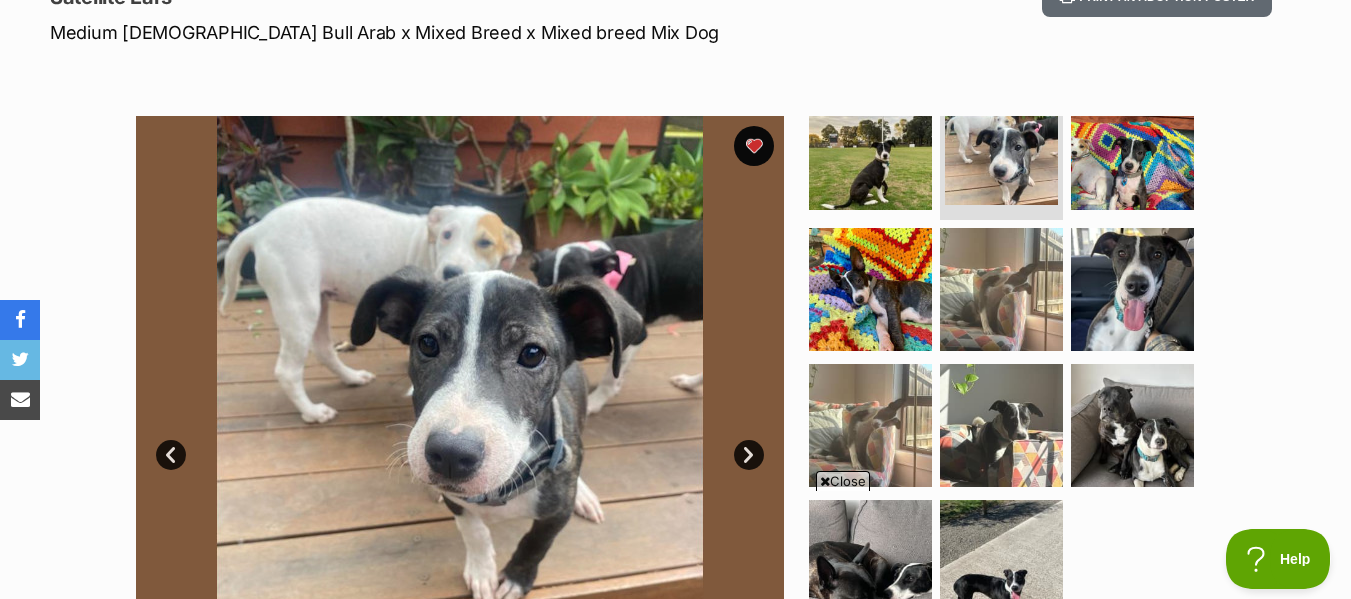 scroll, scrollTop: 0, scrollLeft: 0, axis: both 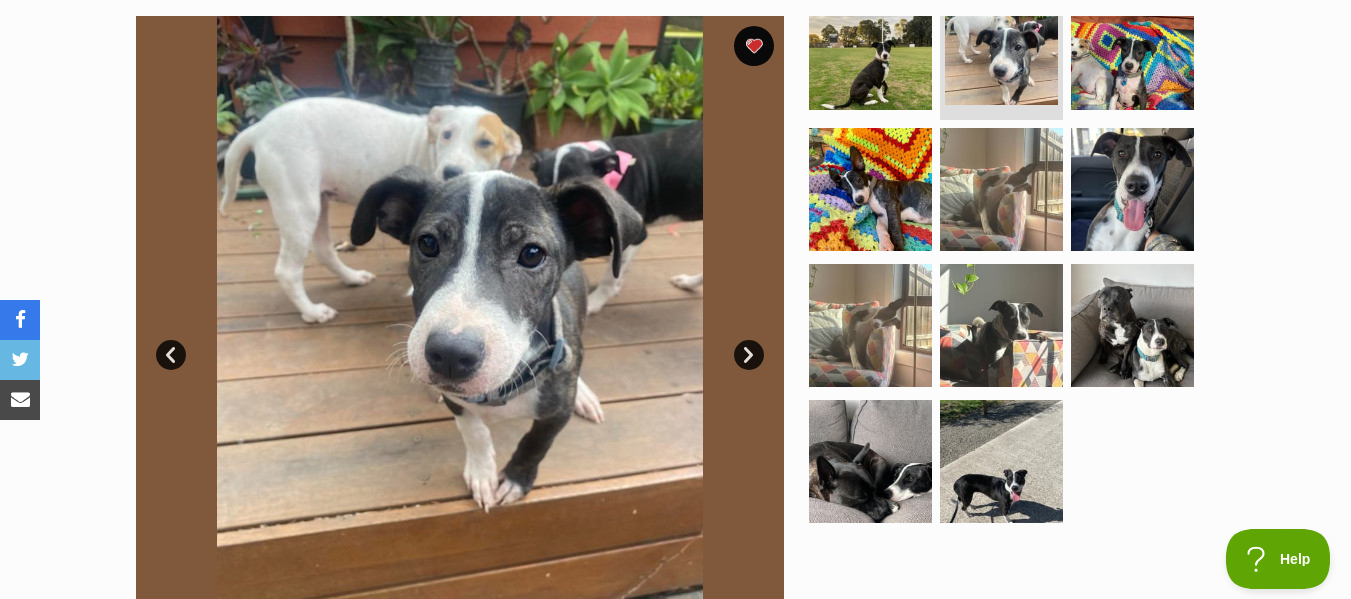click on "Next" at bounding box center [749, 355] 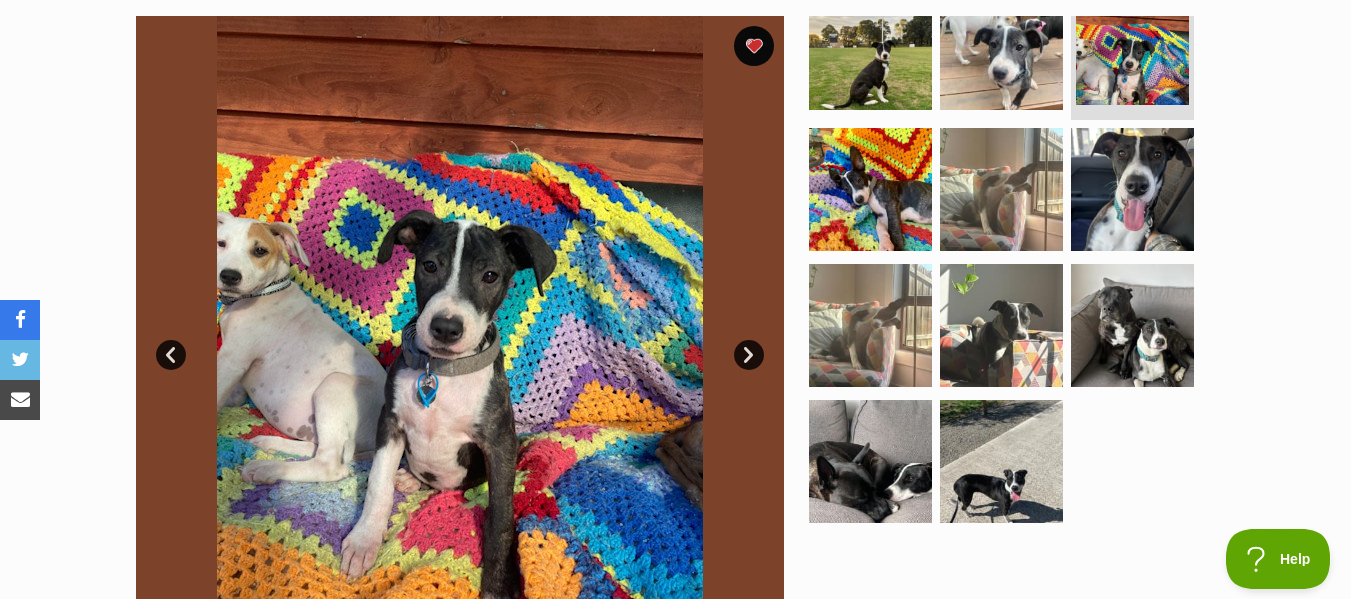 click on "Next" at bounding box center (749, 355) 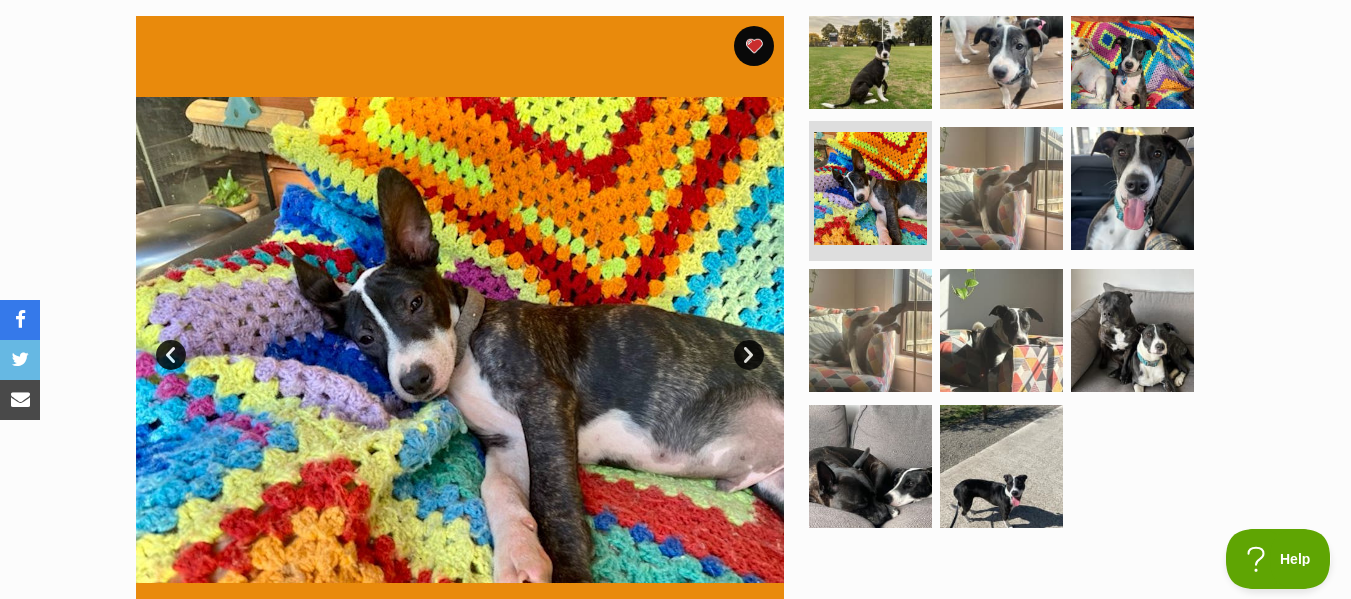 click on "Next" at bounding box center (749, 355) 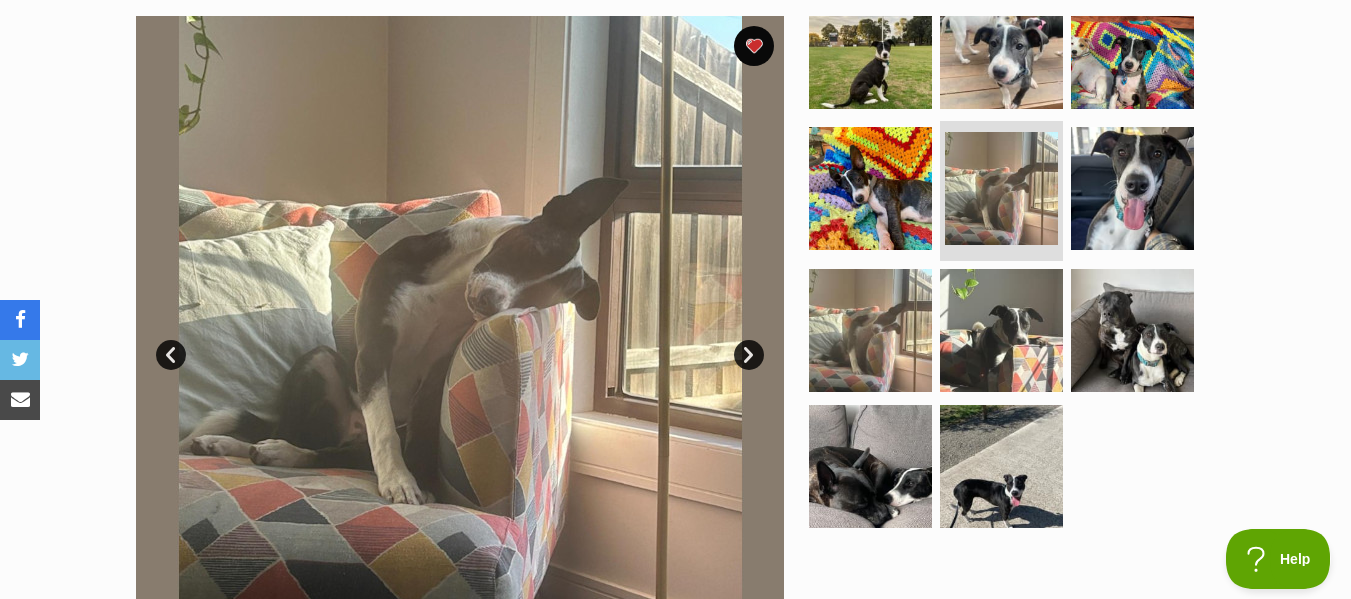 click on "Next" at bounding box center [749, 355] 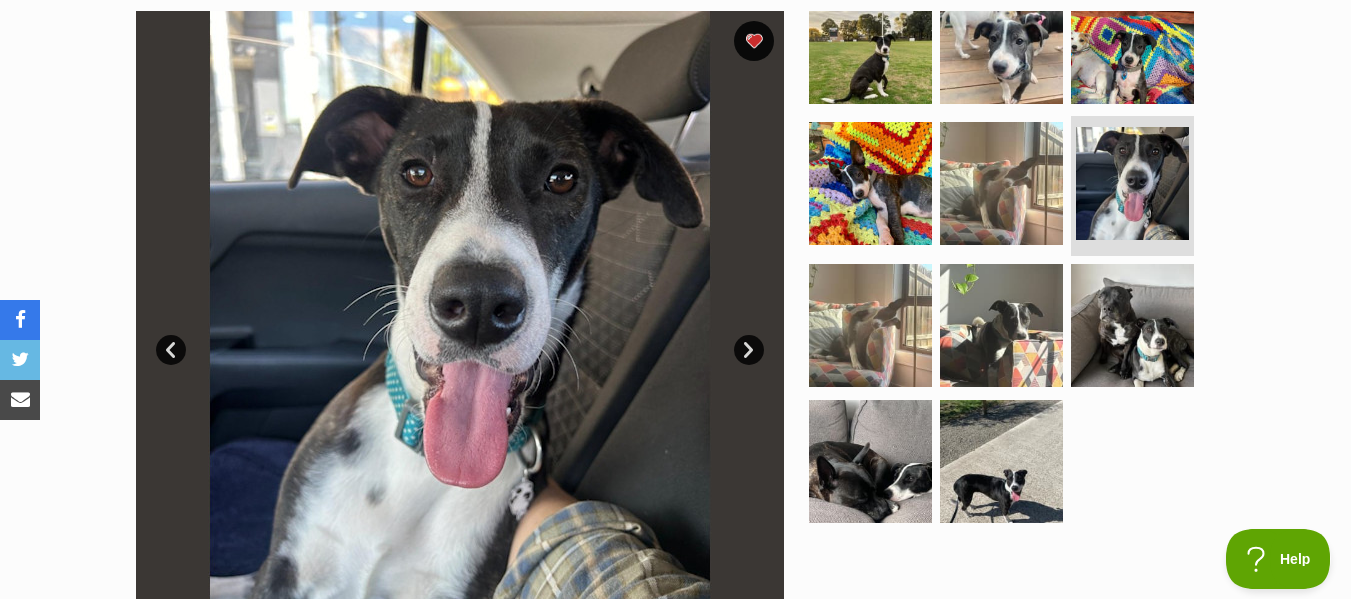 scroll, scrollTop: 400, scrollLeft: 0, axis: vertical 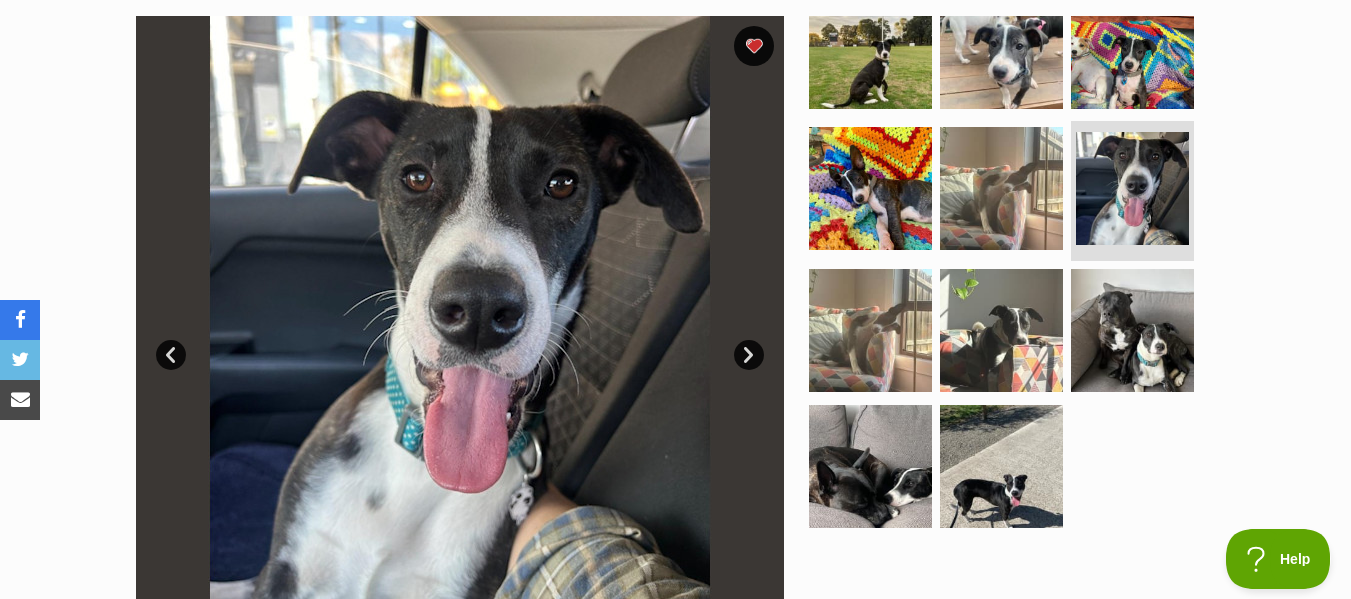click on "Next" at bounding box center (749, 355) 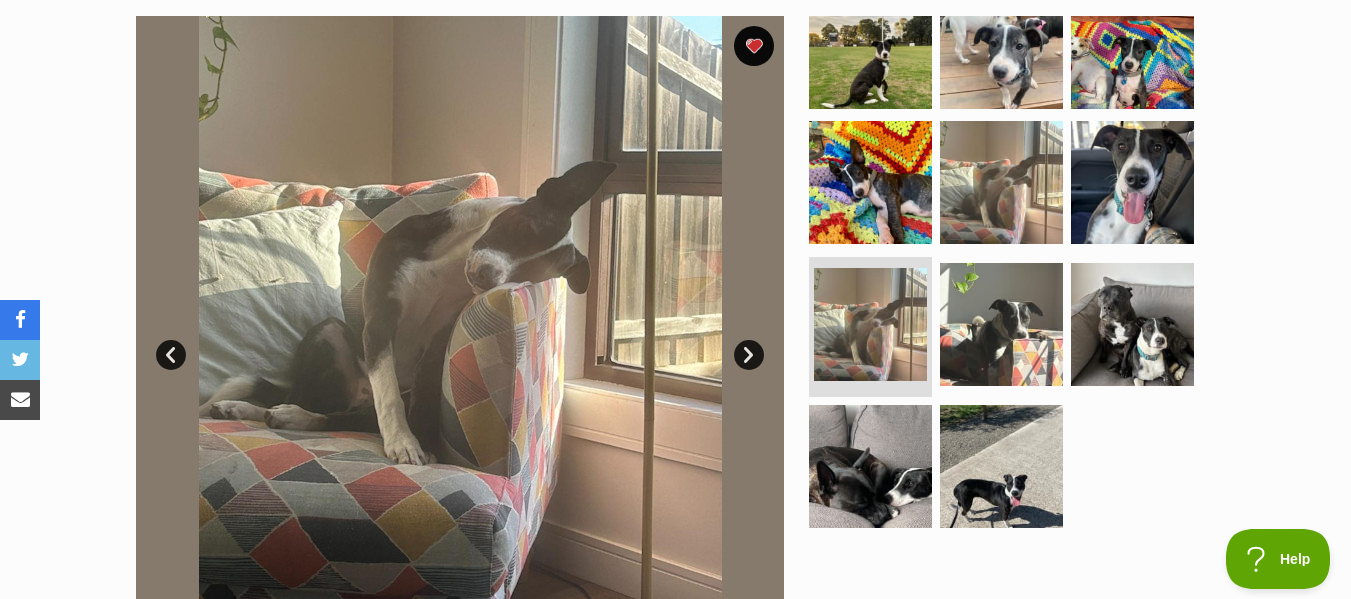 click on "Next" at bounding box center (749, 355) 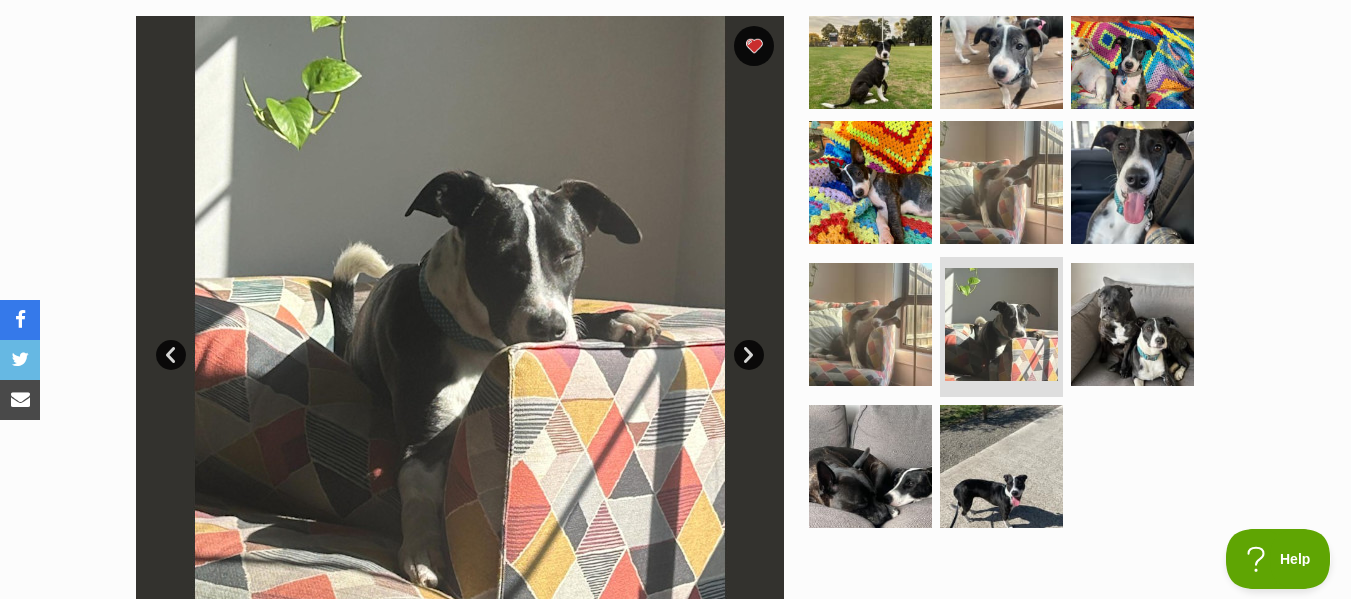 click on "Next" at bounding box center [749, 355] 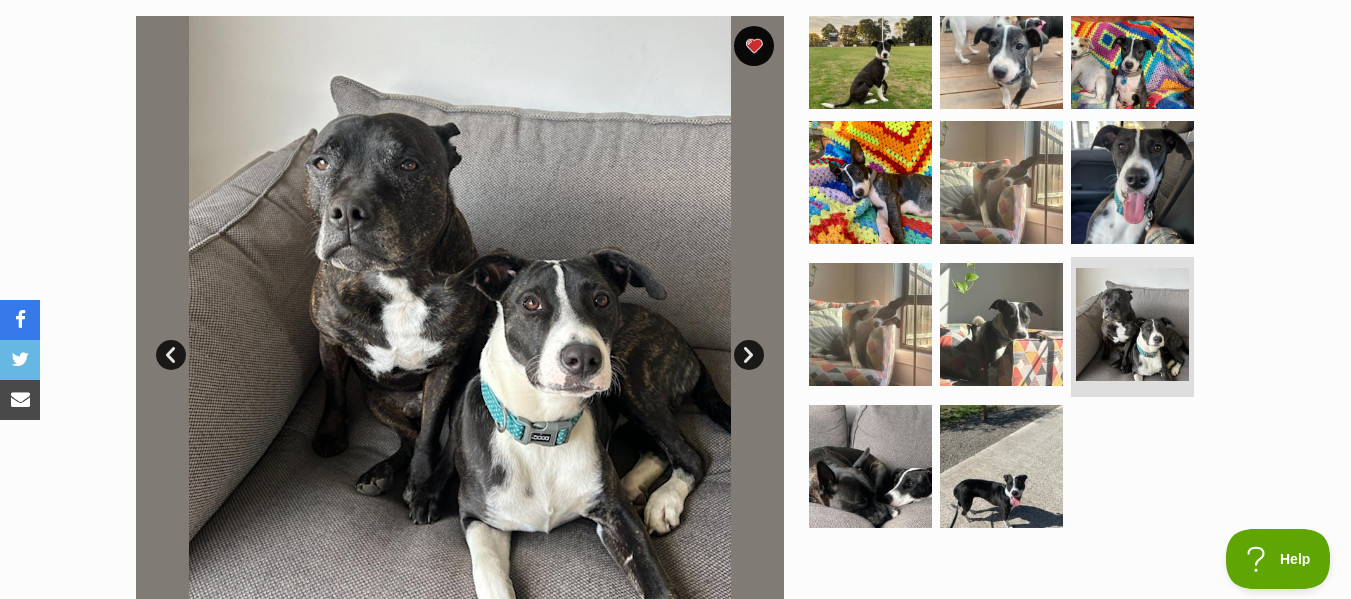 click on "Next" at bounding box center (749, 355) 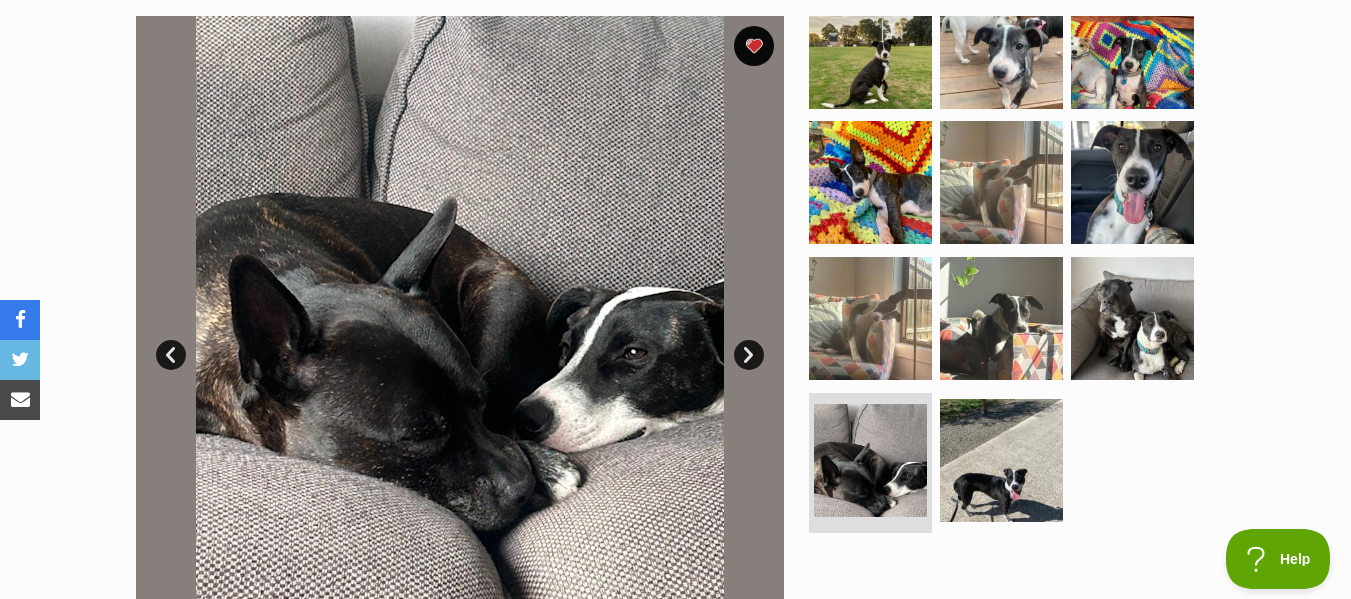 click on "Next" at bounding box center [749, 355] 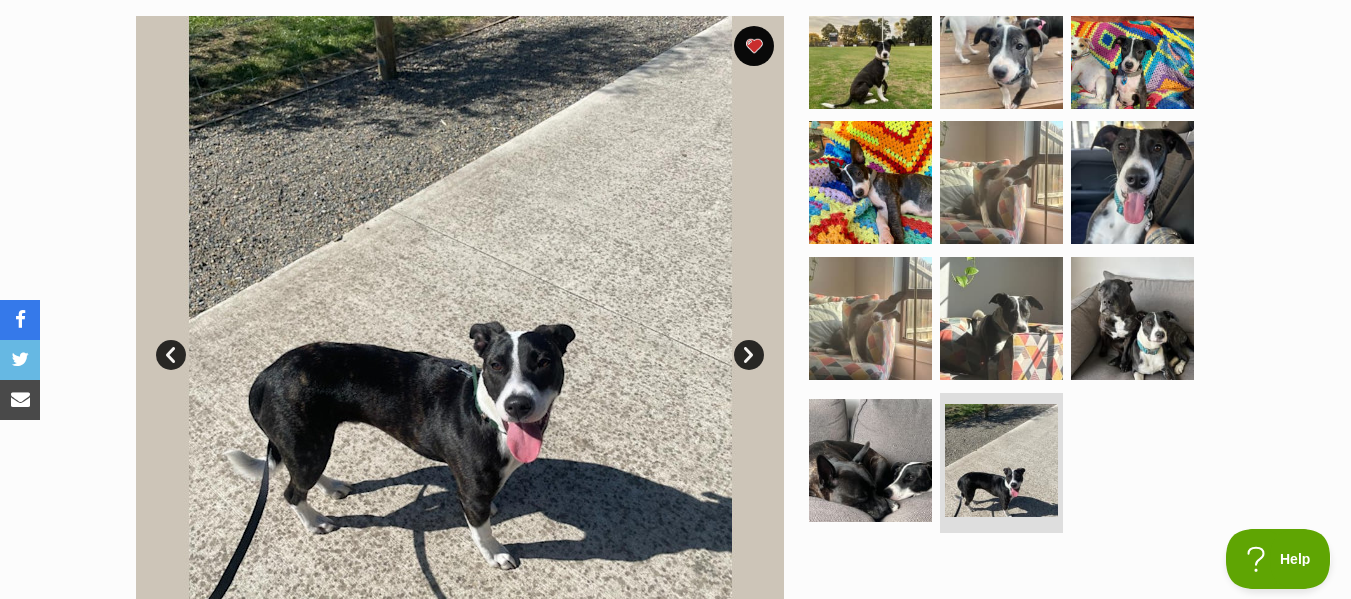 click on "Next" at bounding box center (749, 355) 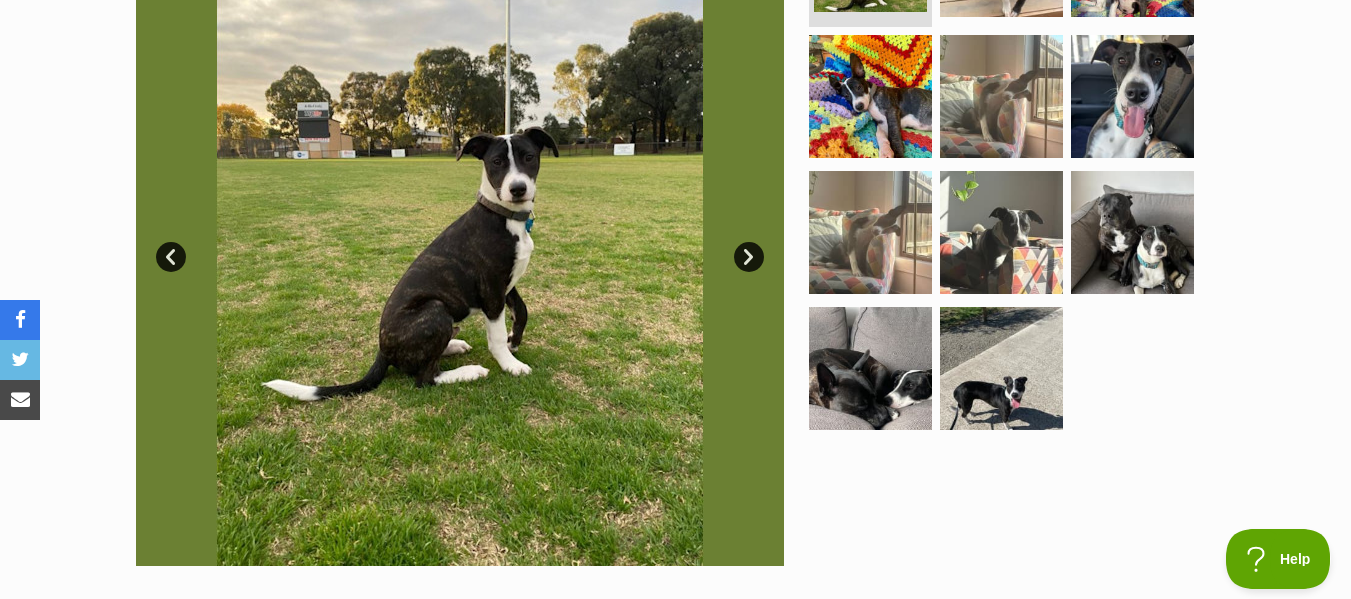scroll, scrollTop: 500, scrollLeft: 0, axis: vertical 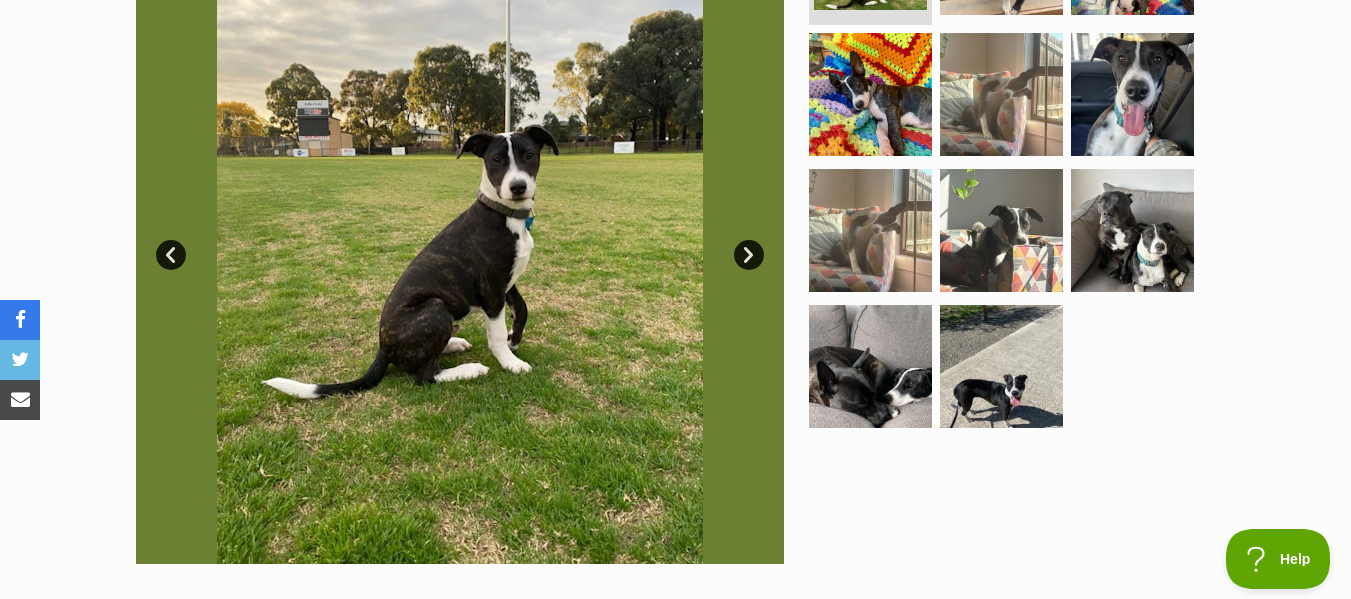 click on "Next" at bounding box center [749, 255] 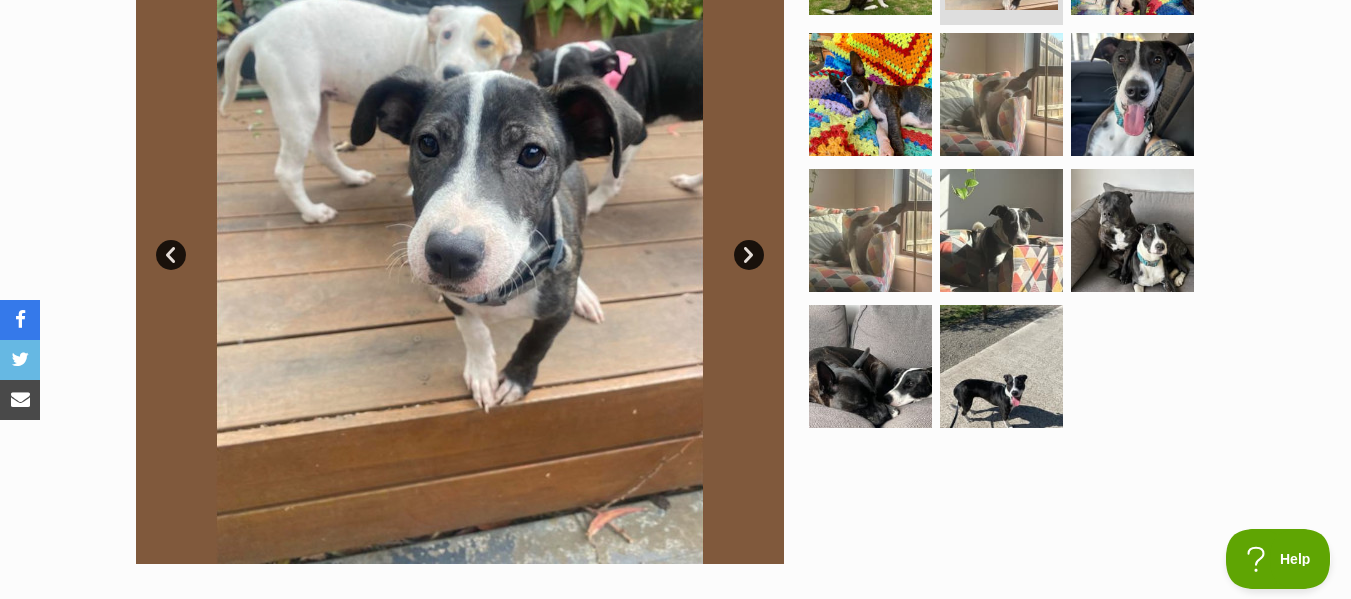 click on "Next" at bounding box center (749, 255) 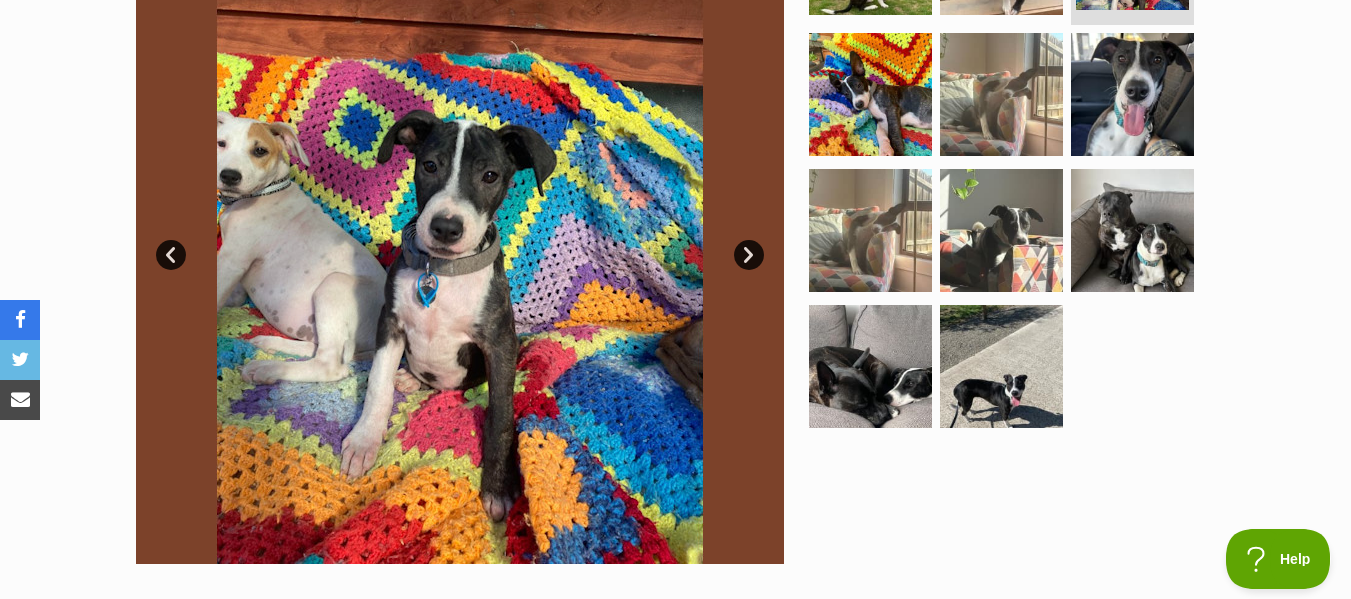 click on "Next" at bounding box center (749, 255) 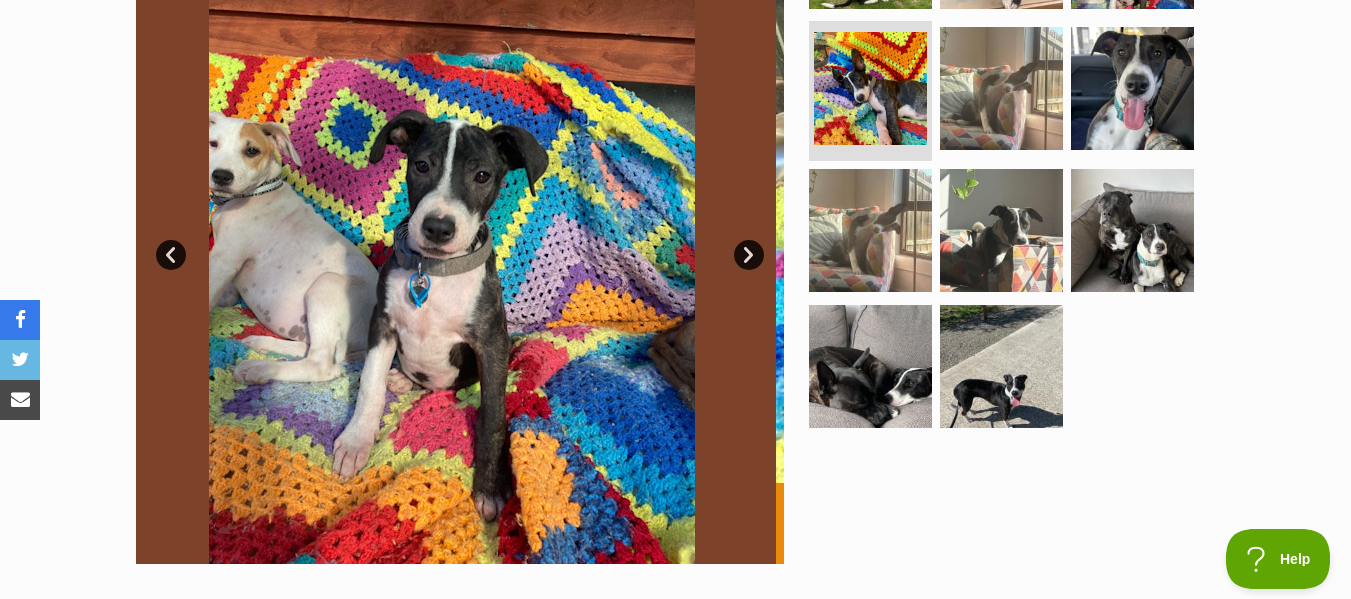 scroll, scrollTop: 24, scrollLeft: 0, axis: vertical 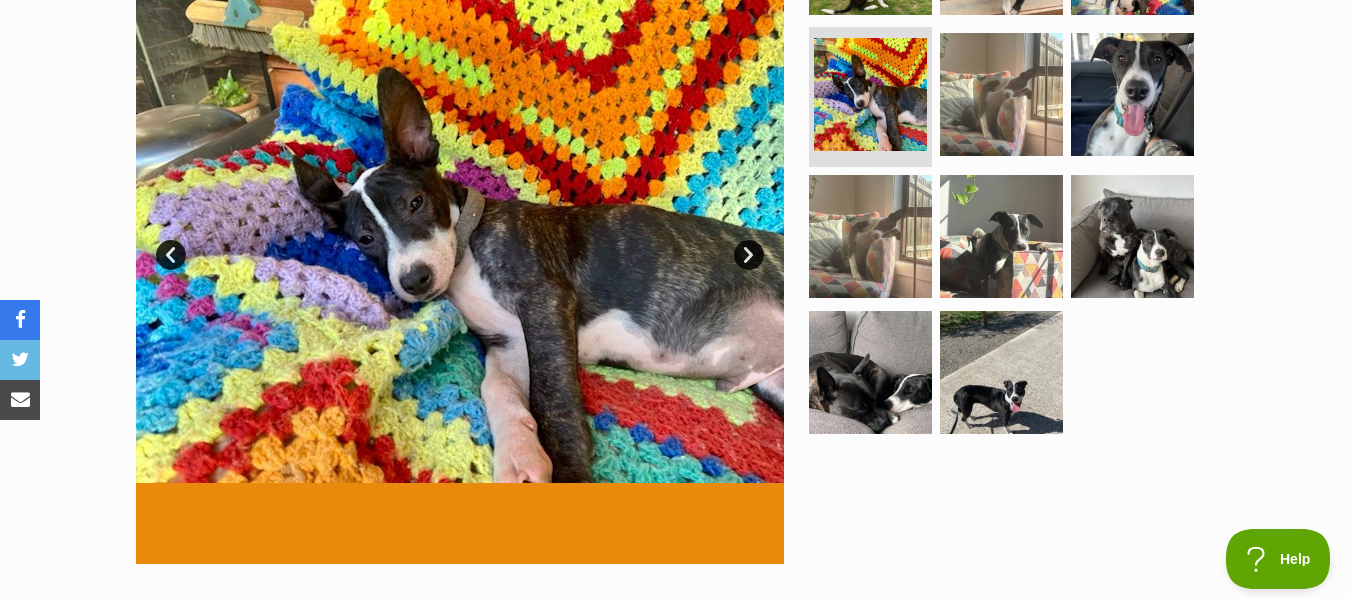 click on "Next" at bounding box center [749, 255] 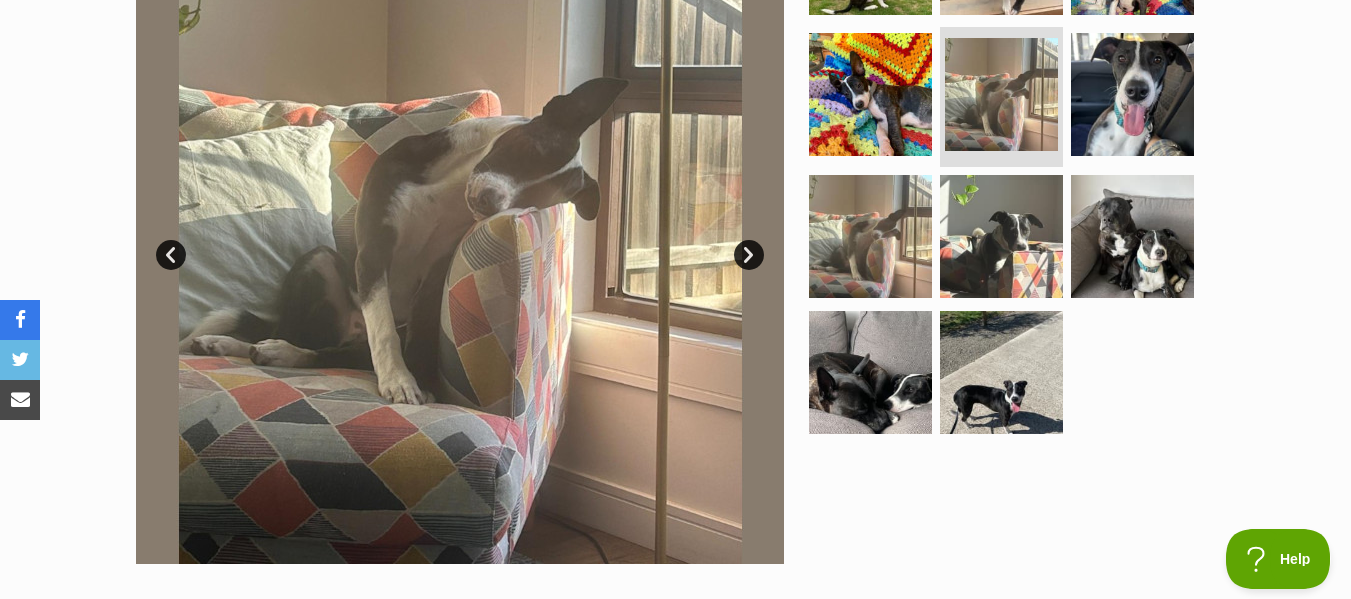 click on "Next" at bounding box center [749, 255] 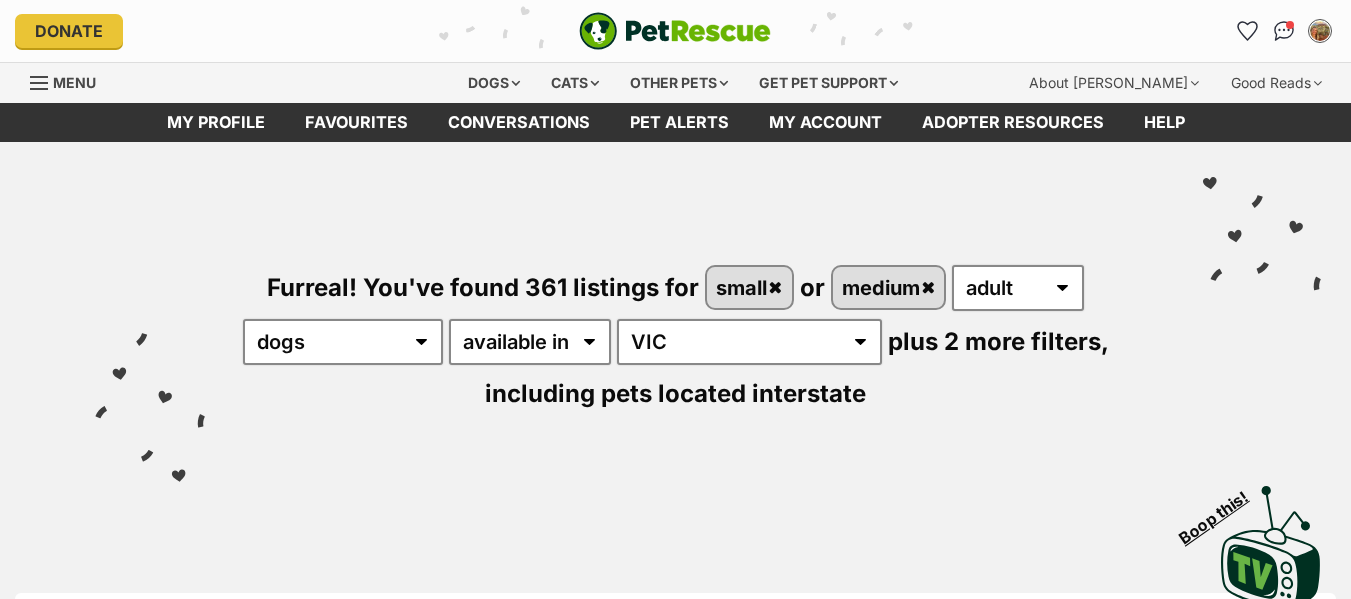 scroll, scrollTop: 0, scrollLeft: 0, axis: both 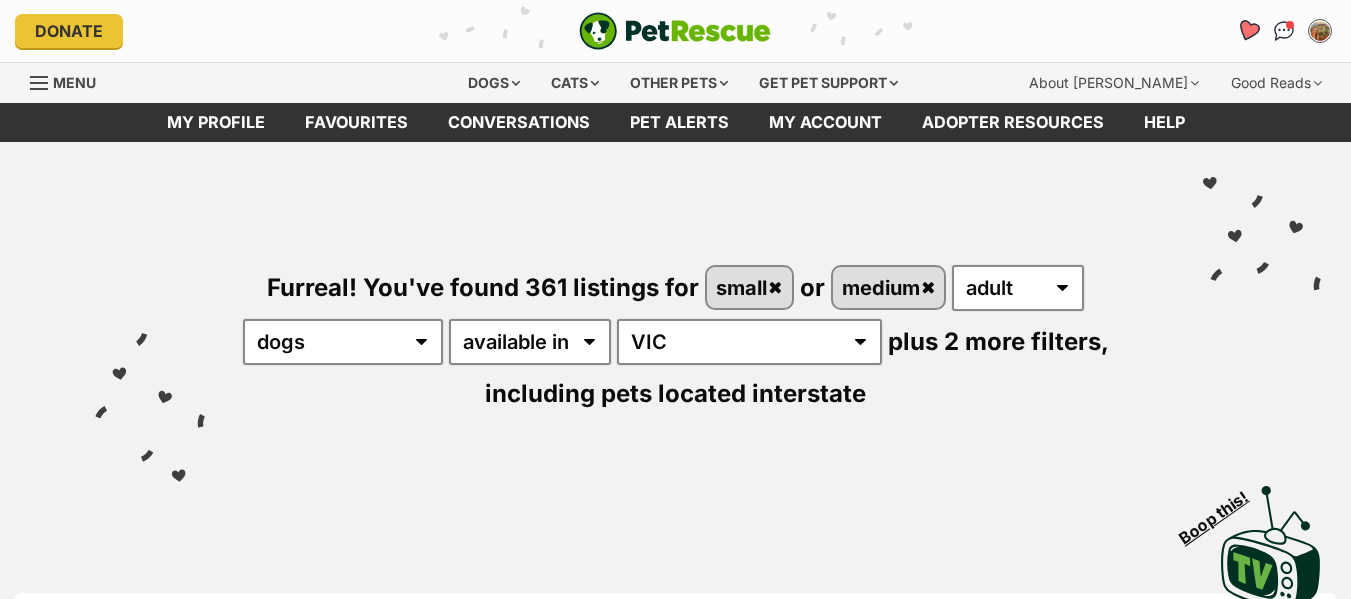 click 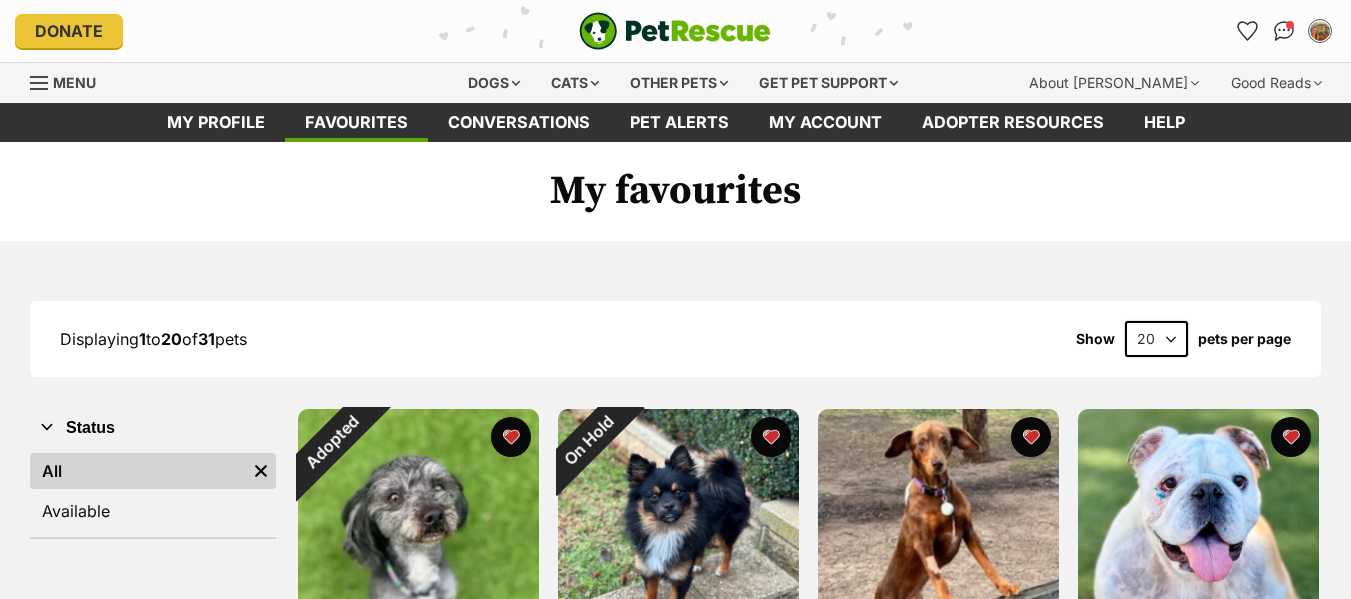 scroll, scrollTop: 0, scrollLeft: 0, axis: both 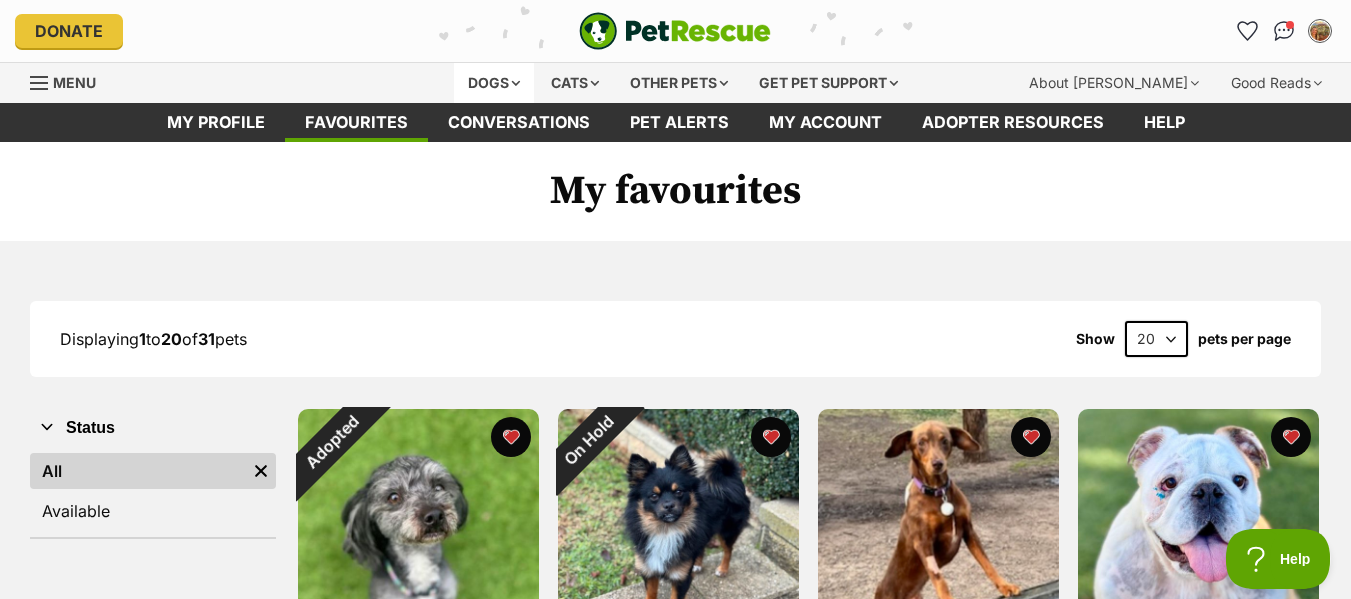 click on "Dogs" at bounding box center [494, 83] 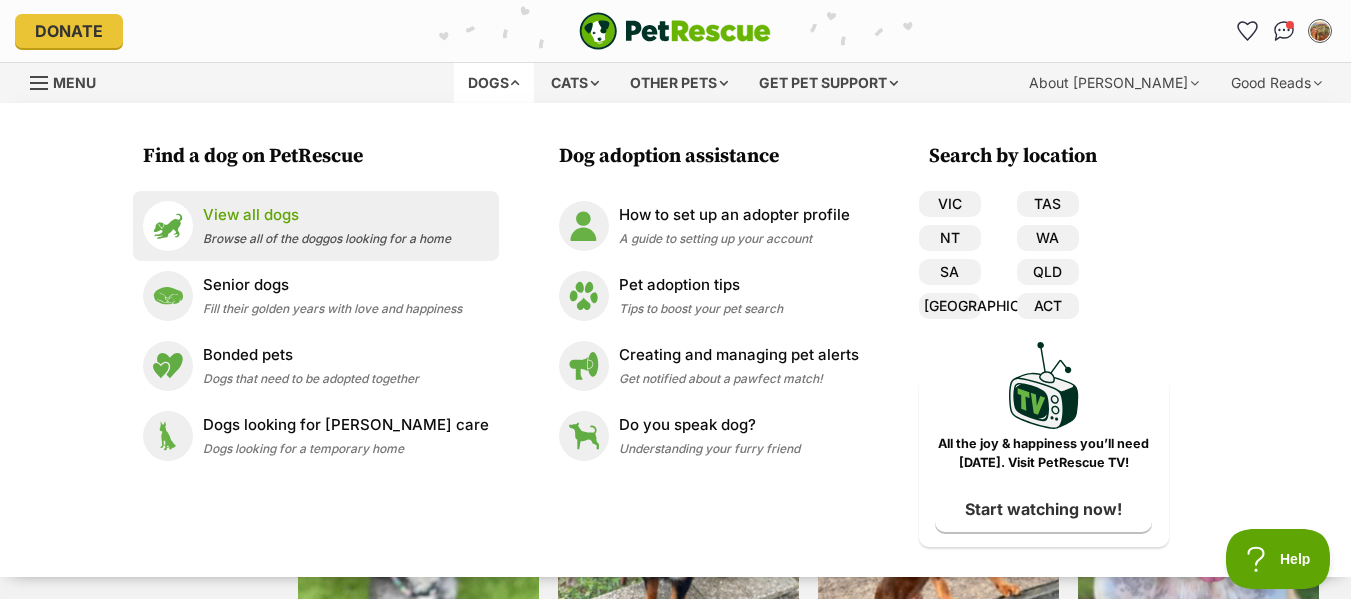 click on "View all dogs" at bounding box center (327, 215) 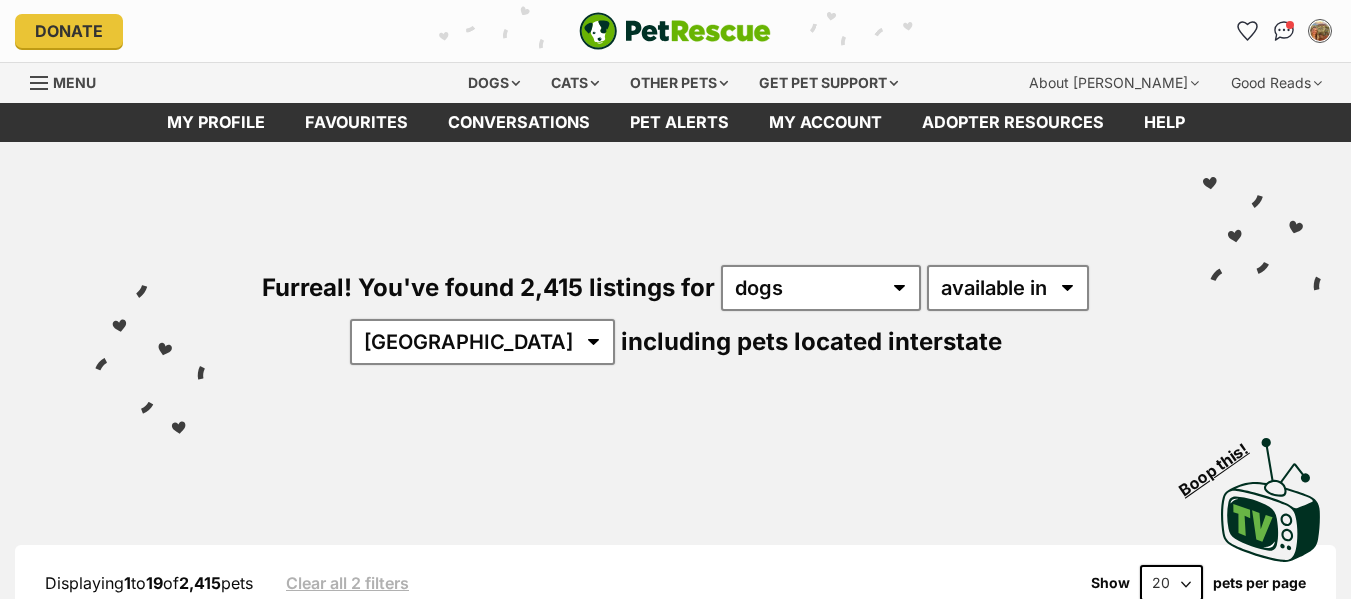 scroll, scrollTop: 0, scrollLeft: 0, axis: both 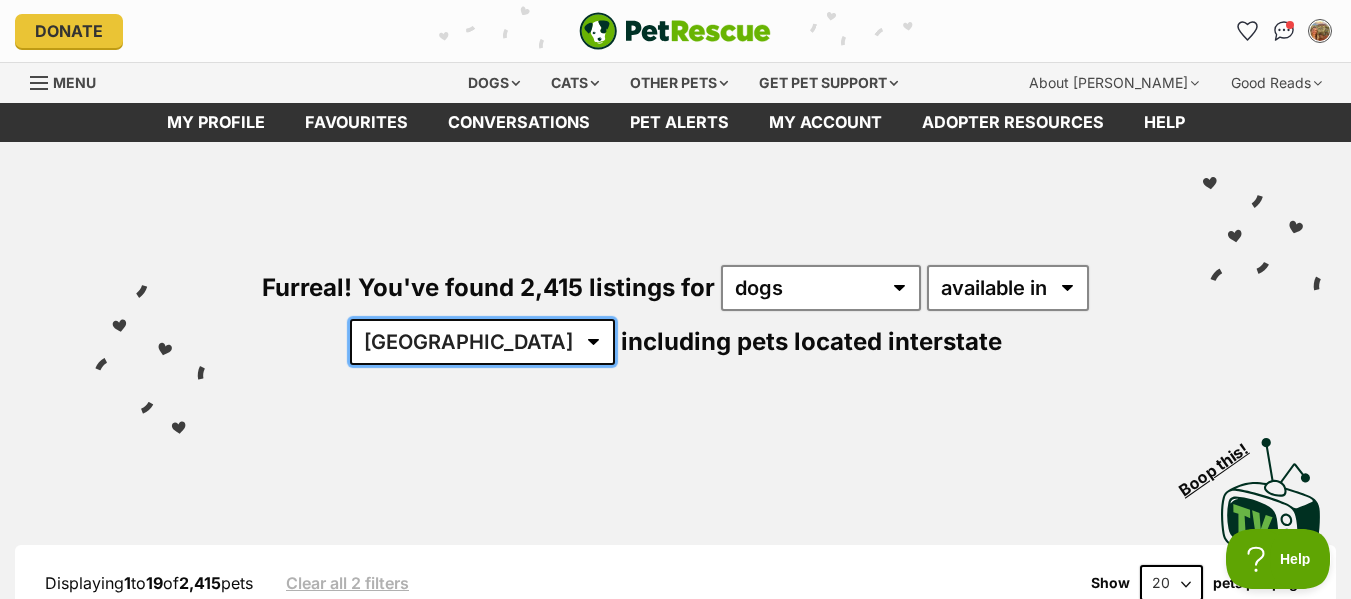 click on "[GEOGRAPHIC_DATA]
[GEOGRAPHIC_DATA]
[GEOGRAPHIC_DATA]
[GEOGRAPHIC_DATA]
[GEOGRAPHIC_DATA]
SA
[GEOGRAPHIC_DATA]
[GEOGRAPHIC_DATA]
[GEOGRAPHIC_DATA]" at bounding box center [482, 342] 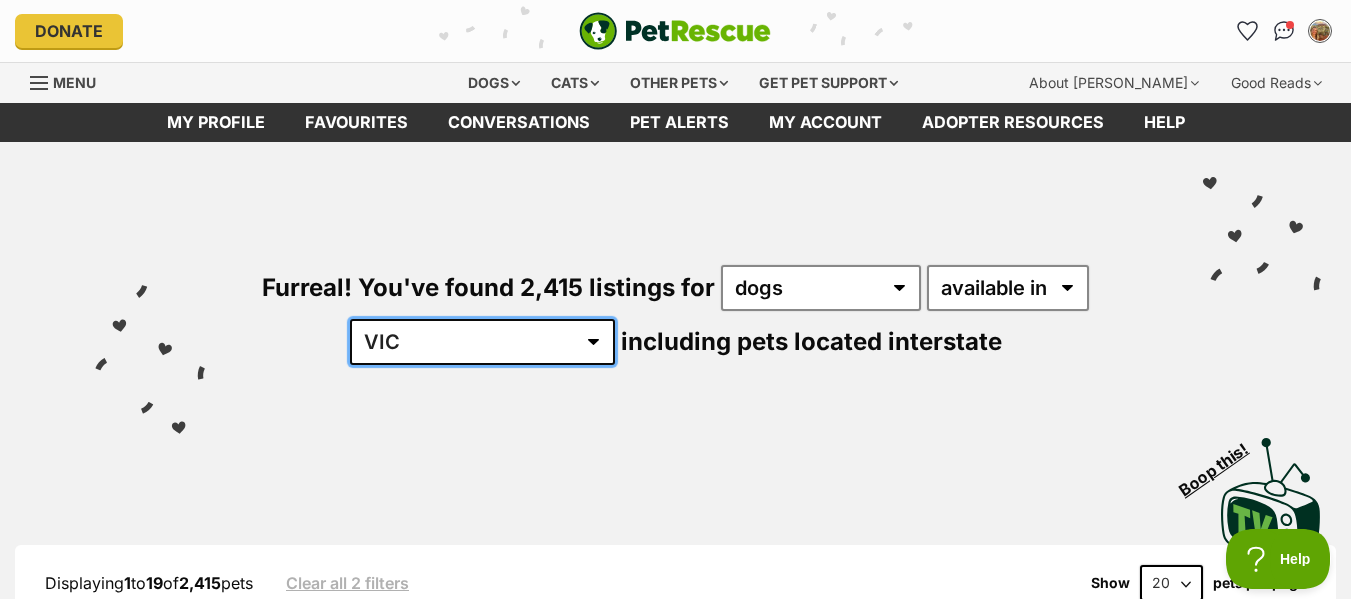 click on "Australia
ACT
NSW
NT
QLD
SA
TAS
VIC
WA" at bounding box center [482, 342] 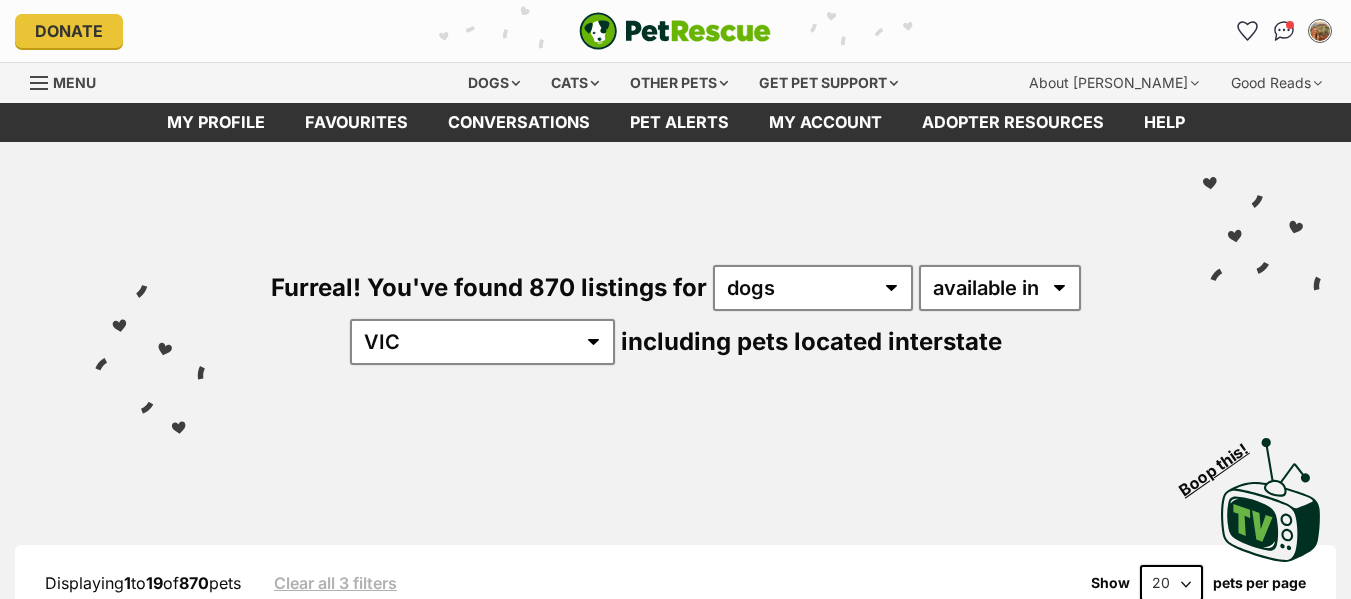 scroll, scrollTop: 0, scrollLeft: 0, axis: both 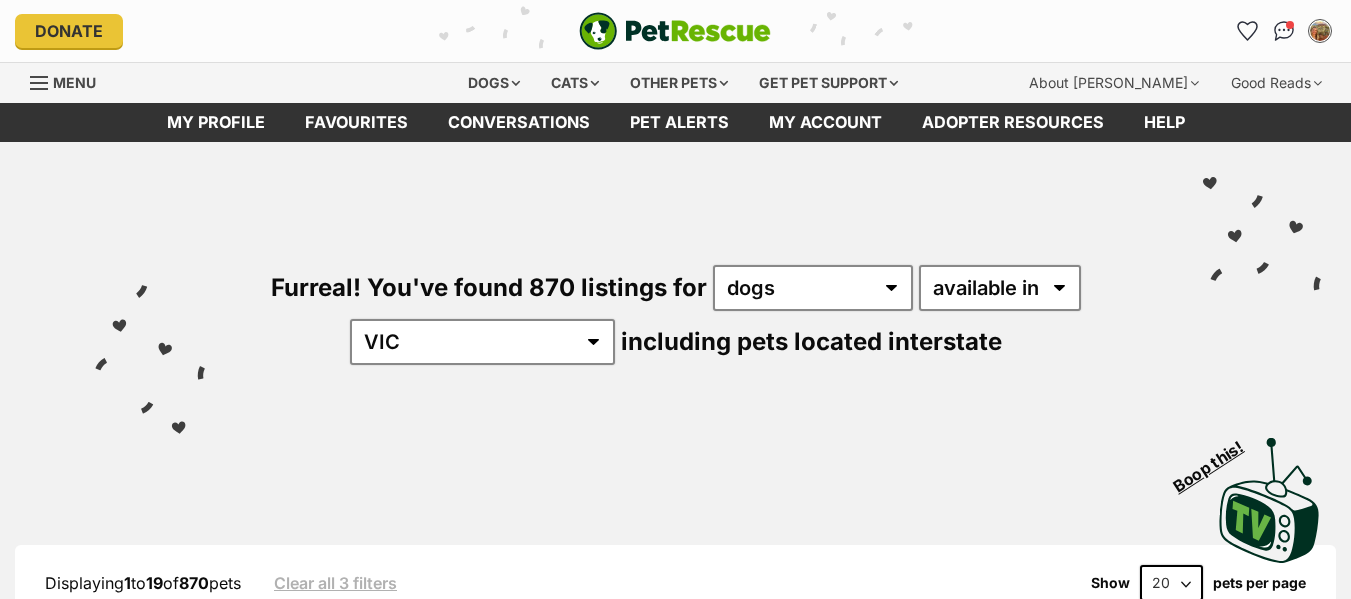 click on "Visit PetRescue TV (external site)
Boop this!" at bounding box center [675, 493] 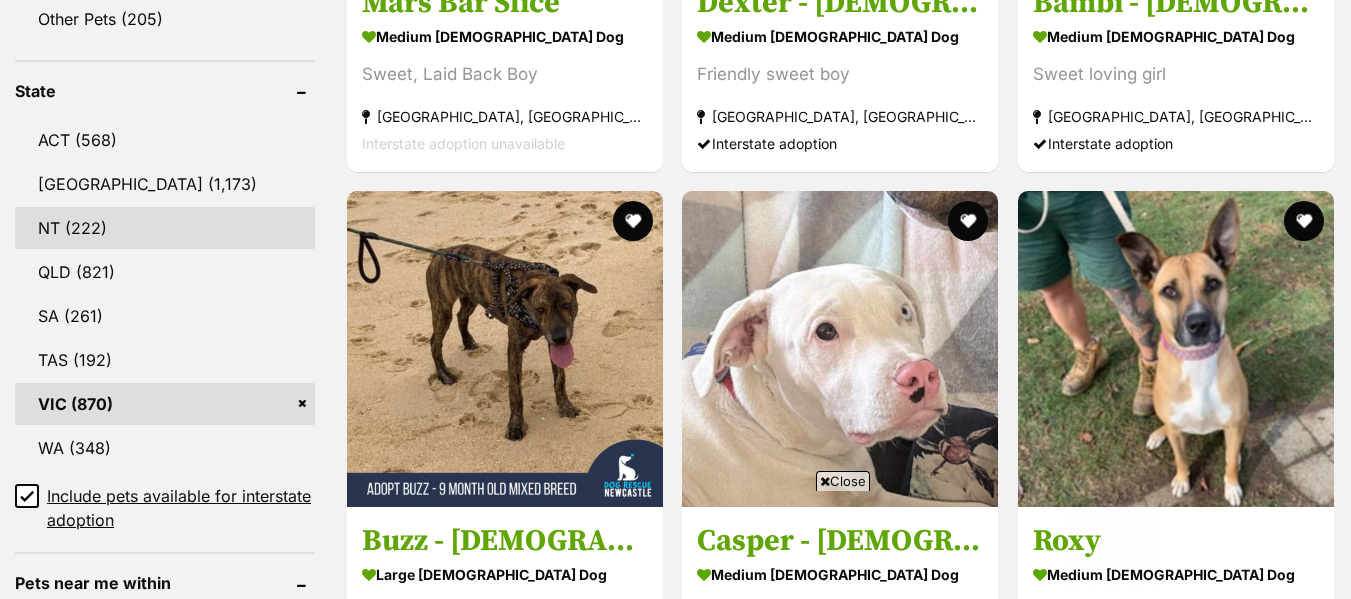 scroll, scrollTop: 1200, scrollLeft: 0, axis: vertical 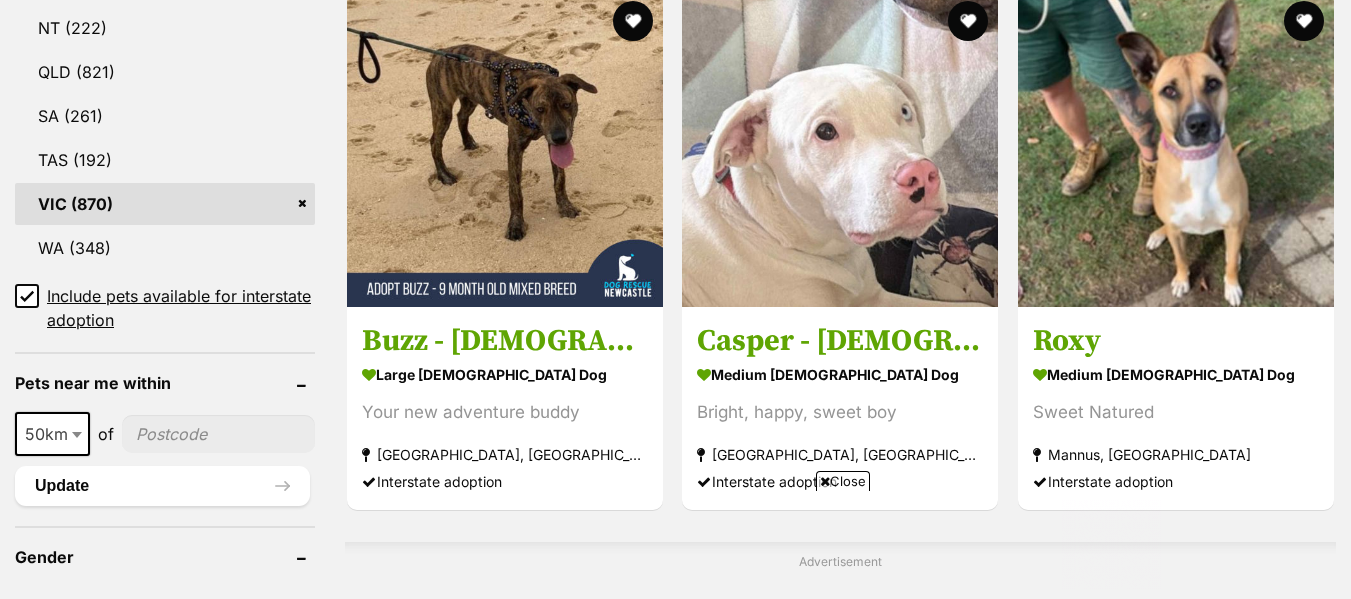 click 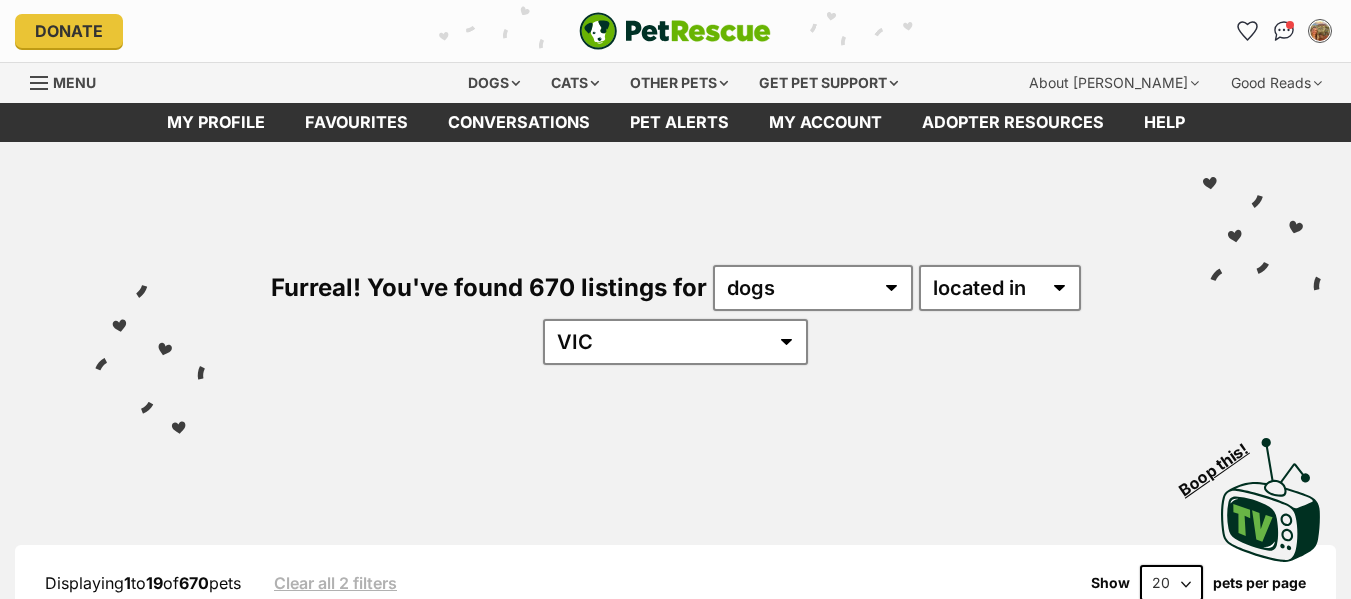 scroll, scrollTop: 0, scrollLeft: 0, axis: both 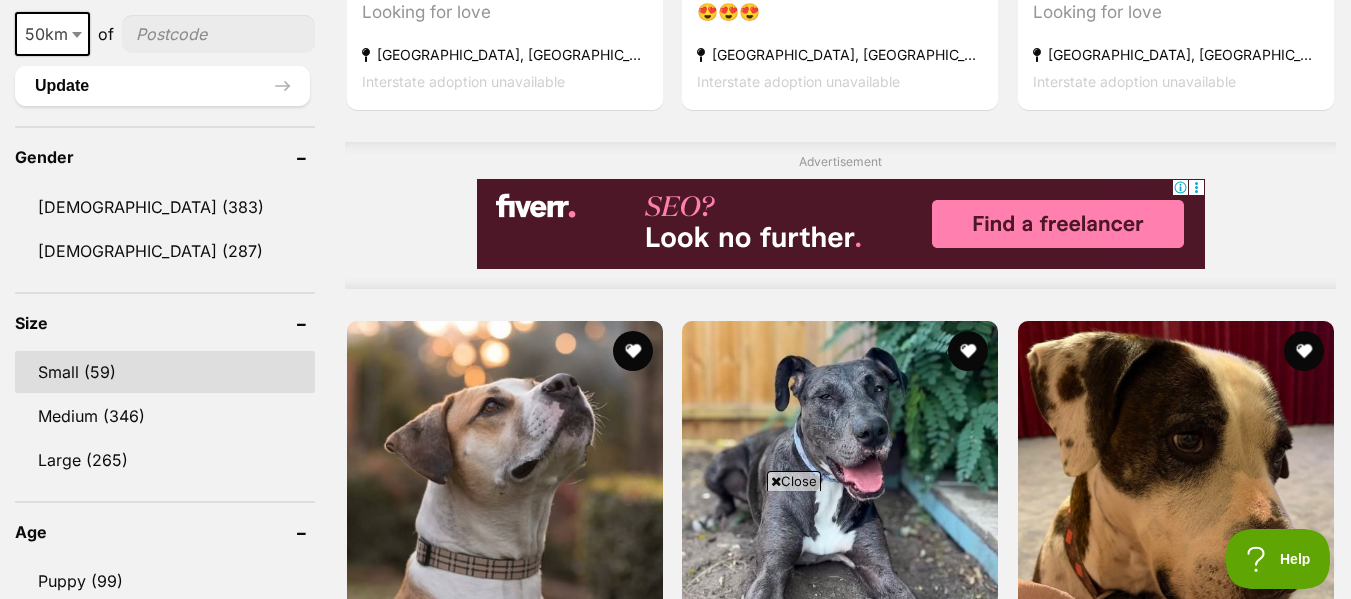 click on "Small (59)" at bounding box center (165, 372) 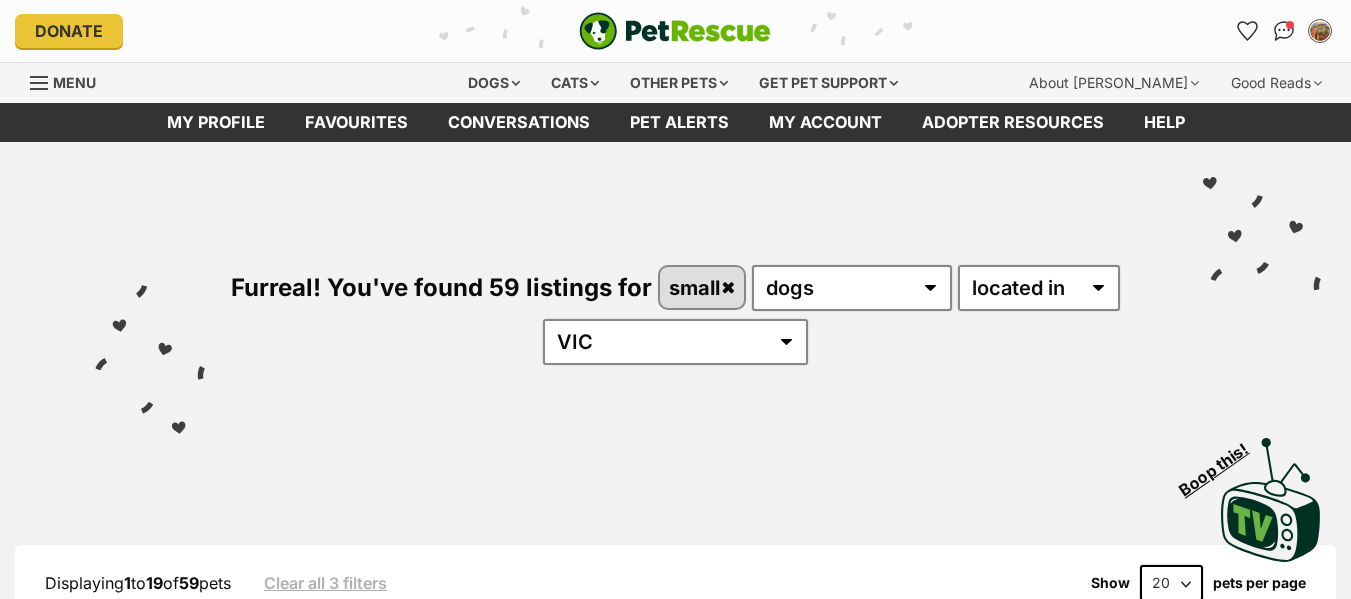 scroll, scrollTop: 0, scrollLeft: 0, axis: both 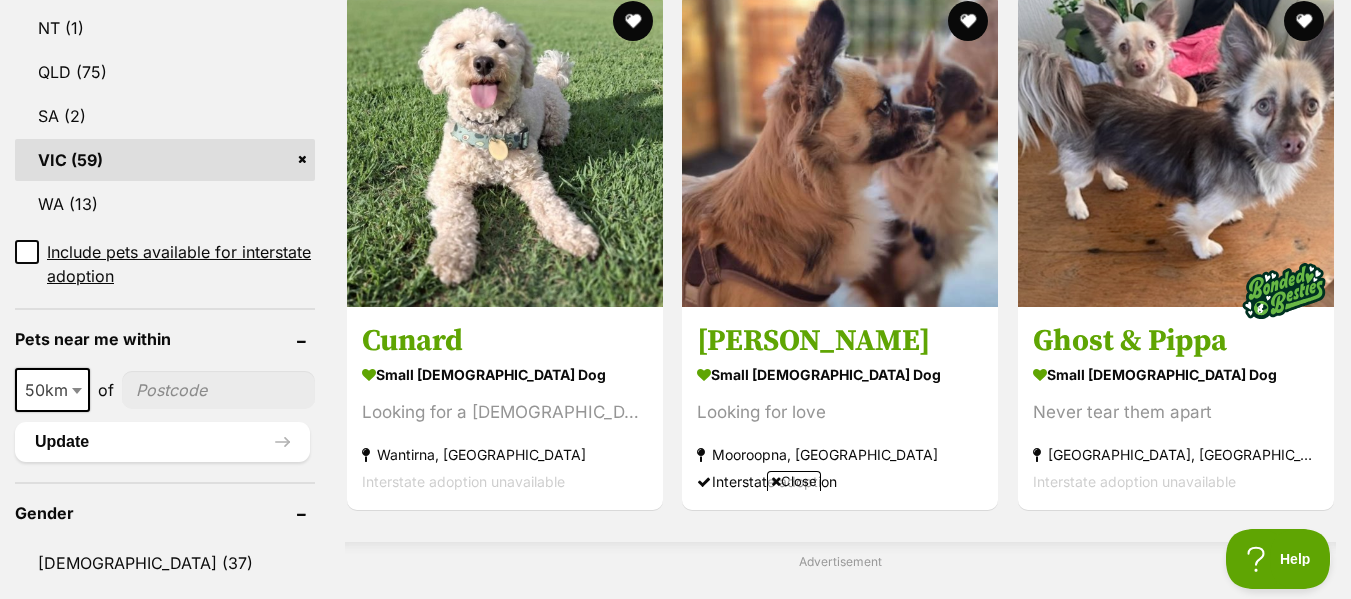 click on "Close" at bounding box center (794, 481) 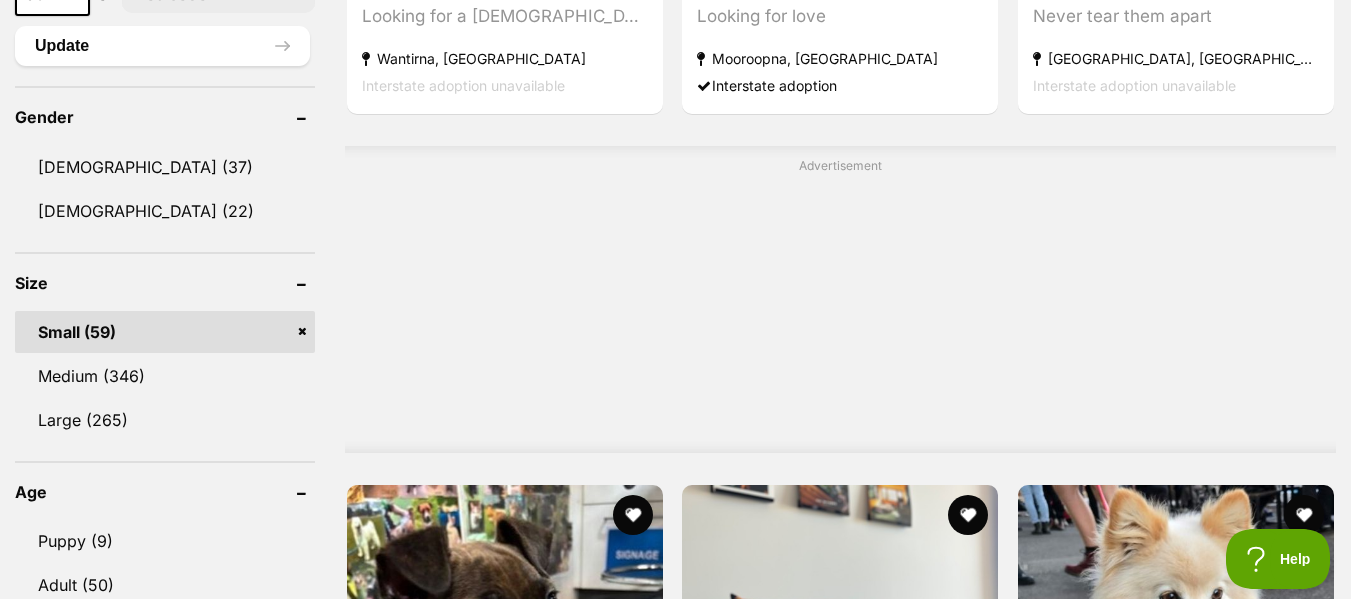 scroll, scrollTop: 1700, scrollLeft: 0, axis: vertical 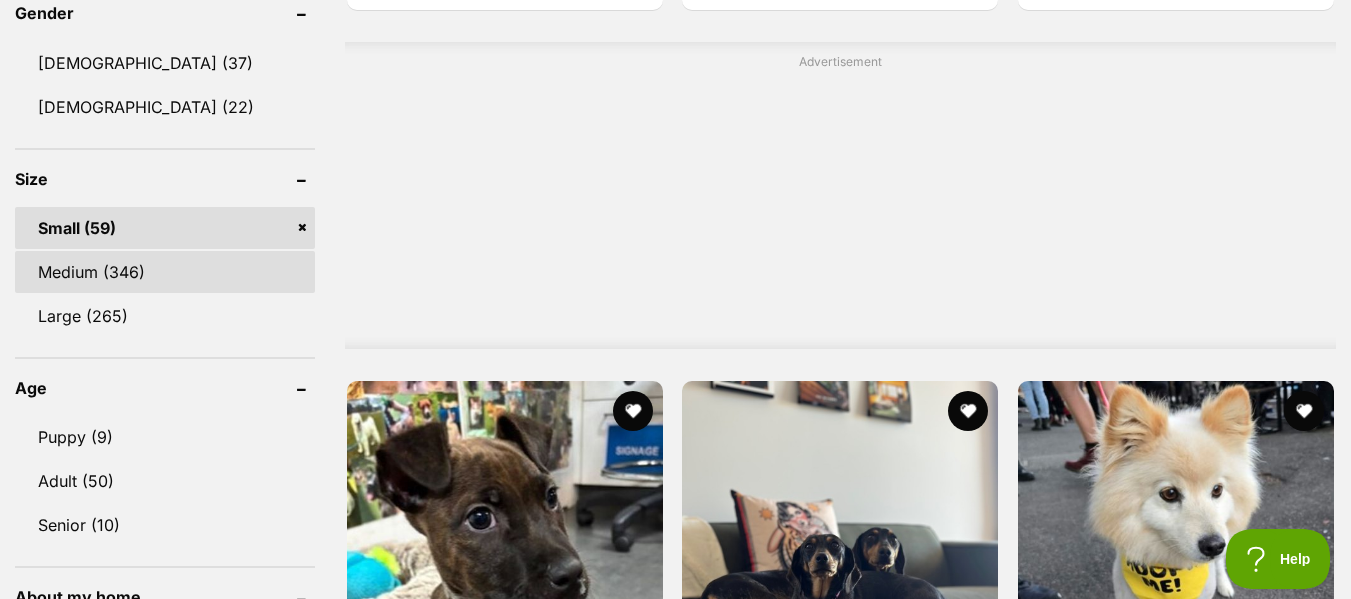 click on "Medium (346)" at bounding box center [165, 272] 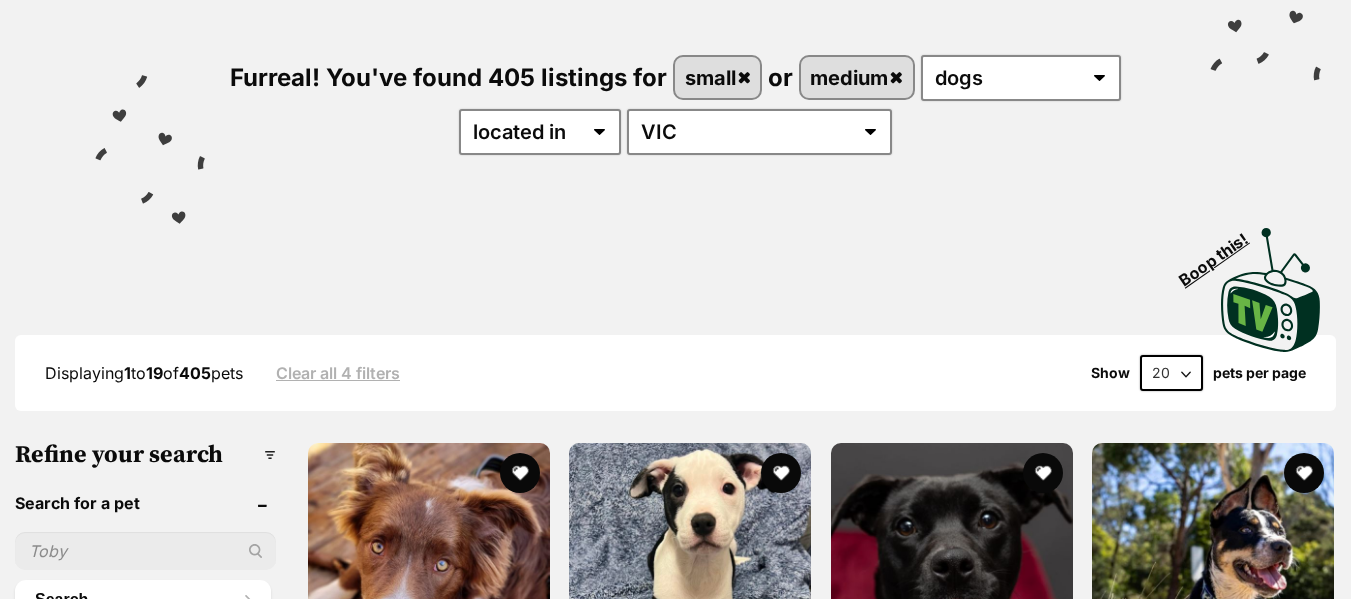 scroll, scrollTop: 400, scrollLeft: 0, axis: vertical 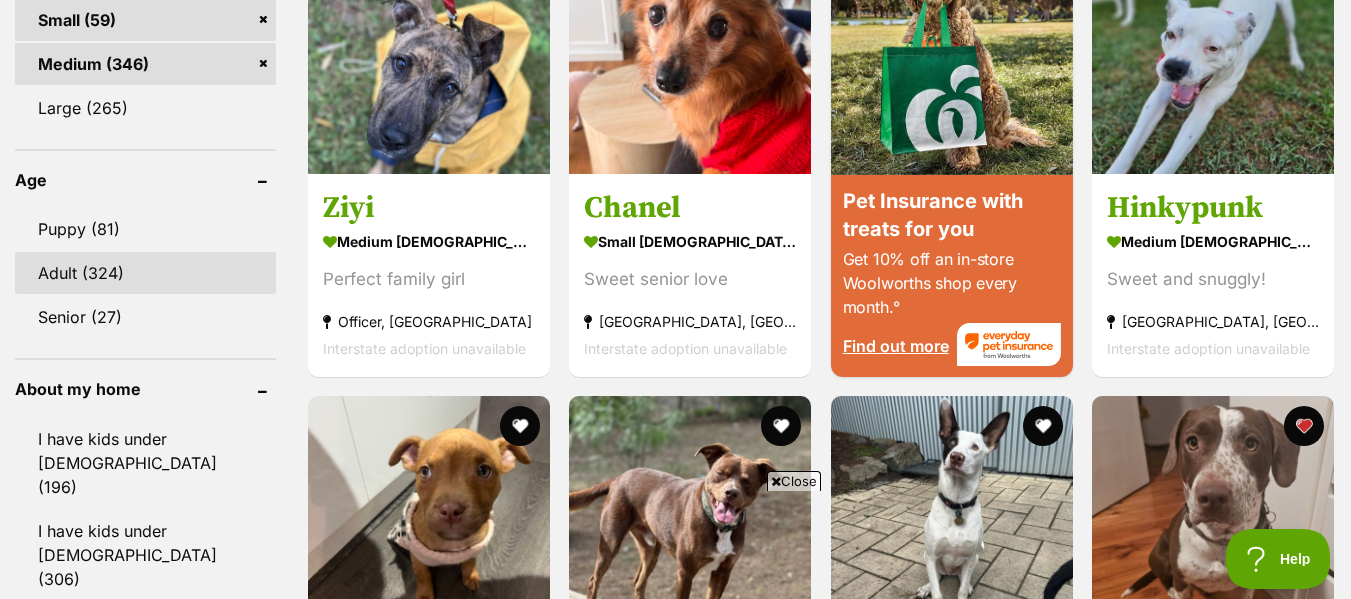click on "Adult (324)" at bounding box center (145, 273) 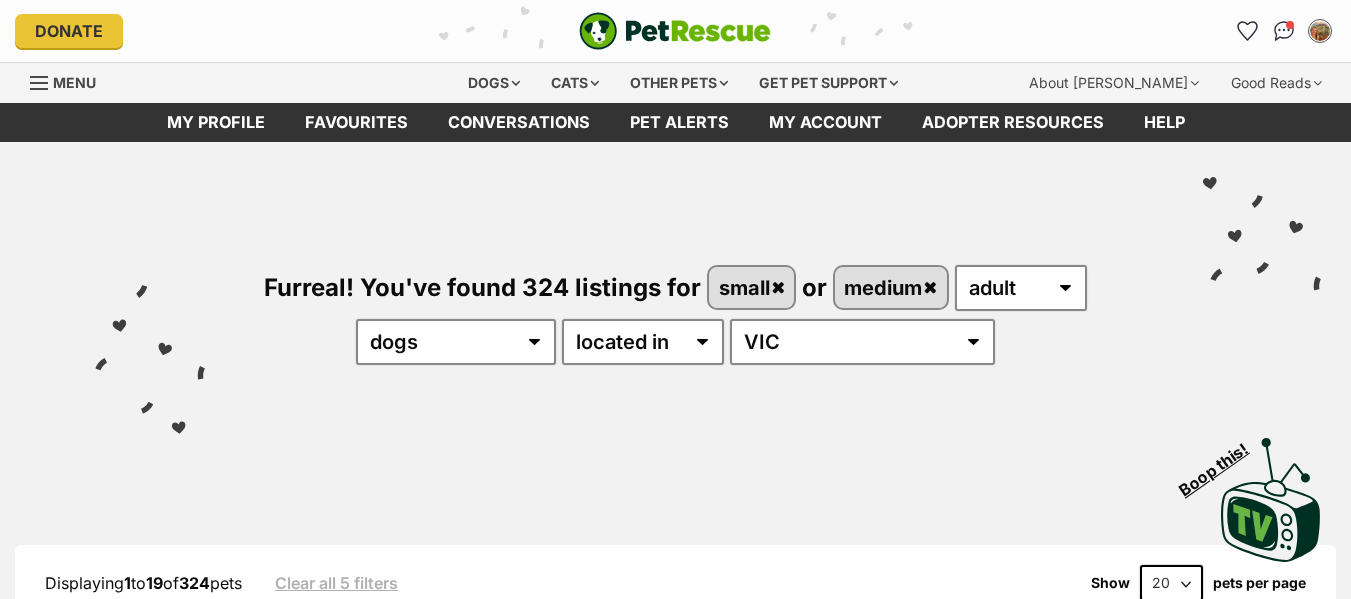 scroll, scrollTop: 0, scrollLeft: 0, axis: both 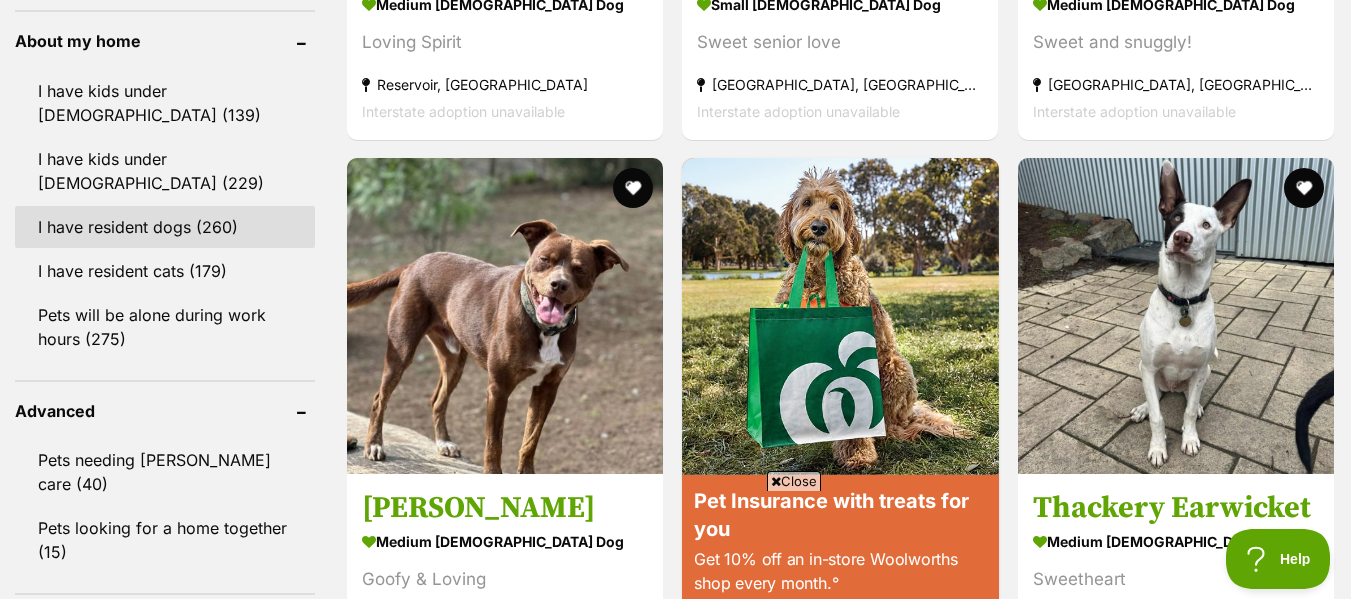 click on "I have resident dogs (260)" at bounding box center (165, 227) 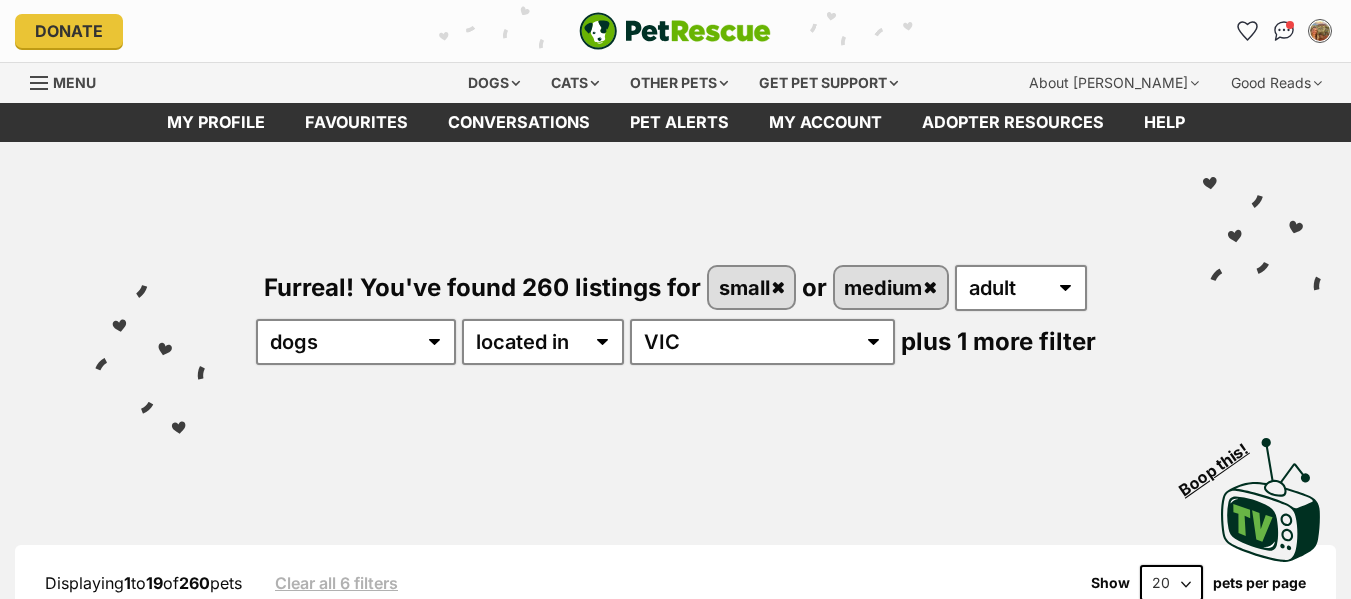 scroll, scrollTop: 0, scrollLeft: 0, axis: both 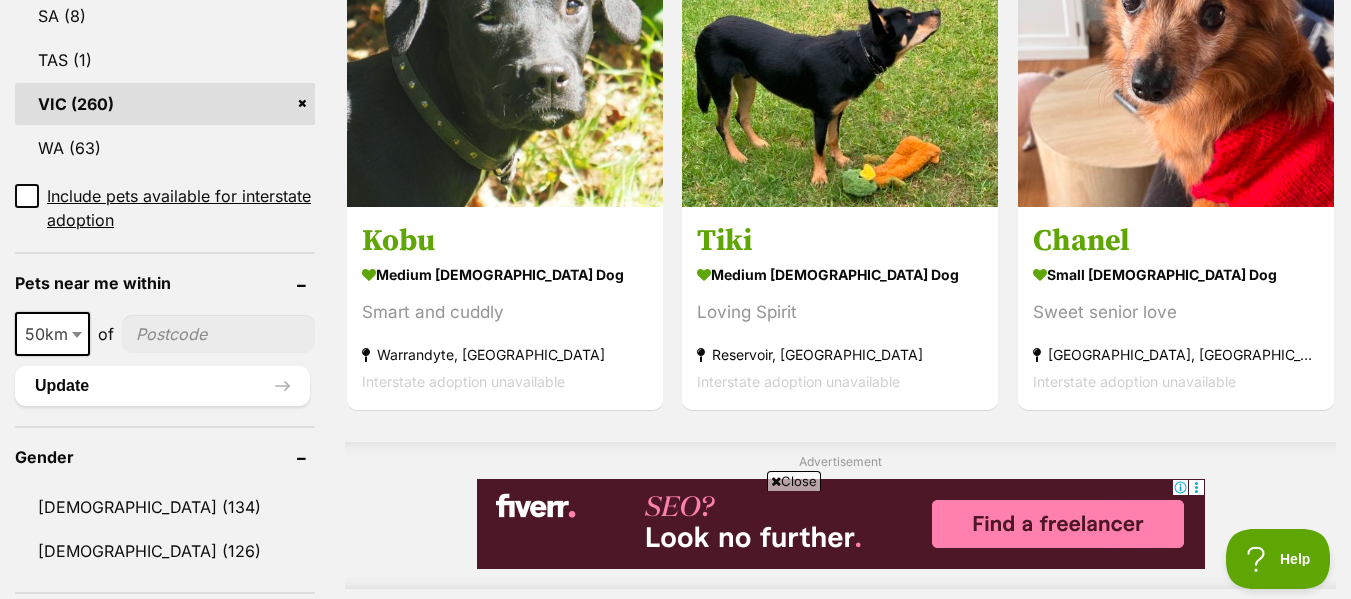 click on "Close" at bounding box center (794, 481) 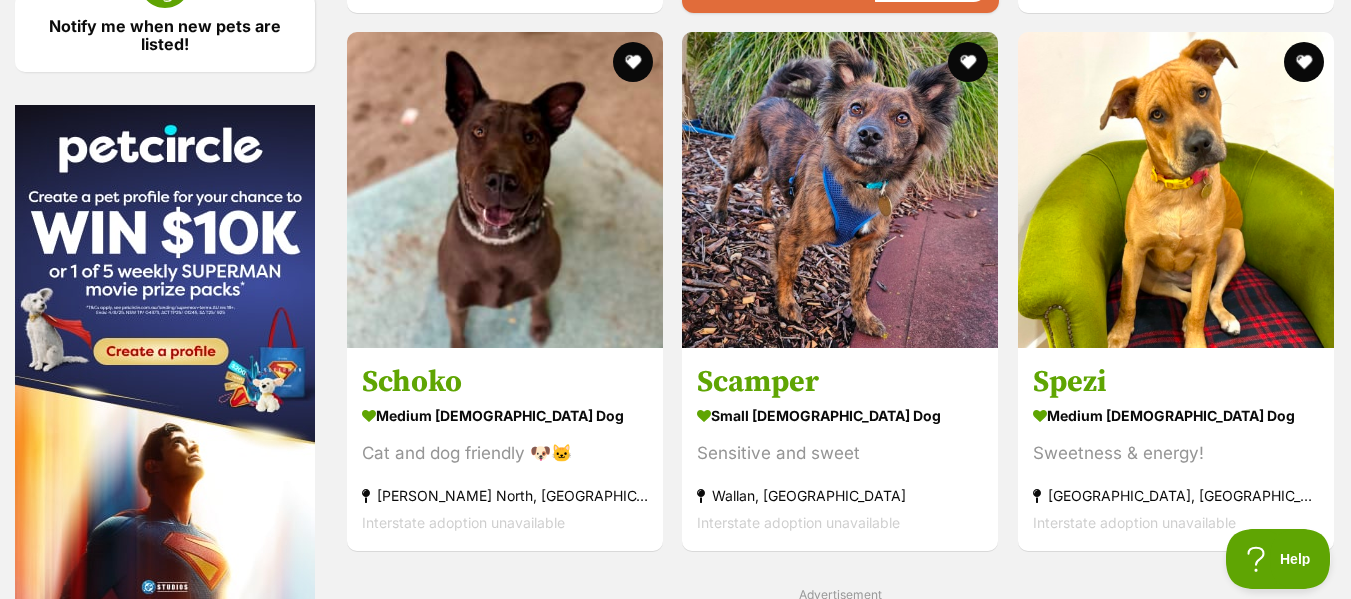 scroll, scrollTop: 3000, scrollLeft: 0, axis: vertical 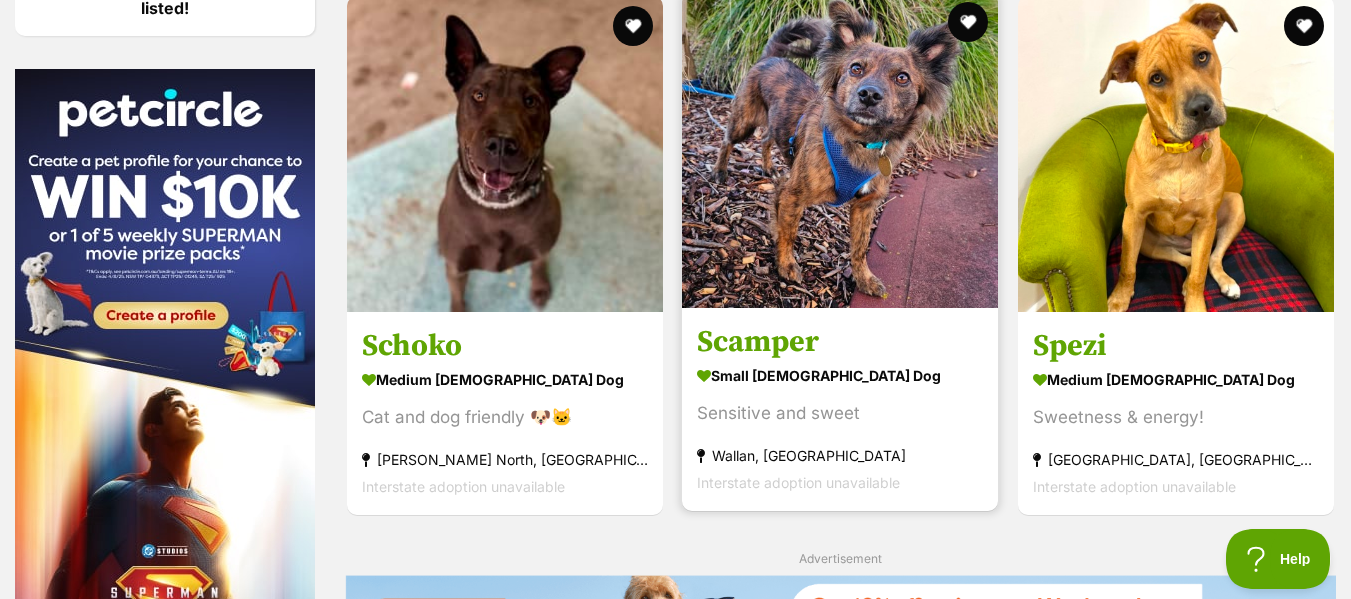 click on "Scamper" at bounding box center [840, 342] 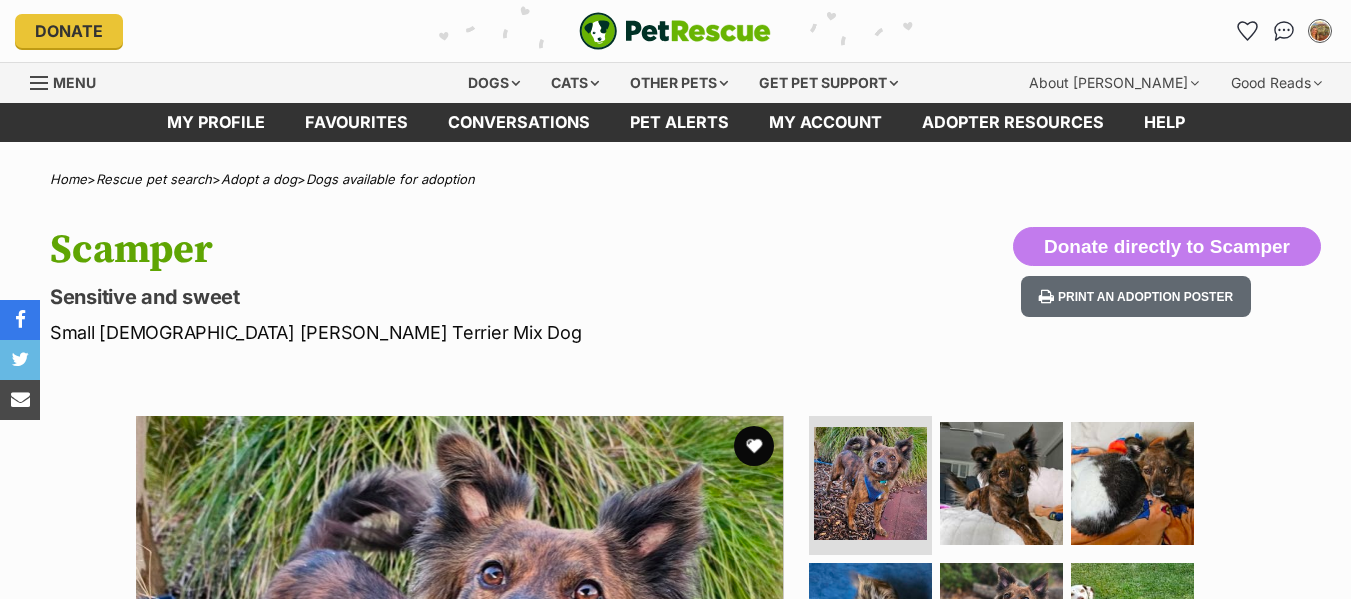 scroll, scrollTop: 0, scrollLeft: 0, axis: both 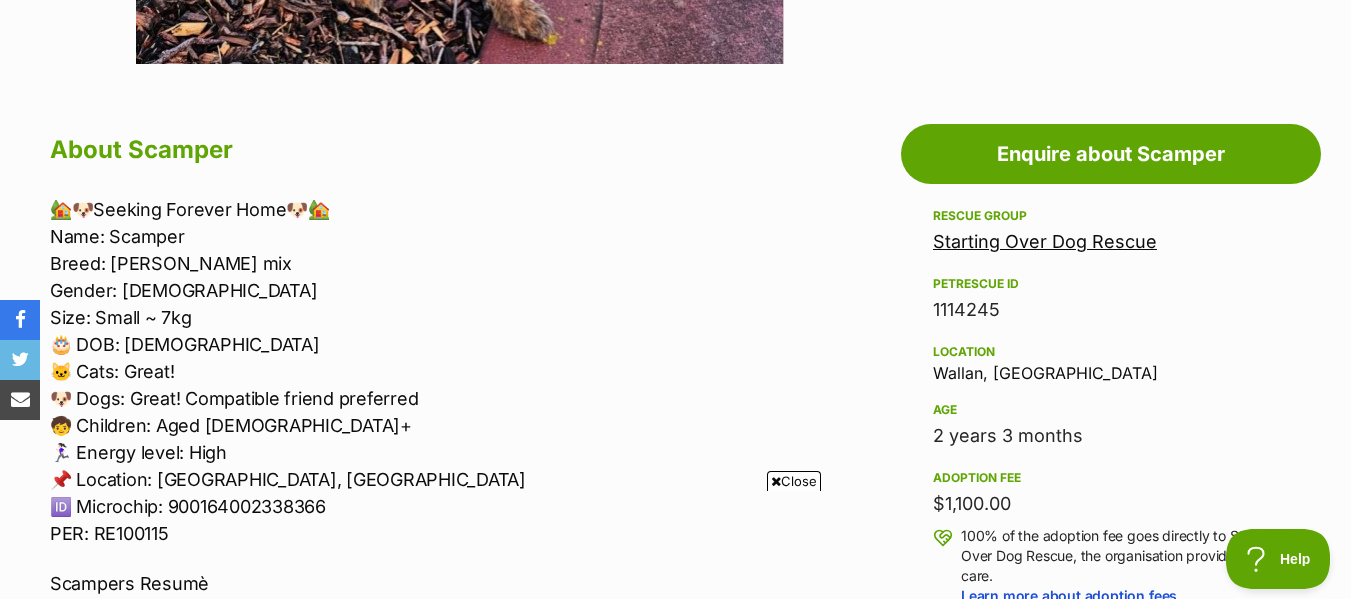 click on "Close" at bounding box center (794, 481) 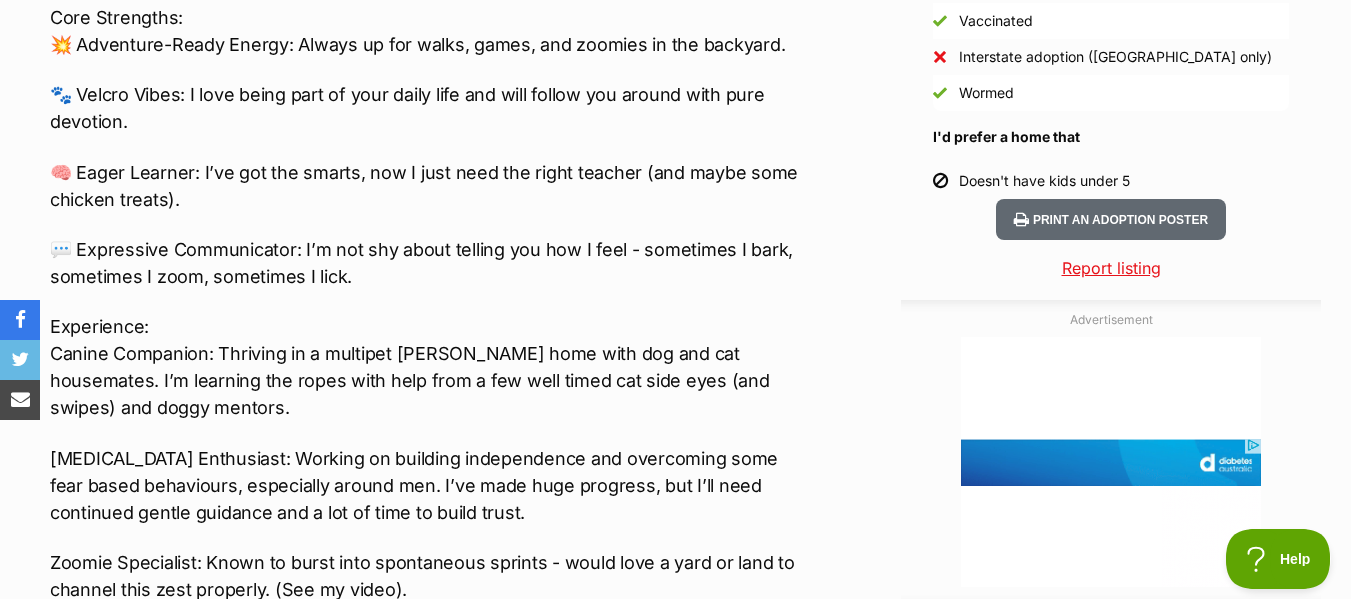 scroll, scrollTop: 1900, scrollLeft: 0, axis: vertical 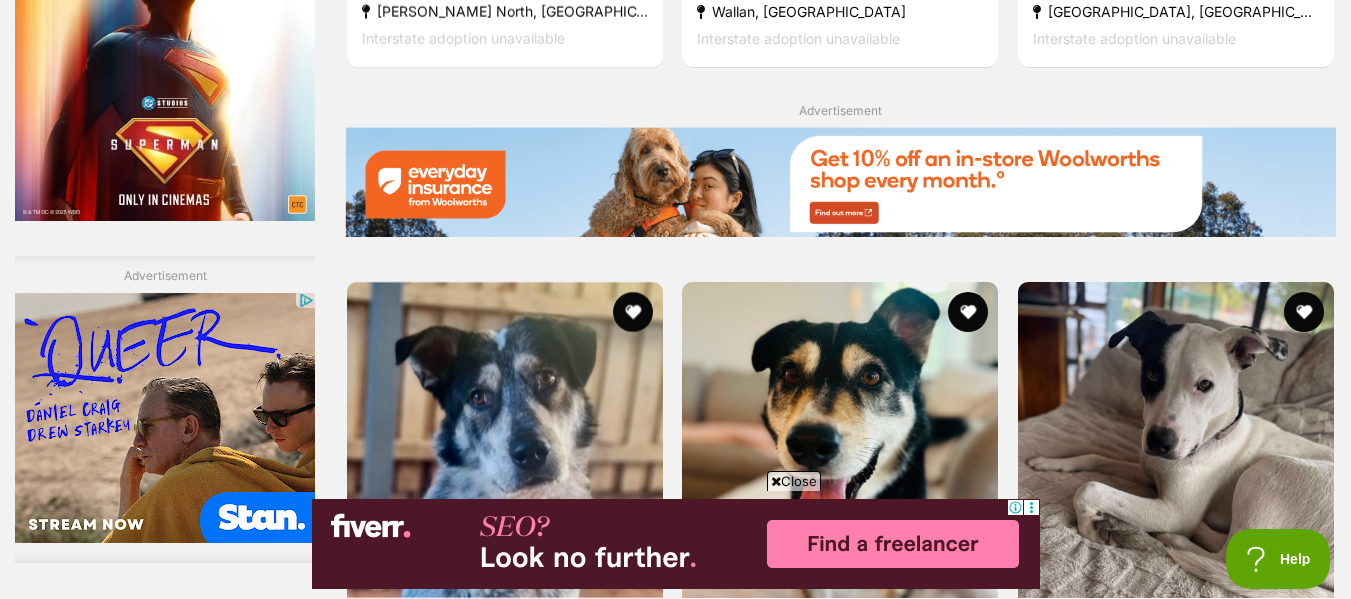 click on "Close" at bounding box center [794, 481] 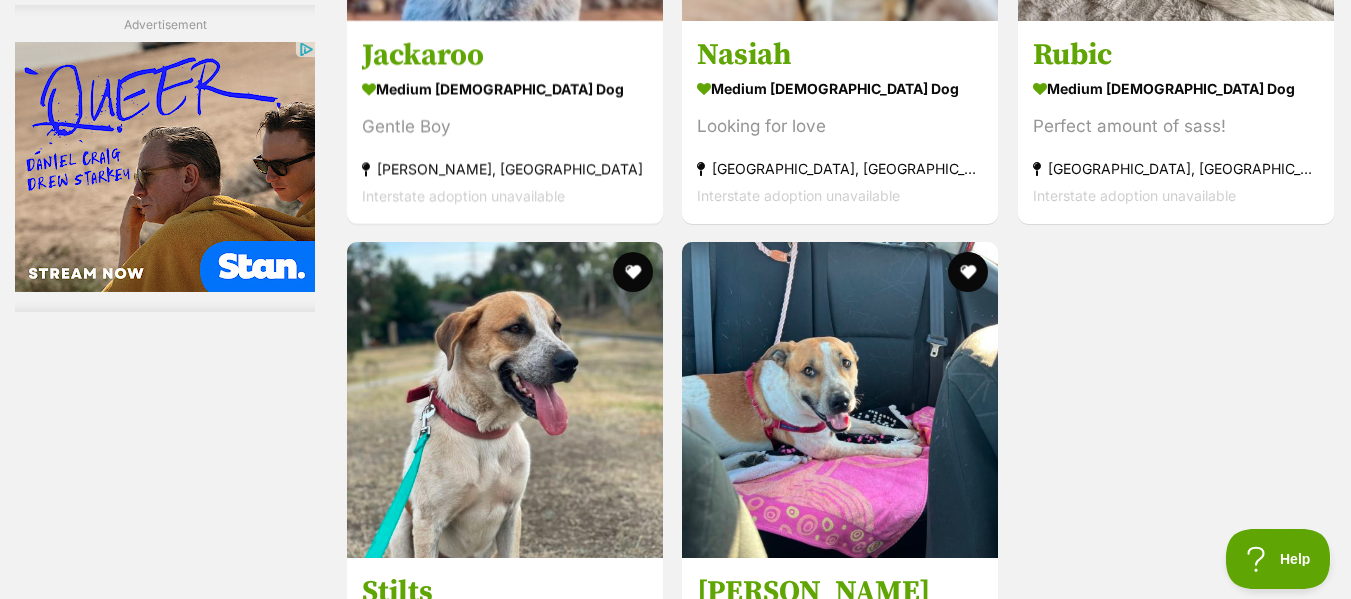 scroll, scrollTop: 4048, scrollLeft: 0, axis: vertical 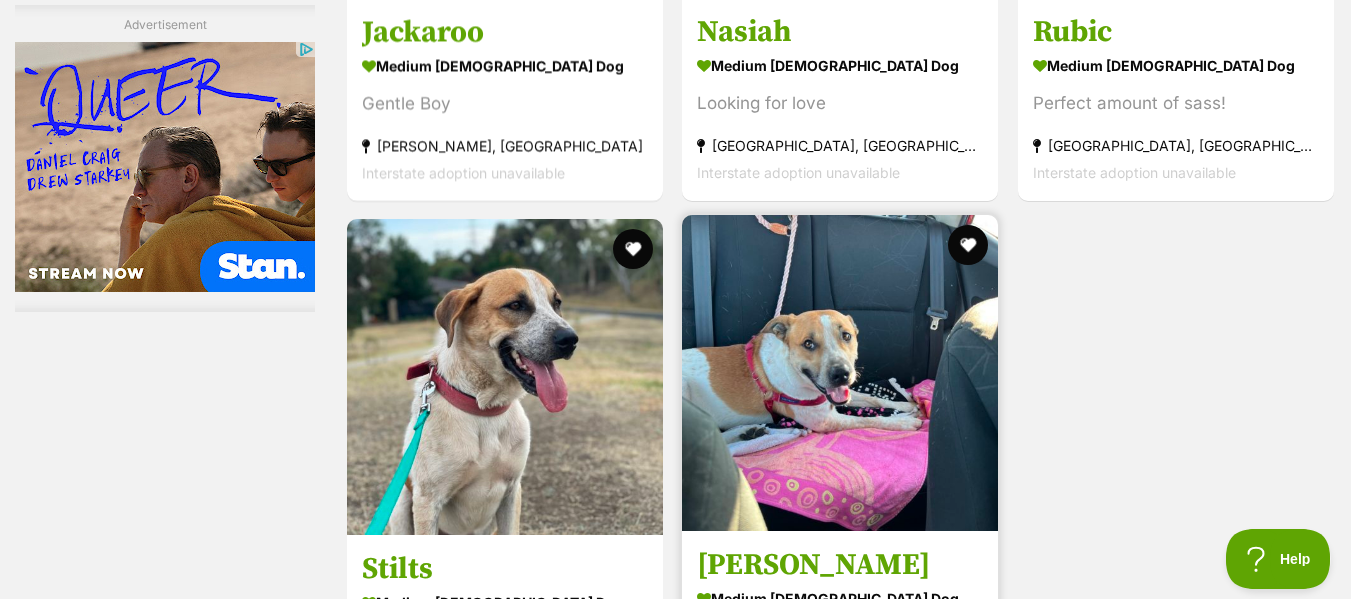 click on "[PERSON_NAME]" at bounding box center [840, 565] 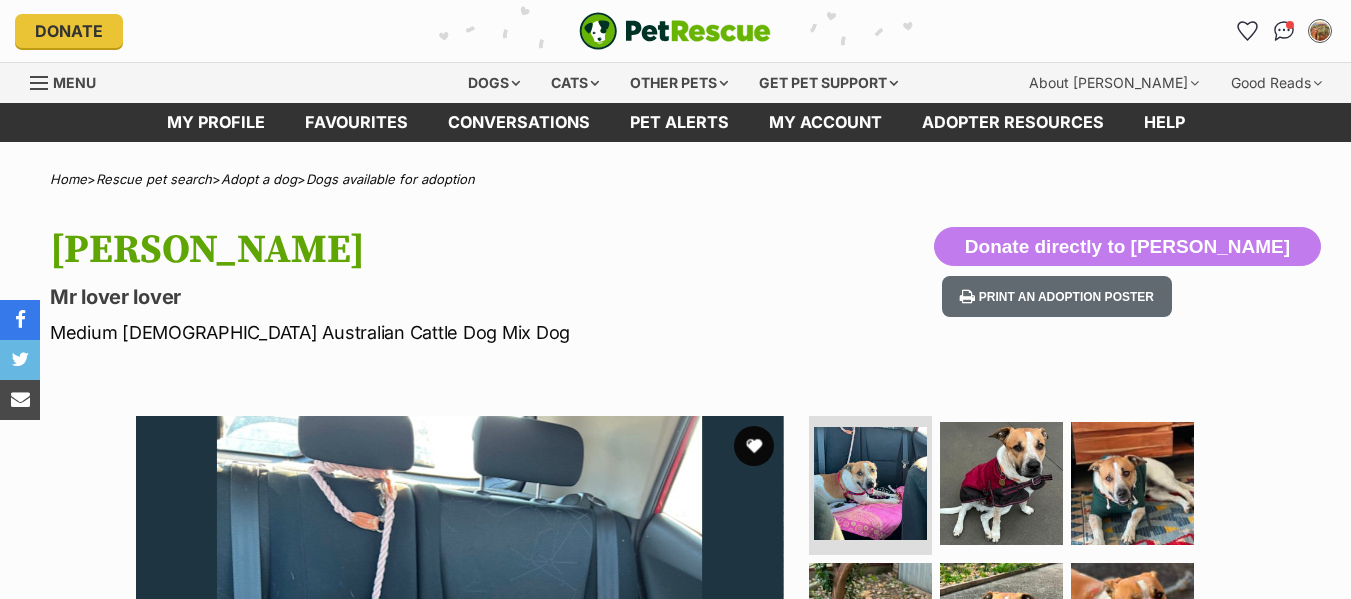 scroll, scrollTop: 0, scrollLeft: 0, axis: both 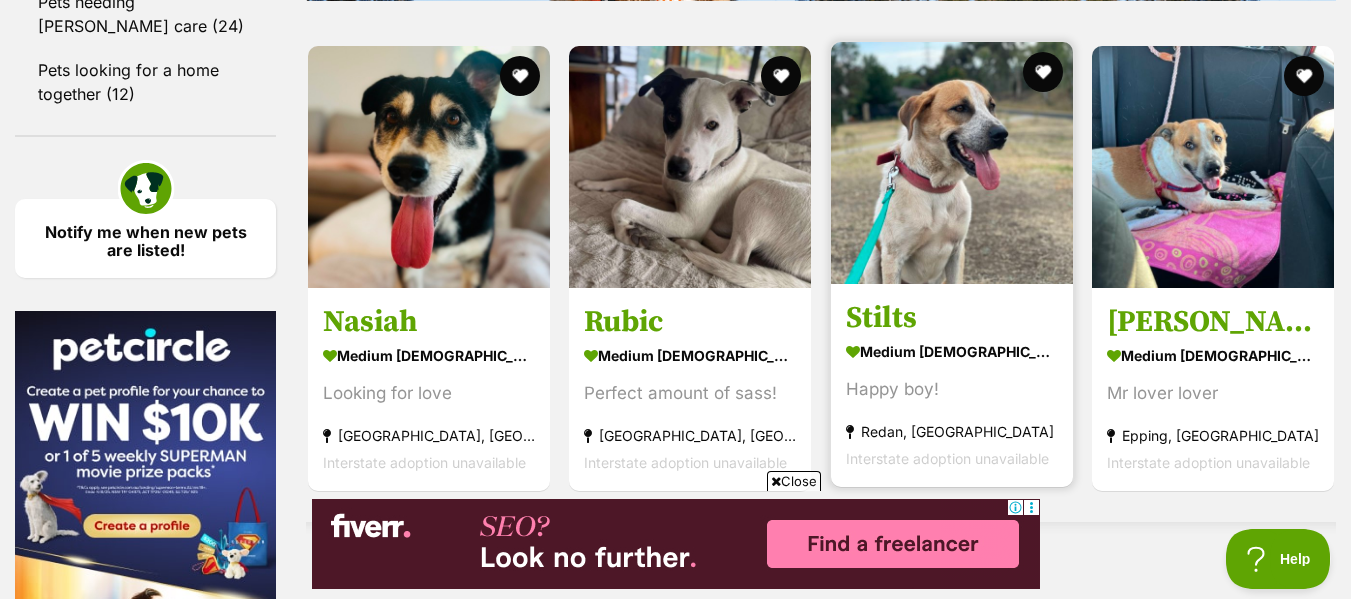 click on "Stilts" at bounding box center (952, 317) 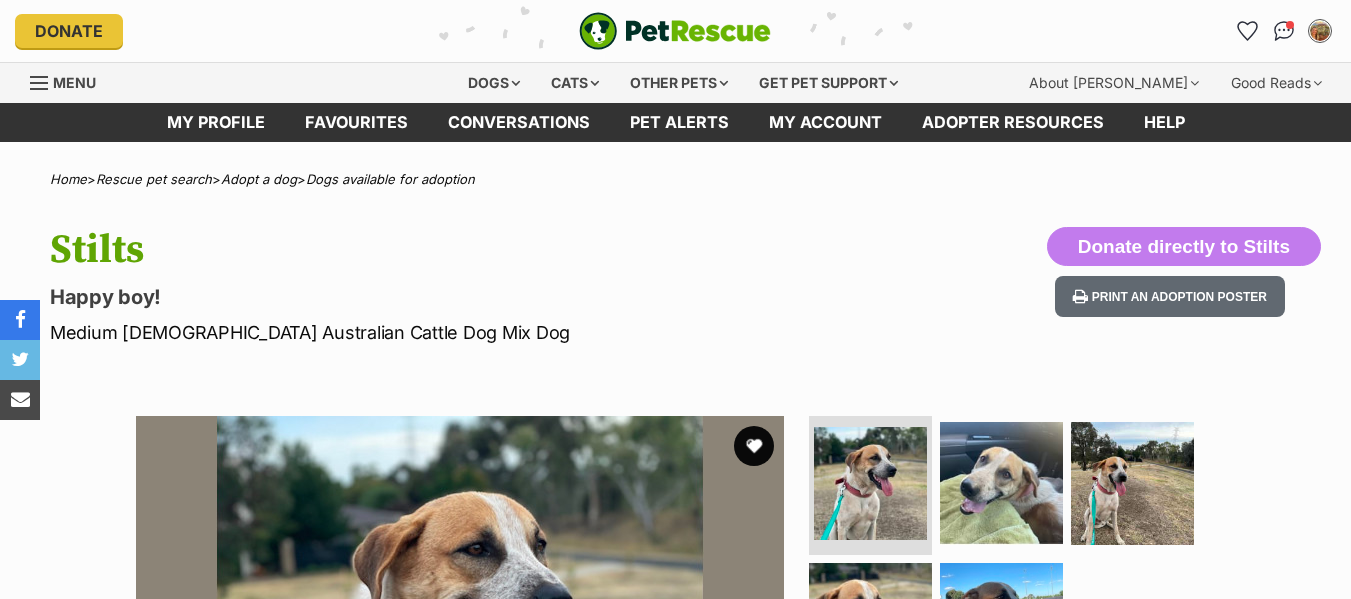 scroll, scrollTop: 0, scrollLeft: 0, axis: both 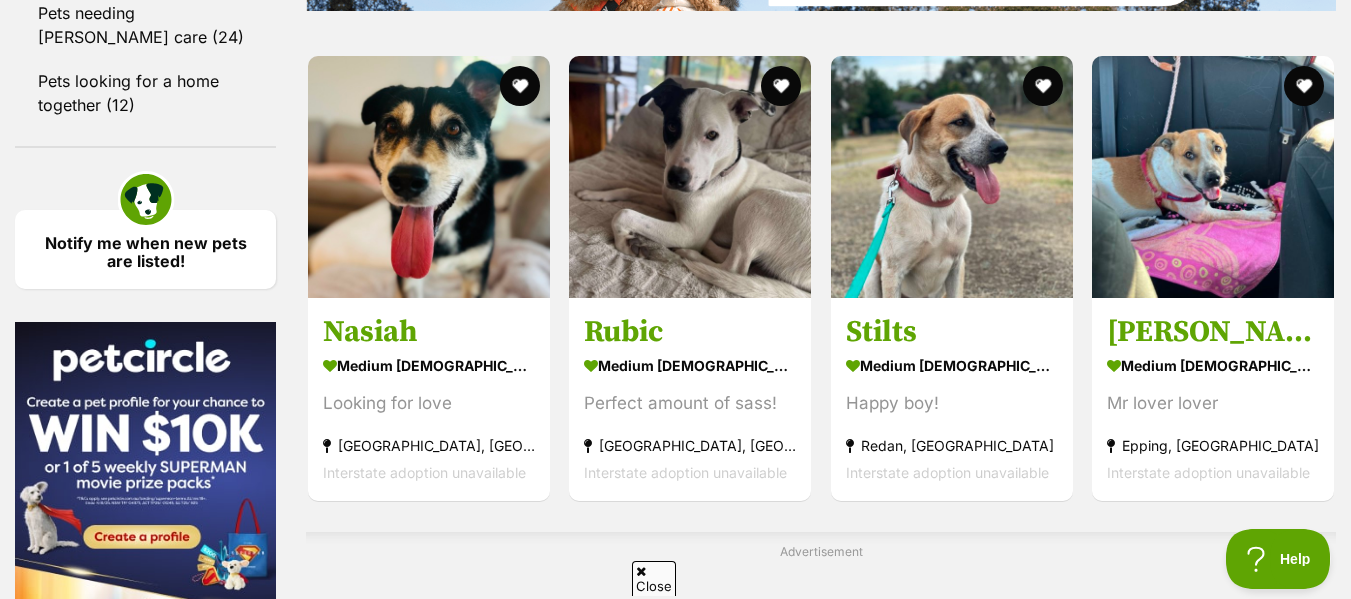 click on "Next" at bounding box center (821, 735) 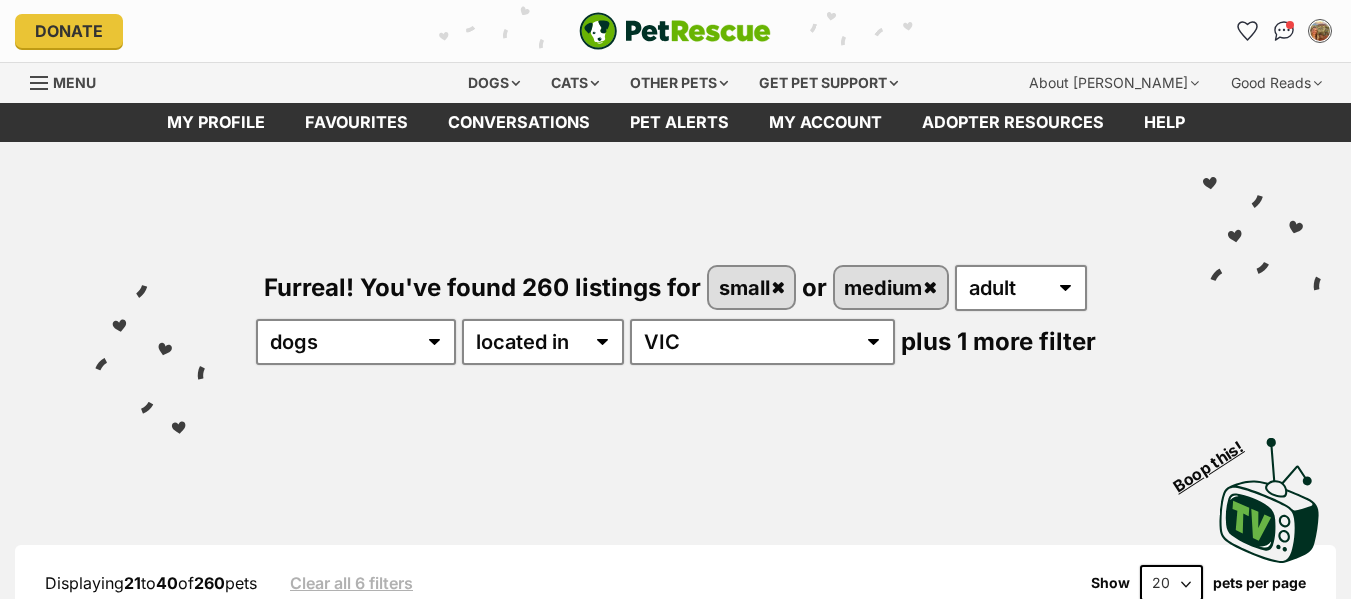 scroll, scrollTop: 0, scrollLeft: 0, axis: both 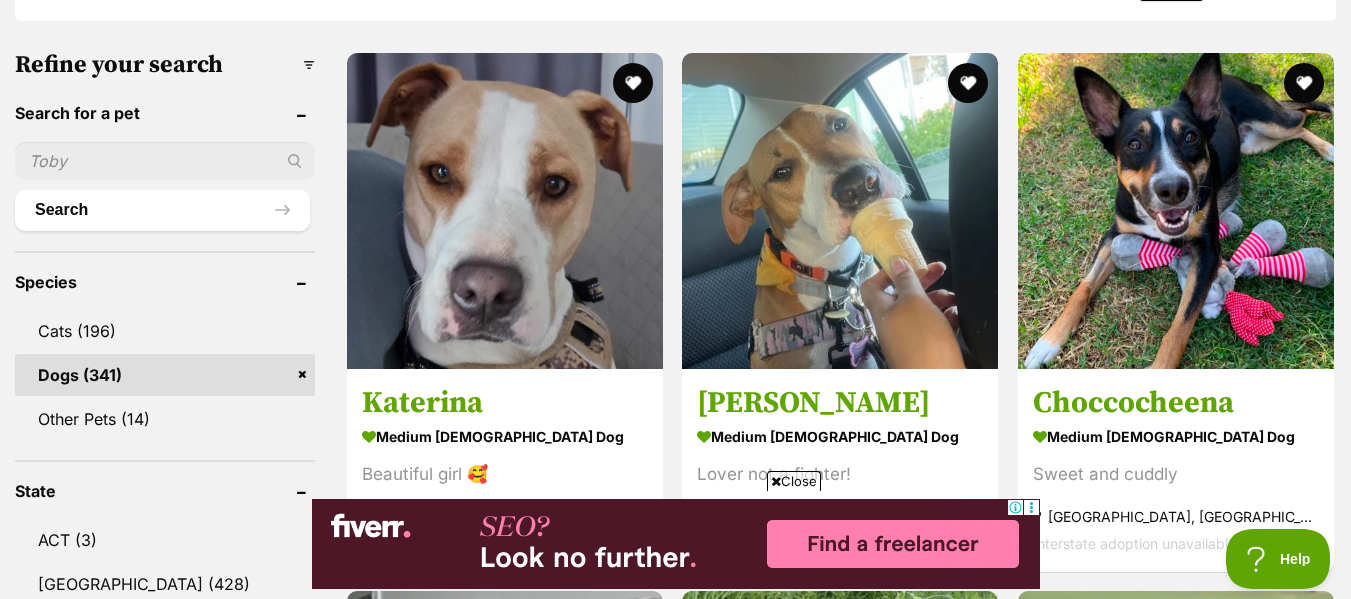 click on "Close" at bounding box center [794, 481] 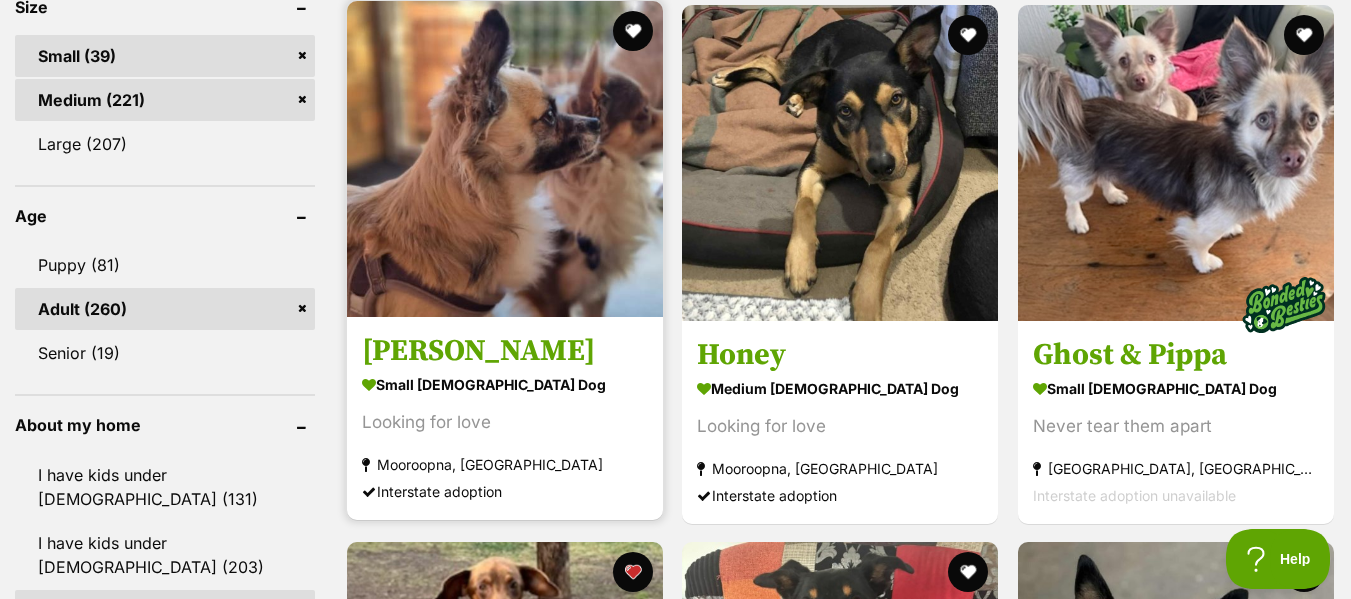 scroll, scrollTop: 1900, scrollLeft: 0, axis: vertical 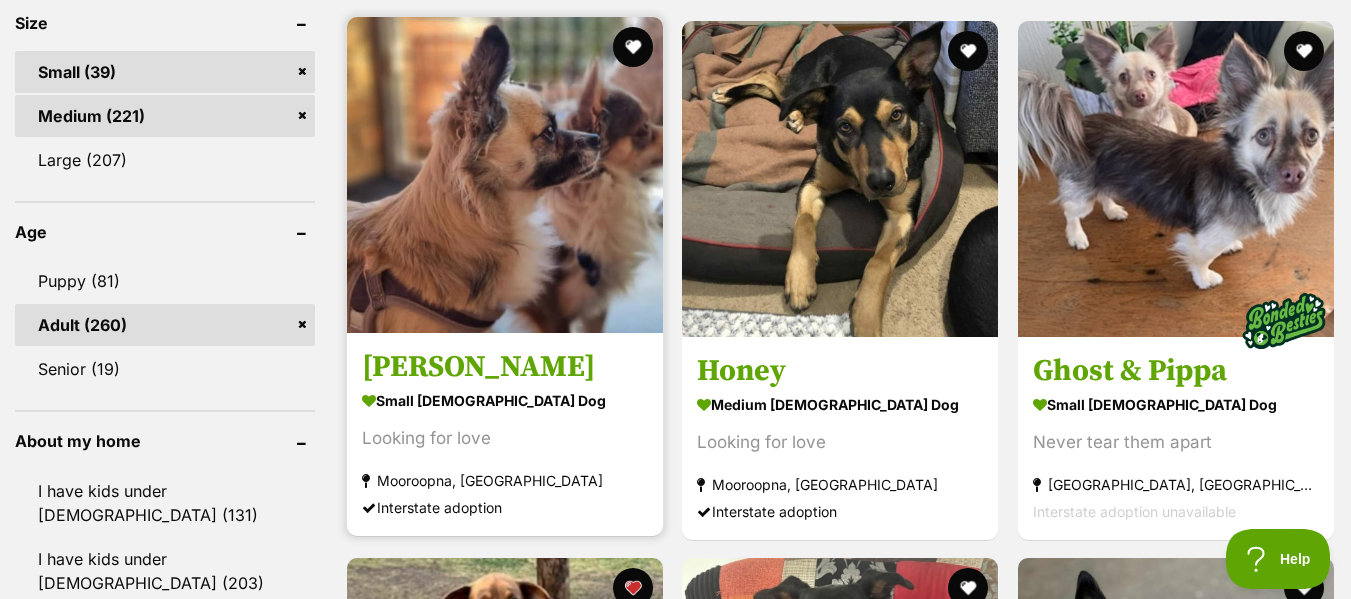 click on "[PERSON_NAME]" at bounding box center [505, 366] 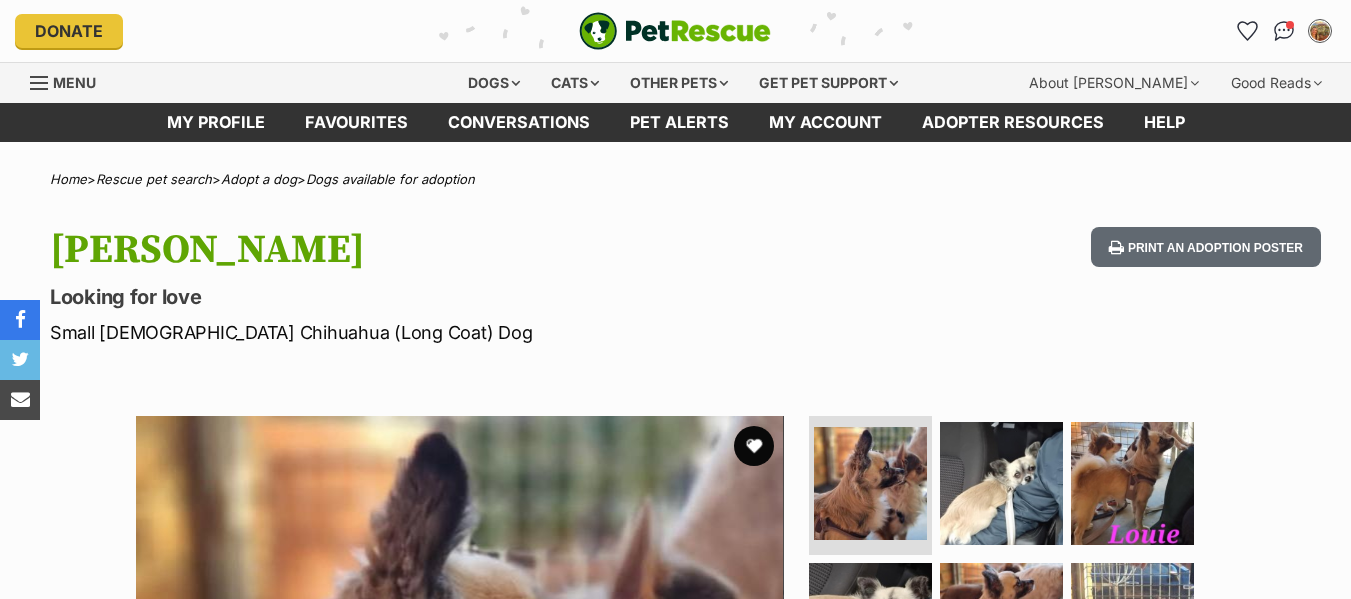 scroll, scrollTop: 0, scrollLeft: 0, axis: both 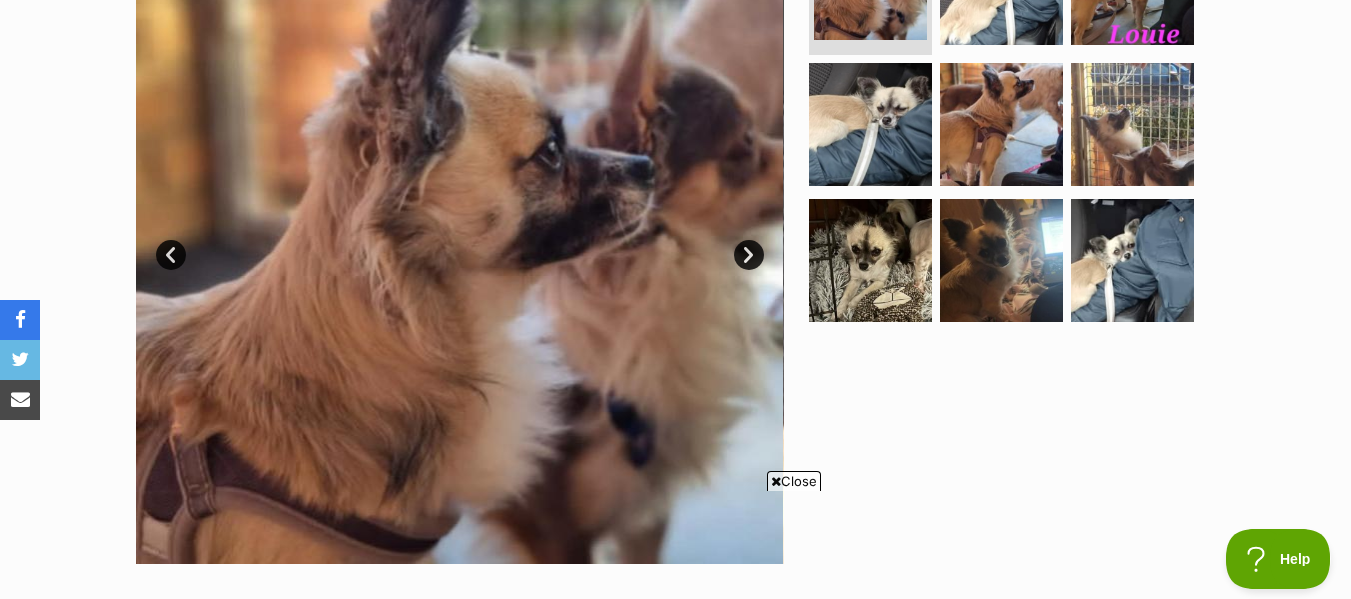 drag, startPoint x: 803, startPoint y: 482, endPoint x: 803, endPoint y: 461, distance: 21 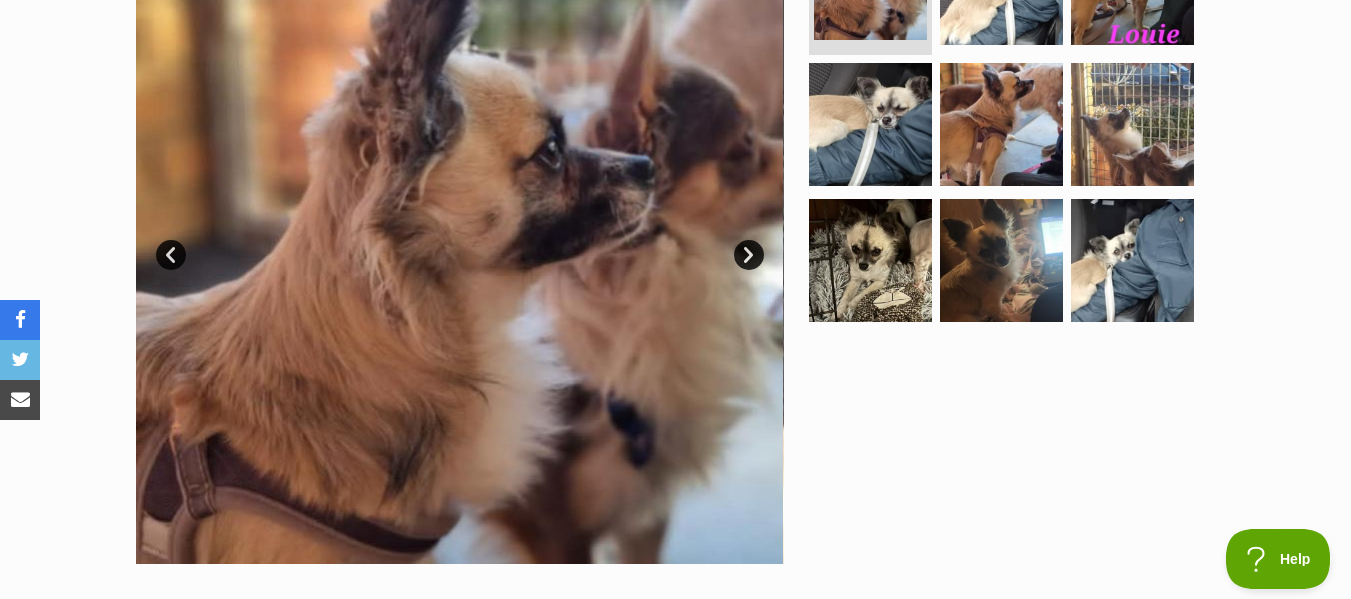 click on "Next" at bounding box center [749, 255] 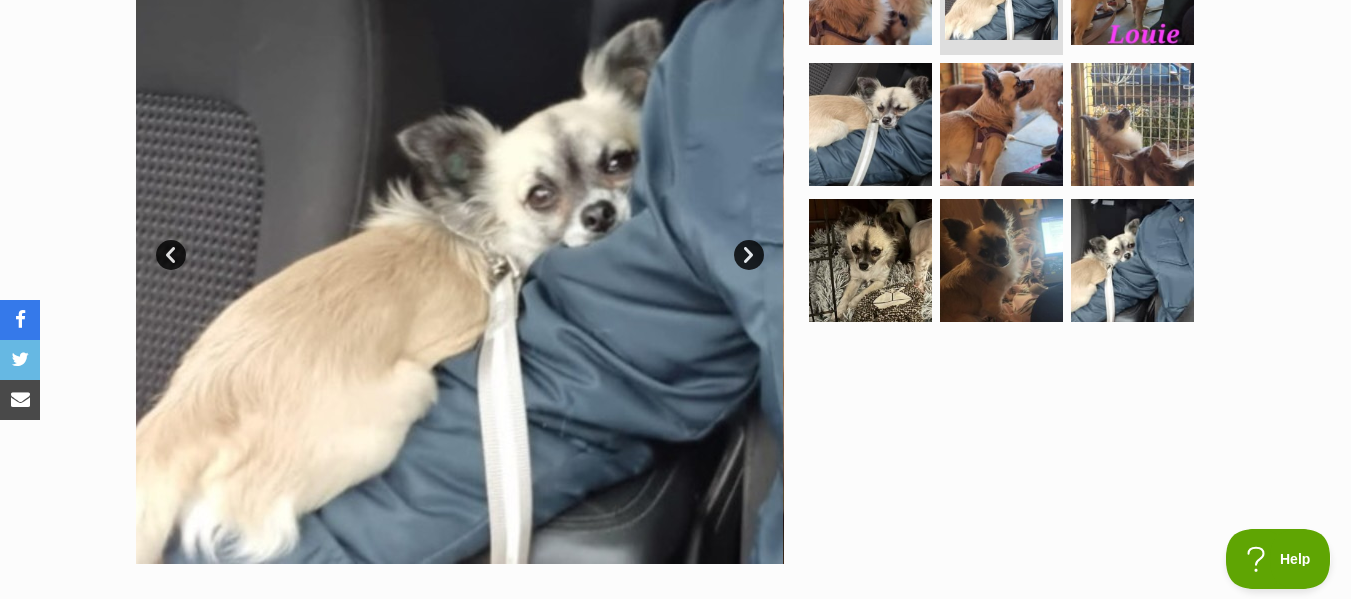click on "Next" at bounding box center [749, 255] 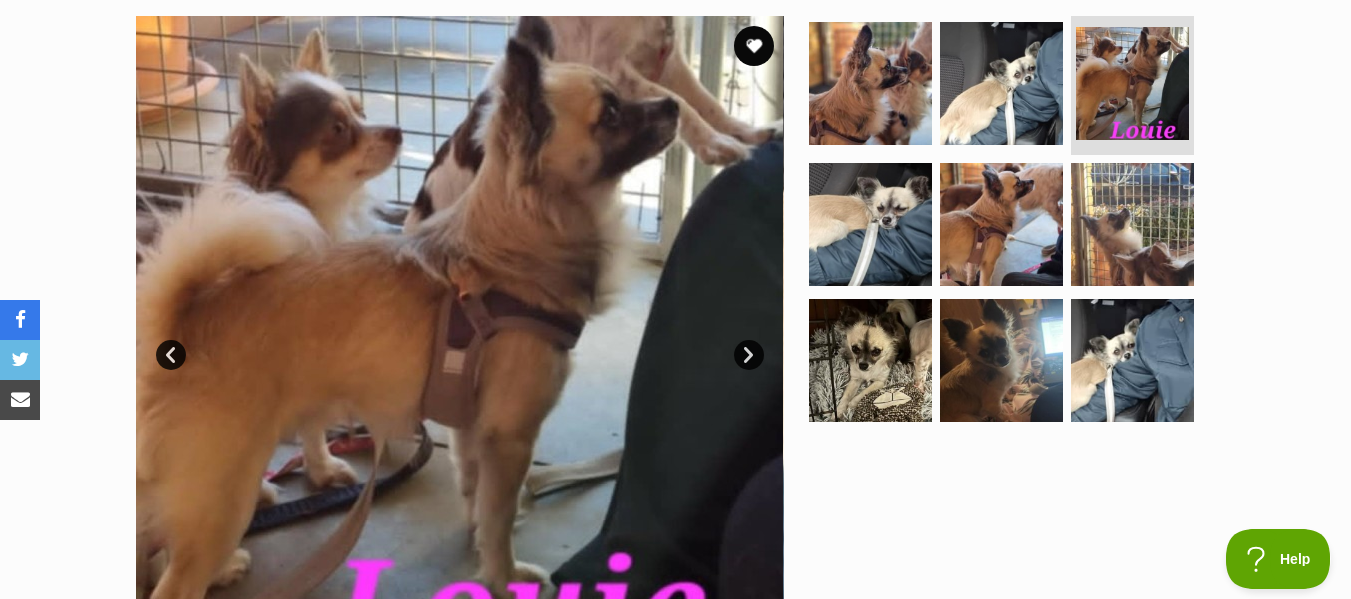scroll, scrollTop: 500, scrollLeft: 0, axis: vertical 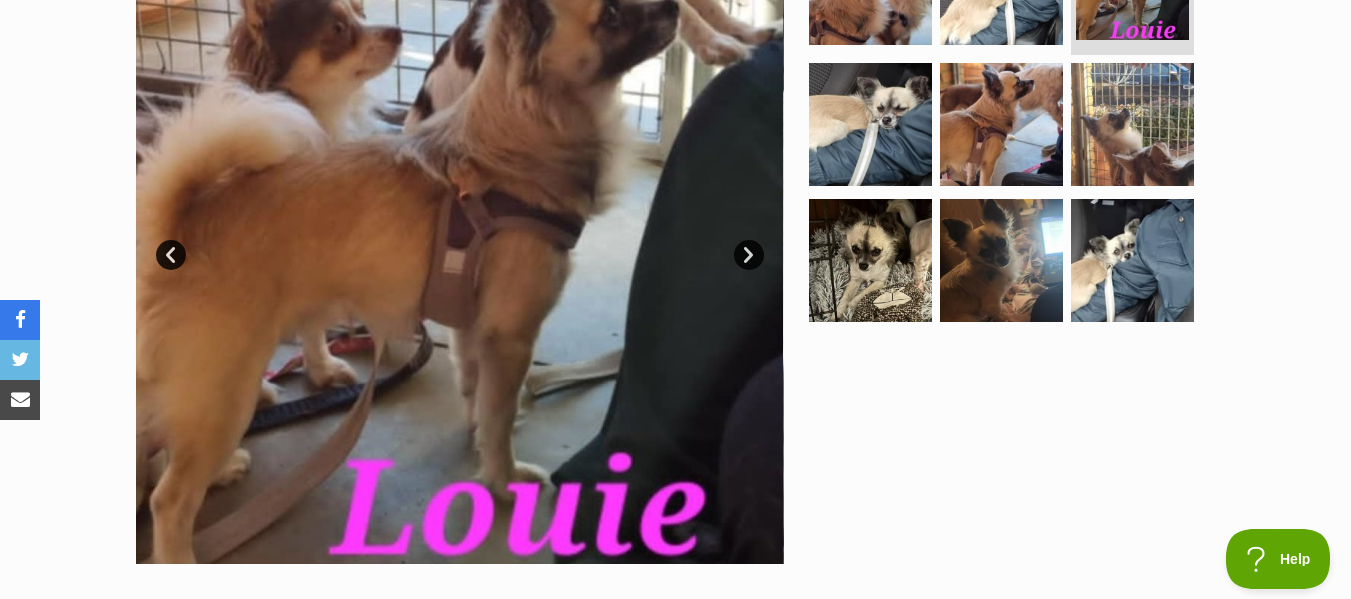 click on "Next" at bounding box center (749, 255) 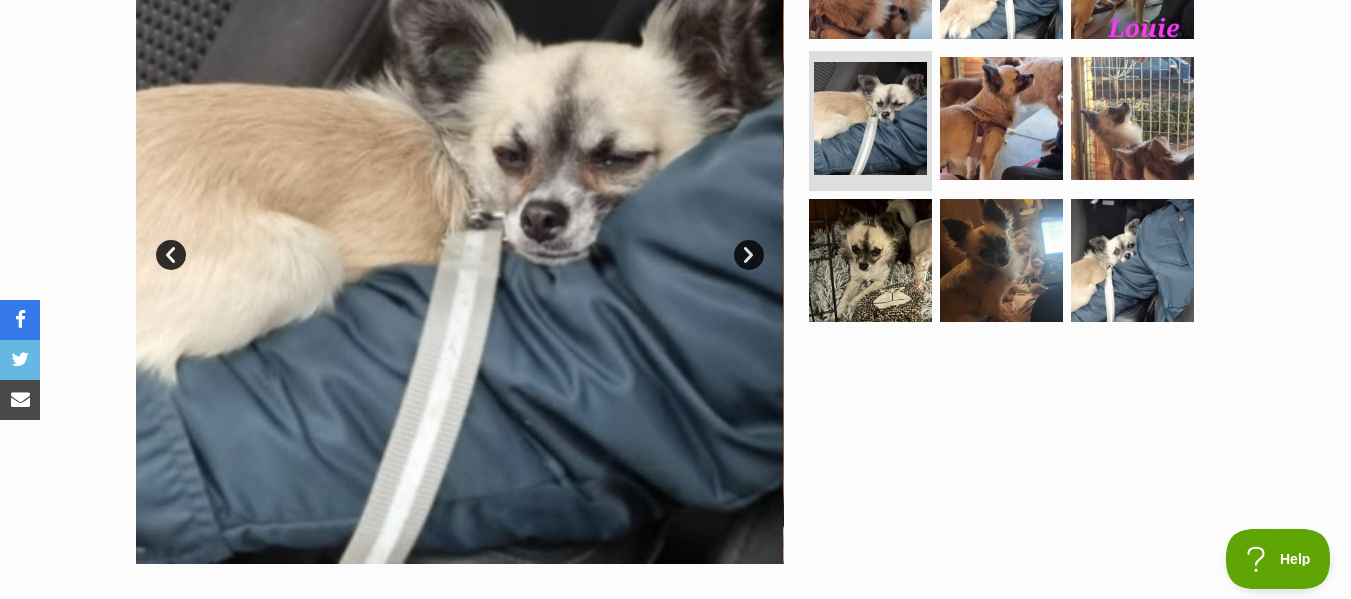 click on "Next" at bounding box center [749, 255] 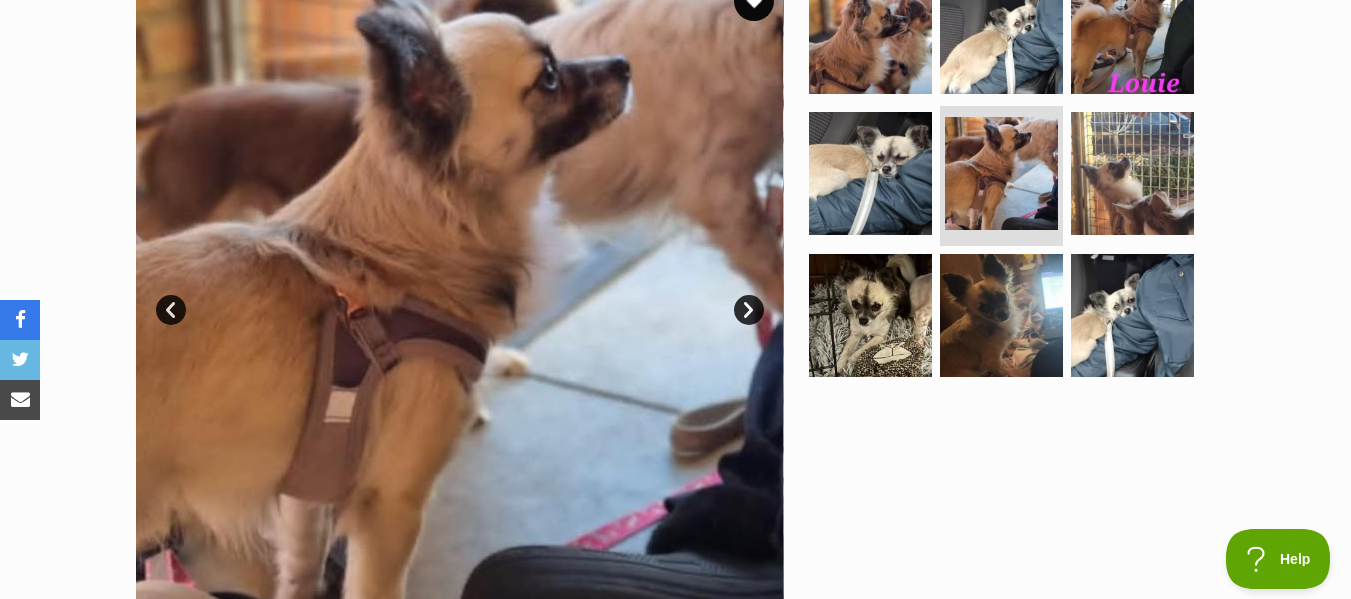 scroll, scrollTop: 400, scrollLeft: 0, axis: vertical 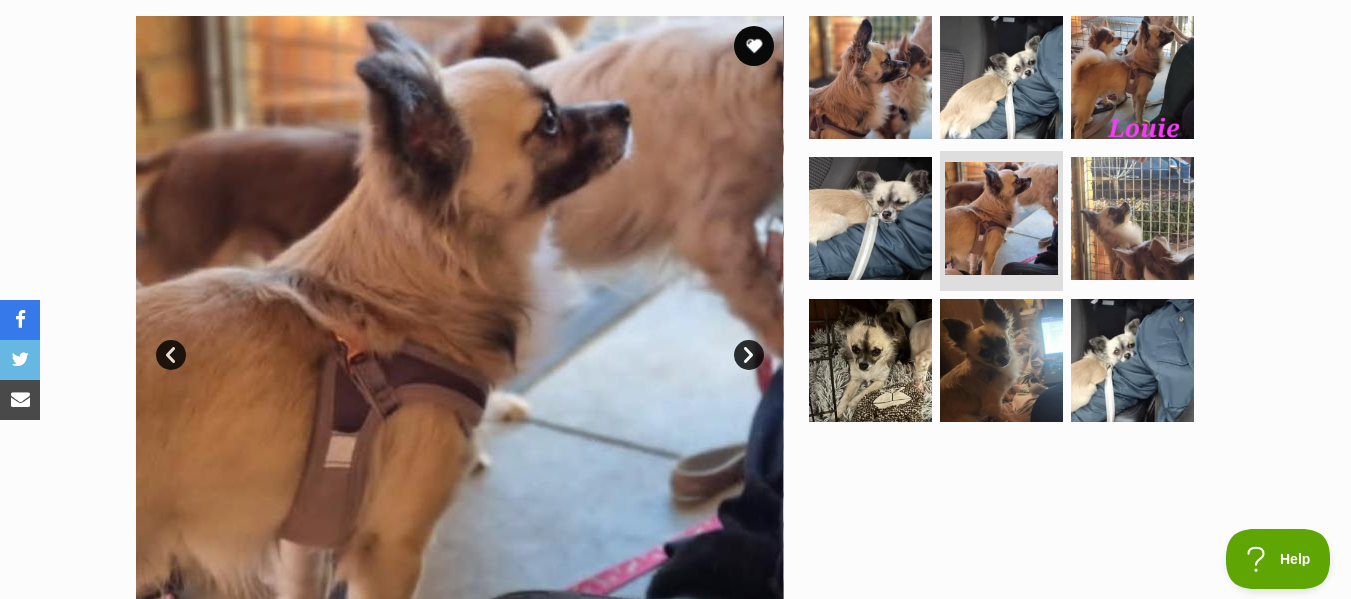 click on "Next" at bounding box center [749, 355] 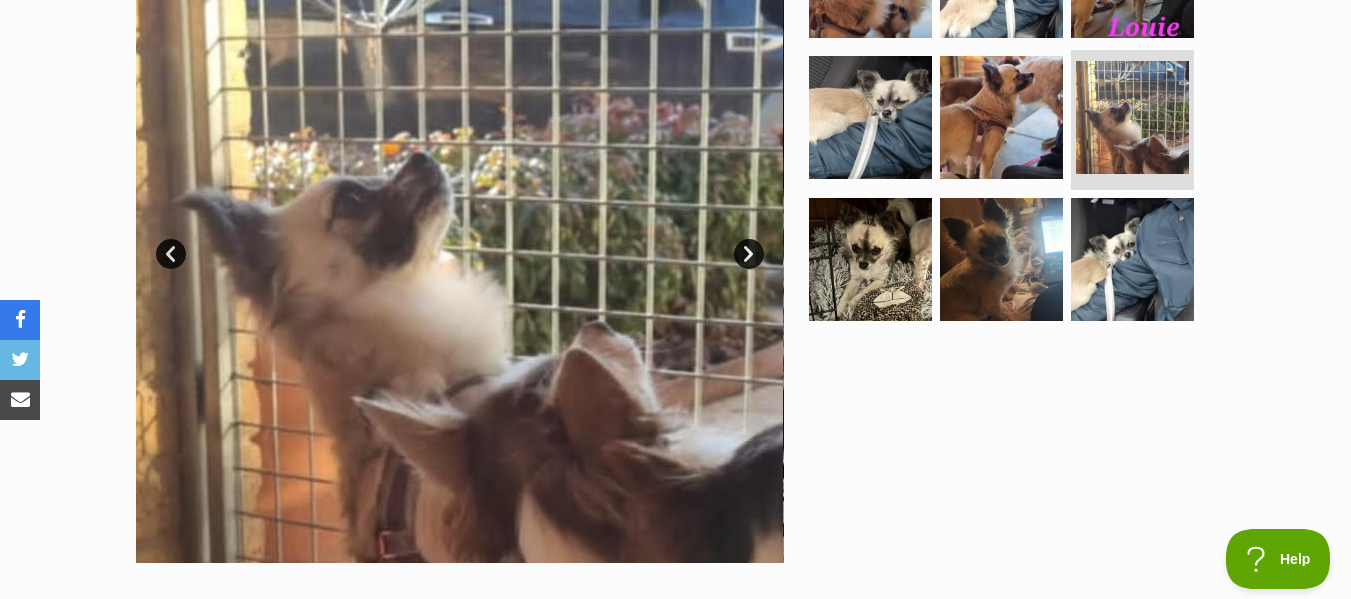 scroll, scrollTop: 500, scrollLeft: 0, axis: vertical 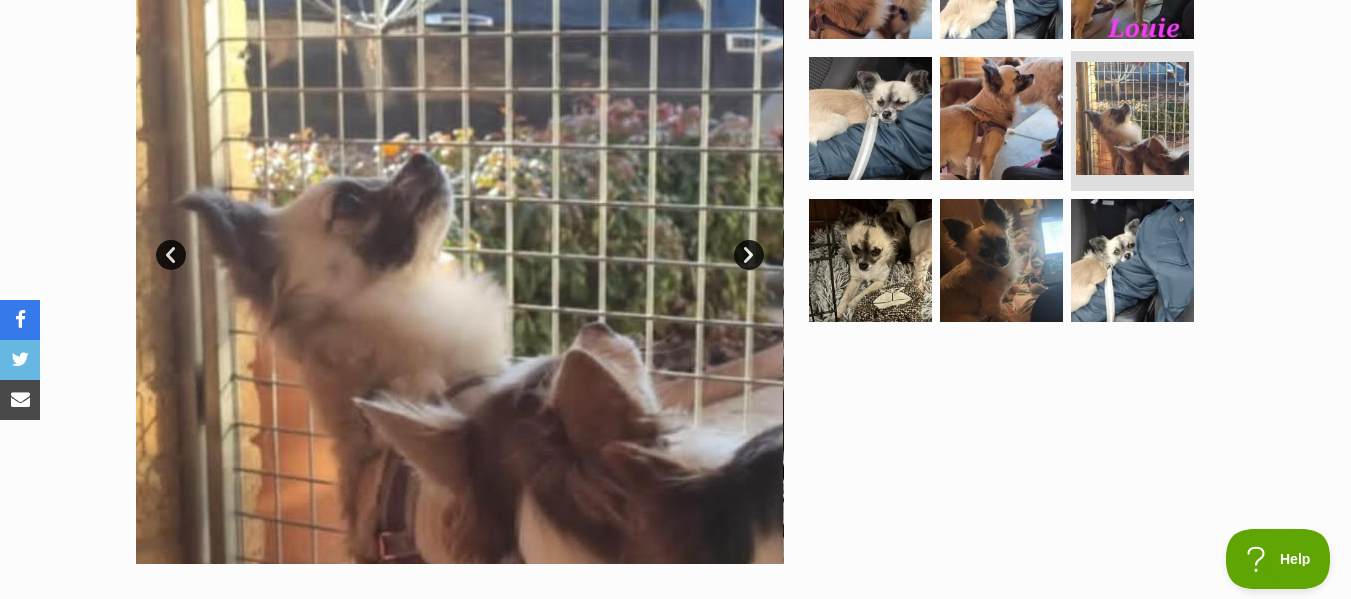 click on "Next" at bounding box center (749, 255) 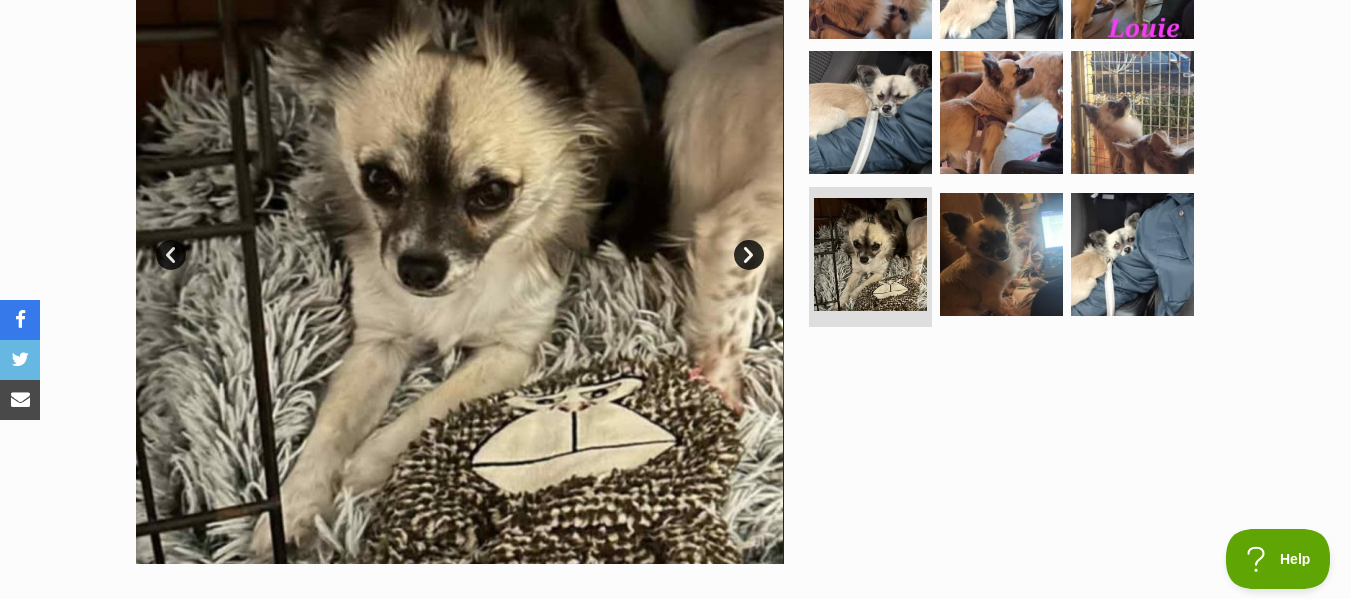 click on "Next" at bounding box center [749, 255] 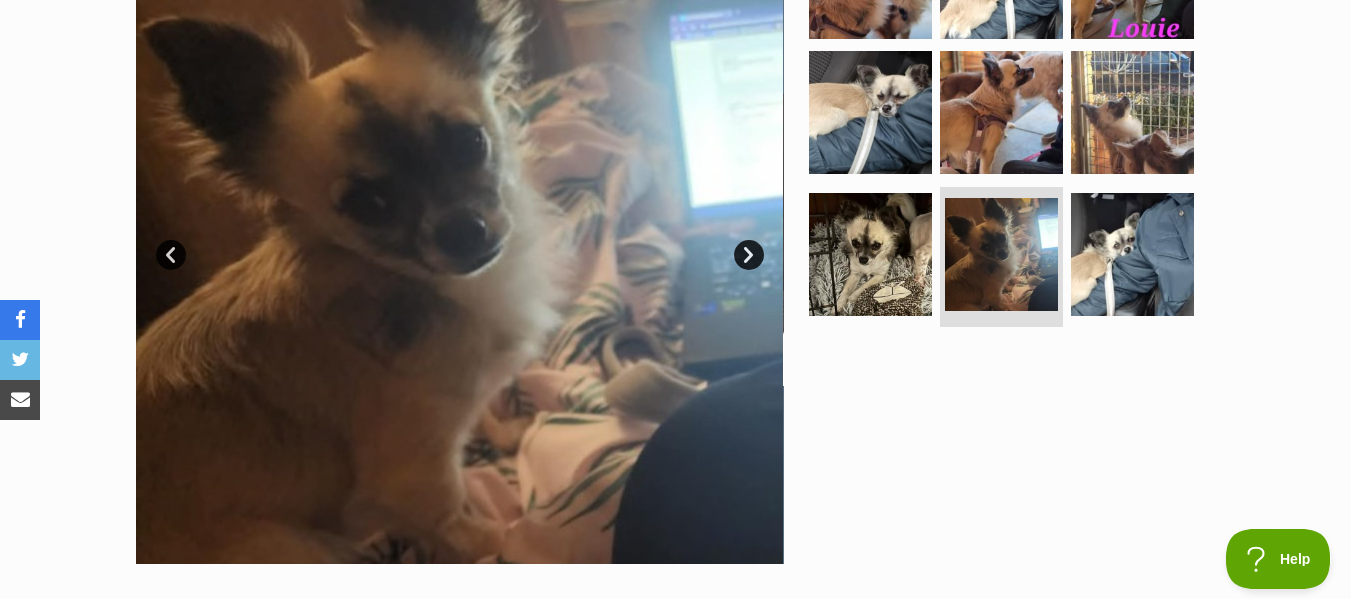 click on "Next" at bounding box center (749, 255) 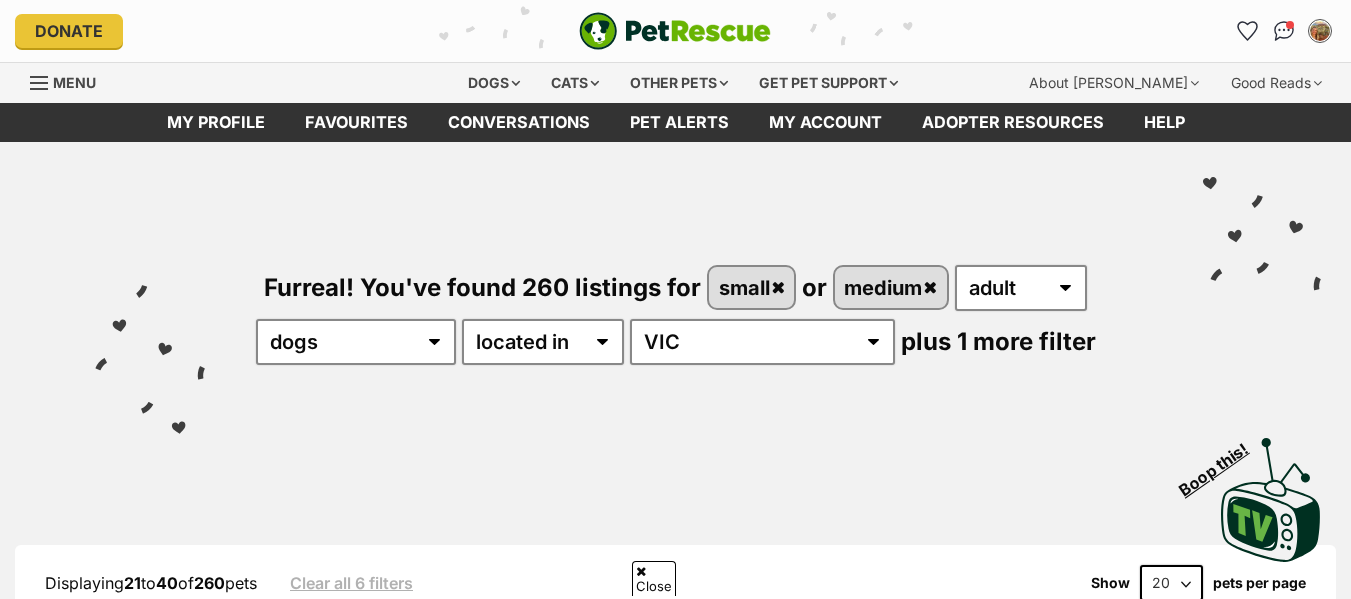 scroll, scrollTop: 1900, scrollLeft: 0, axis: vertical 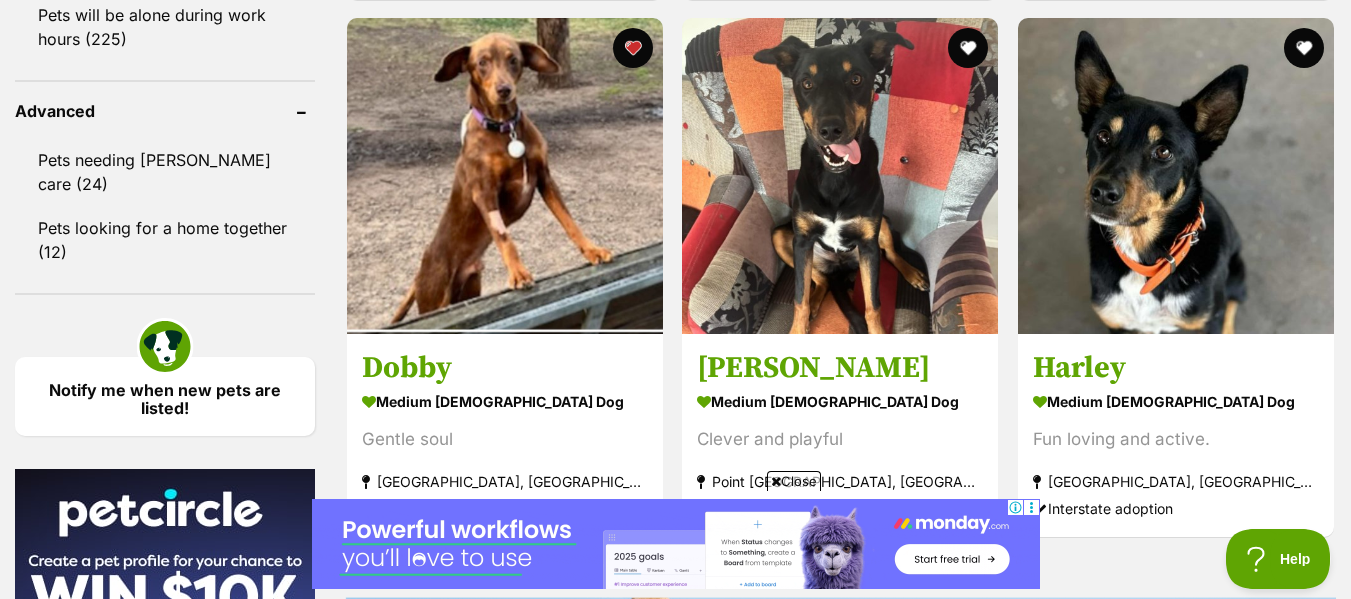 click on "Close" at bounding box center (794, 481) 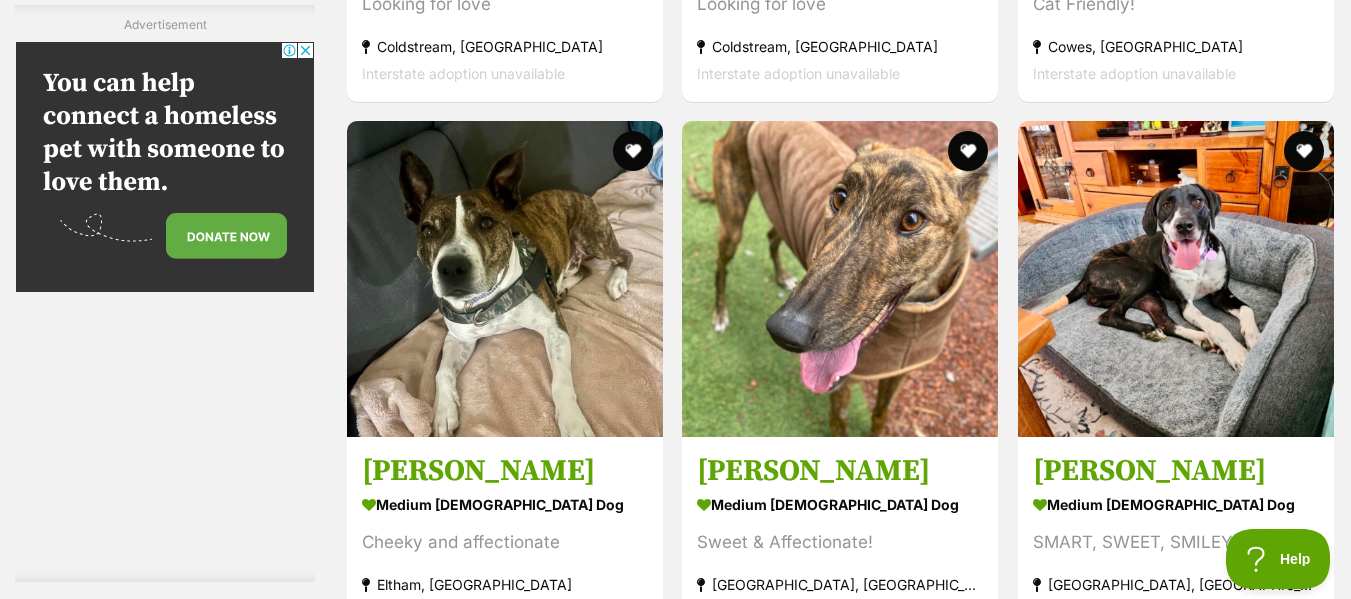 scroll, scrollTop: 3800, scrollLeft: 0, axis: vertical 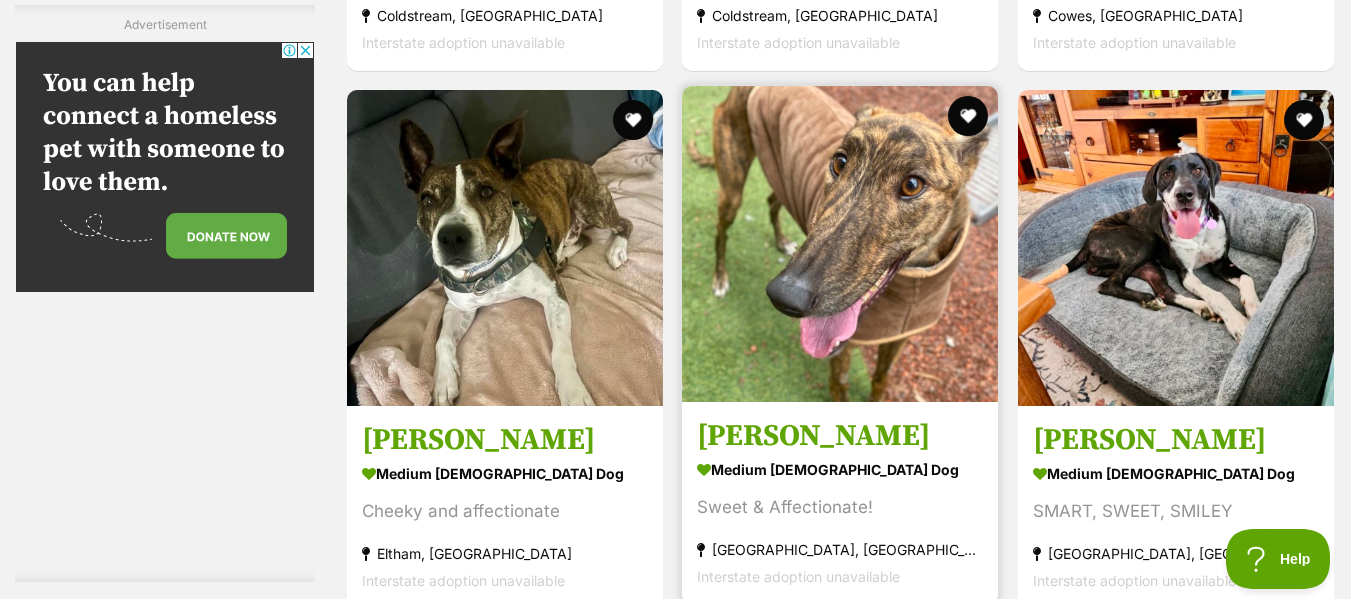 click on "[PERSON_NAME]" at bounding box center [840, 435] 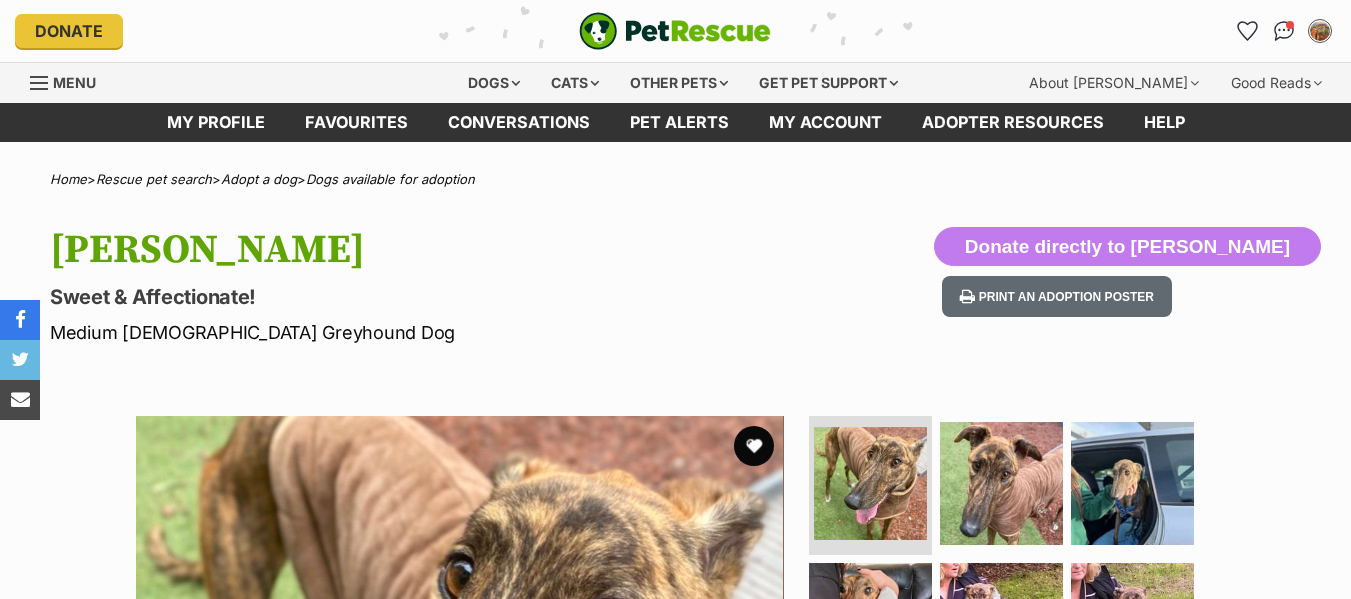 scroll, scrollTop: 0, scrollLeft: 0, axis: both 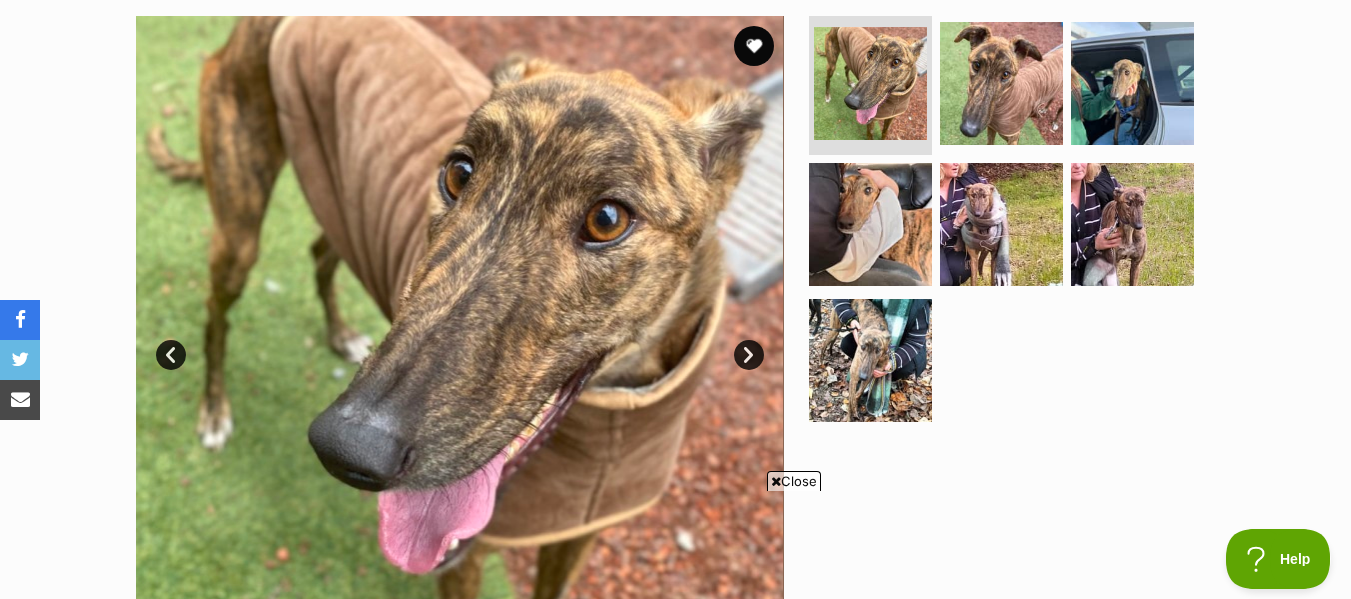 click on "Close" at bounding box center (794, 481) 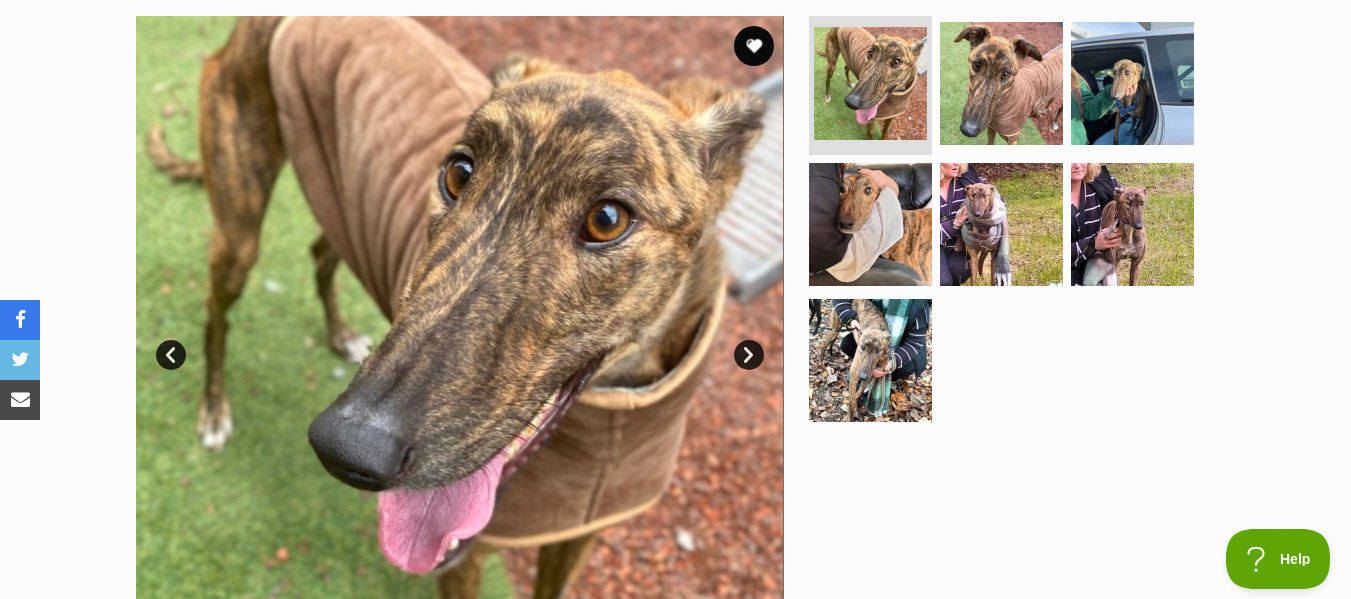 click on "Next" at bounding box center (749, 355) 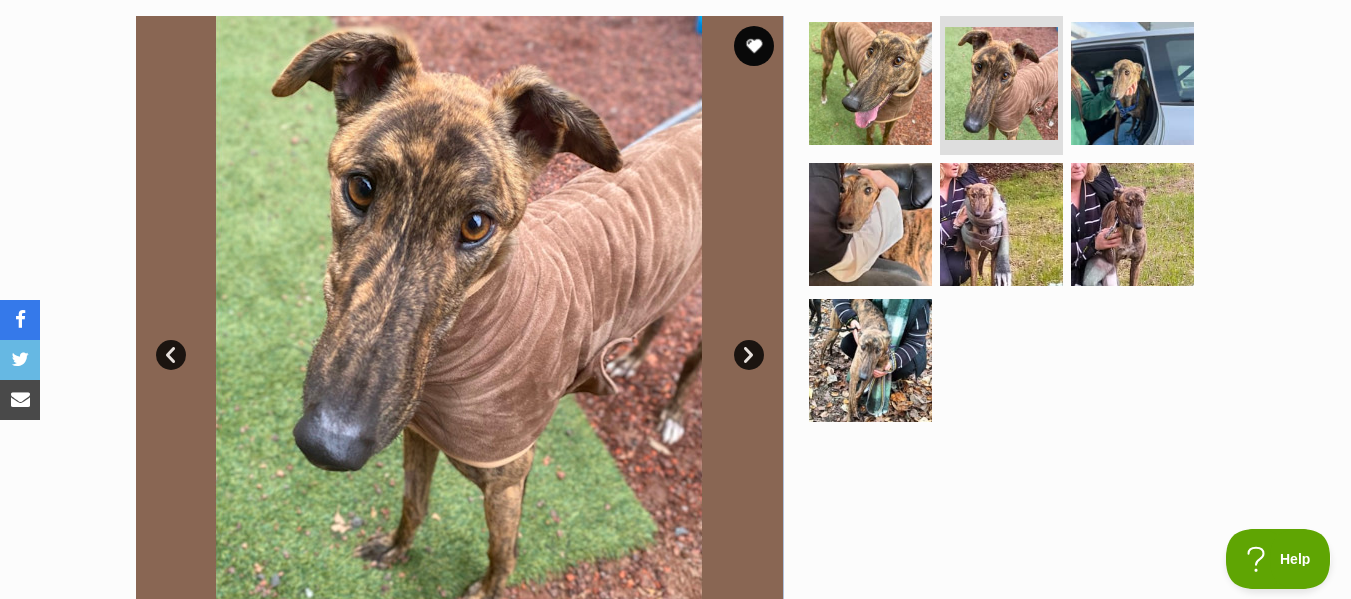 click on "Next" at bounding box center [749, 355] 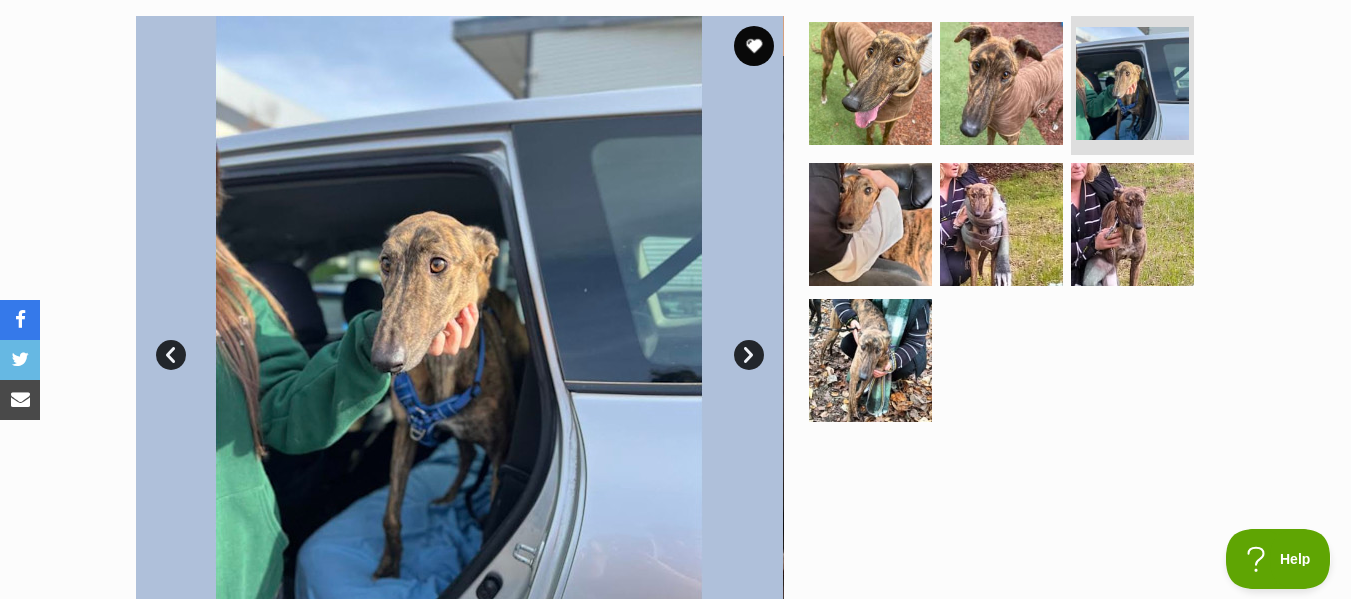 click on "Next" at bounding box center (749, 355) 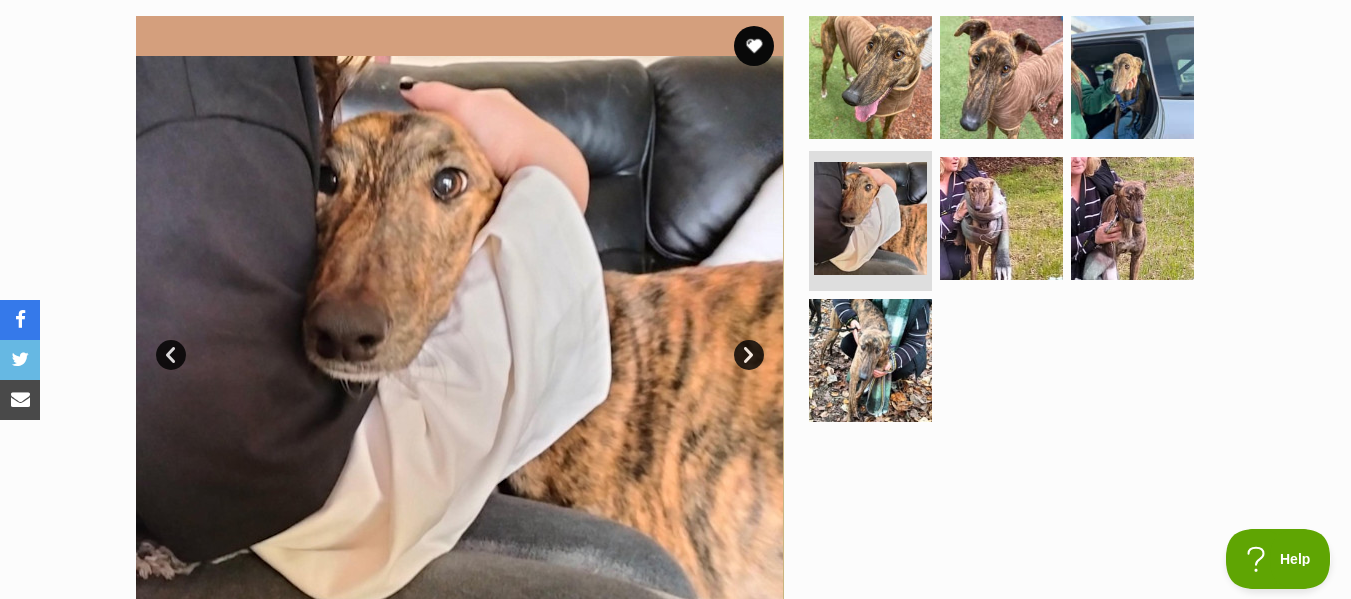click on "Next" at bounding box center (749, 355) 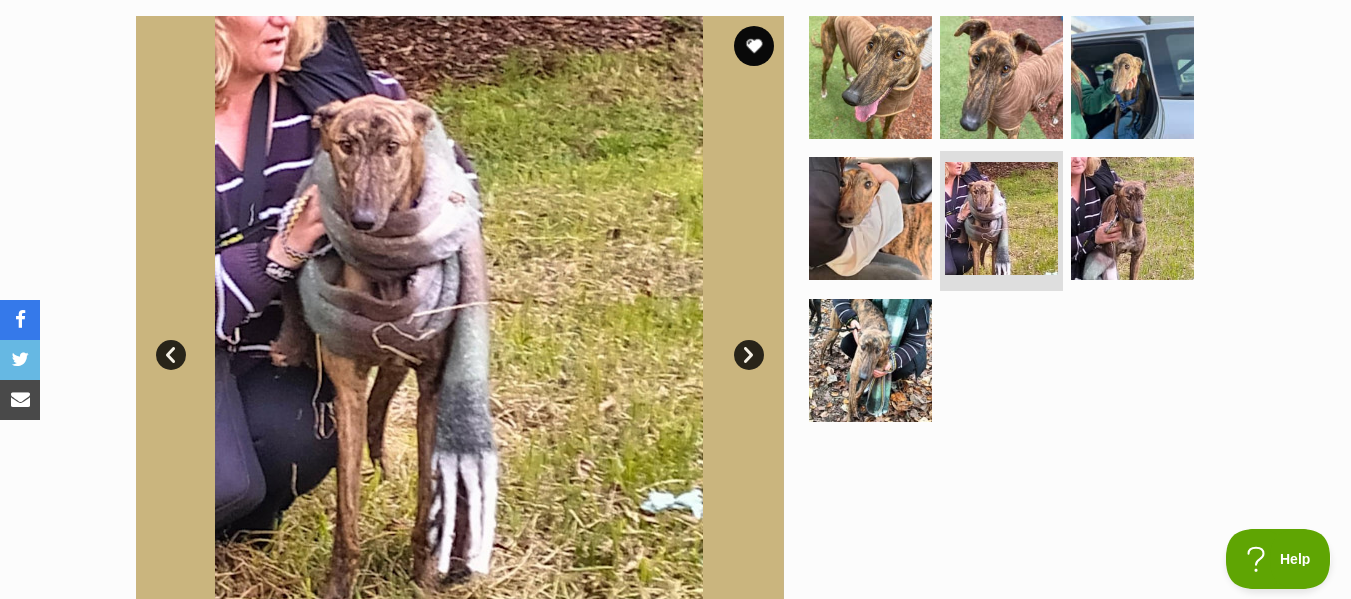 click on "Next" at bounding box center [749, 355] 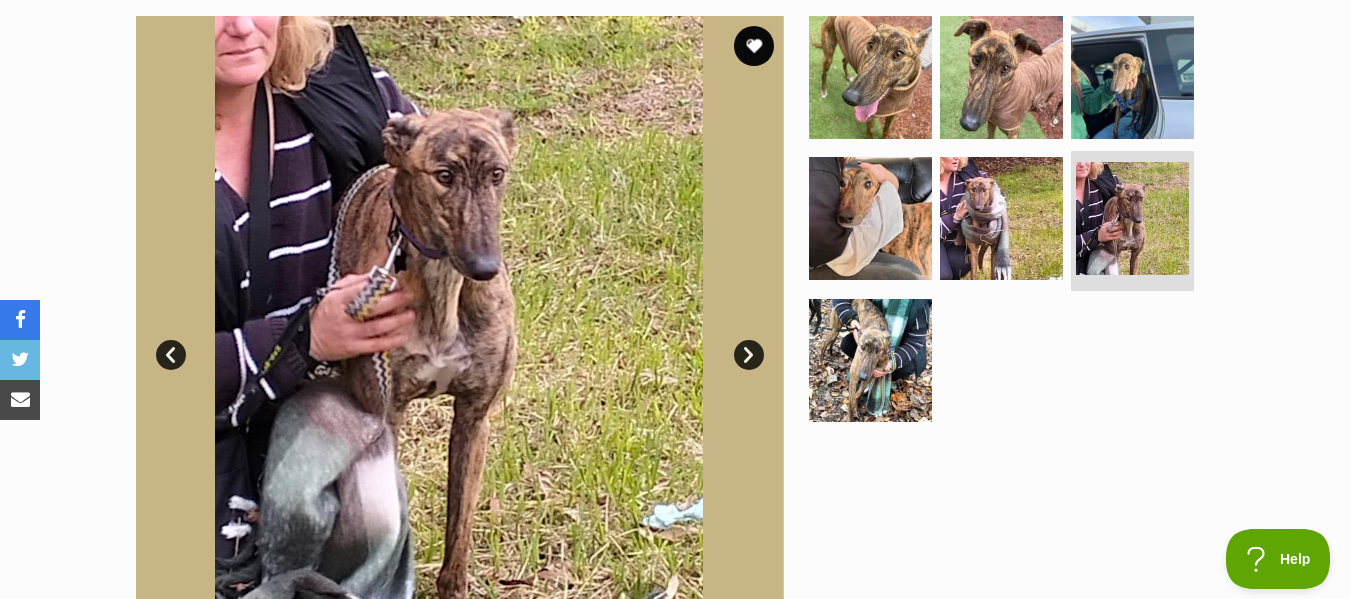click on "Next" at bounding box center (749, 355) 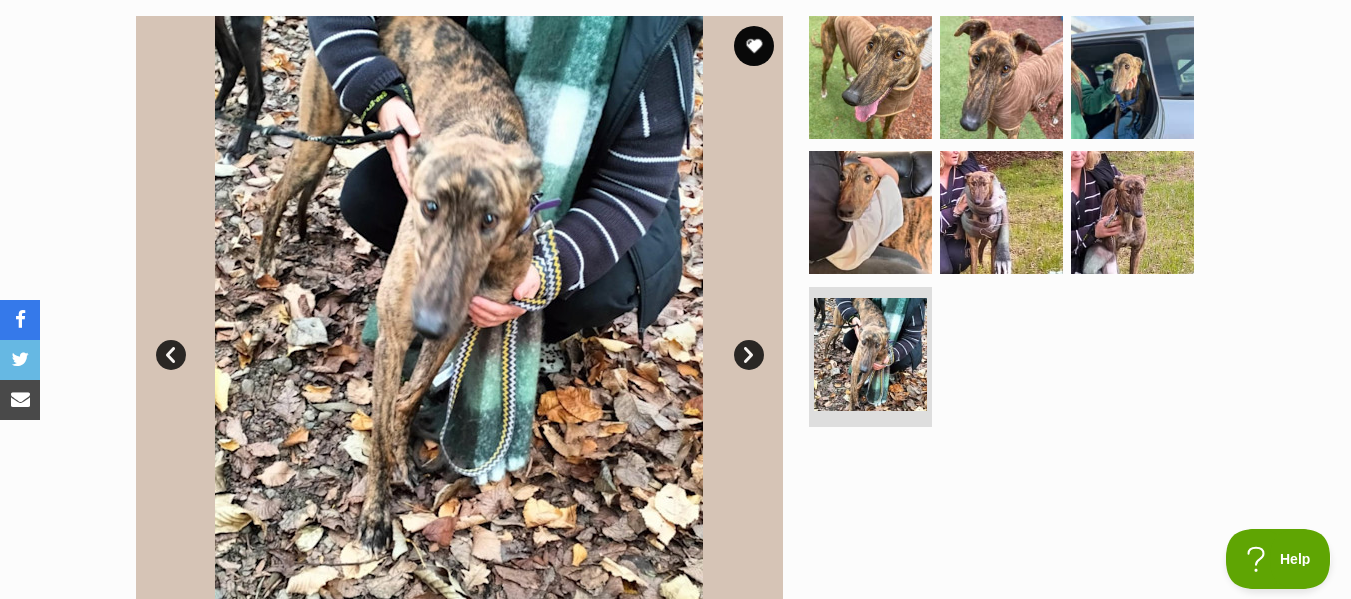 click on "Next" at bounding box center [749, 355] 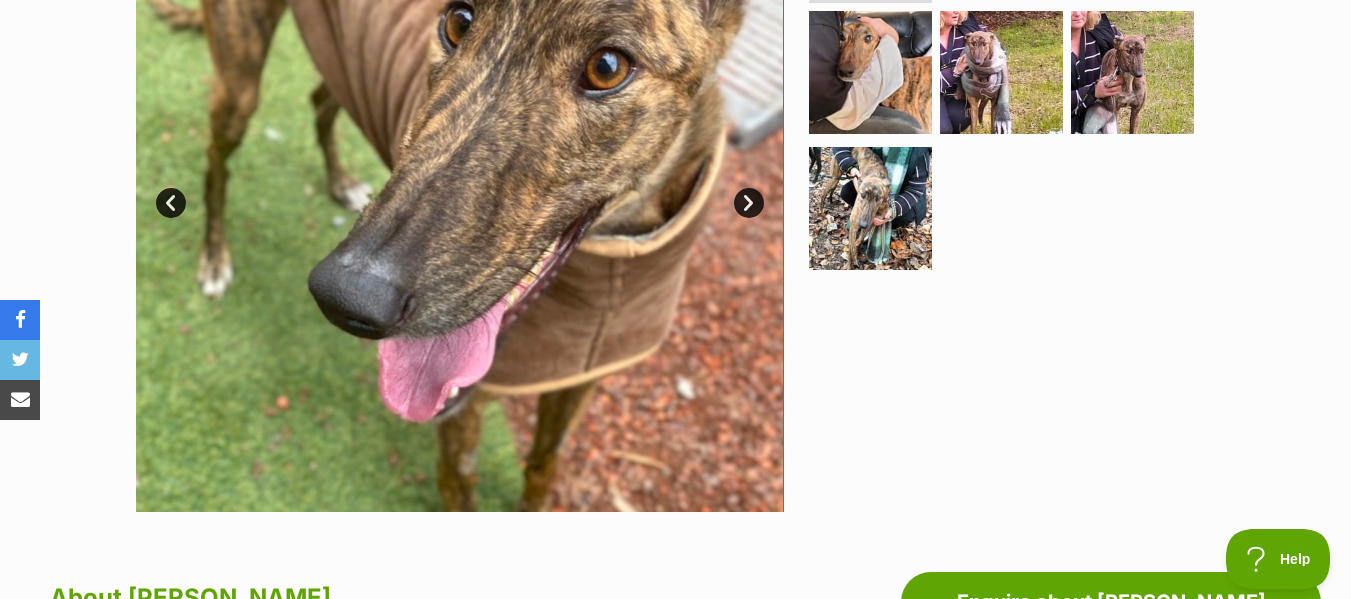 scroll, scrollTop: 420, scrollLeft: 0, axis: vertical 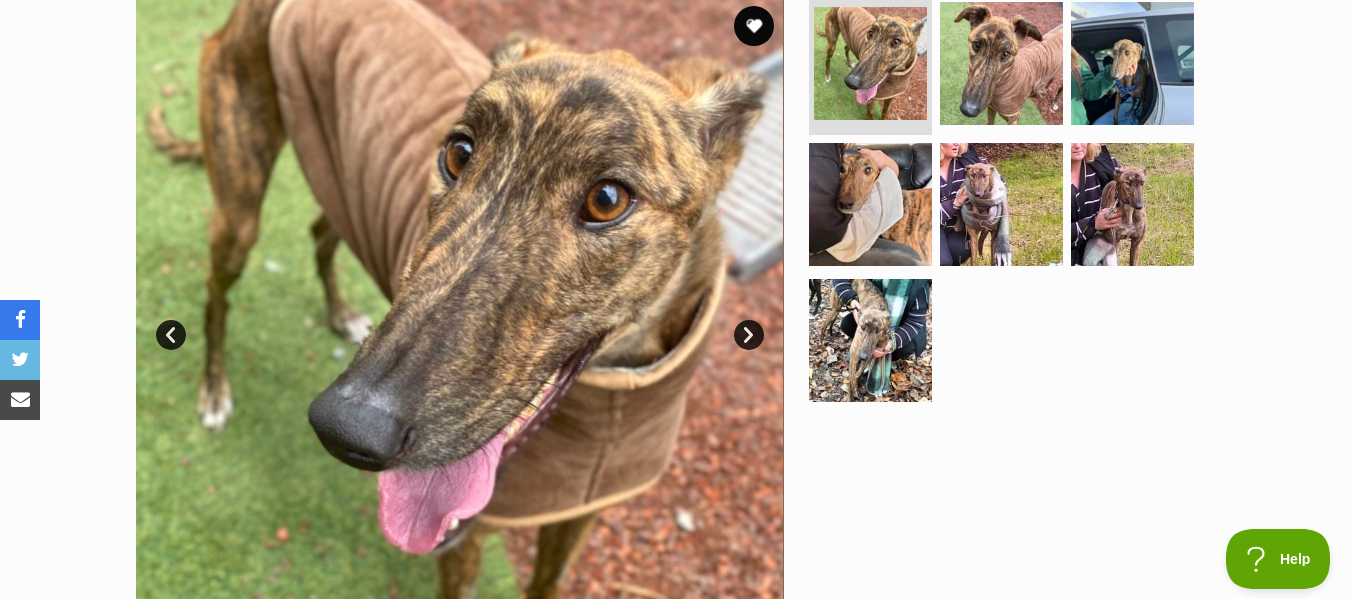 click on "Next" at bounding box center [749, 335] 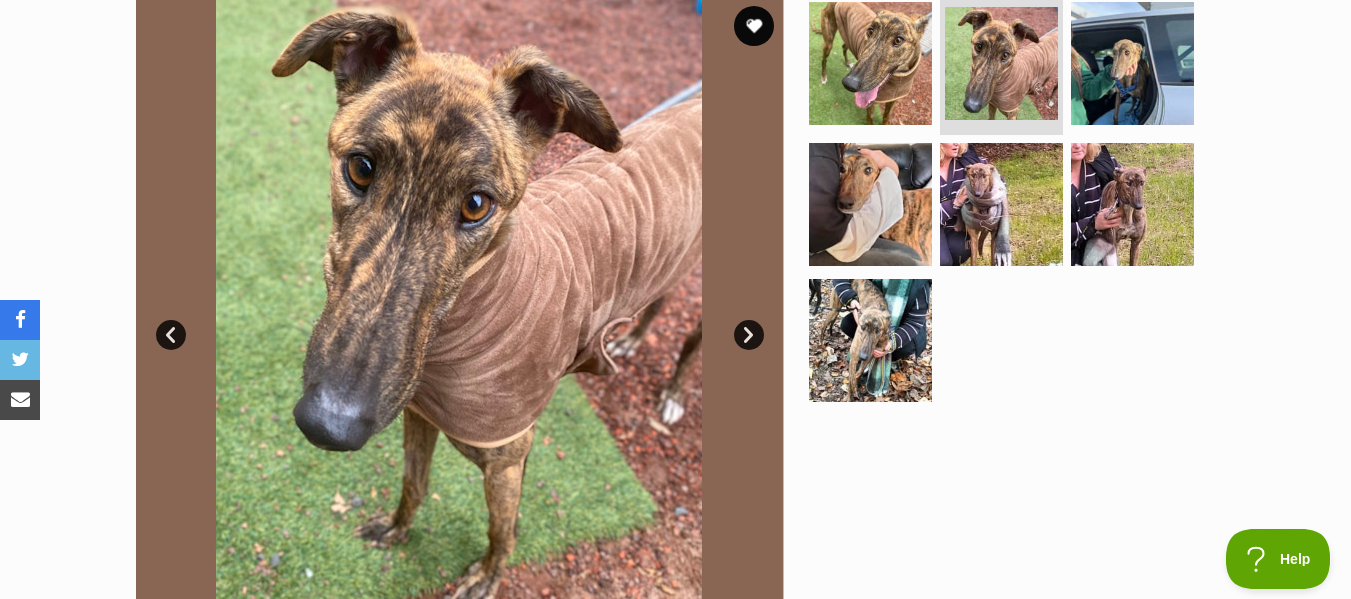 click on "Next" at bounding box center (749, 335) 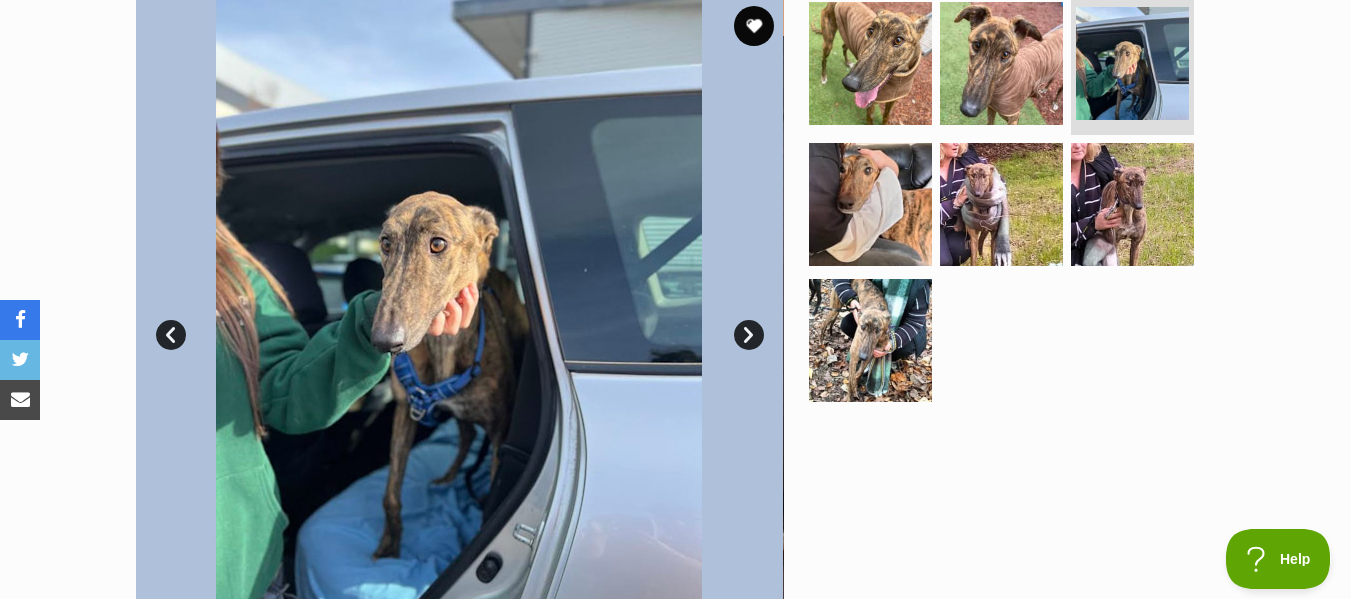 click on "Next" at bounding box center [749, 335] 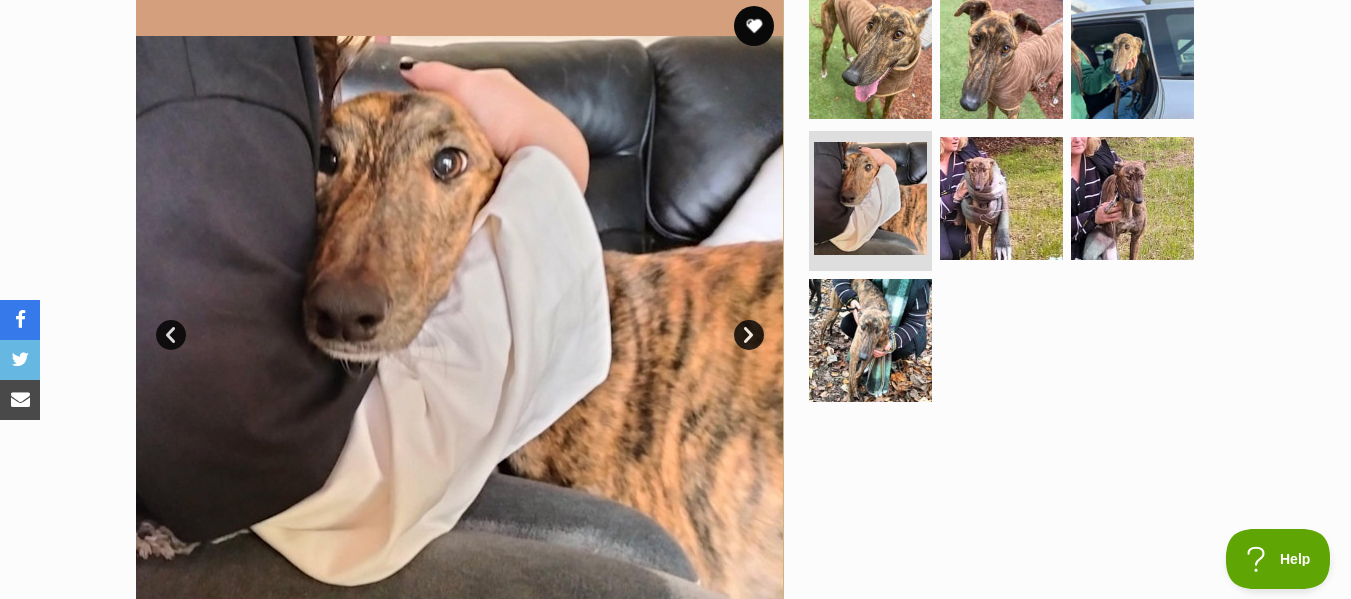 click on "Next" at bounding box center (749, 335) 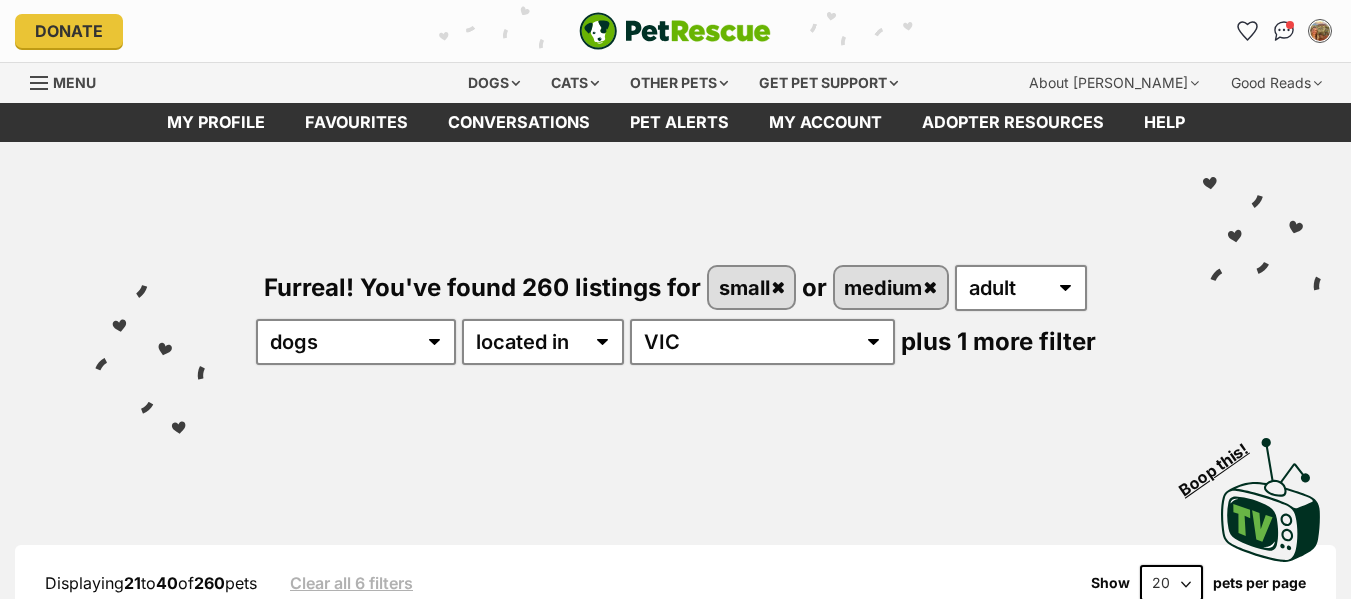 scroll, scrollTop: 3620, scrollLeft: 0, axis: vertical 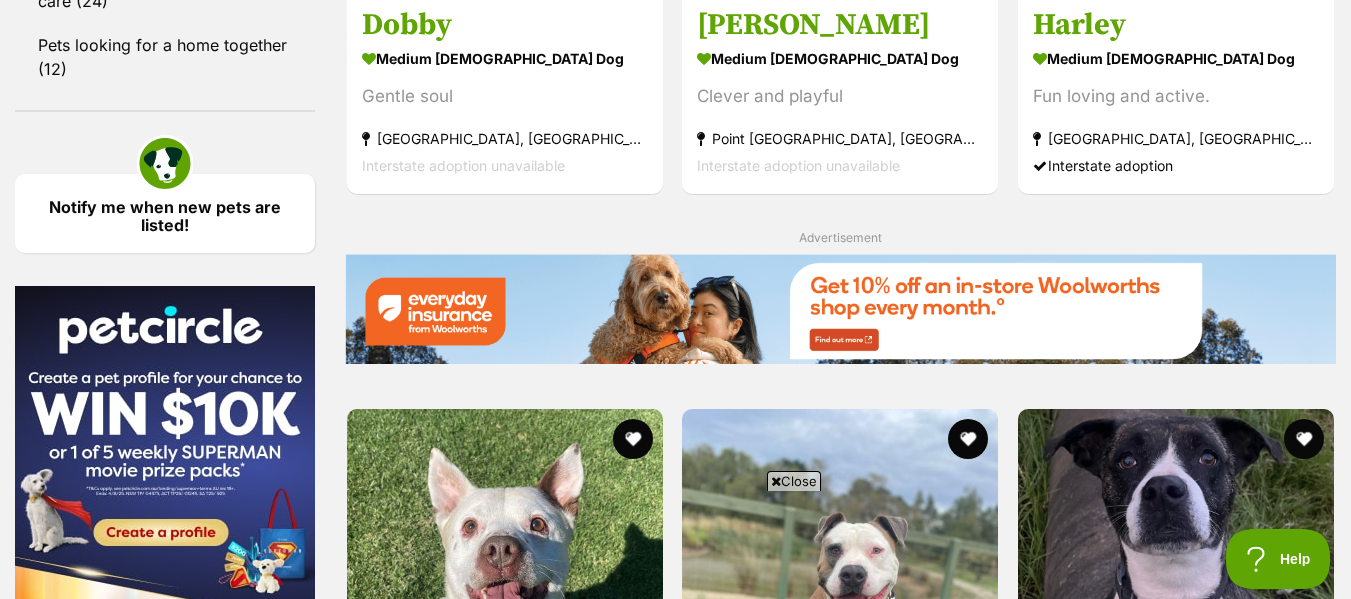 click on "Close" at bounding box center (794, 481) 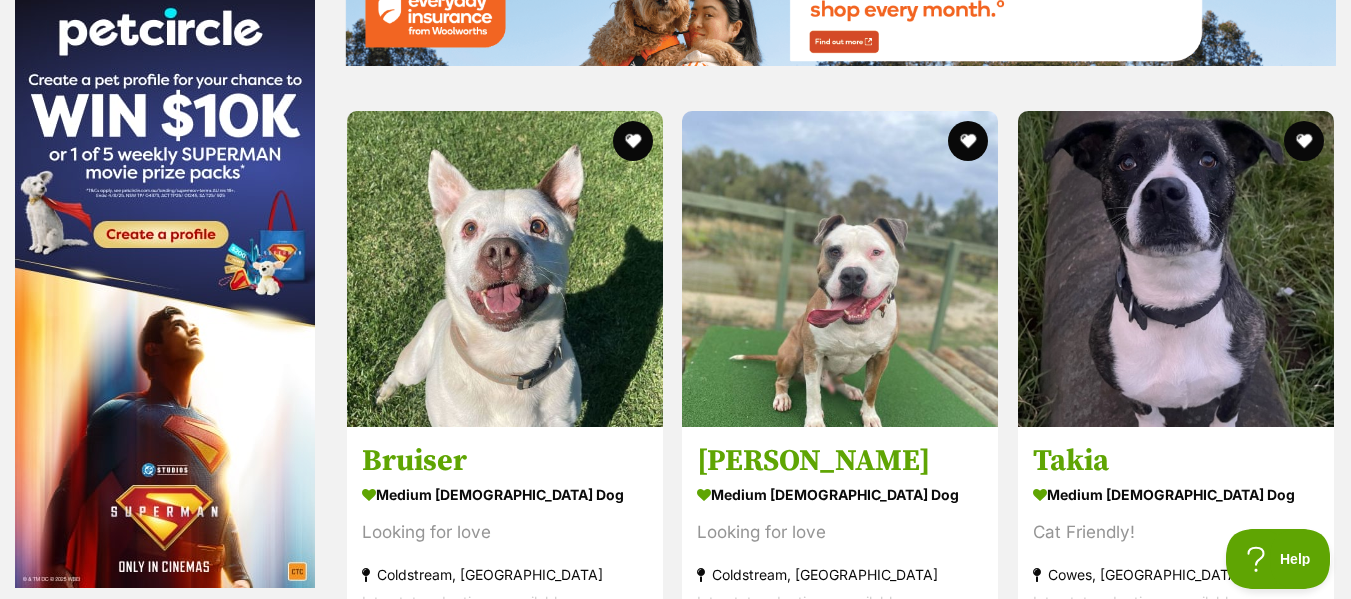 scroll, scrollTop: 3083, scrollLeft: 0, axis: vertical 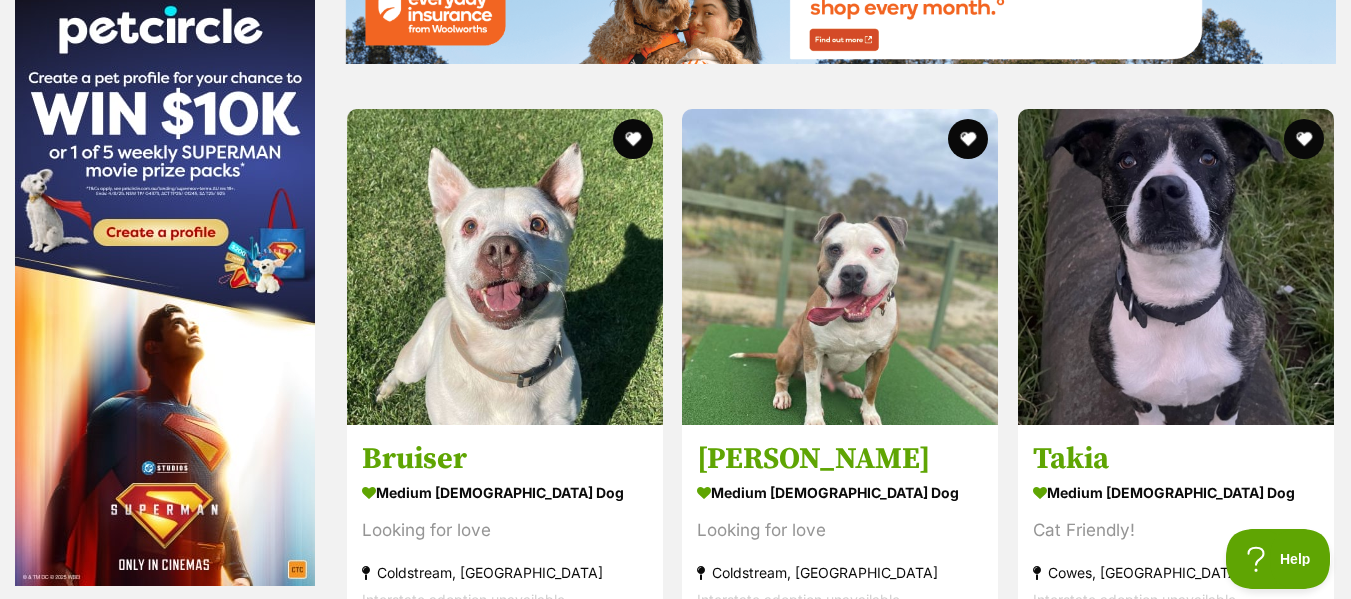 click on "[PERSON_NAME]" at bounding box center [1176, 992] 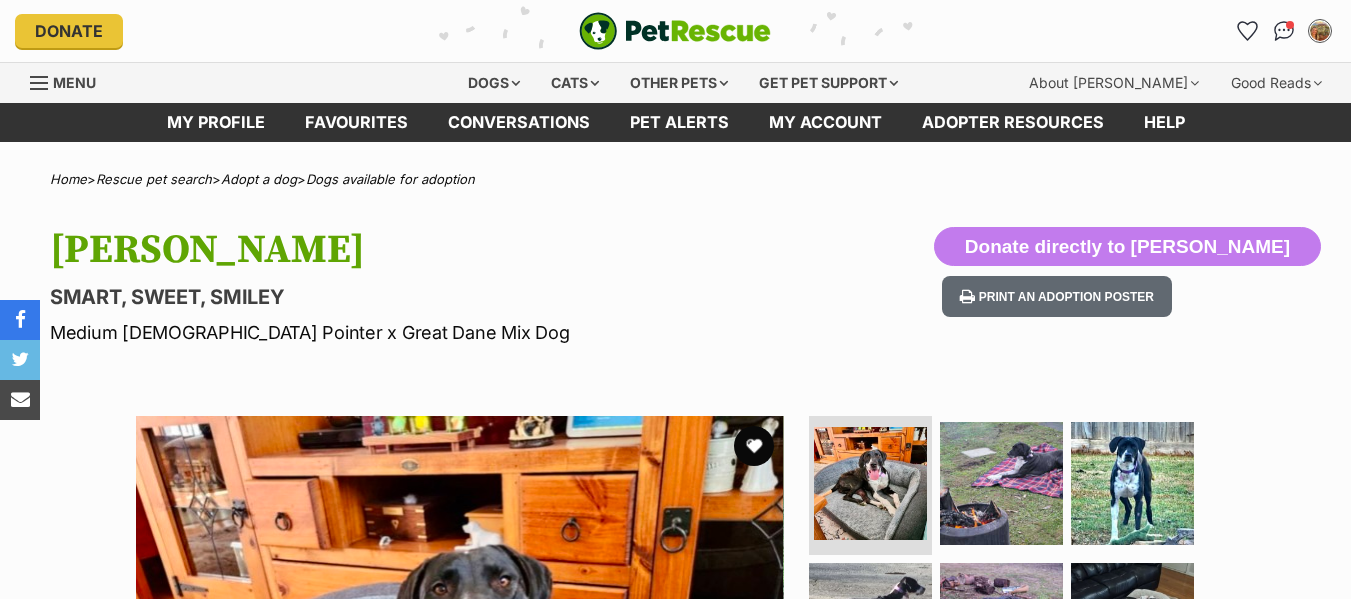 scroll, scrollTop: 0, scrollLeft: 0, axis: both 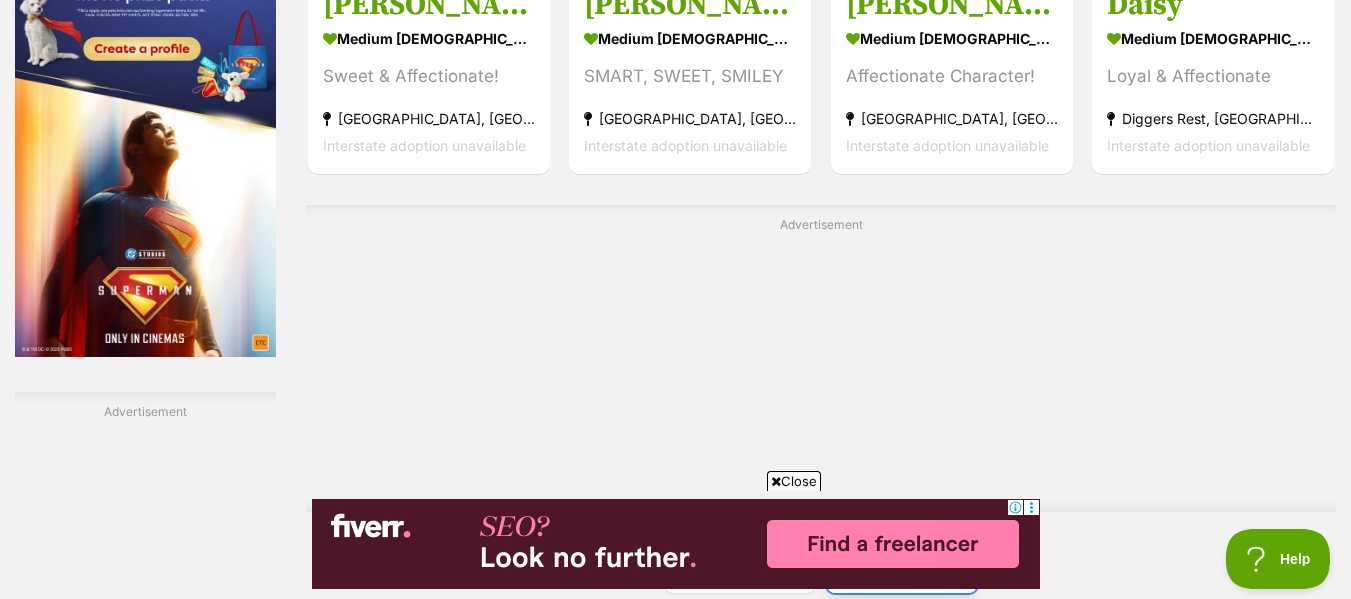 click on "Next" at bounding box center (902, 569) 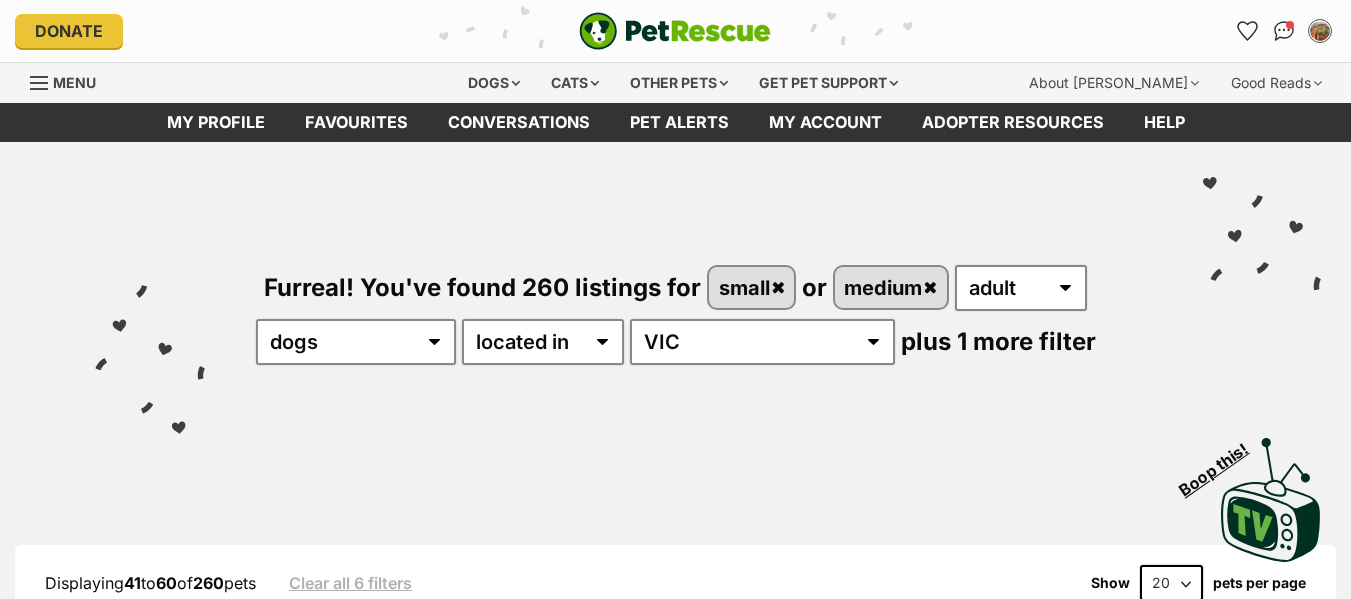 scroll, scrollTop: 0, scrollLeft: 0, axis: both 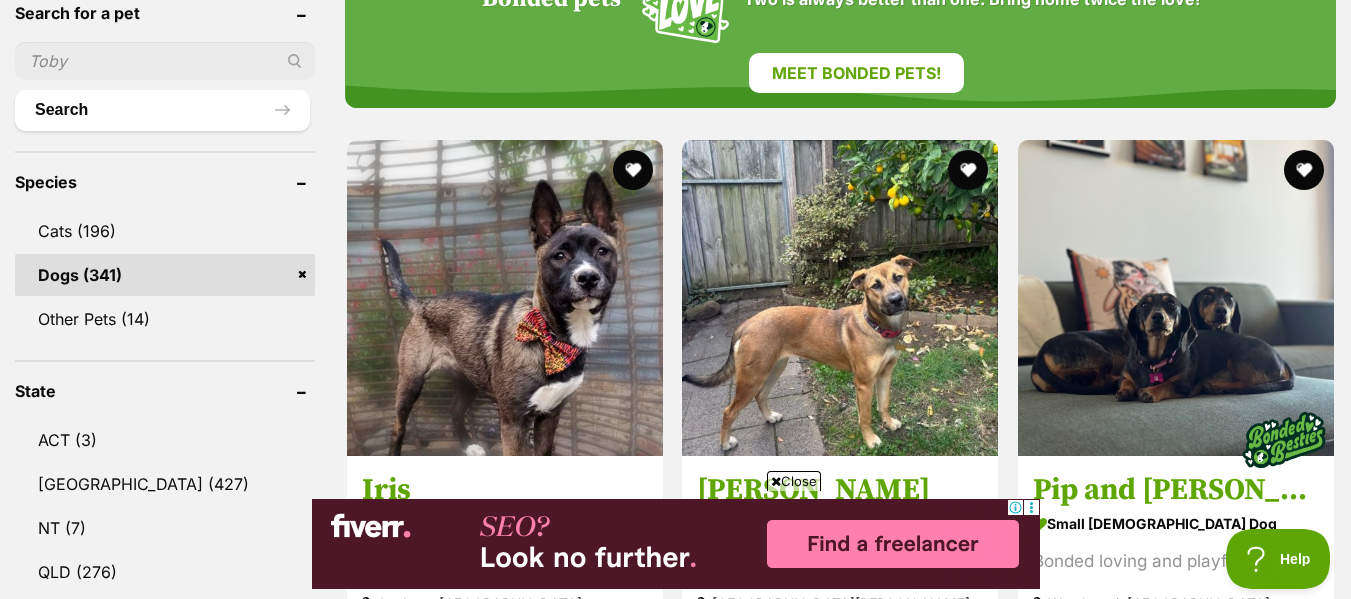 click on "Close" at bounding box center (794, 481) 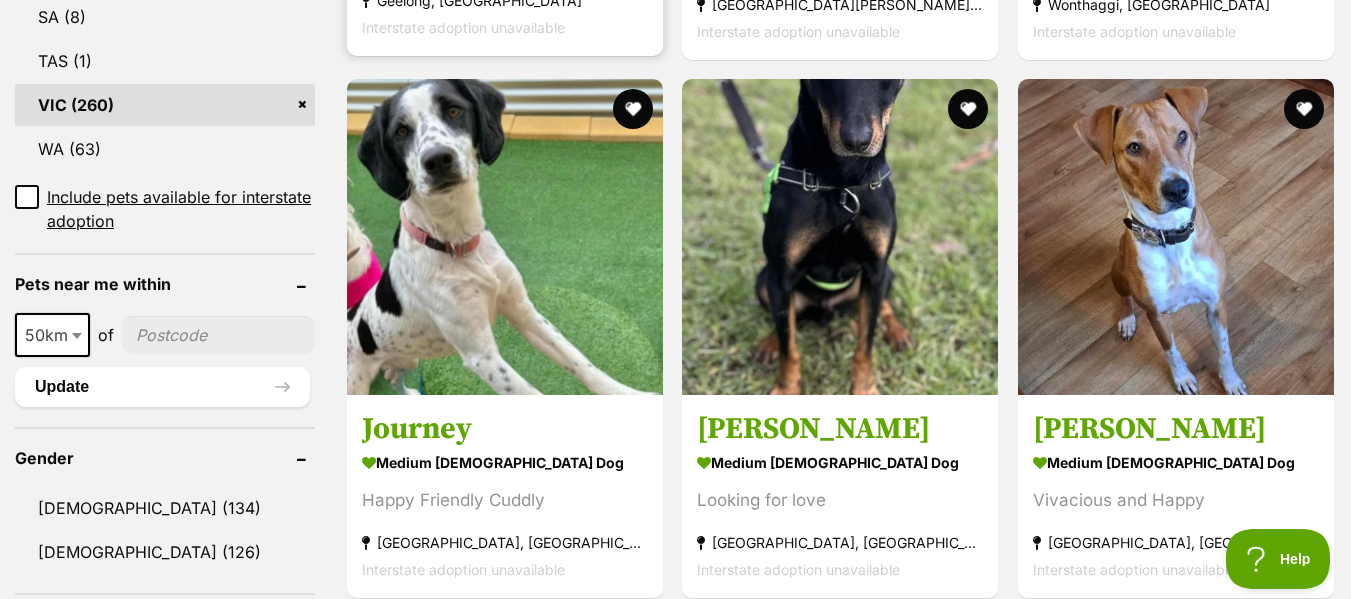 scroll, scrollTop: 1300, scrollLeft: 0, axis: vertical 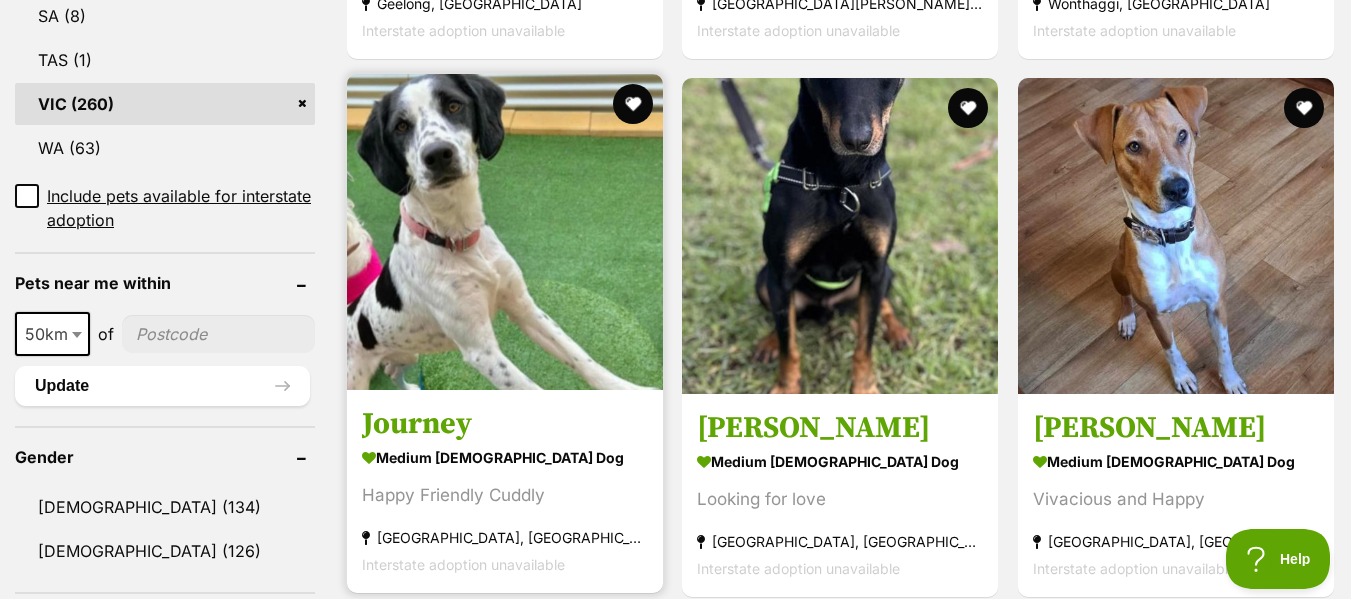 click on "Journey" at bounding box center [505, 424] 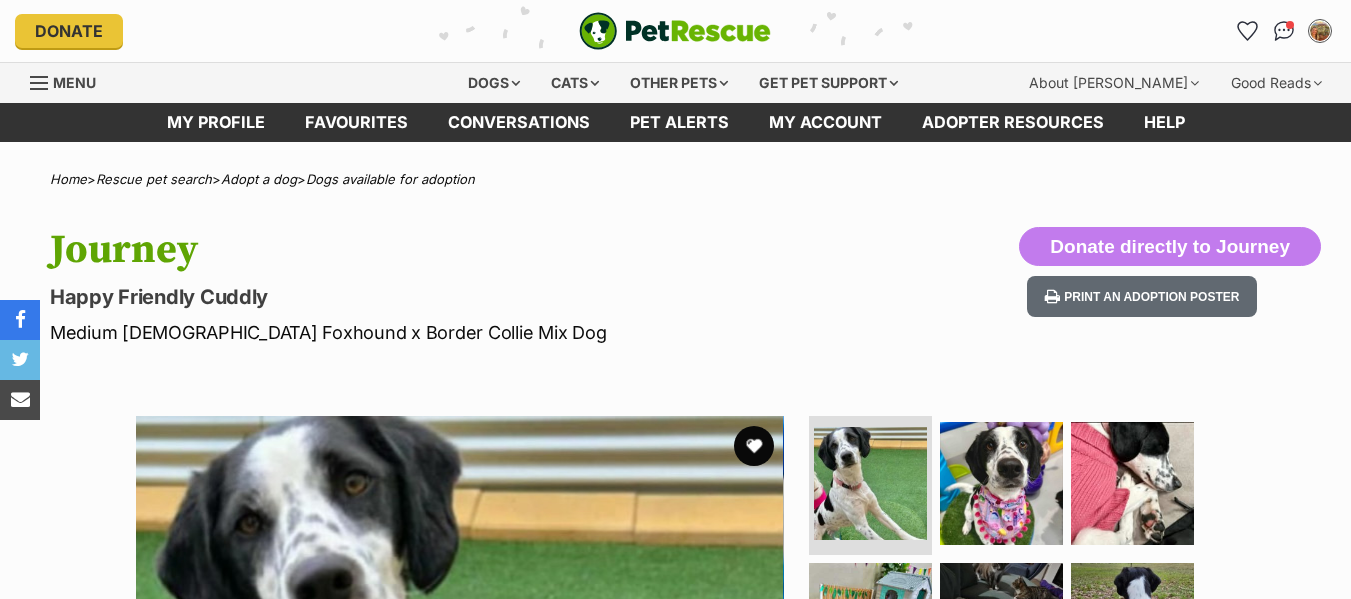 scroll, scrollTop: 0, scrollLeft: 0, axis: both 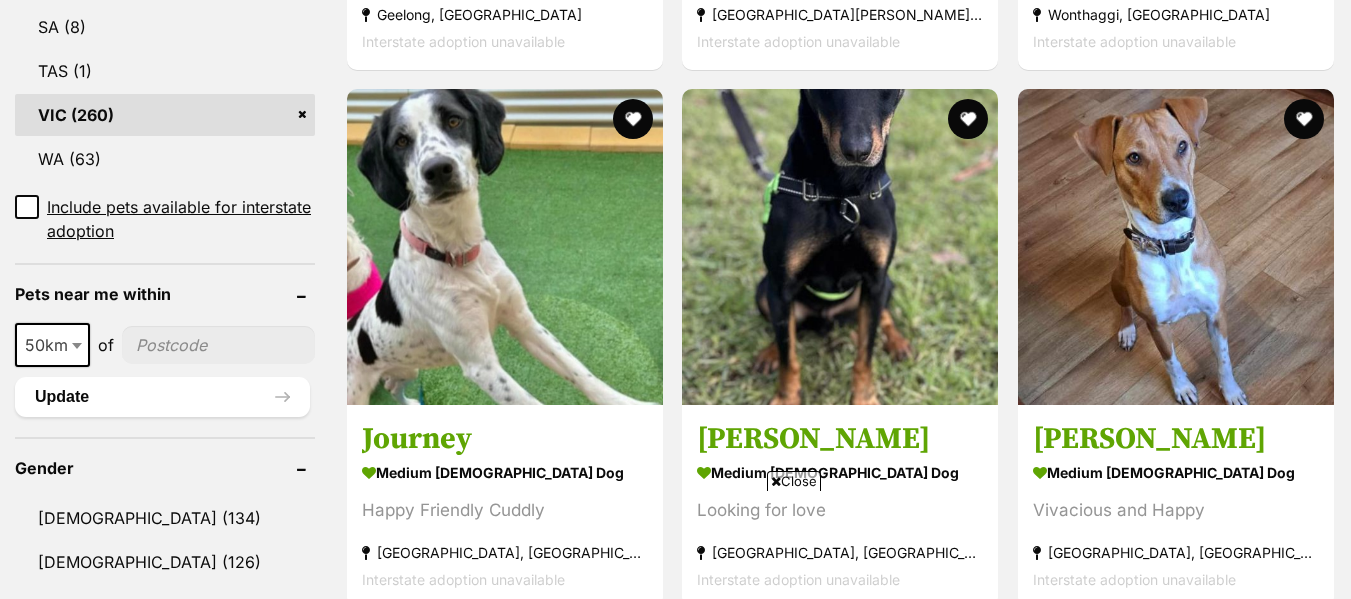 click on "Close" at bounding box center [794, 481] 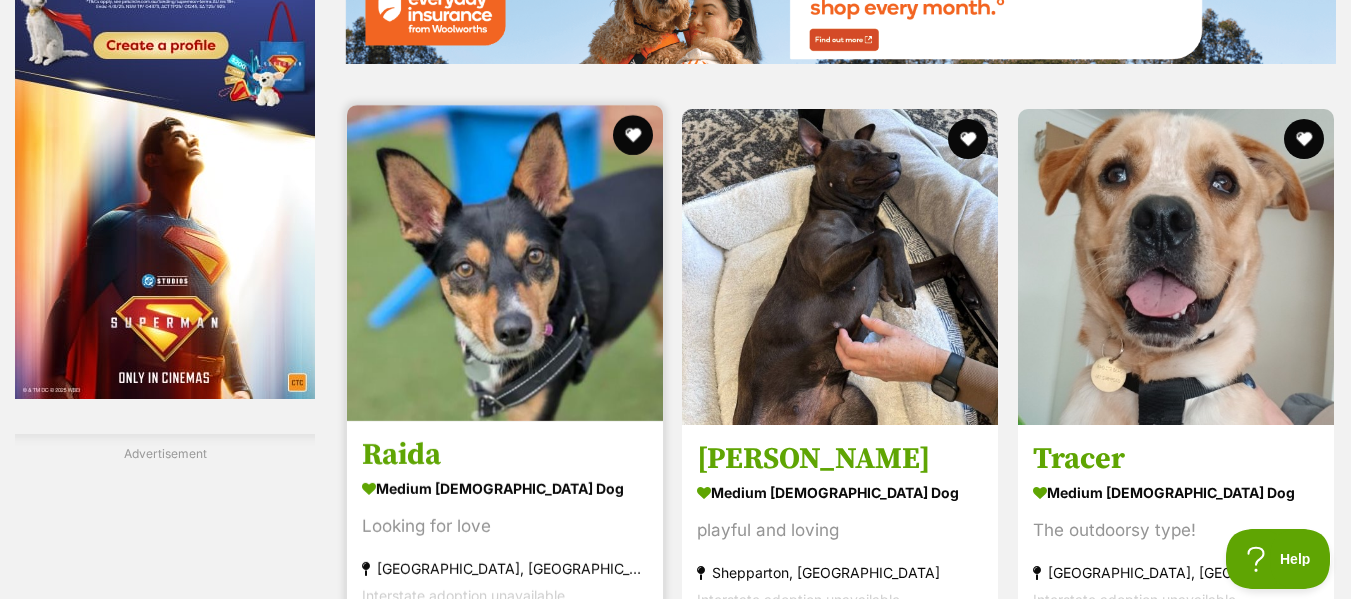 scroll, scrollTop: 3289, scrollLeft: 0, axis: vertical 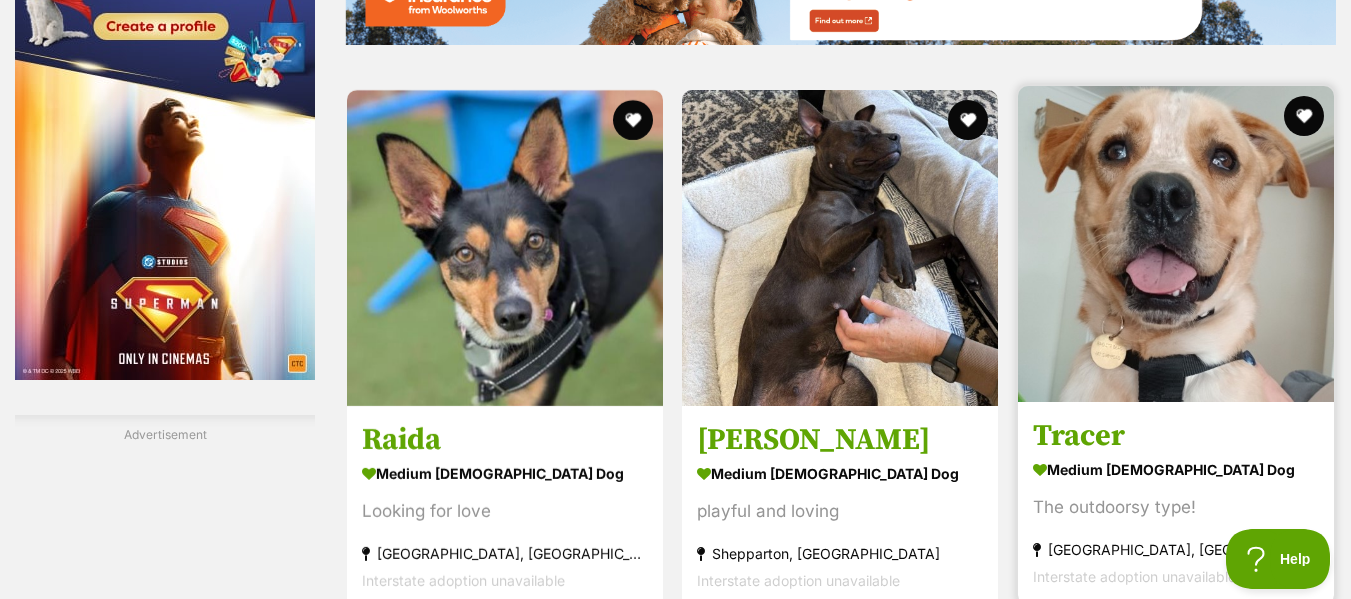 click on "Tracer" at bounding box center [1176, 435] 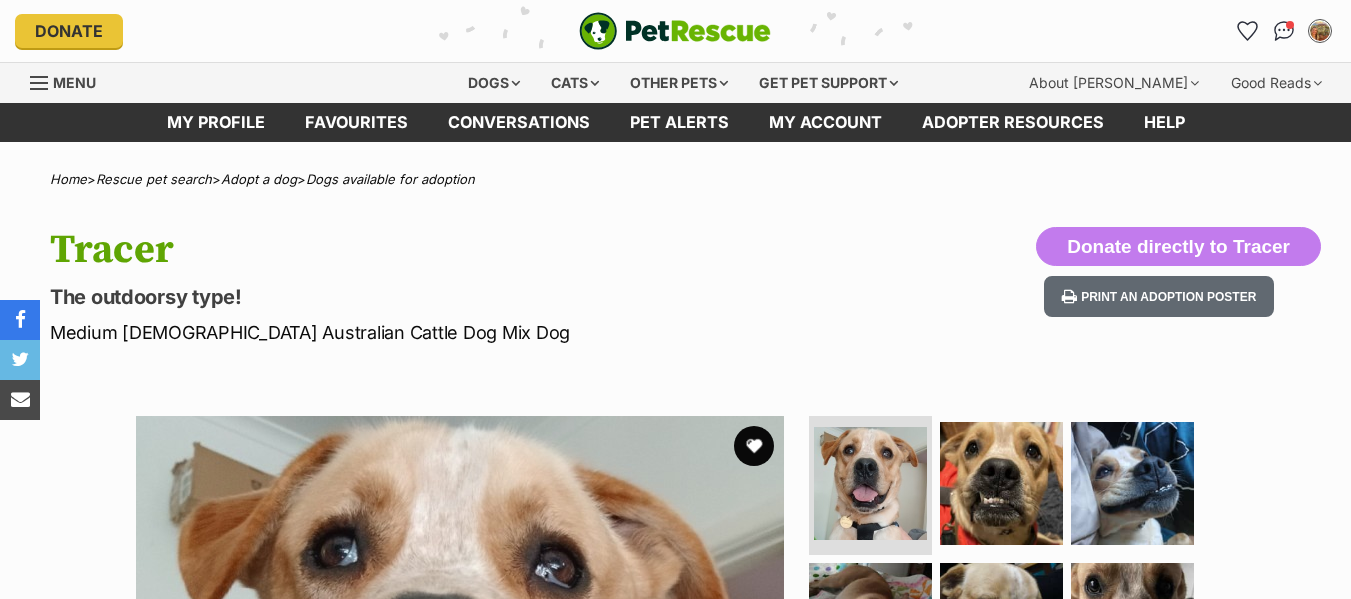 scroll, scrollTop: 0, scrollLeft: 0, axis: both 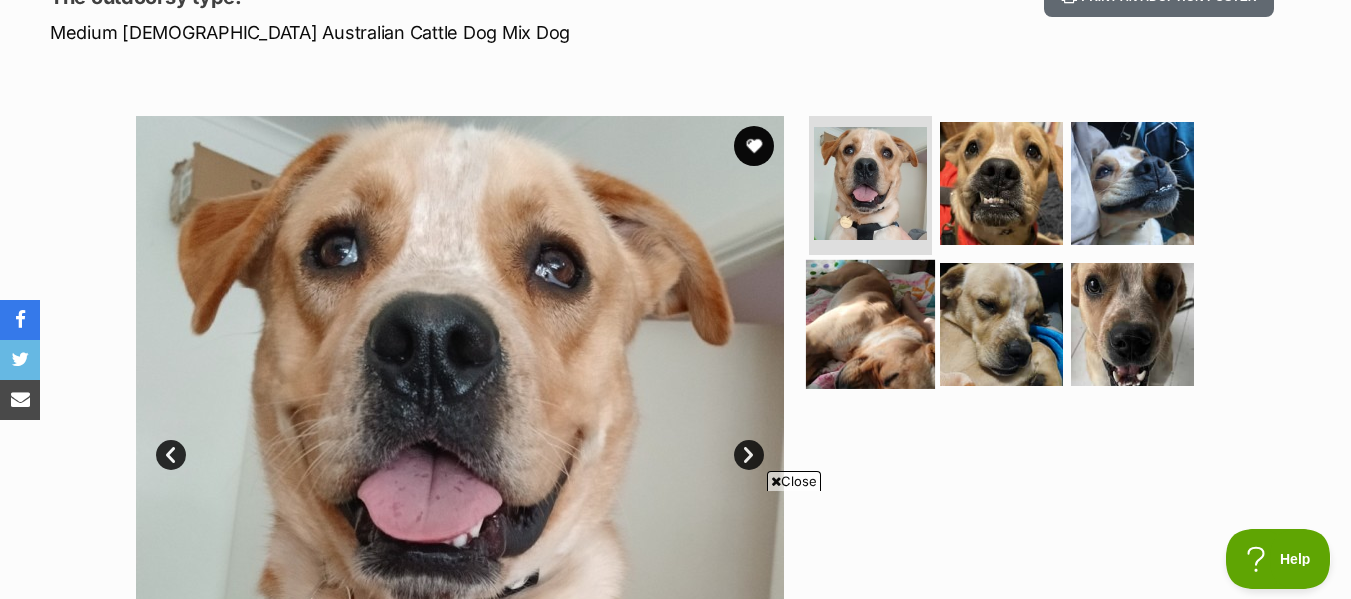 click at bounding box center [870, 324] 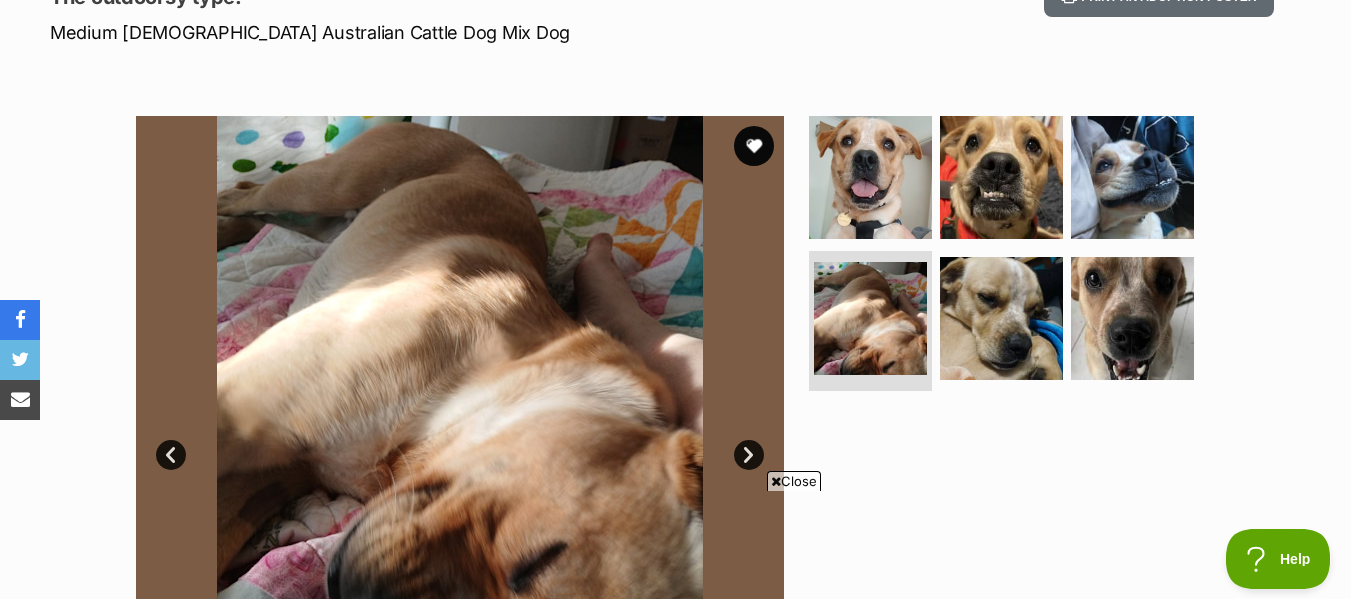 click on "Close" at bounding box center (794, 481) 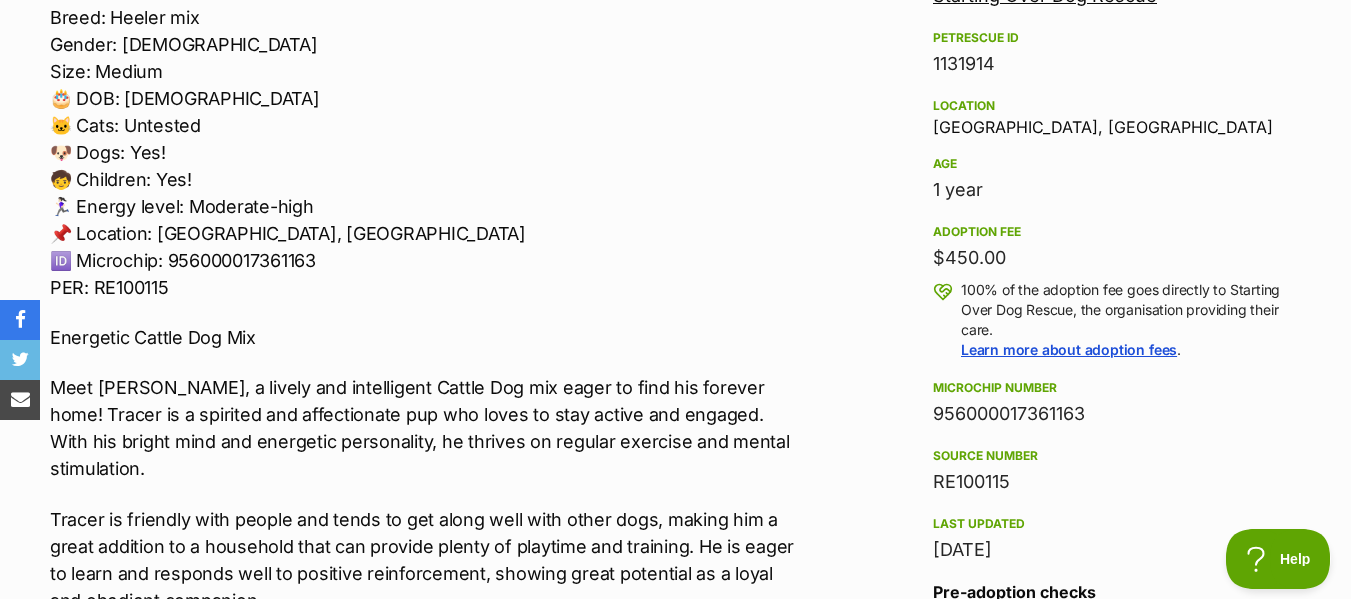 scroll, scrollTop: 1300, scrollLeft: 0, axis: vertical 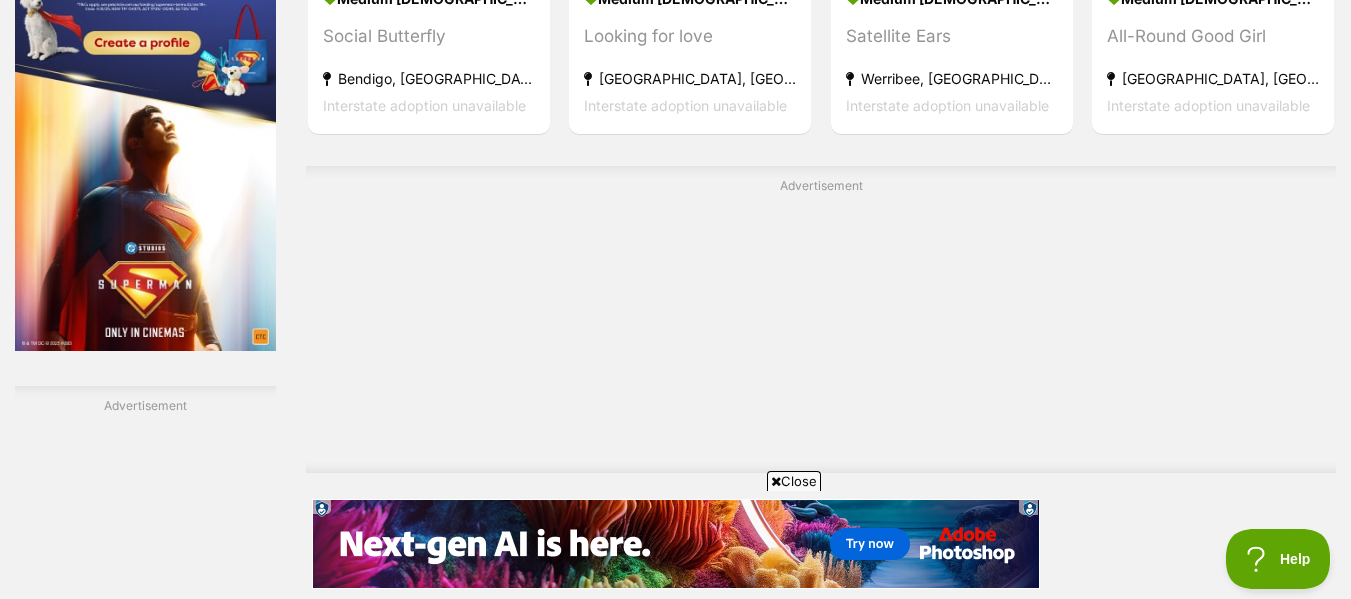 click on "Close" at bounding box center [794, 481] 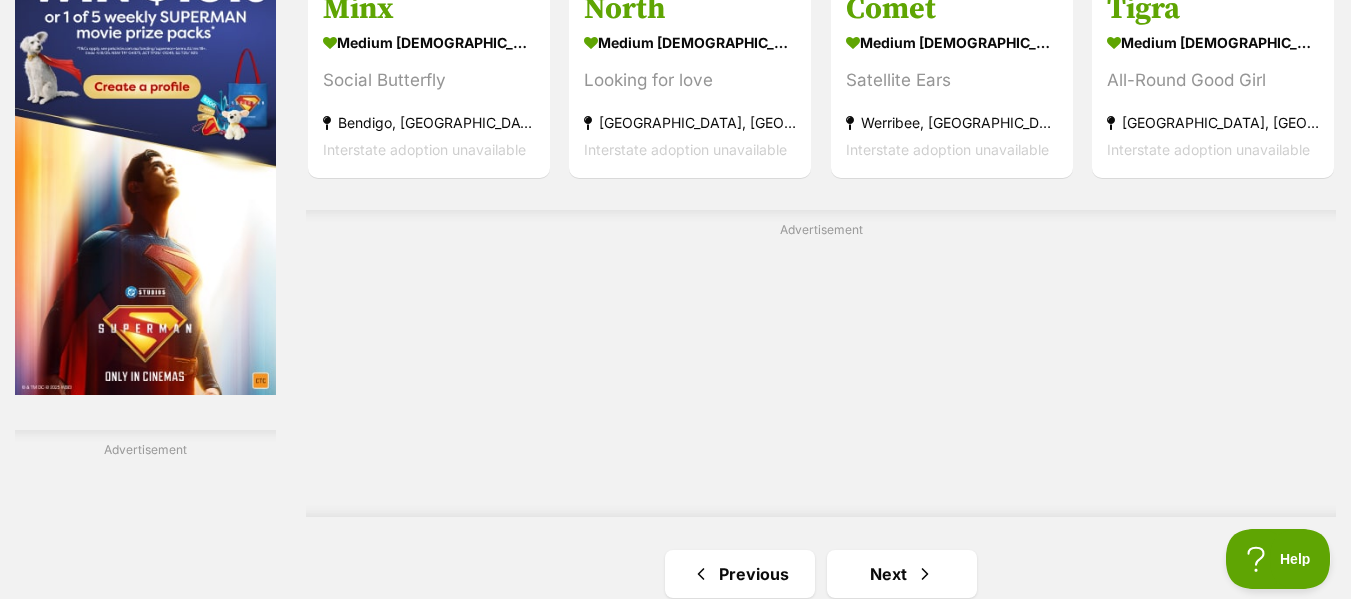 scroll, scrollTop: 3337, scrollLeft: 0, axis: vertical 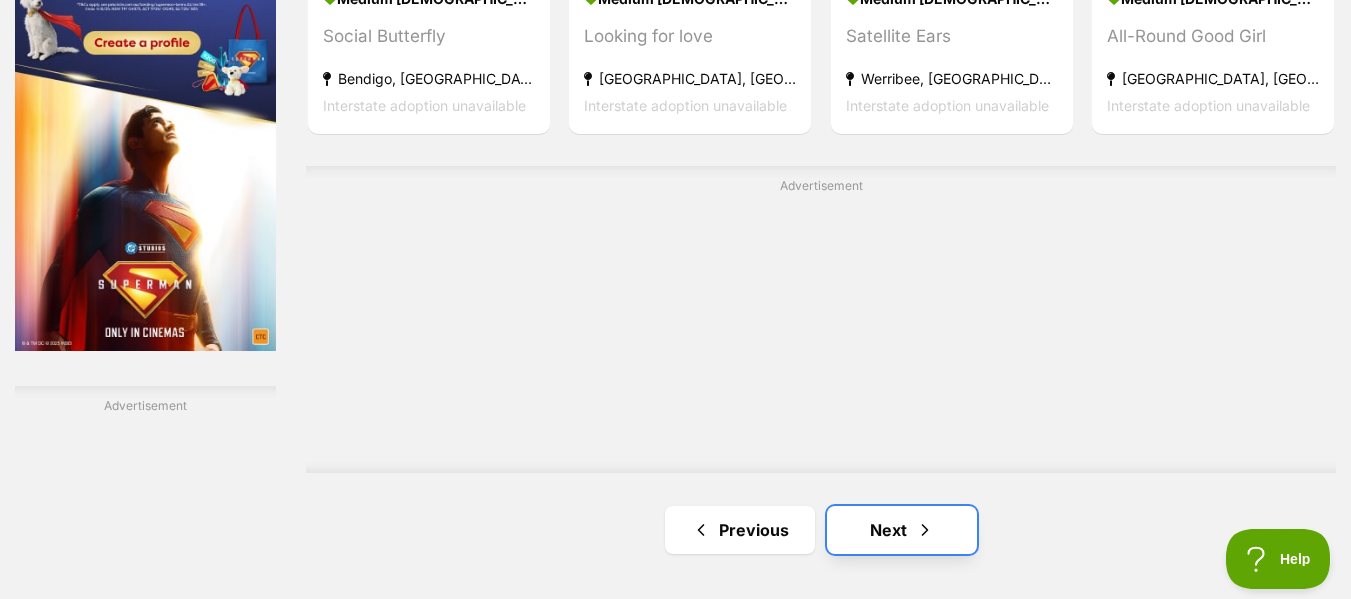 click on "Next" at bounding box center (902, 530) 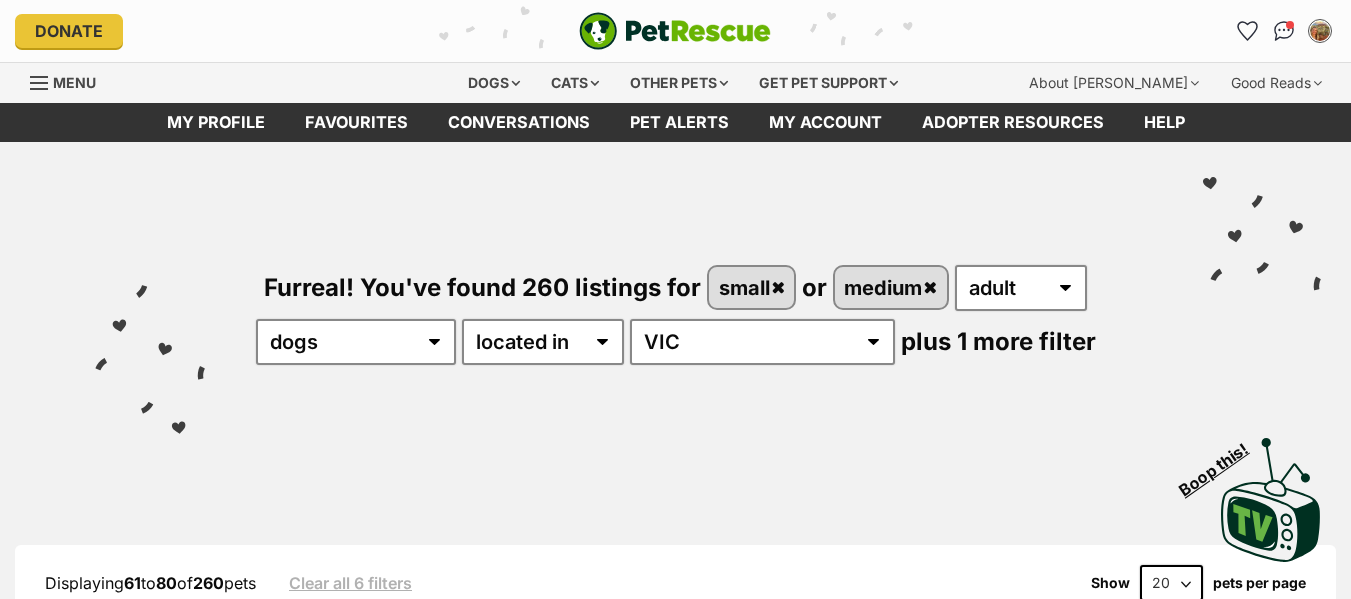 scroll, scrollTop: 0, scrollLeft: 0, axis: both 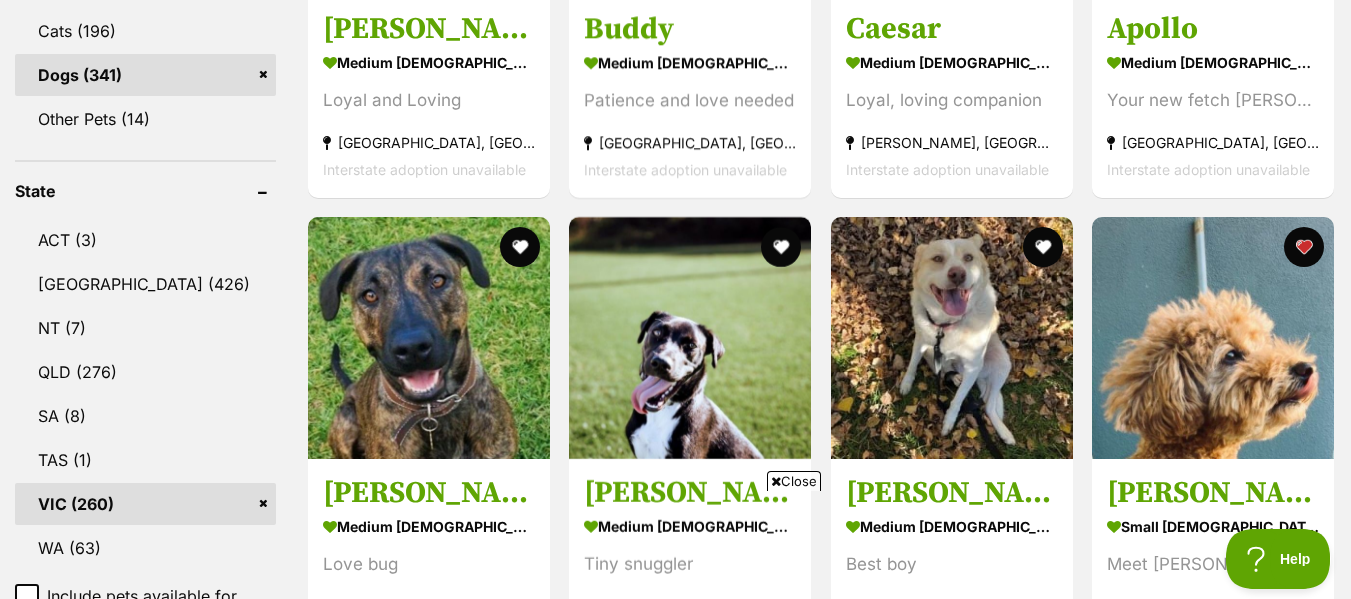 click on "Close" at bounding box center (794, 481) 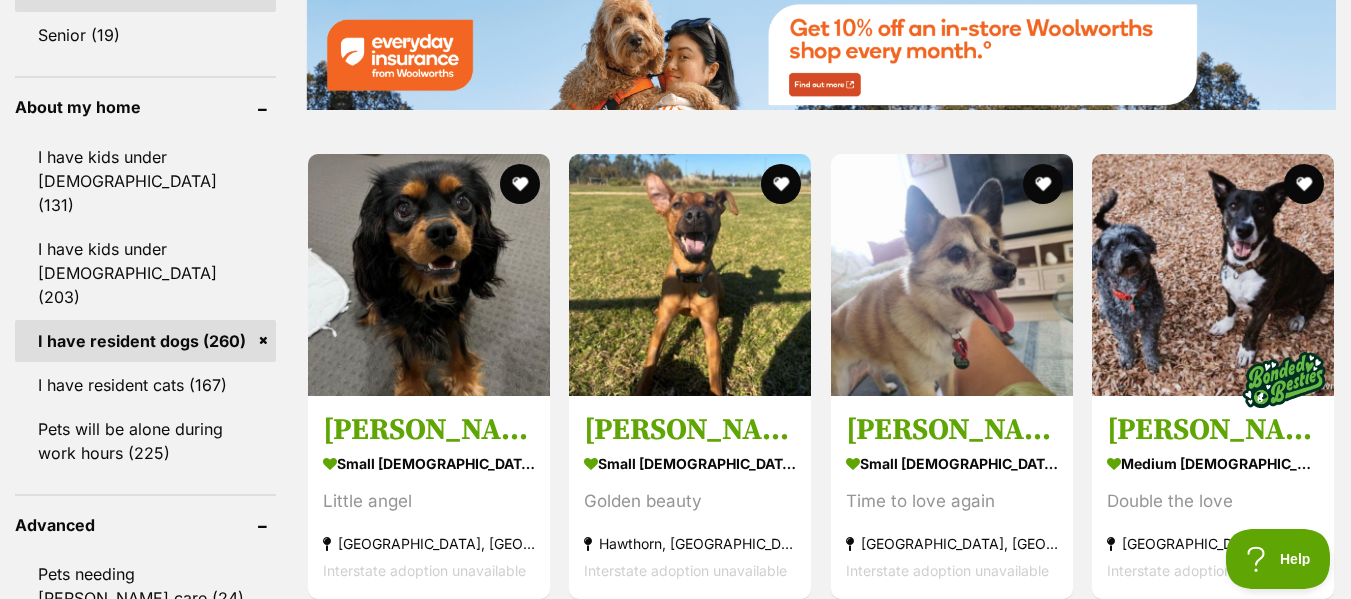 scroll, scrollTop: 2300, scrollLeft: 0, axis: vertical 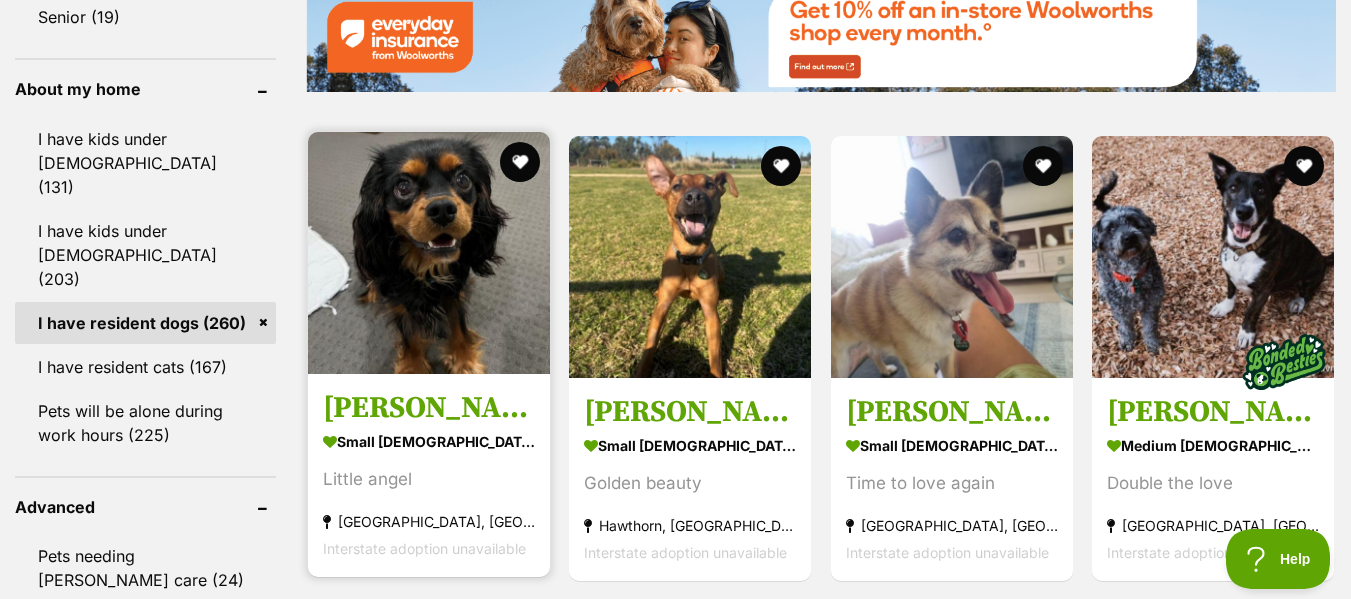 click on "Walter Quinnell" at bounding box center [429, 408] 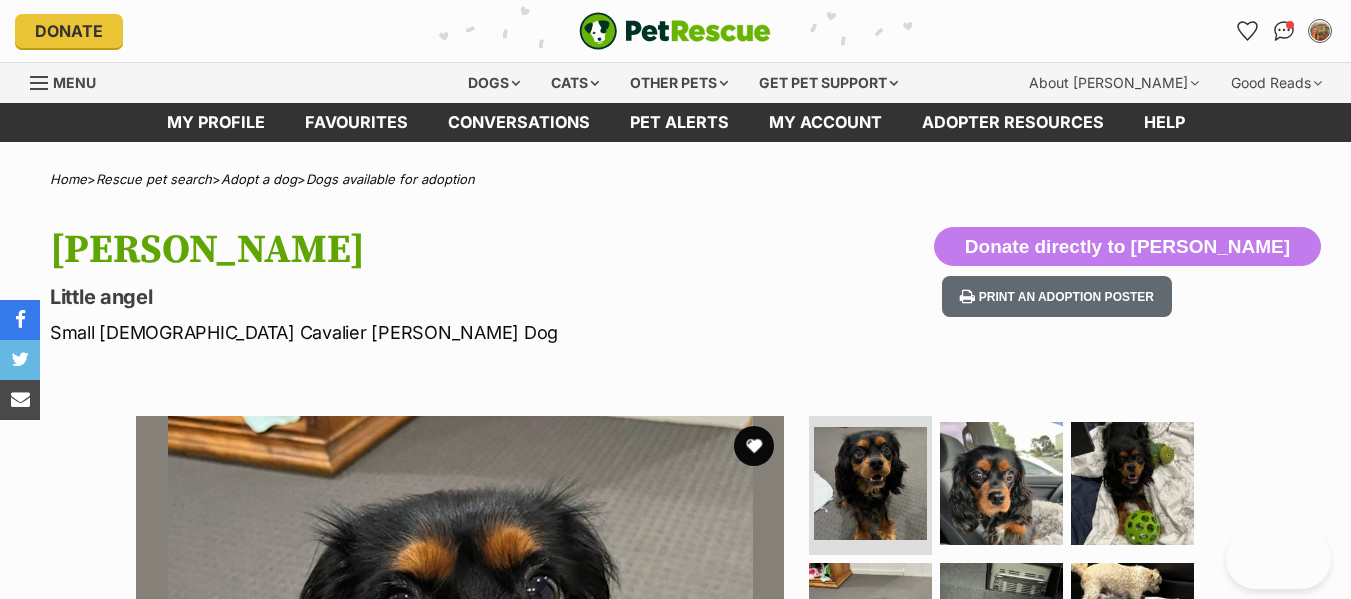 scroll, scrollTop: 0, scrollLeft: 0, axis: both 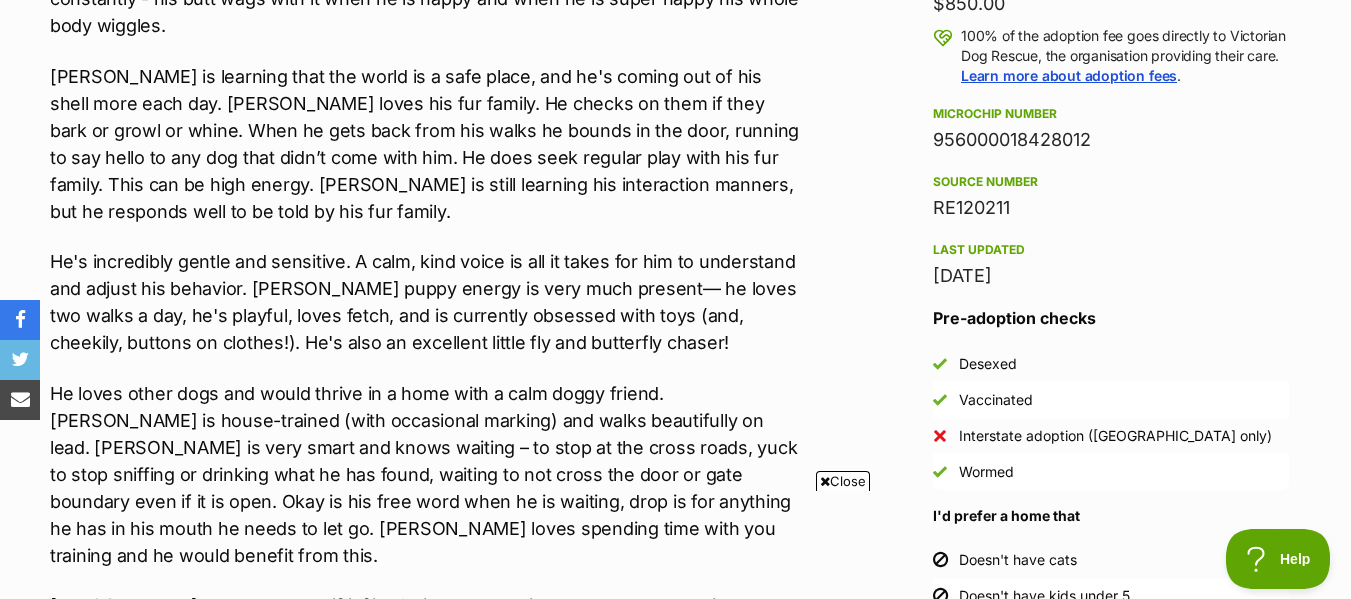 click on "Close" at bounding box center (843, 481) 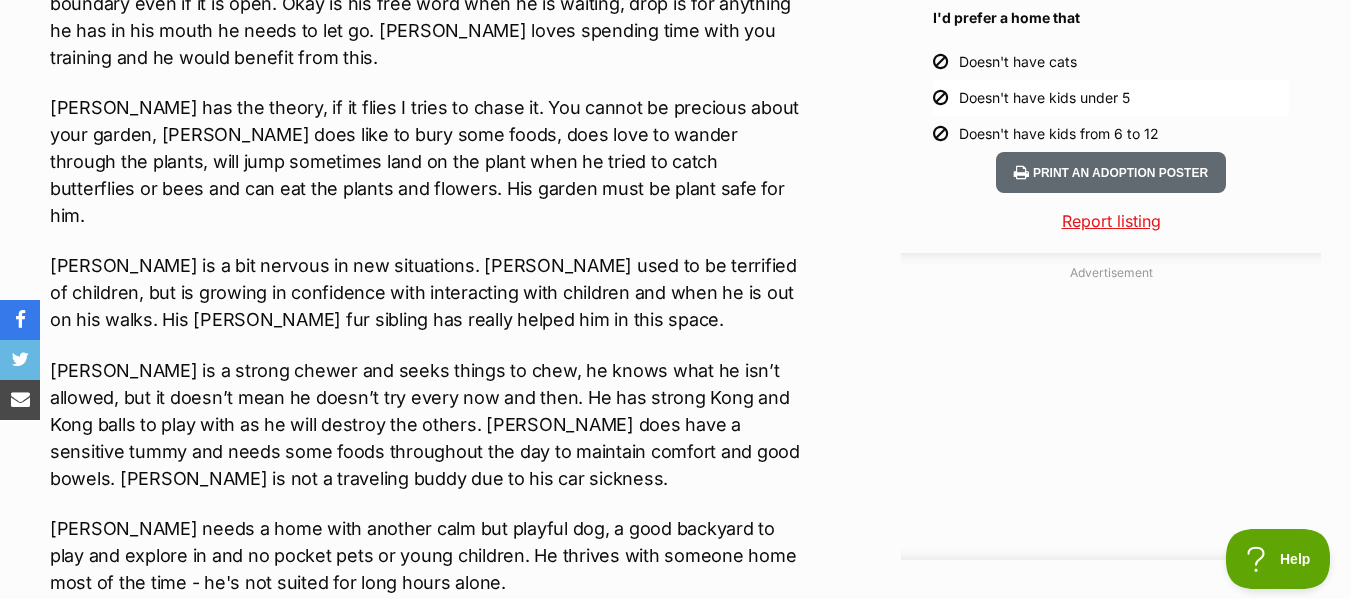 scroll, scrollTop: 2000, scrollLeft: 0, axis: vertical 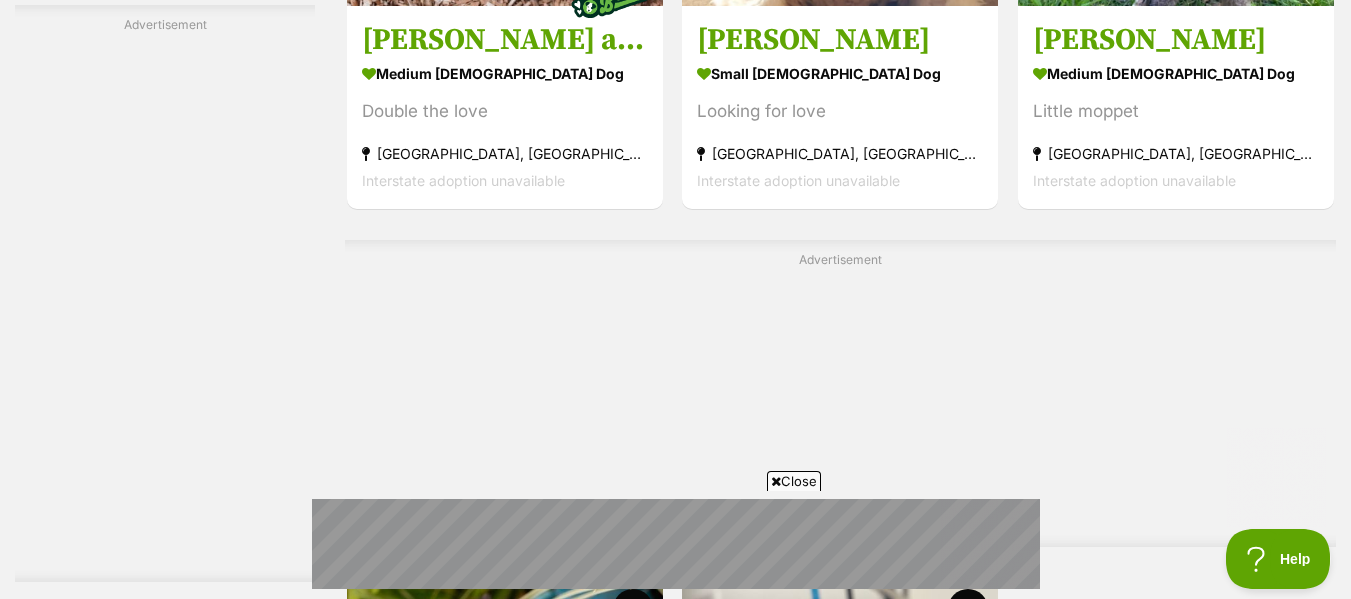 click on "Close" at bounding box center [794, 481] 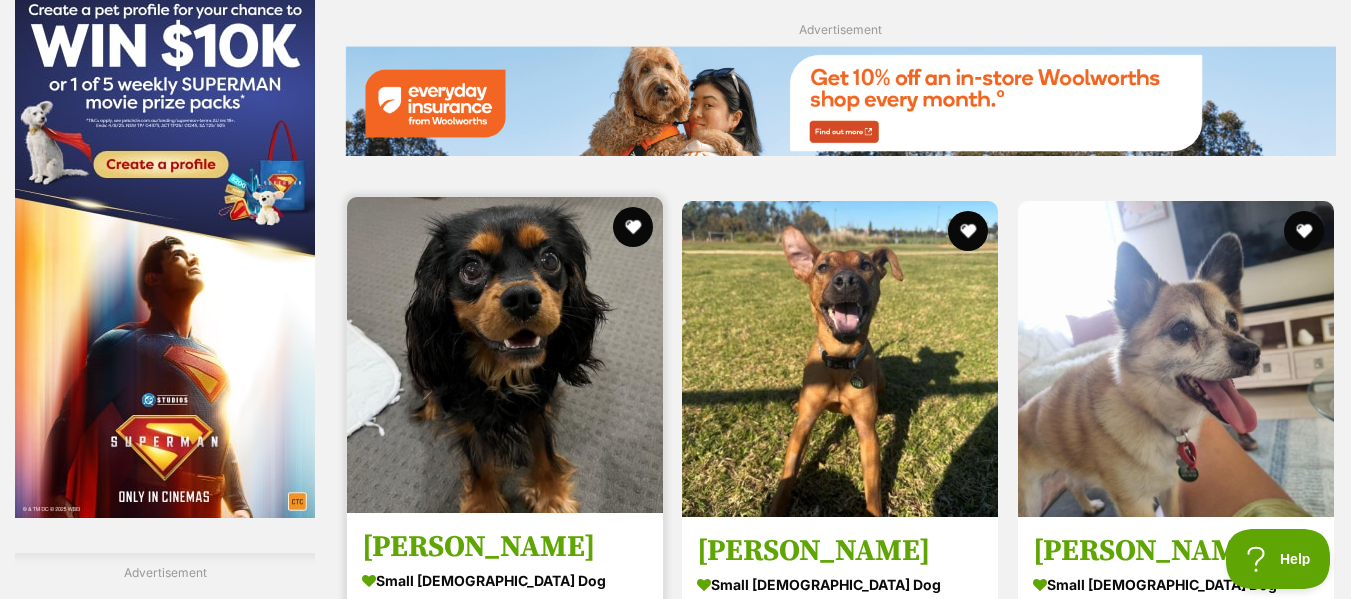 scroll, scrollTop: 3200, scrollLeft: 0, axis: vertical 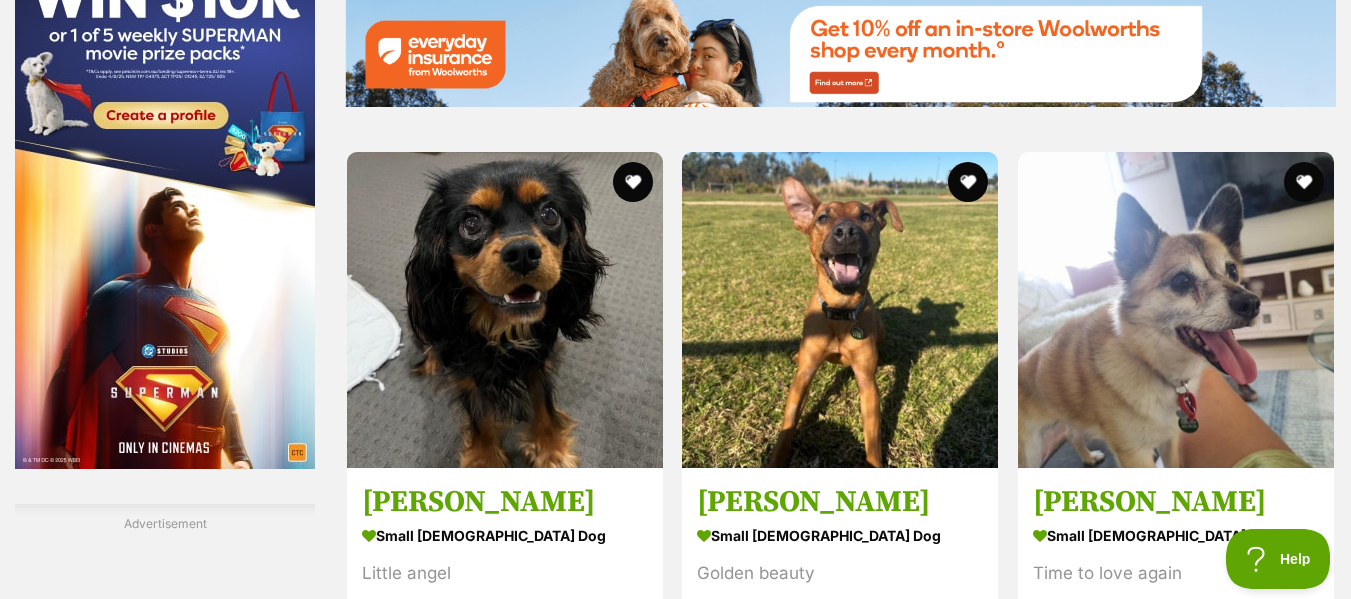 click on "[PERSON_NAME]" at bounding box center [840, 1035] 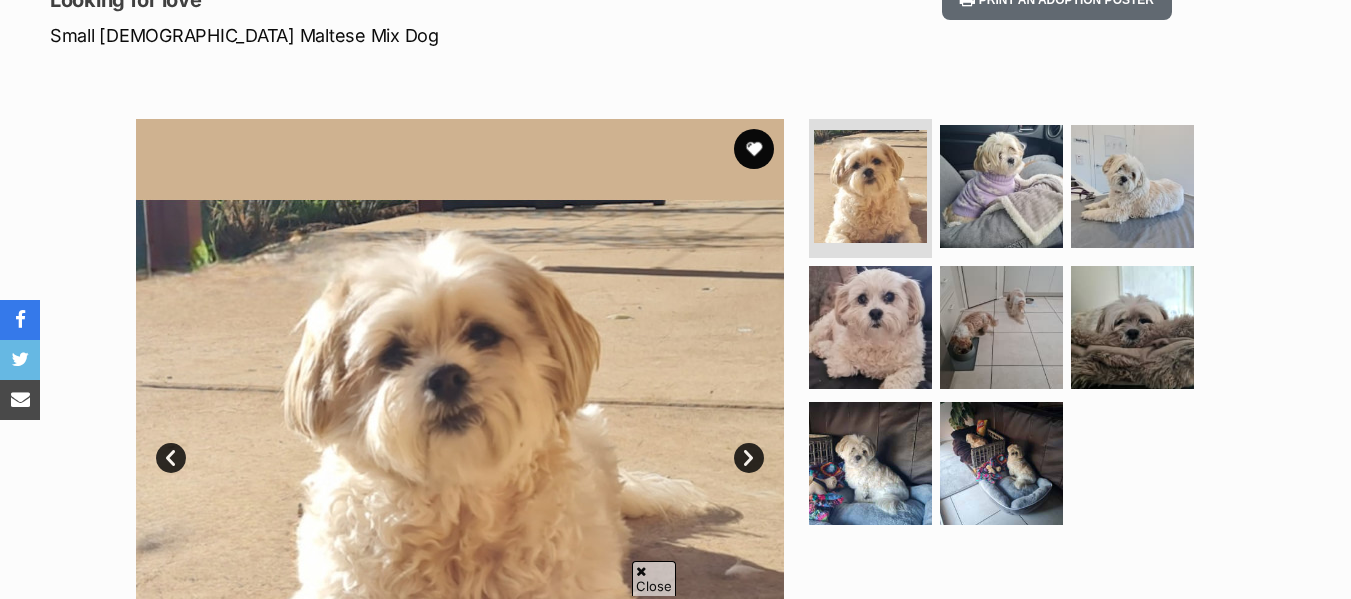 scroll, scrollTop: 0, scrollLeft: 0, axis: both 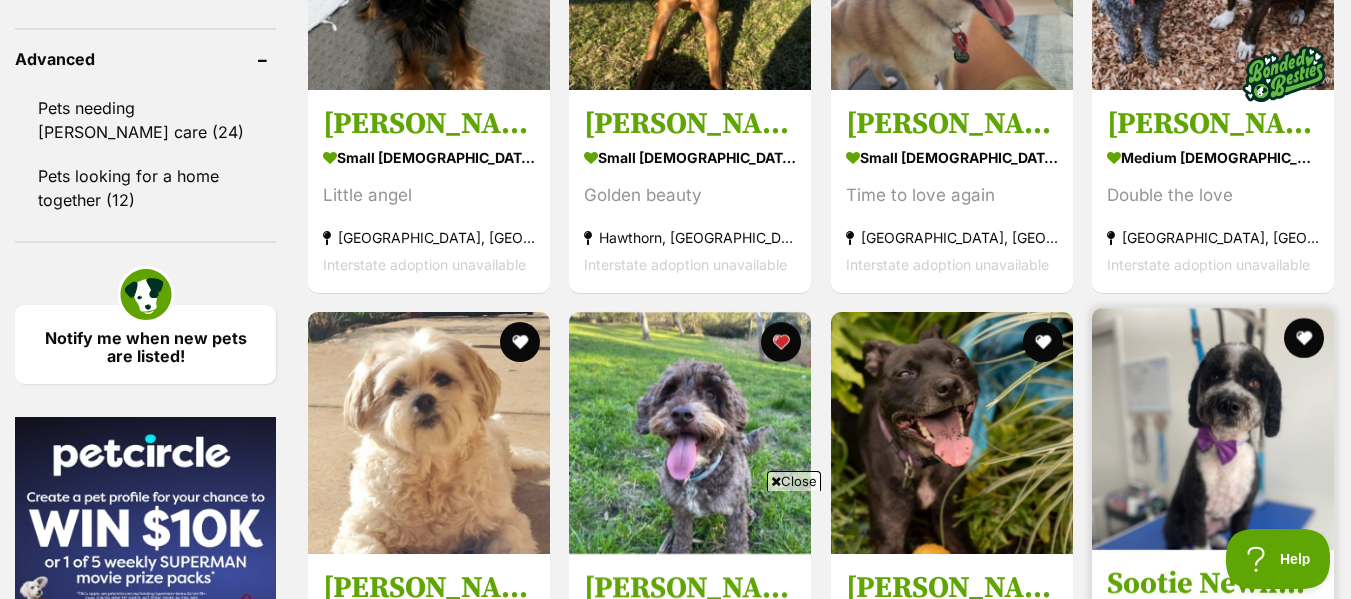 click on "Sootie Newhaven" at bounding box center (1213, 583) 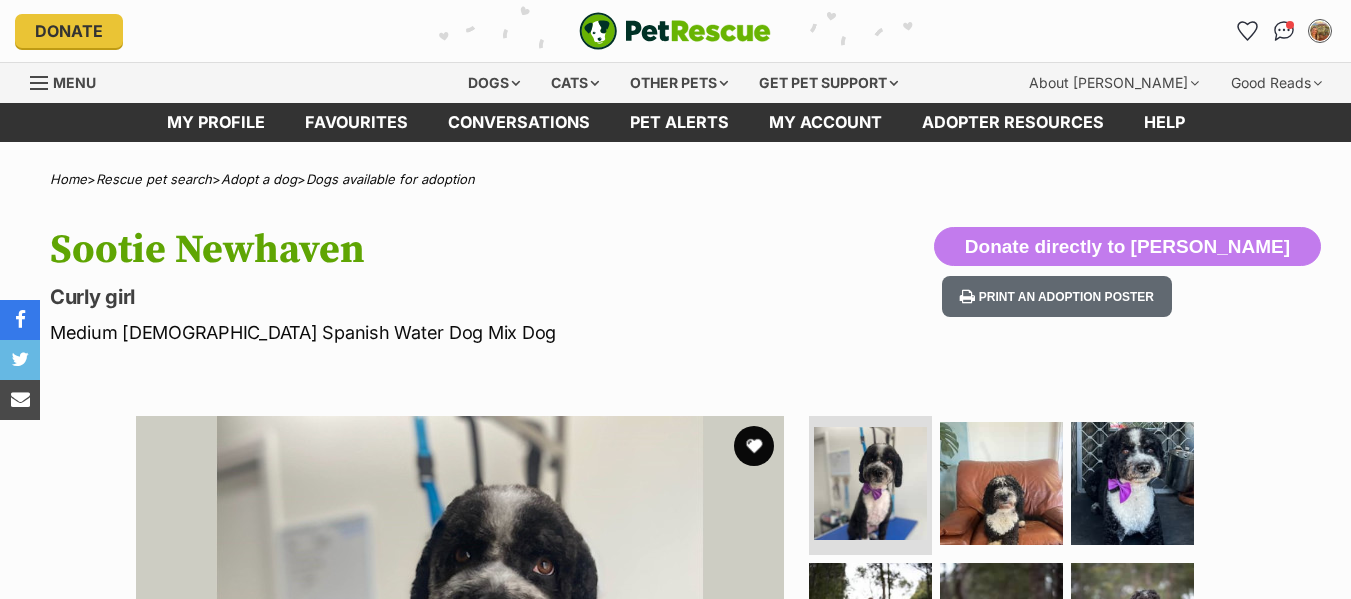 scroll, scrollTop: 0, scrollLeft: 0, axis: both 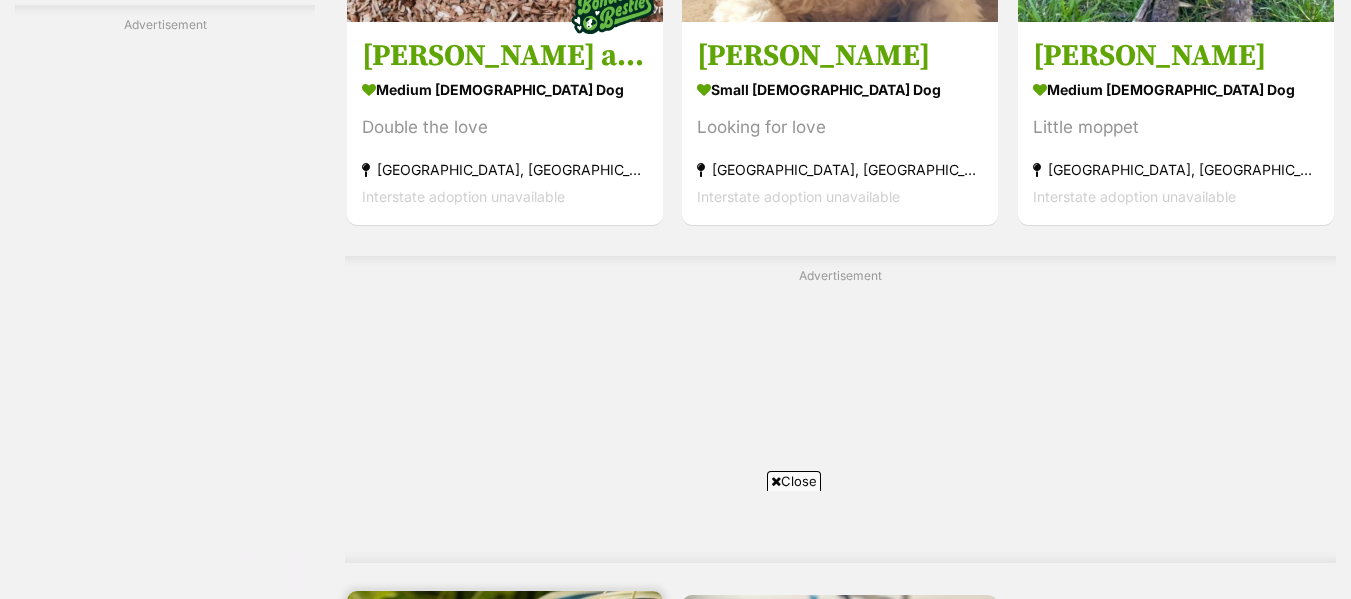 click on "[PERSON_NAME]" at bounding box center [505, 941] 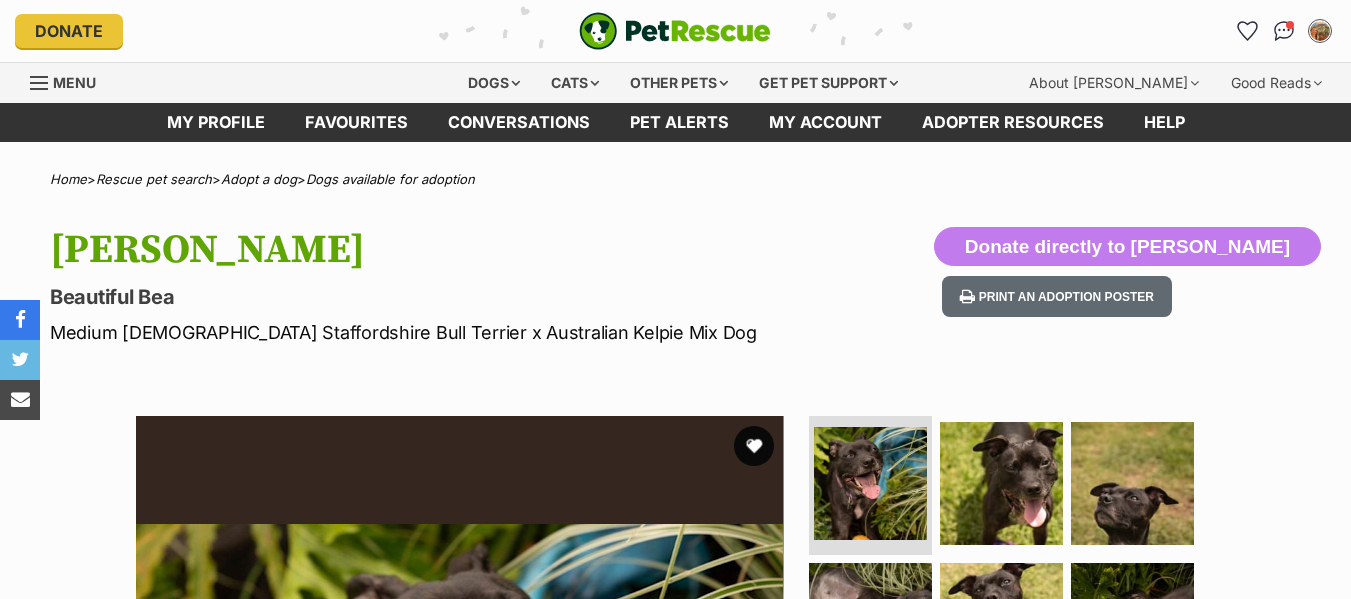 scroll, scrollTop: 0, scrollLeft: 0, axis: both 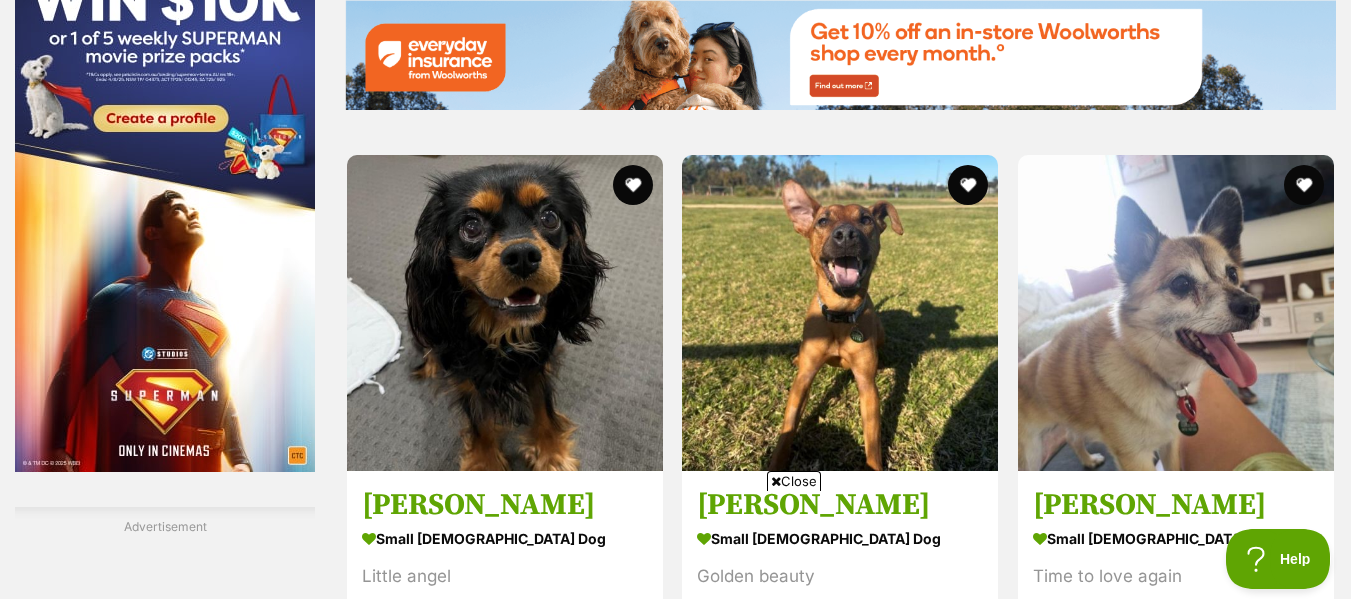 click on "Close" at bounding box center (794, 481) 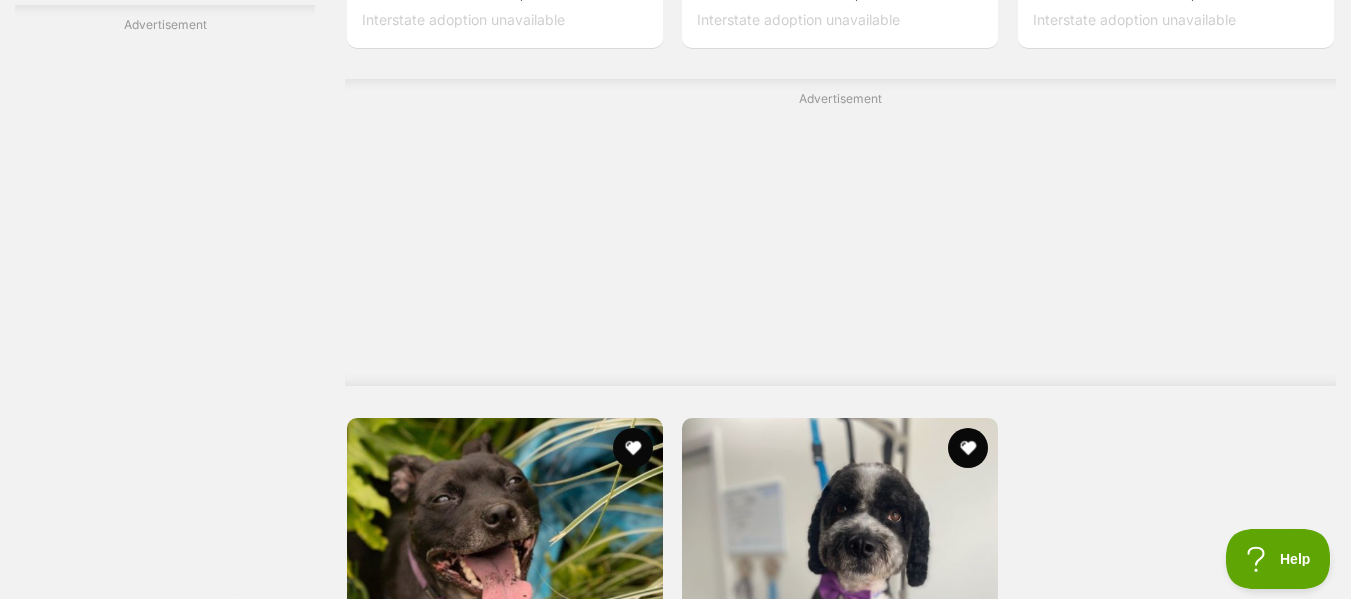 scroll, scrollTop: 4397, scrollLeft: 0, axis: vertical 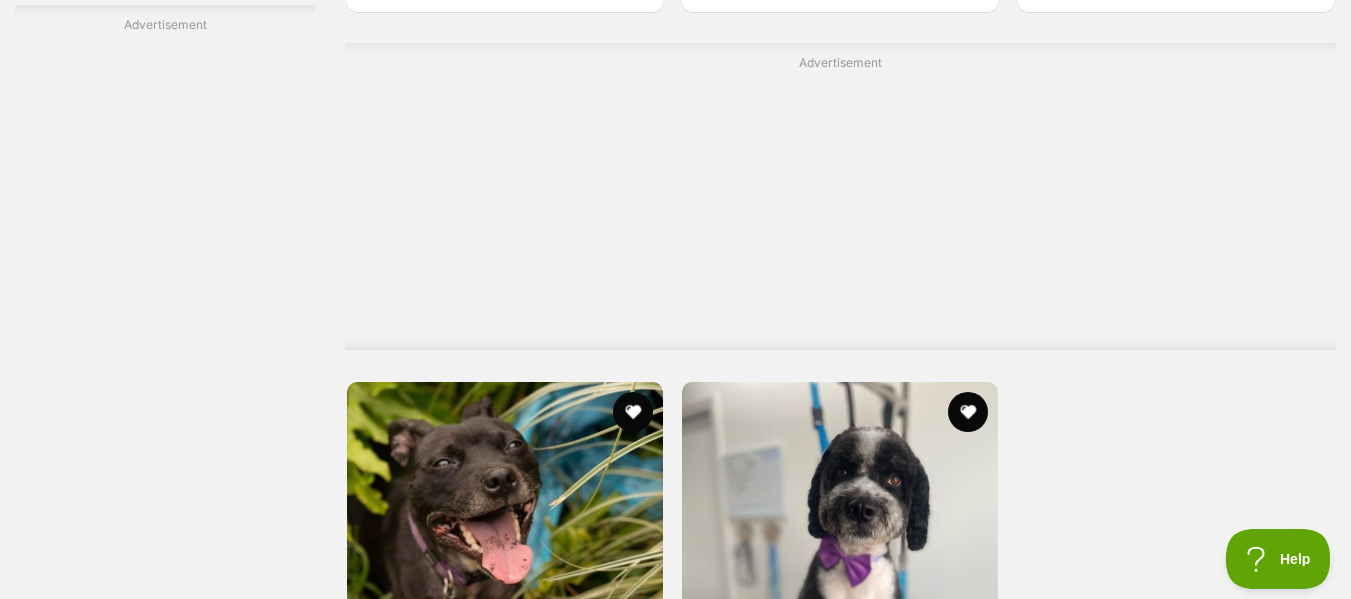 click on "Next" at bounding box center [922, 945] 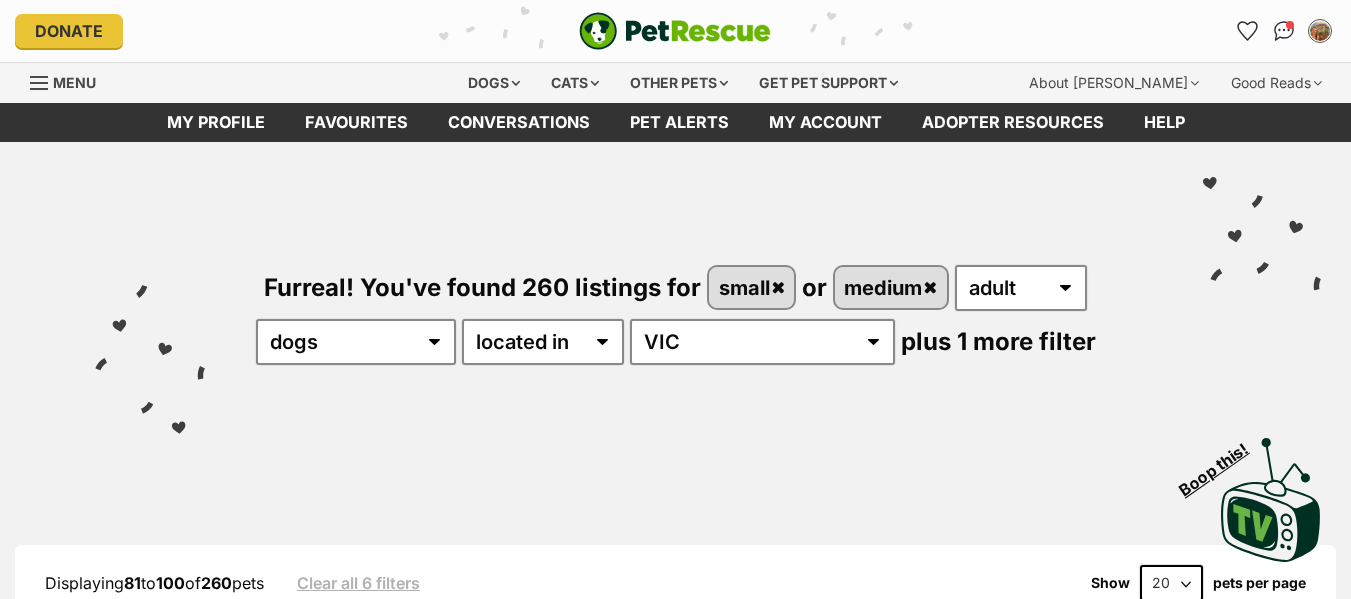 scroll, scrollTop: 176, scrollLeft: 0, axis: vertical 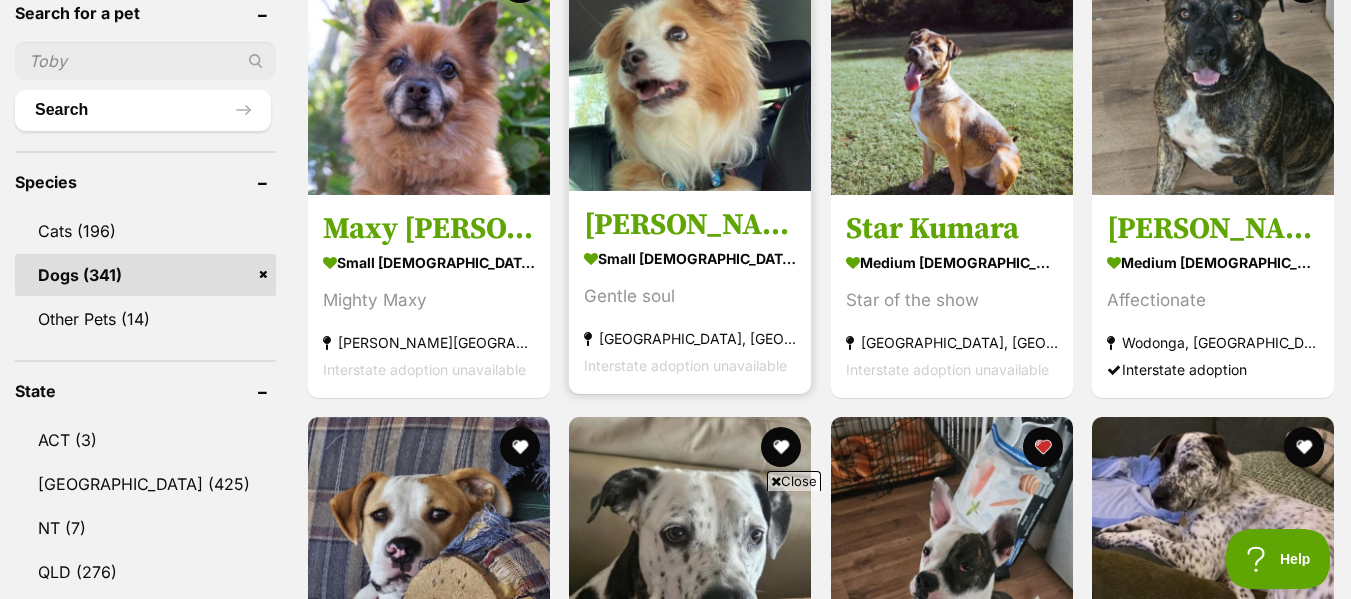 click on "[PERSON_NAME]" at bounding box center [690, 225] 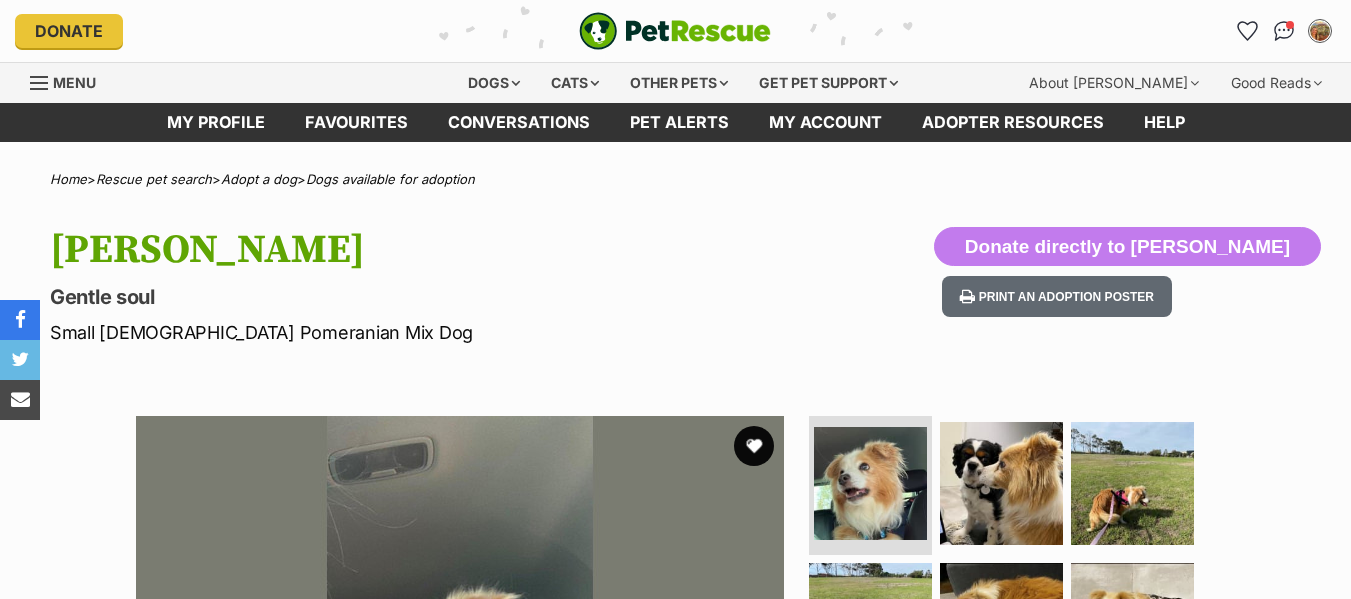 scroll, scrollTop: 0, scrollLeft: 0, axis: both 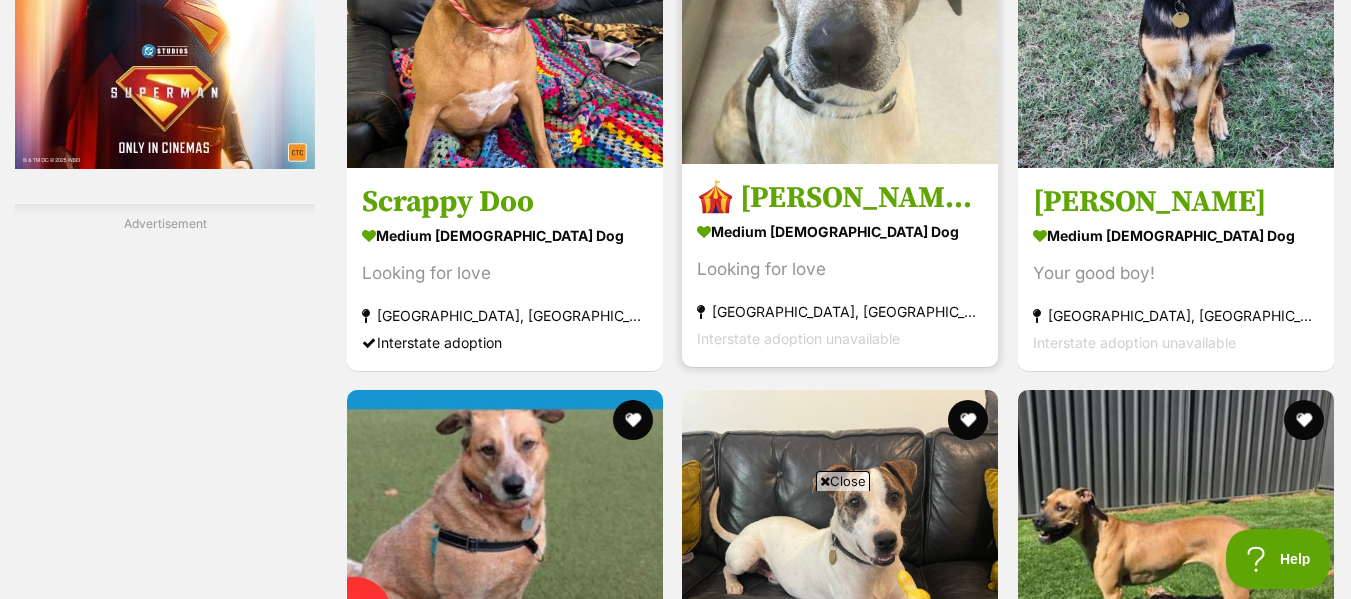 click on "🎪 Moxley 6300 🎪" at bounding box center [840, 198] 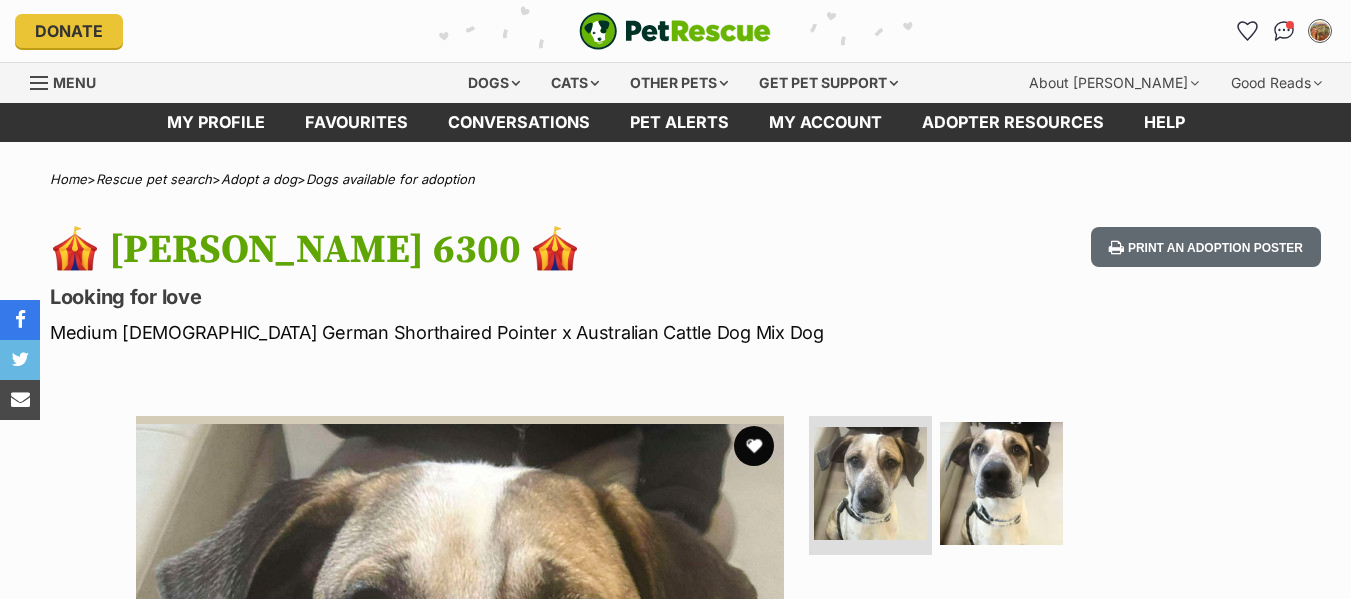 scroll, scrollTop: 0, scrollLeft: 0, axis: both 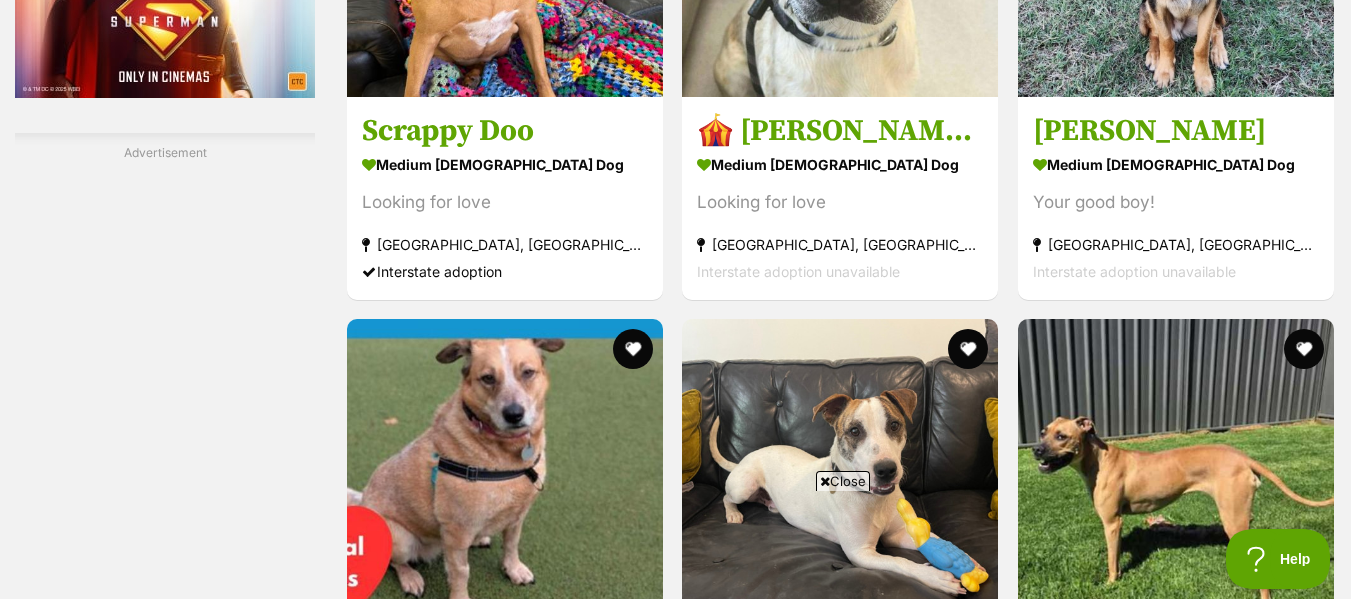 click on "Close" at bounding box center [843, 481] 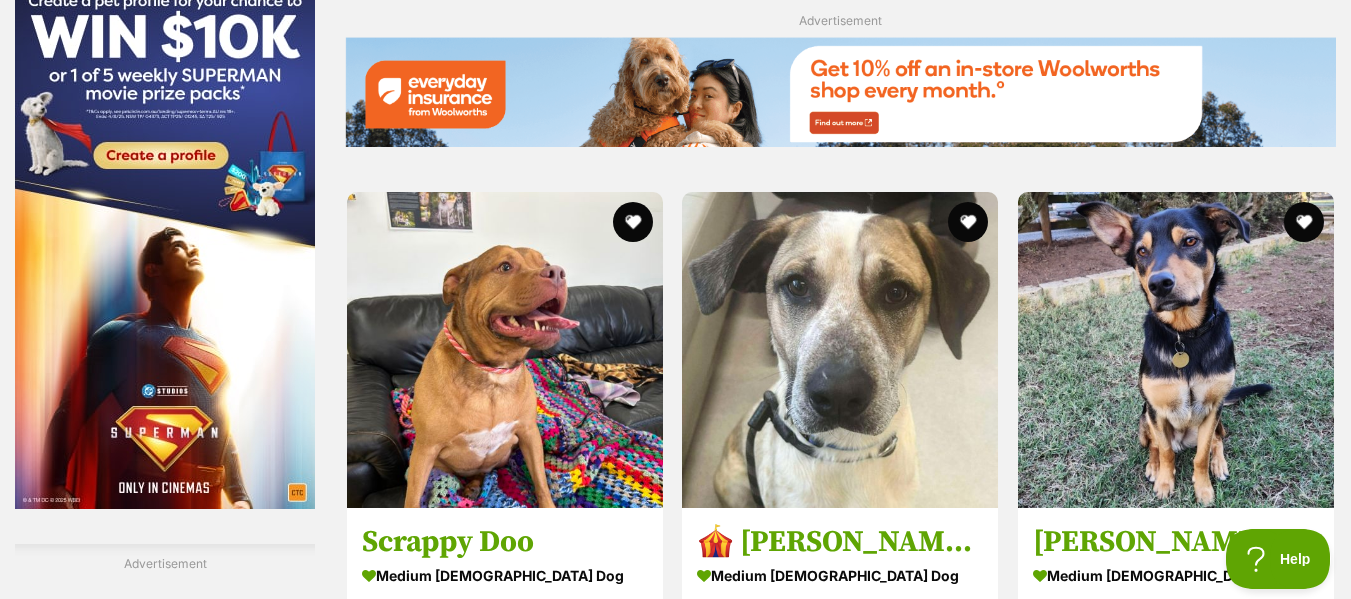 scroll, scrollTop: 3271, scrollLeft: 0, axis: vertical 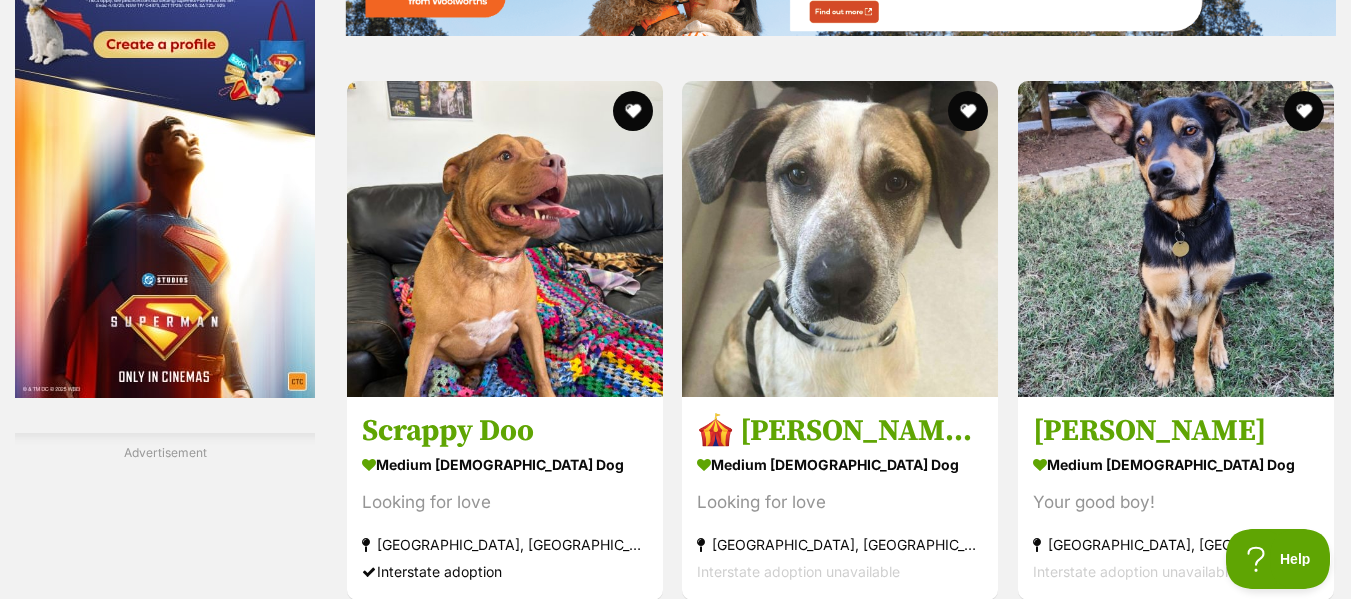 click on "Toulouse" at bounding box center [840, 964] 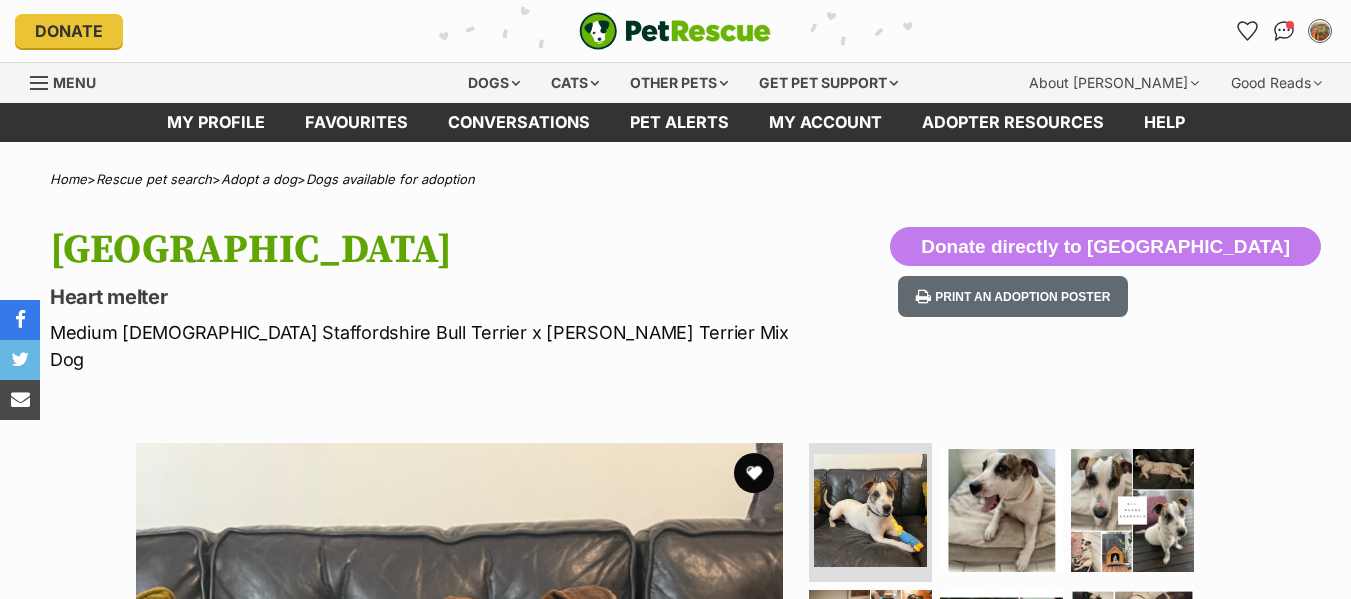 scroll, scrollTop: 0, scrollLeft: 0, axis: both 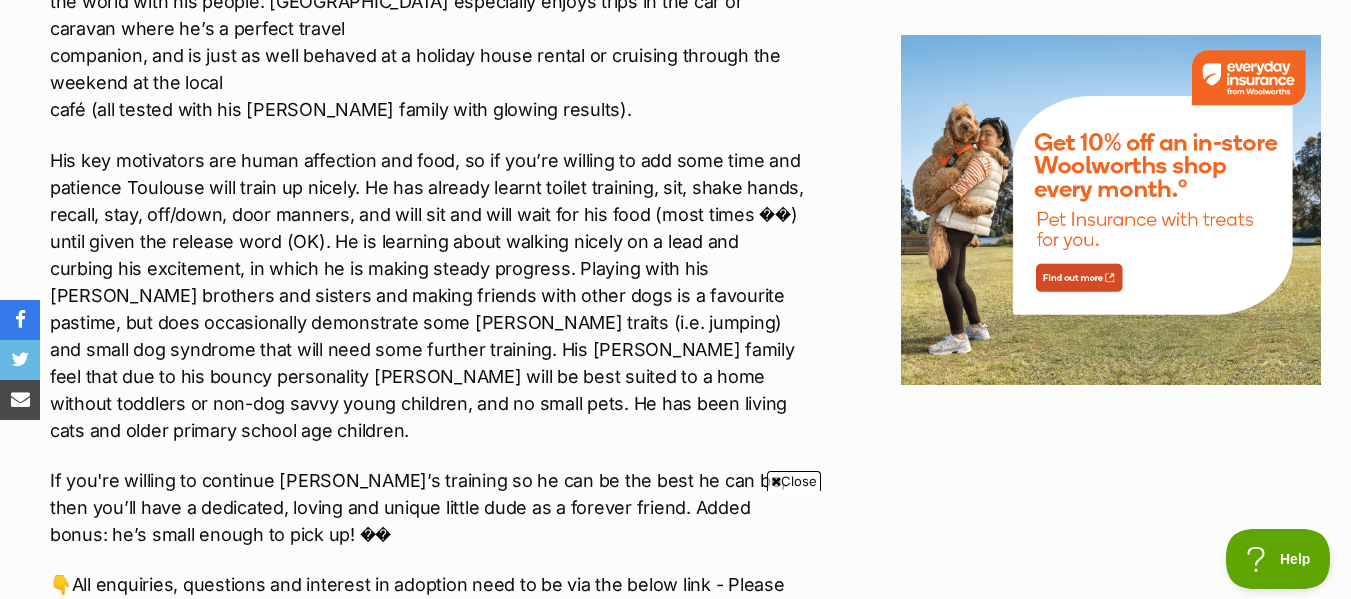 click on "Close" at bounding box center (794, 481) 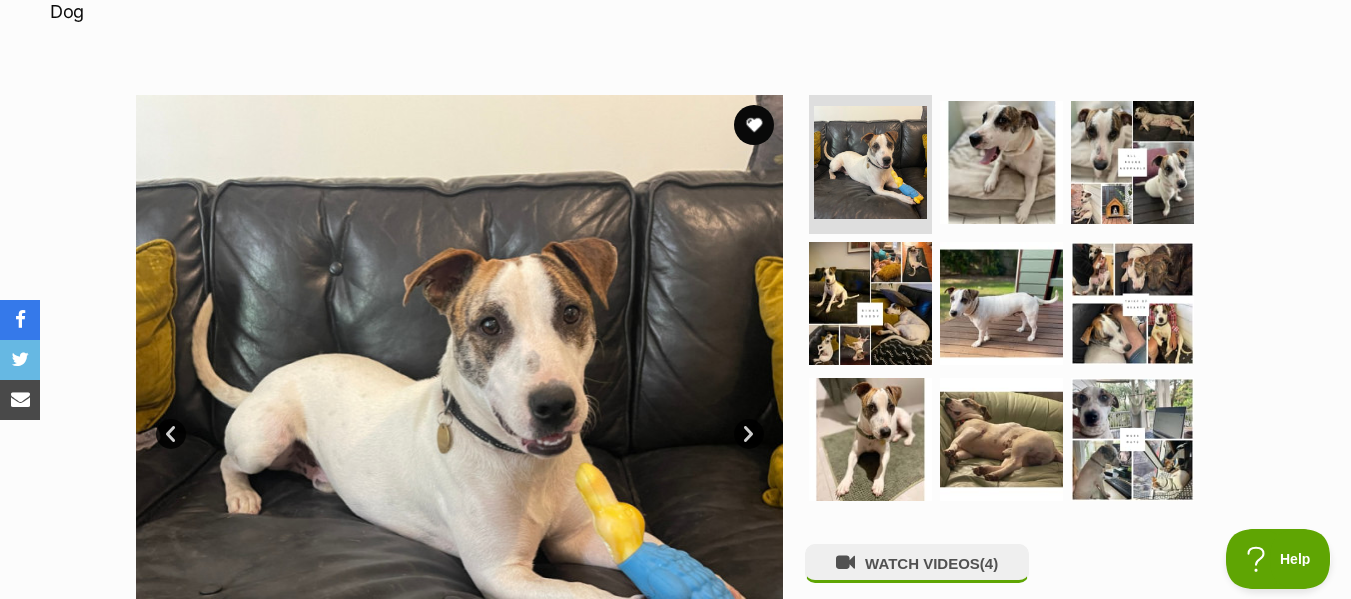 scroll, scrollTop: 400, scrollLeft: 0, axis: vertical 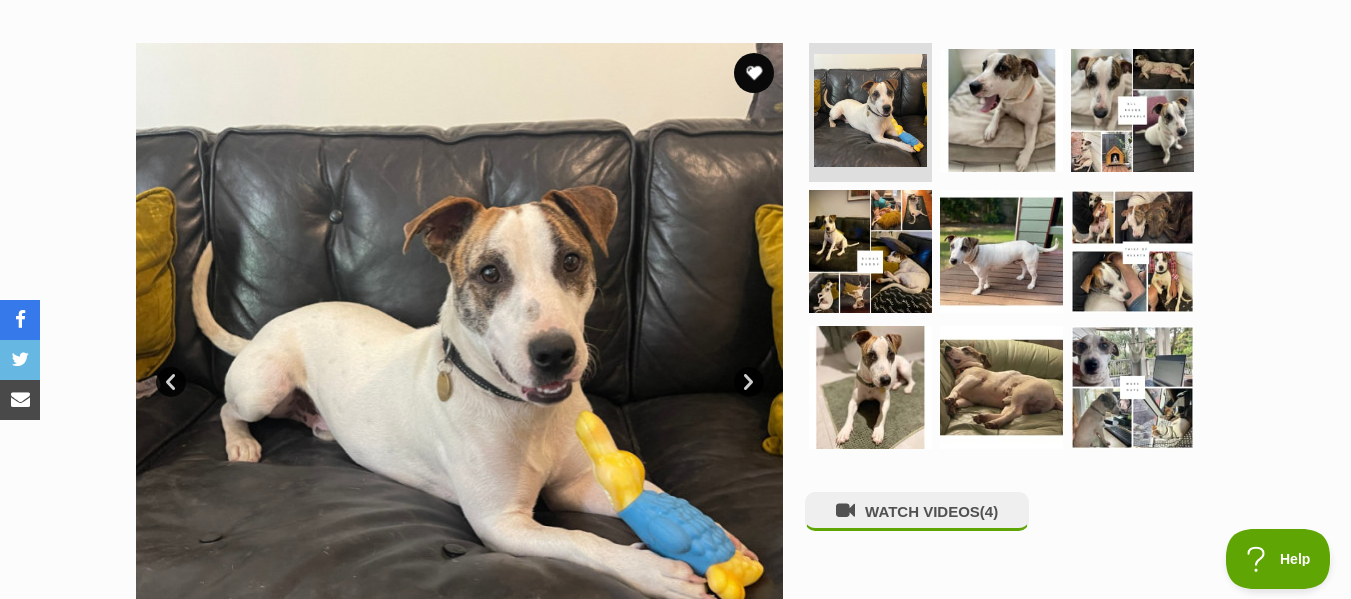 click on "Next" at bounding box center (749, 382) 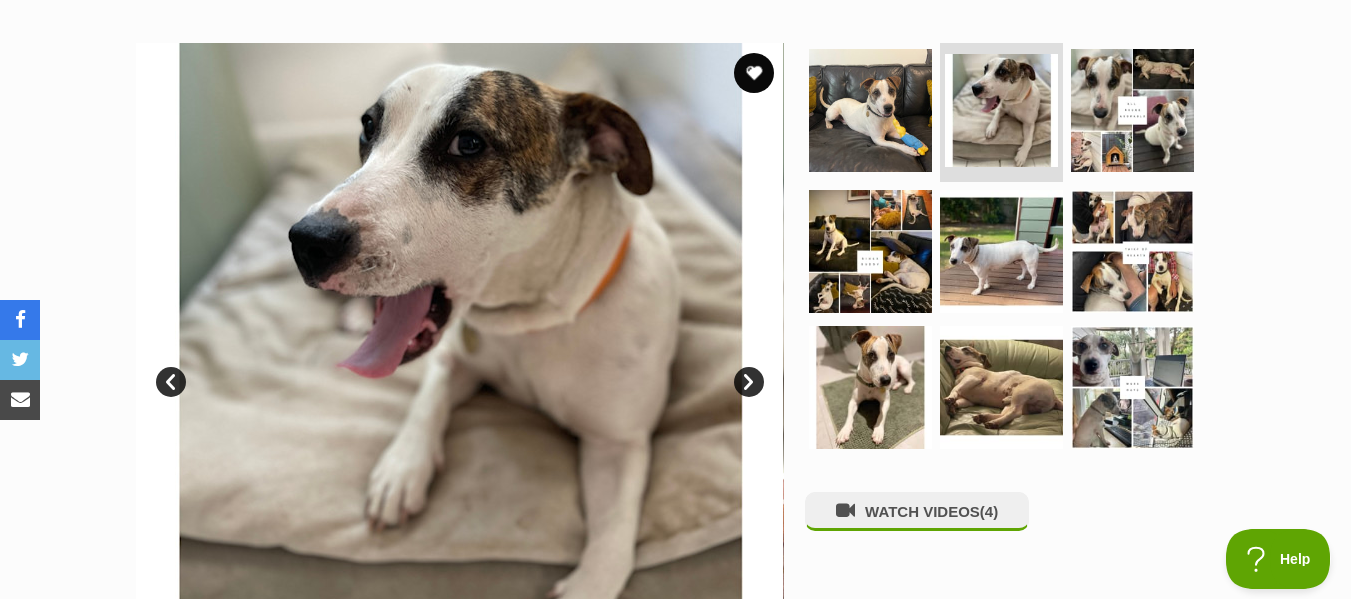 click on "Next" at bounding box center [749, 382] 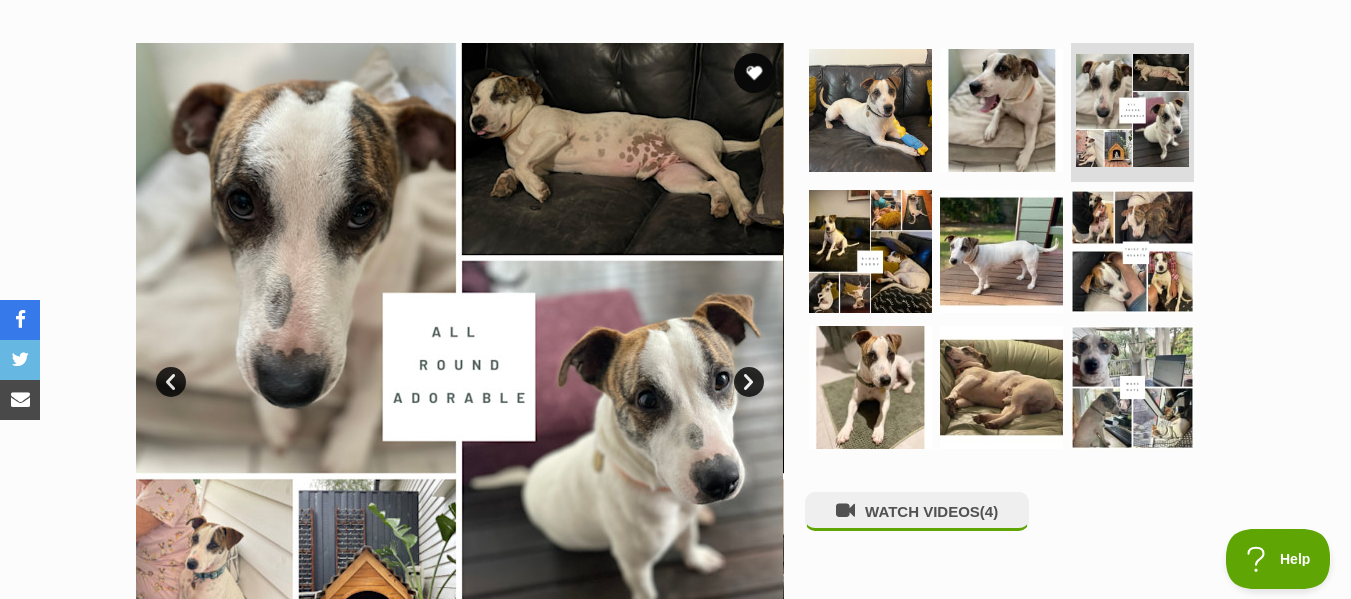 scroll, scrollTop: 500, scrollLeft: 0, axis: vertical 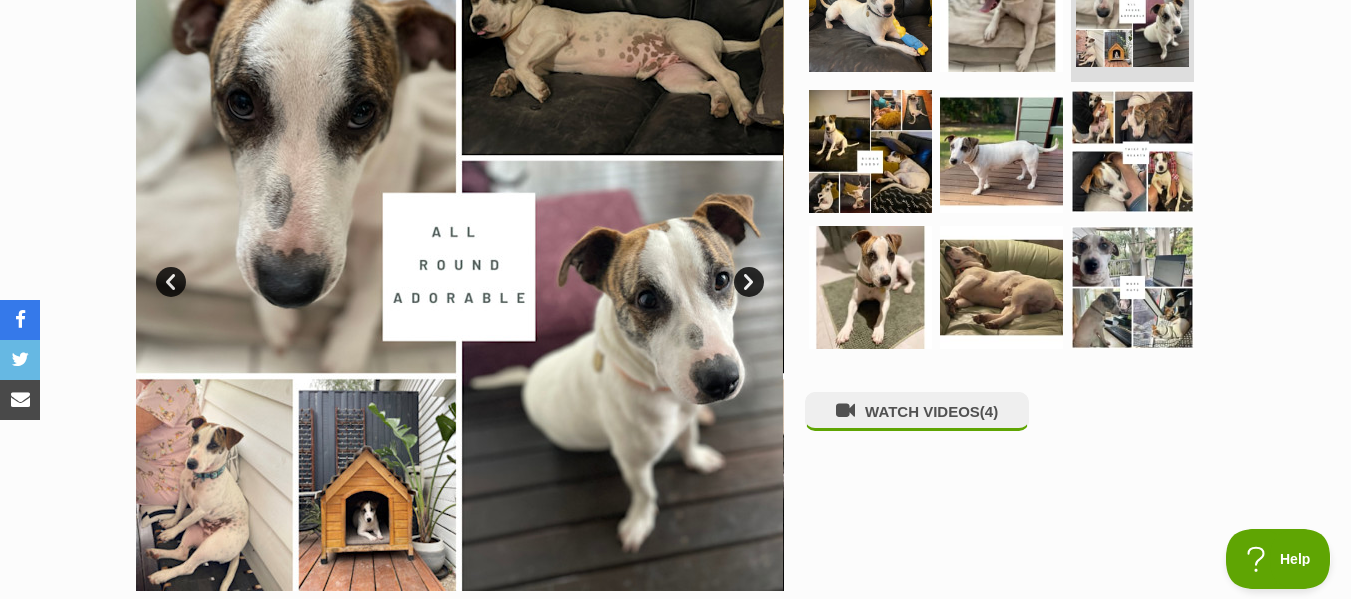 click on "Next" at bounding box center [749, 282] 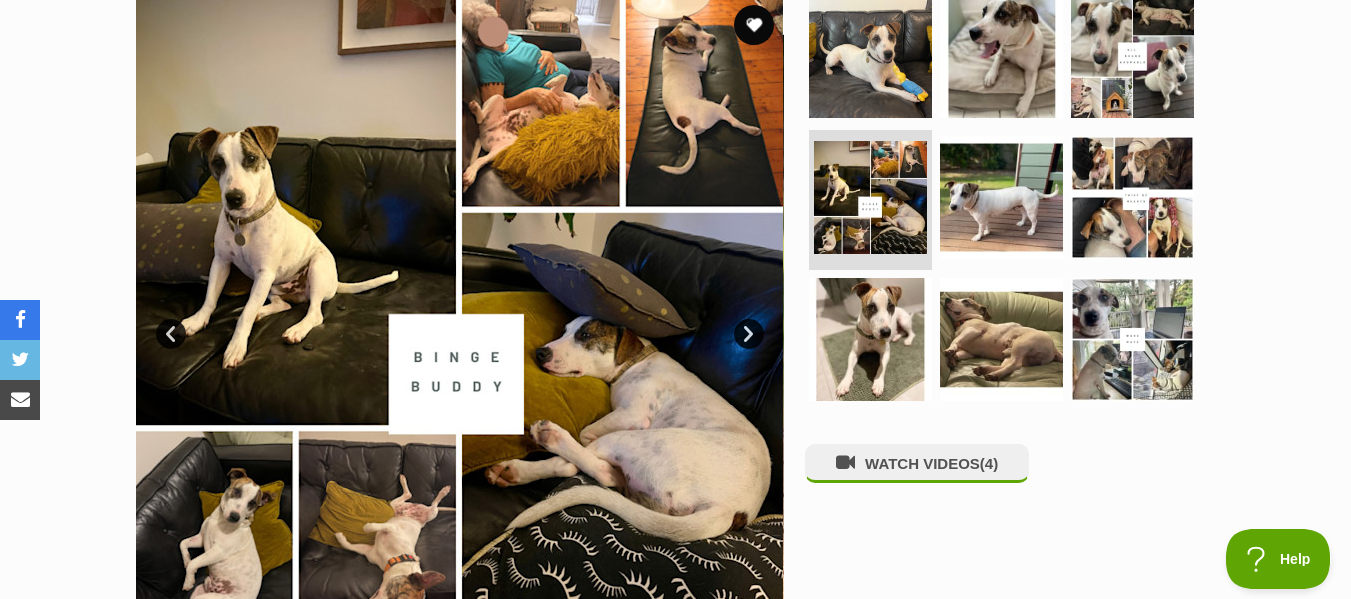 scroll, scrollTop: 400, scrollLeft: 0, axis: vertical 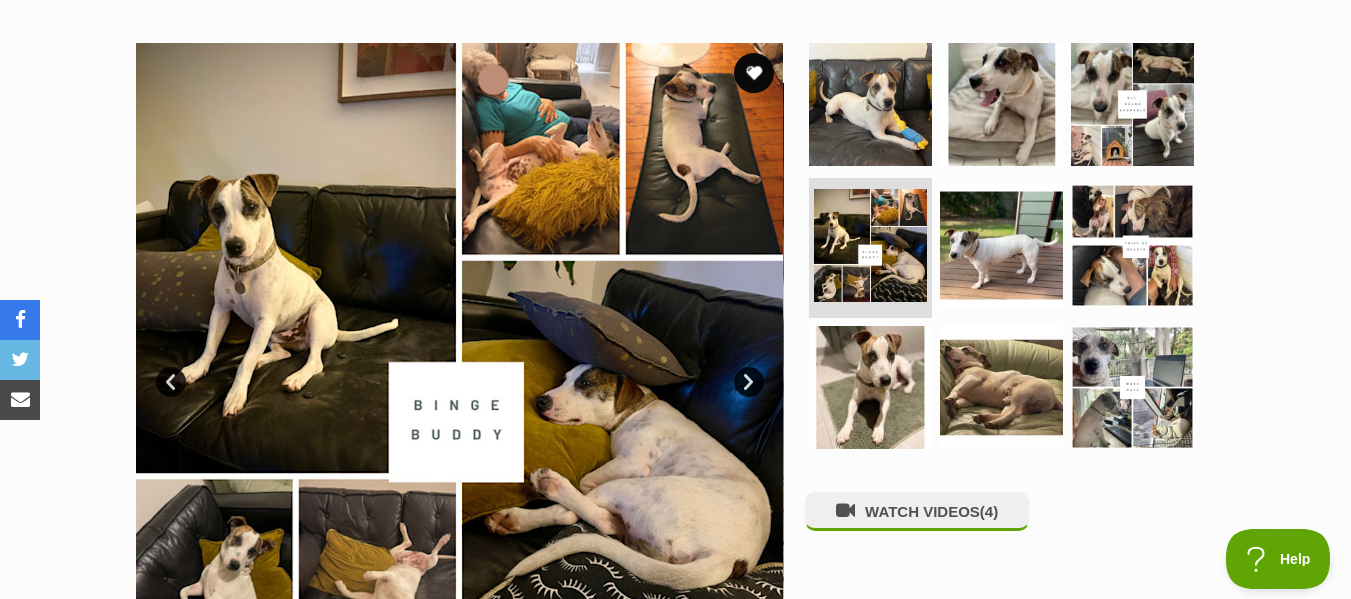 click on "Next" at bounding box center (749, 382) 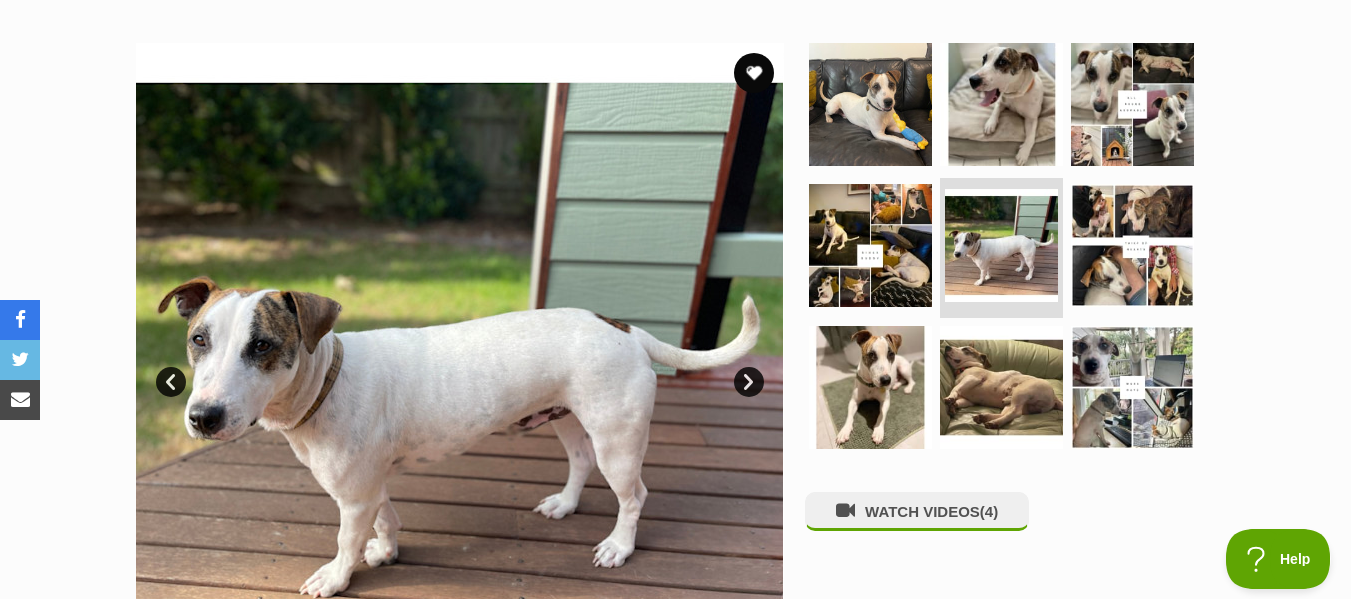 click on "Next" at bounding box center (749, 382) 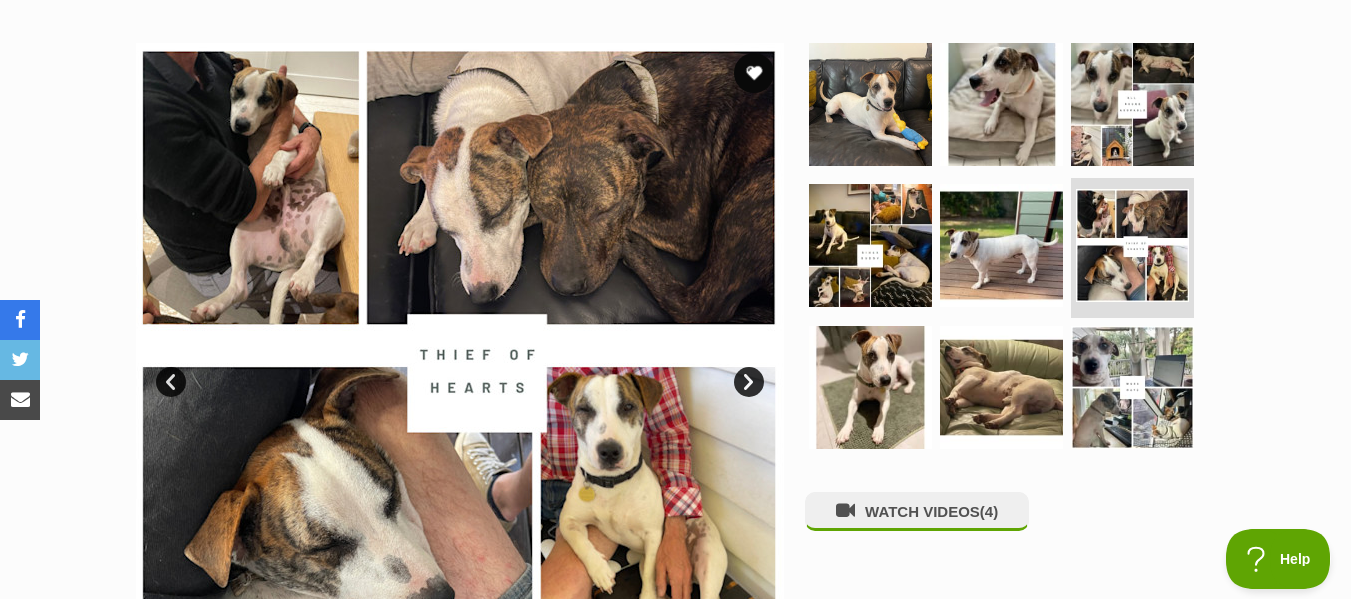 click on "Next" at bounding box center (749, 382) 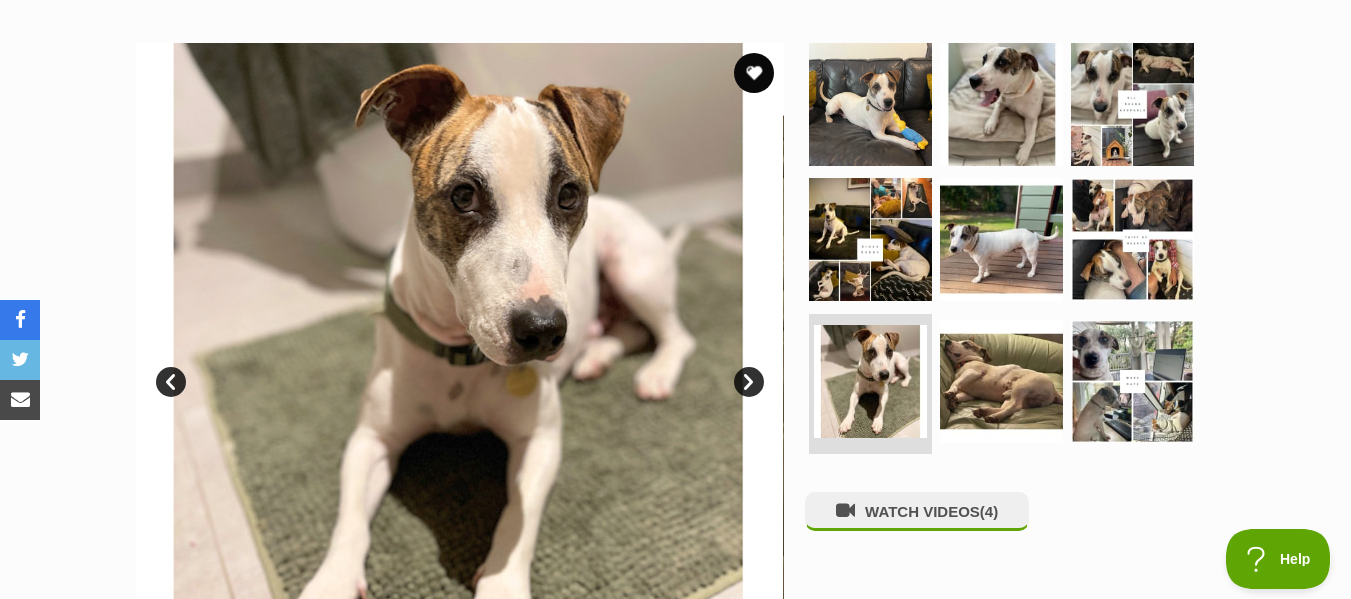 click on "Next" at bounding box center (749, 382) 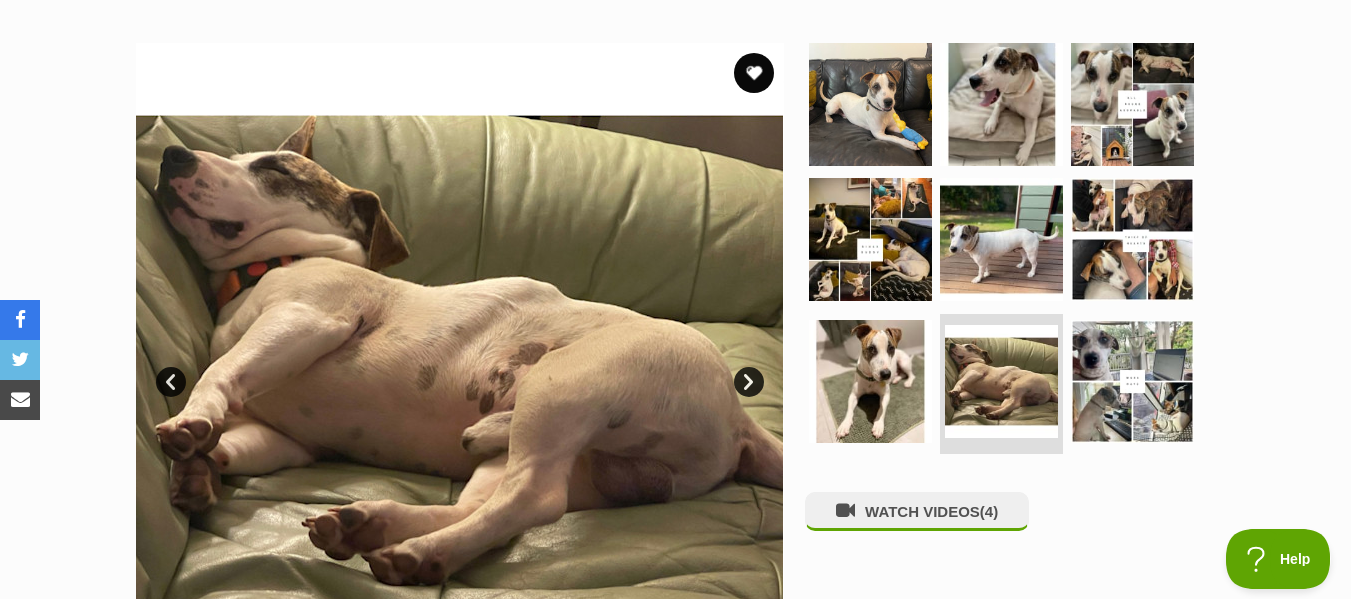 click on "Next" at bounding box center (749, 382) 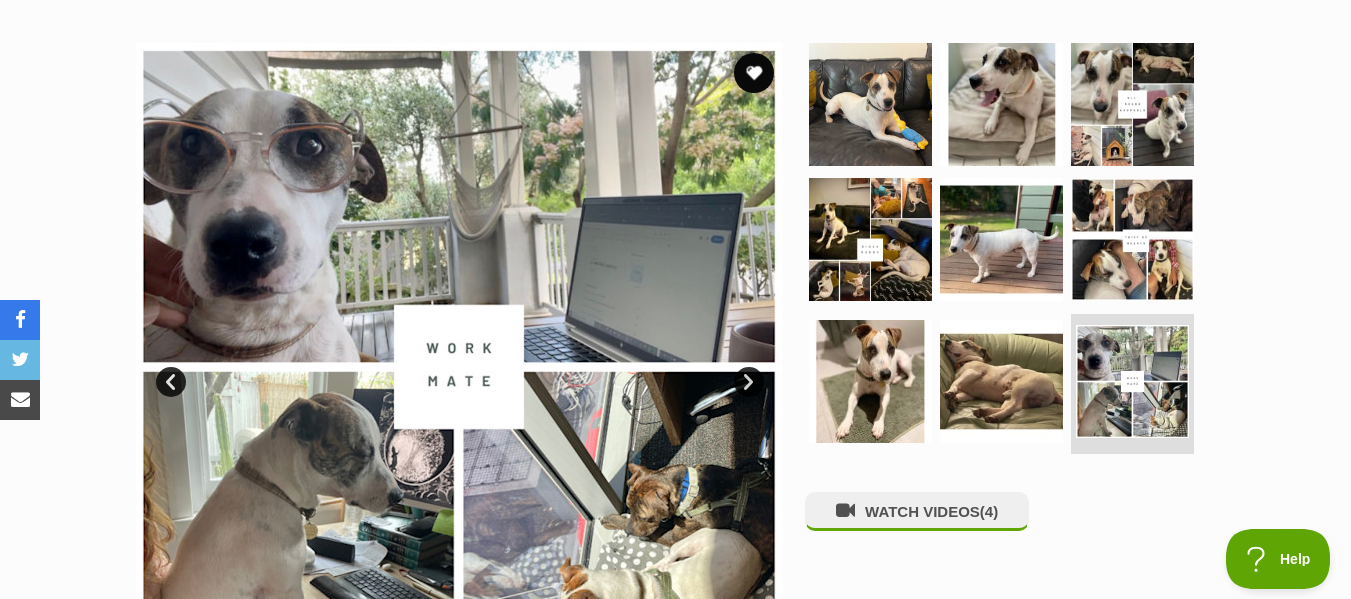 click on "Next" at bounding box center [749, 382] 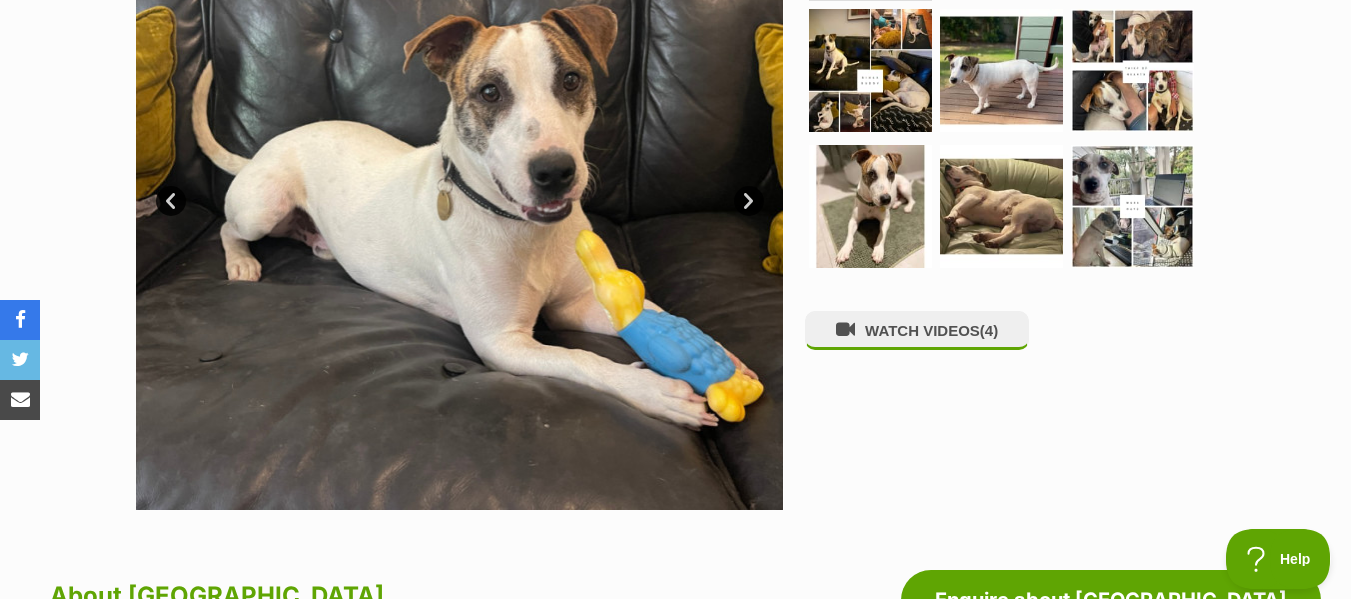 scroll, scrollTop: 600, scrollLeft: 0, axis: vertical 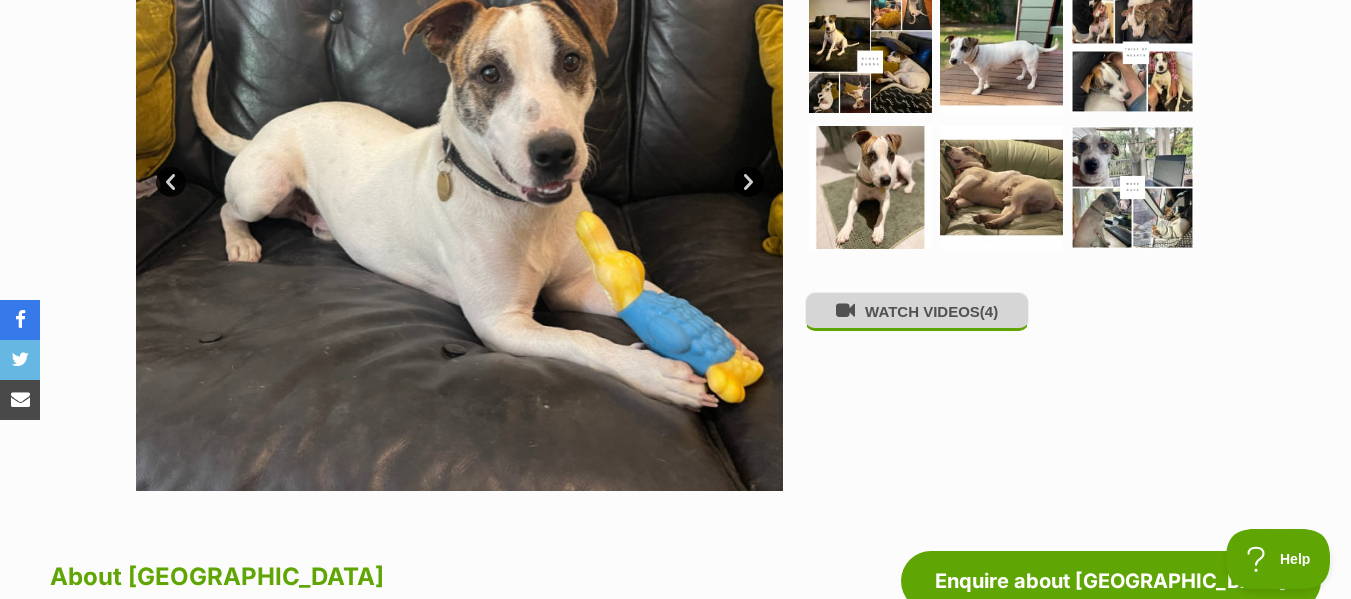 click on "WATCH VIDEOS
(4)" at bounding box center [917, 311] 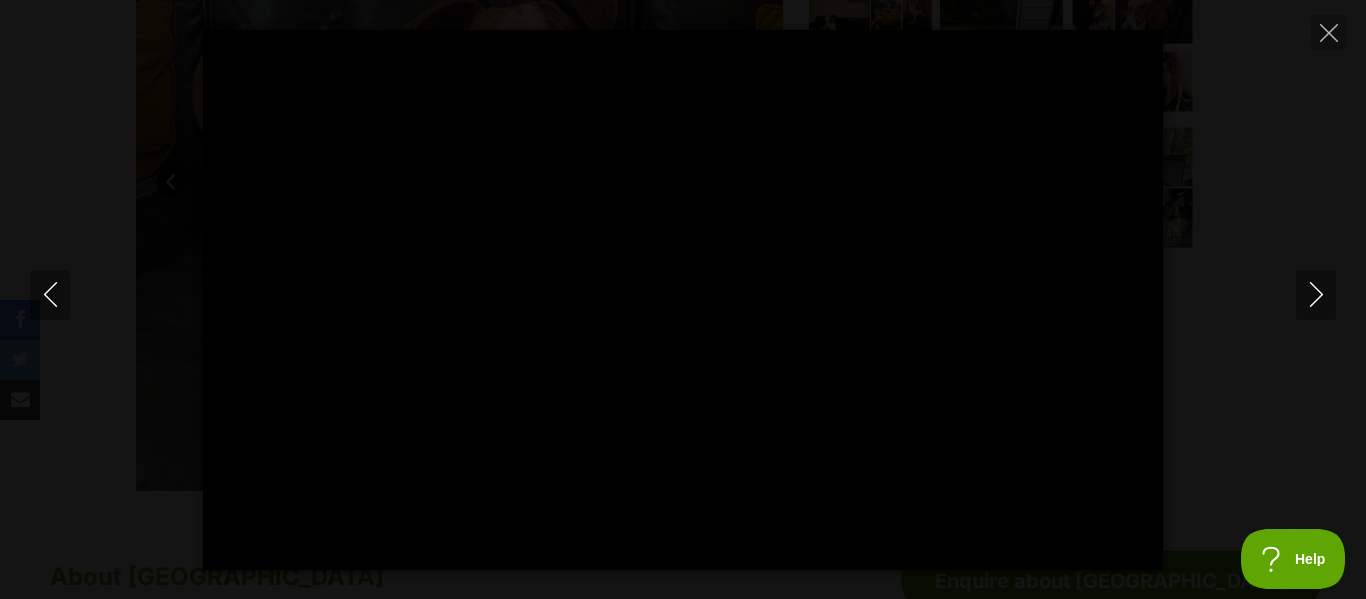 type on "100" 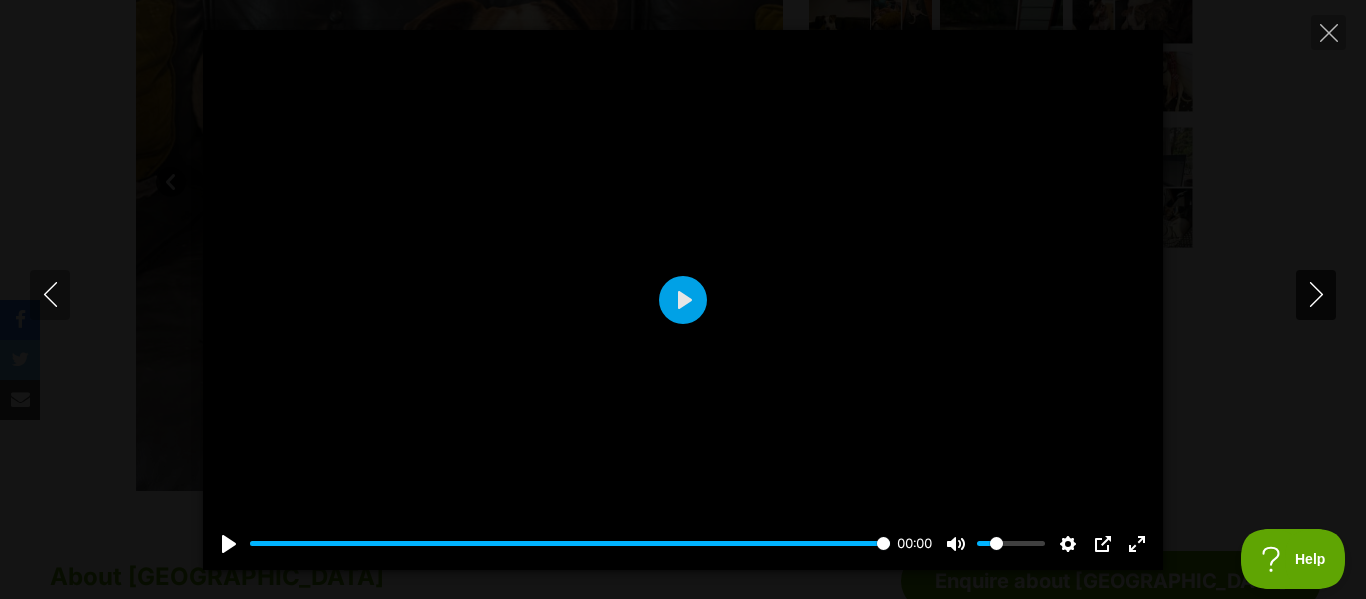 click 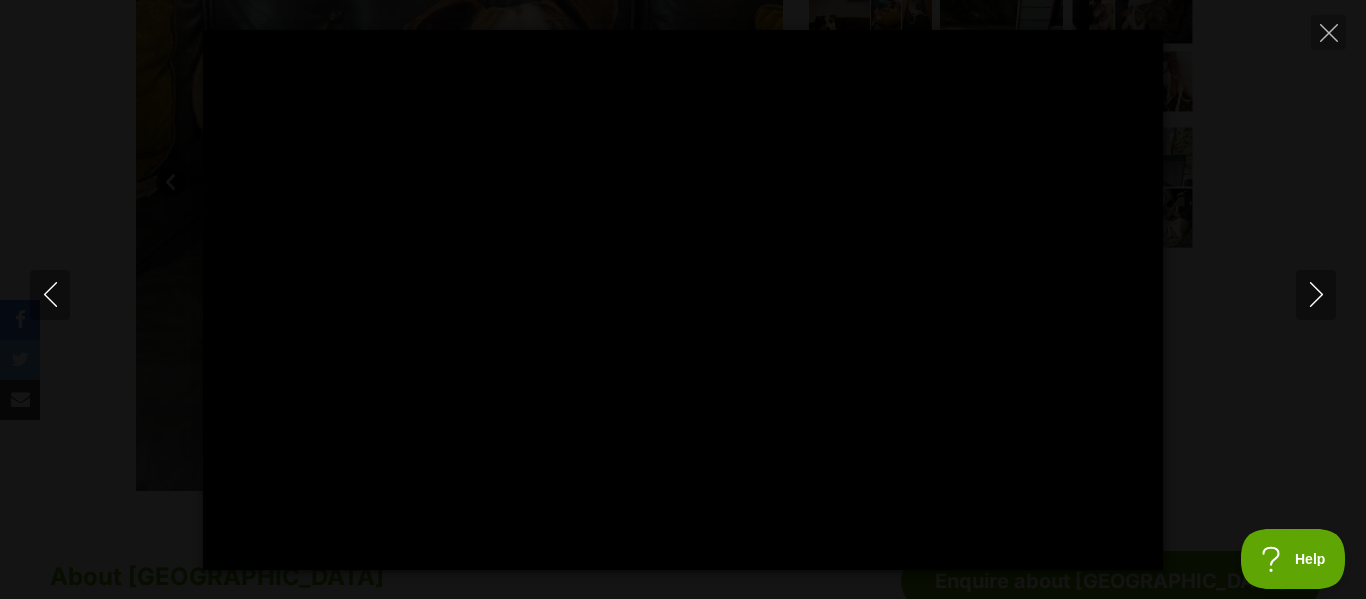 type on "100" 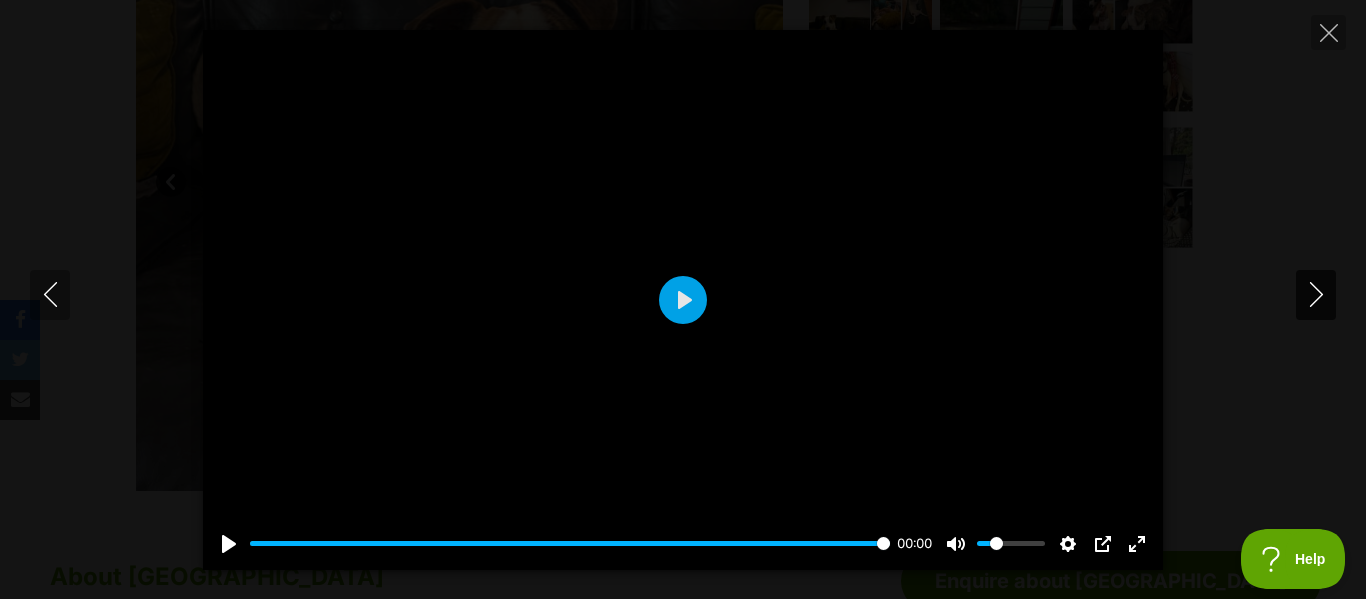 click 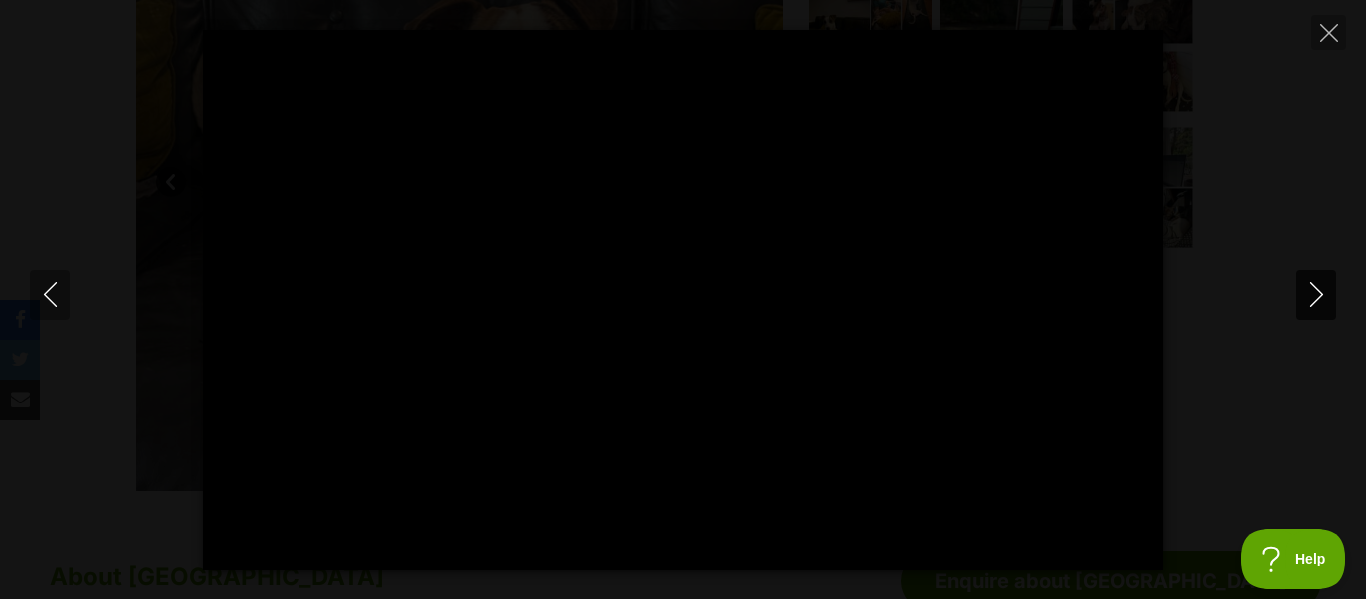 type on "100" 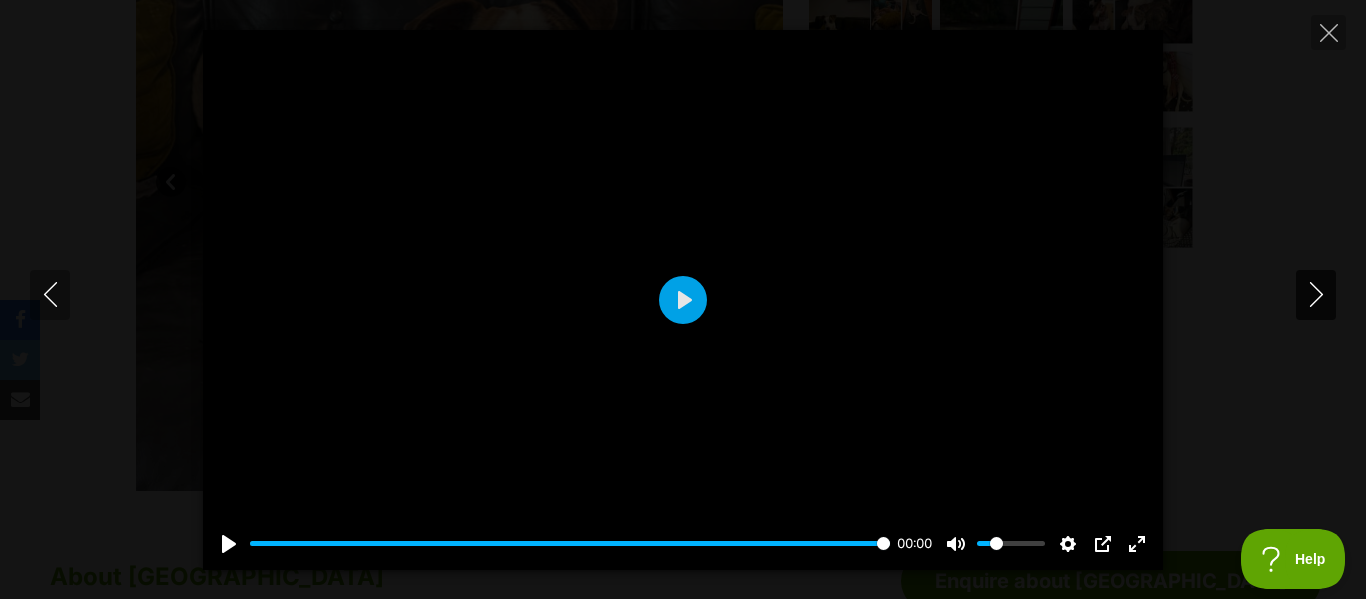 click 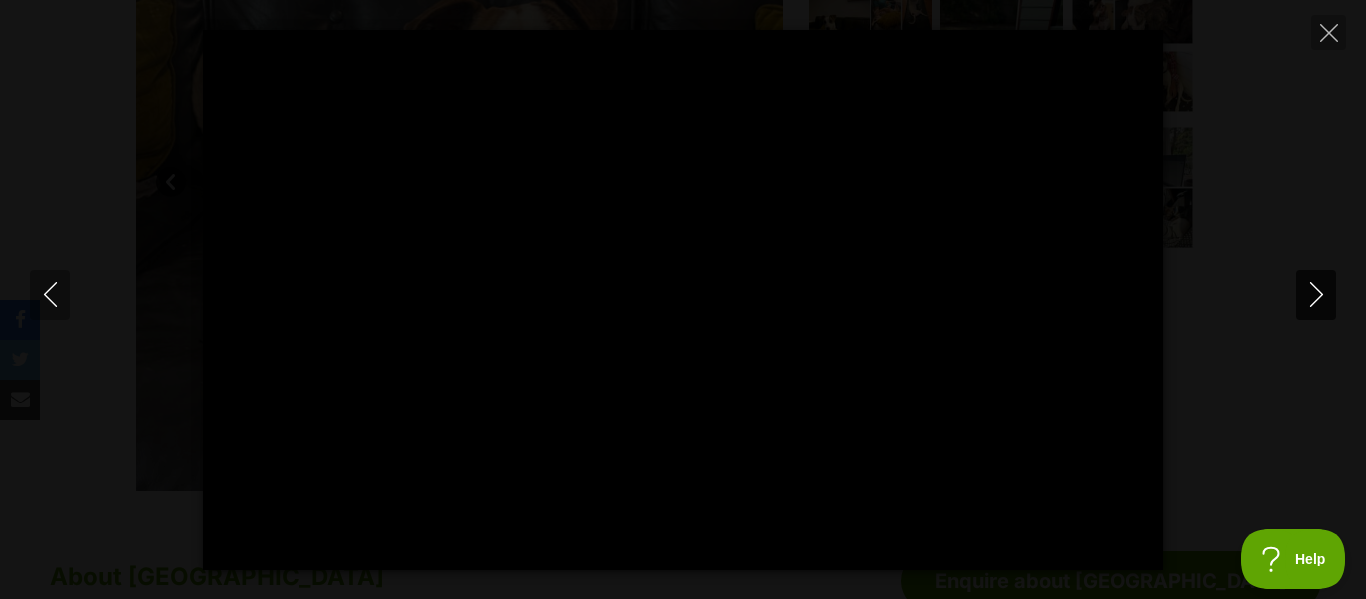 type on "100" 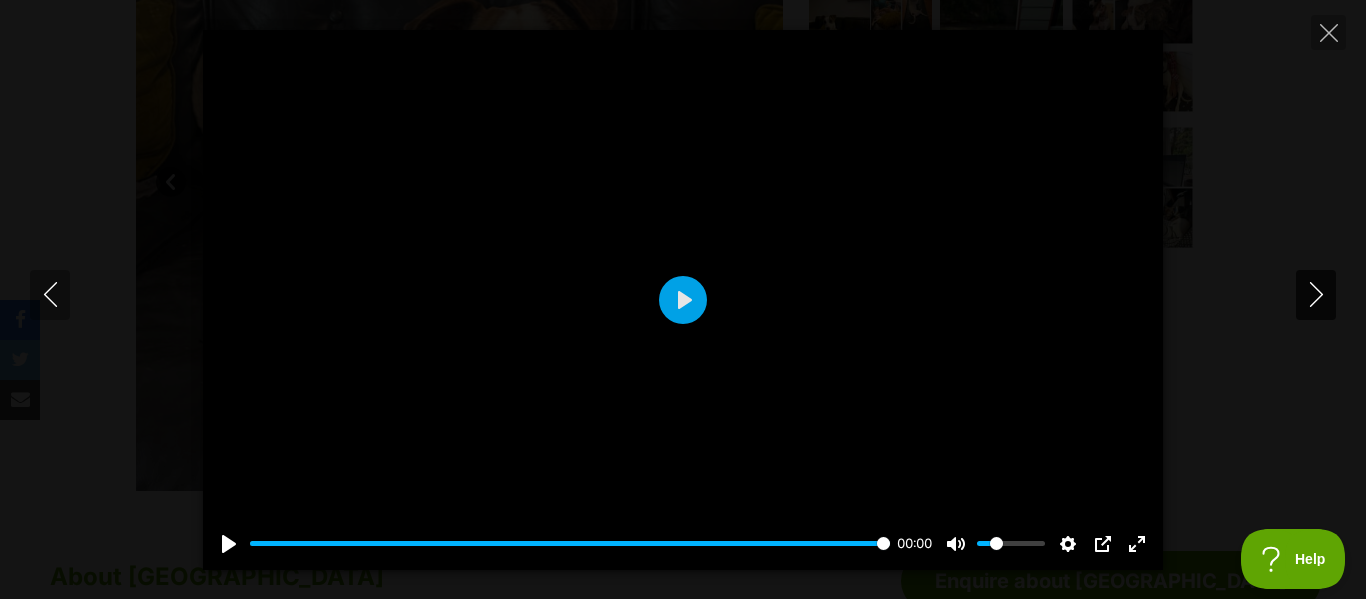 click 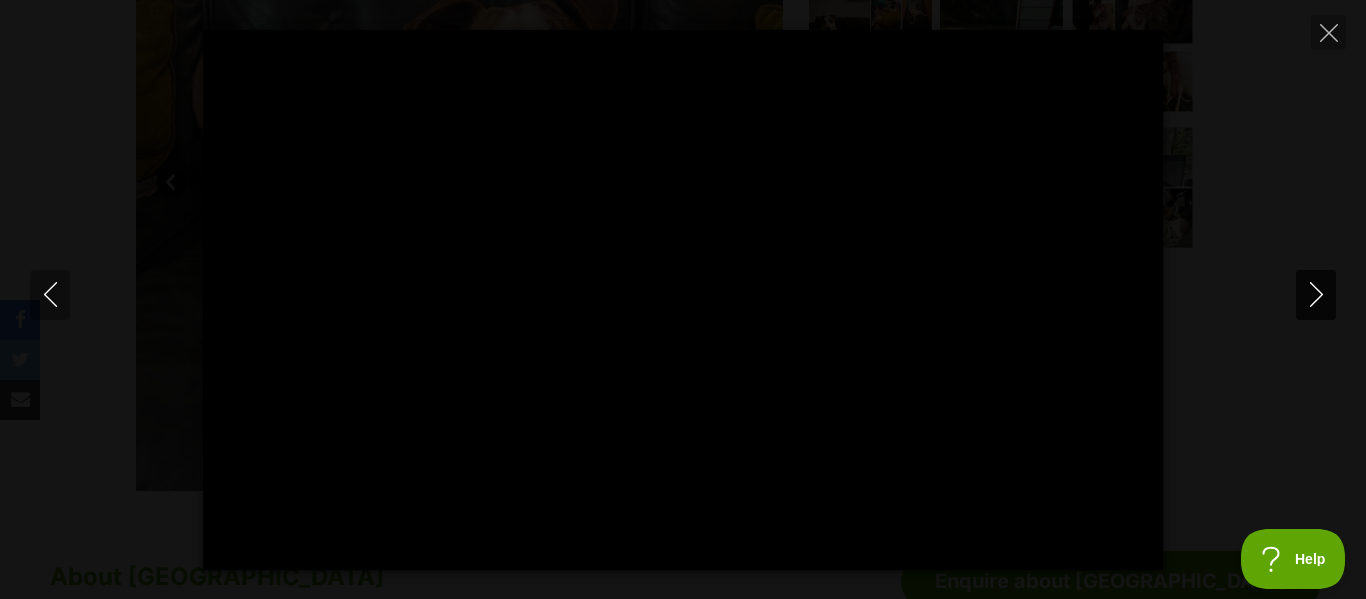type on "100" 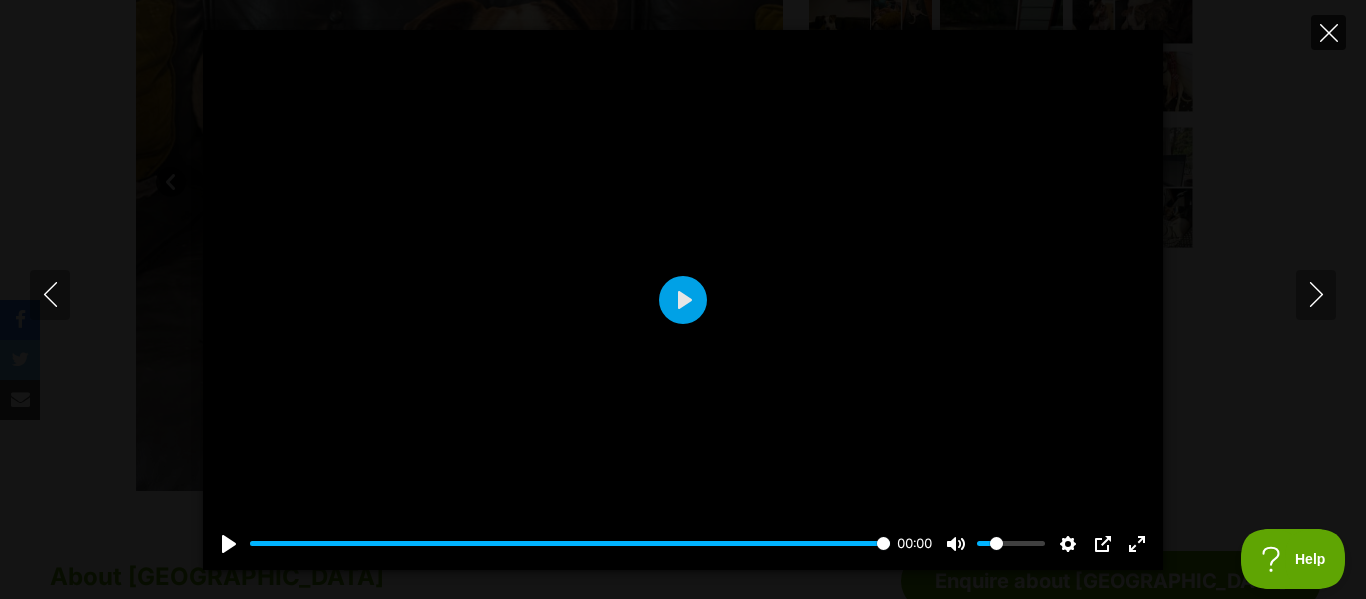 click 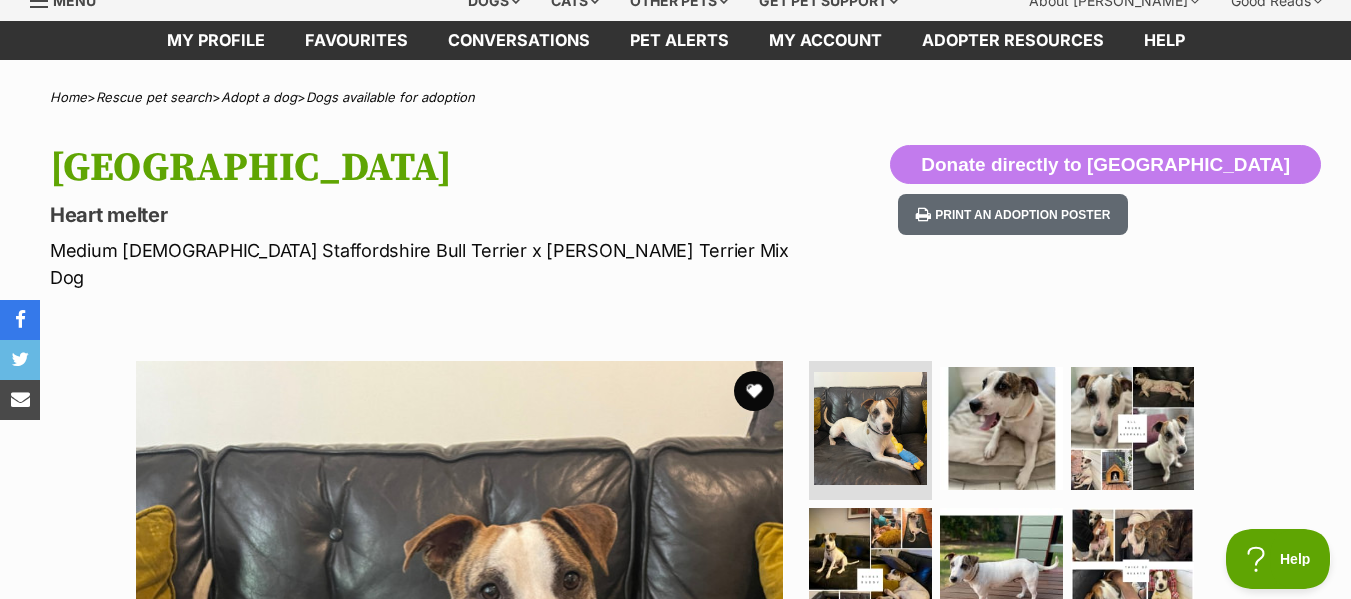 scroll, scrollTop: 80, scrollLeft: 0, axis: vertical 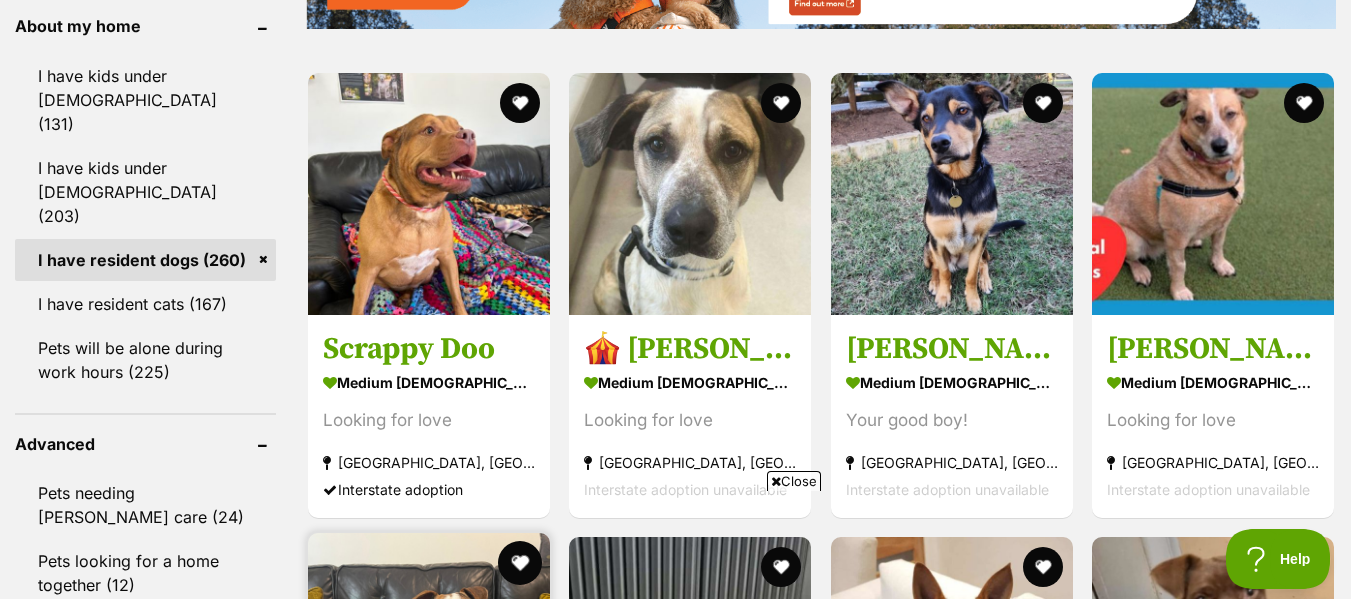 click at bounding box center (520, 563) 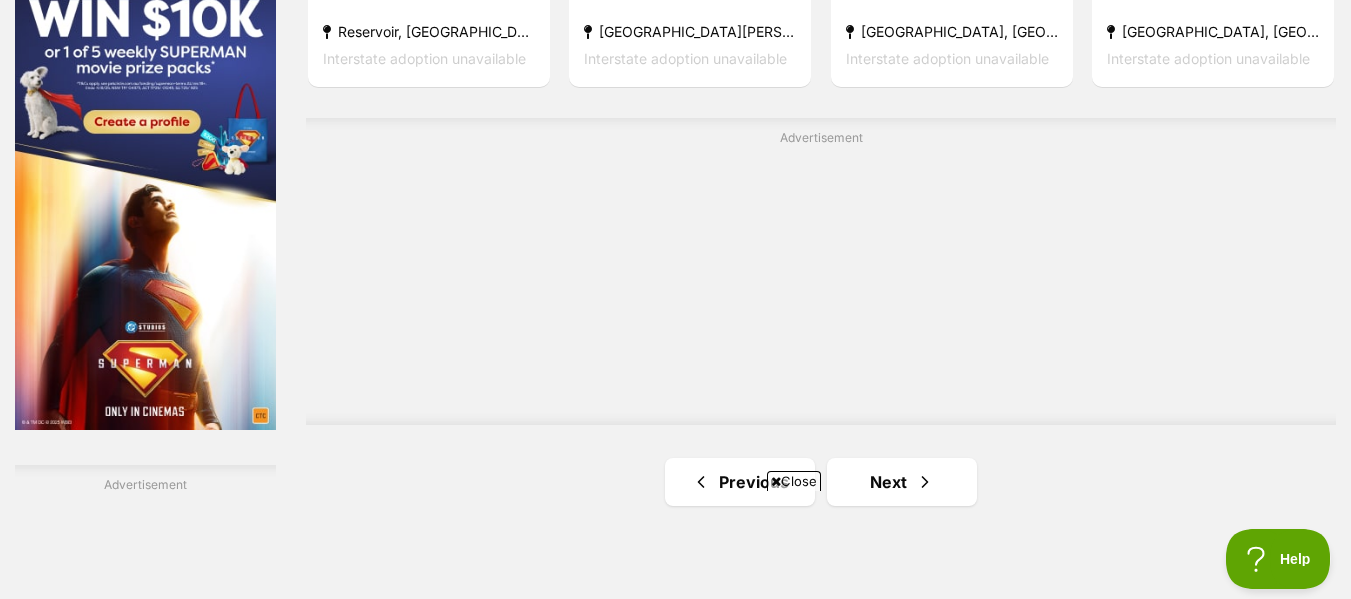 scroll, scrollTop: 3263, scrollLeft: 0, axis: vertical 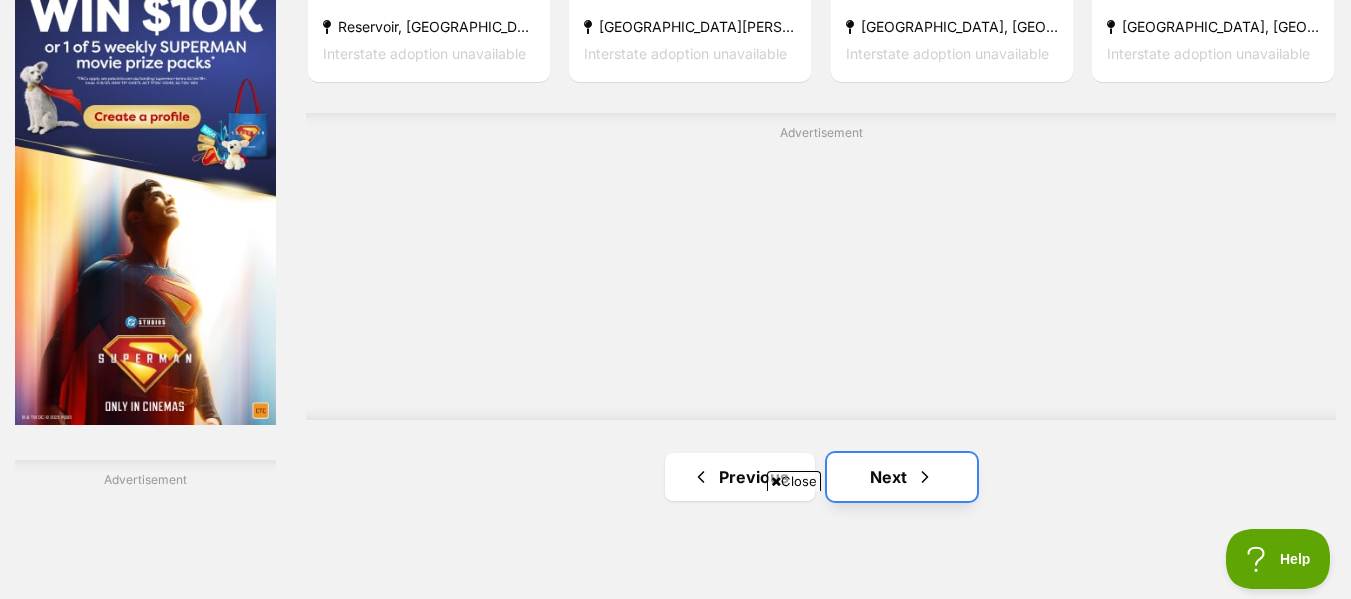 click on "Next" at bounding box center (902, 477) 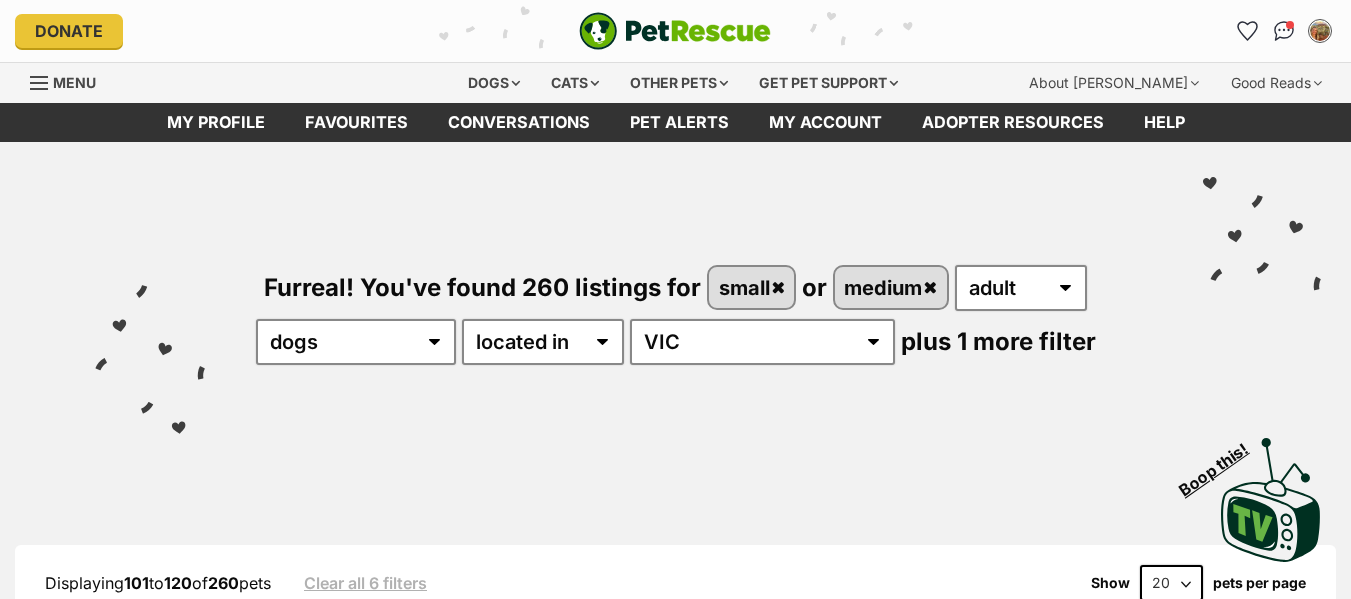 scroll, scrollTop: 0, scrollLeft: 0, axis: both 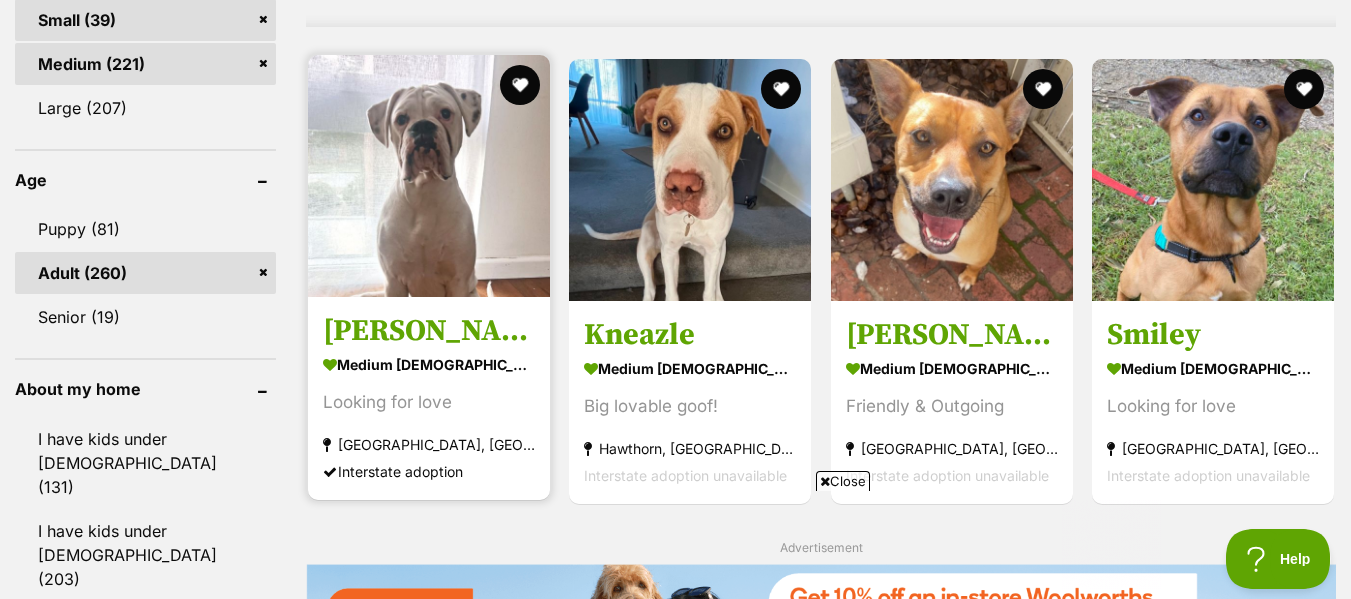click on "[PERSON_NAME]" at bounding box center [429, 331] 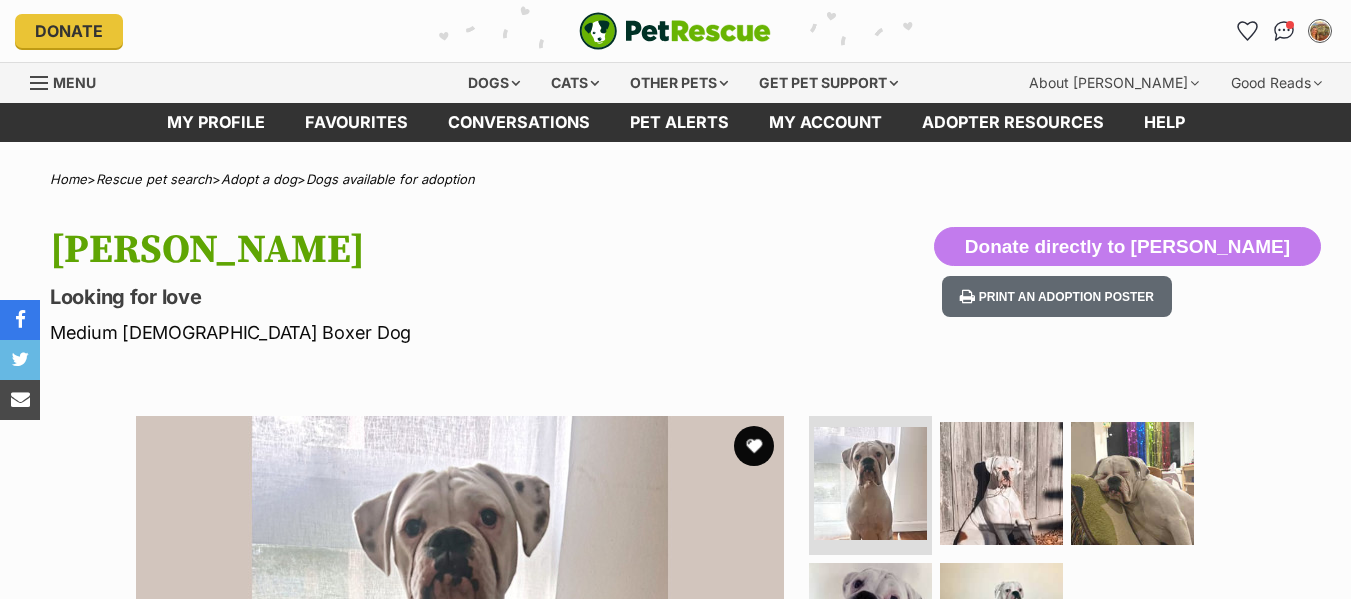scroll, scrollTop: 0, scrollLeft: 0, axis: both 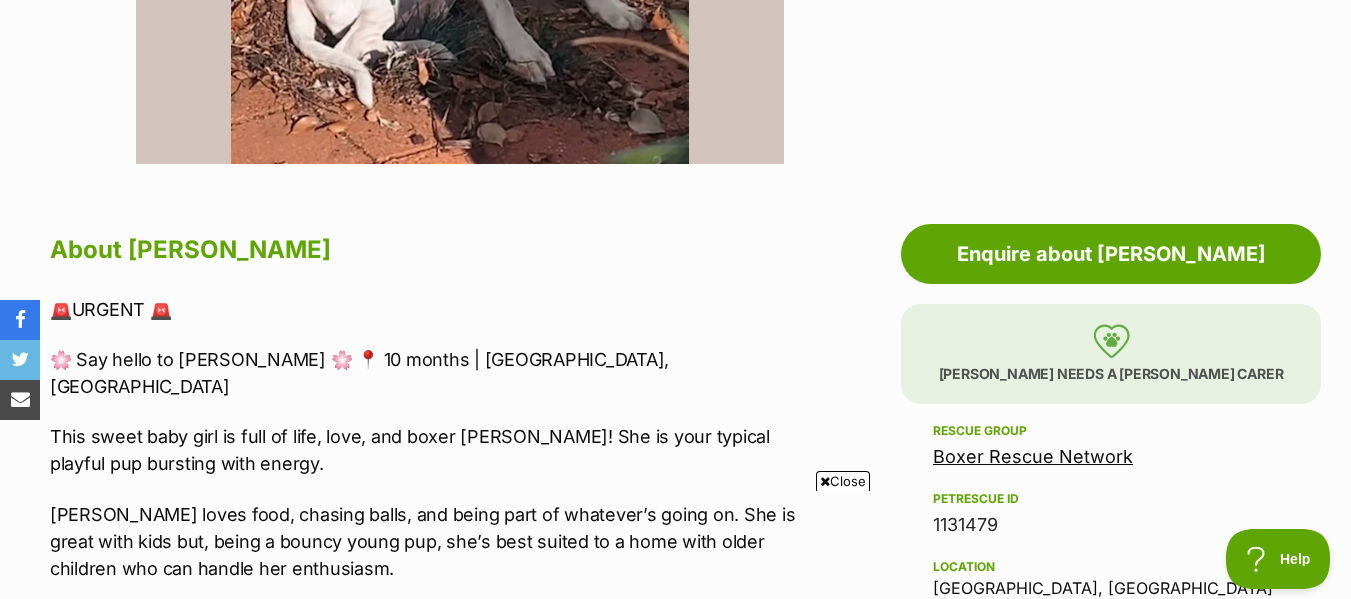 click on "Close" at bounding box center (843, 481) 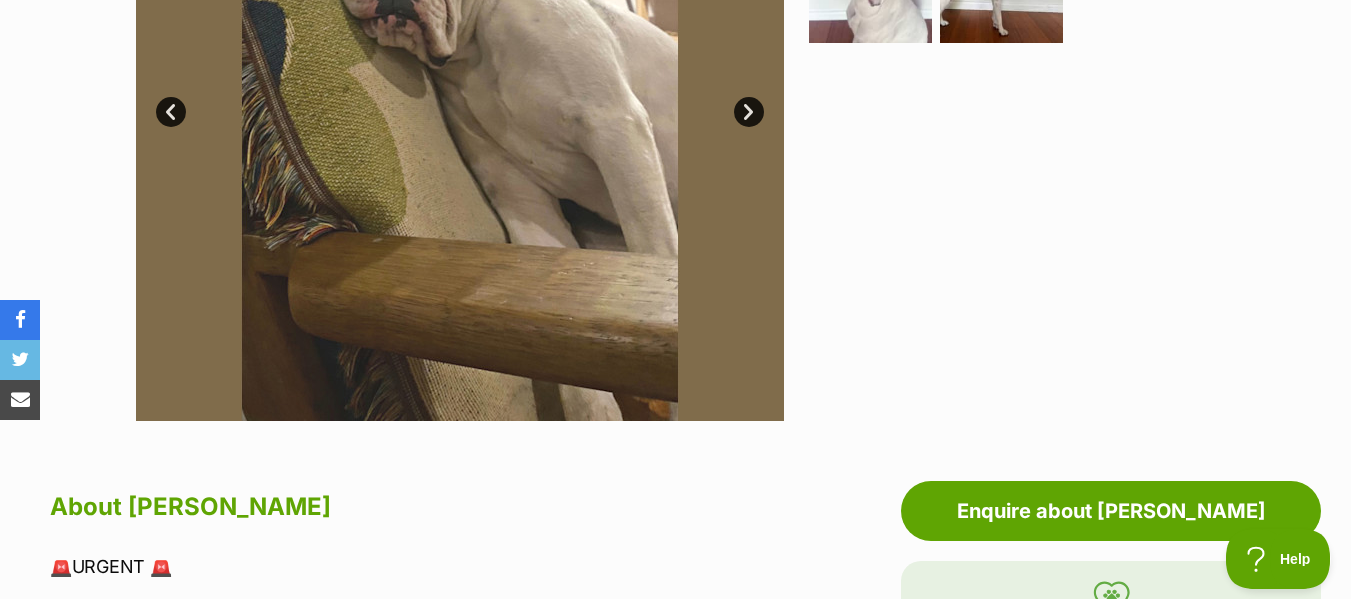 scroll, scrollTop: 400, scrollLeft: 0, axis: vertical 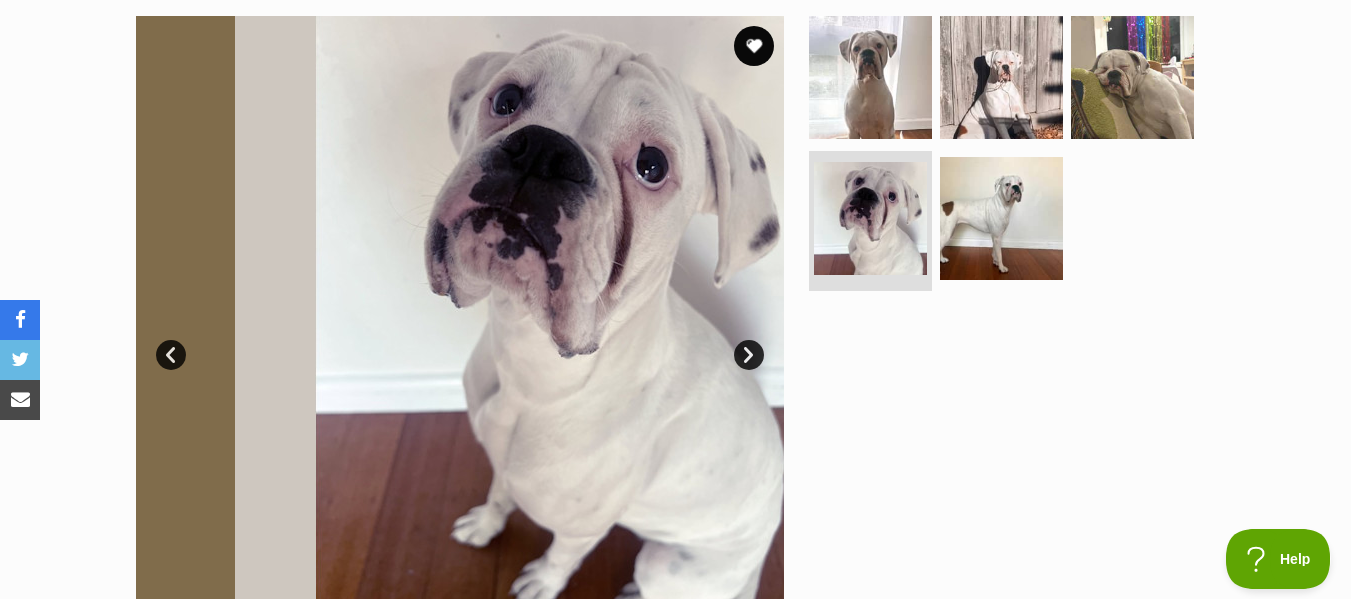 click on "Next" at bounding box center [749, 355] 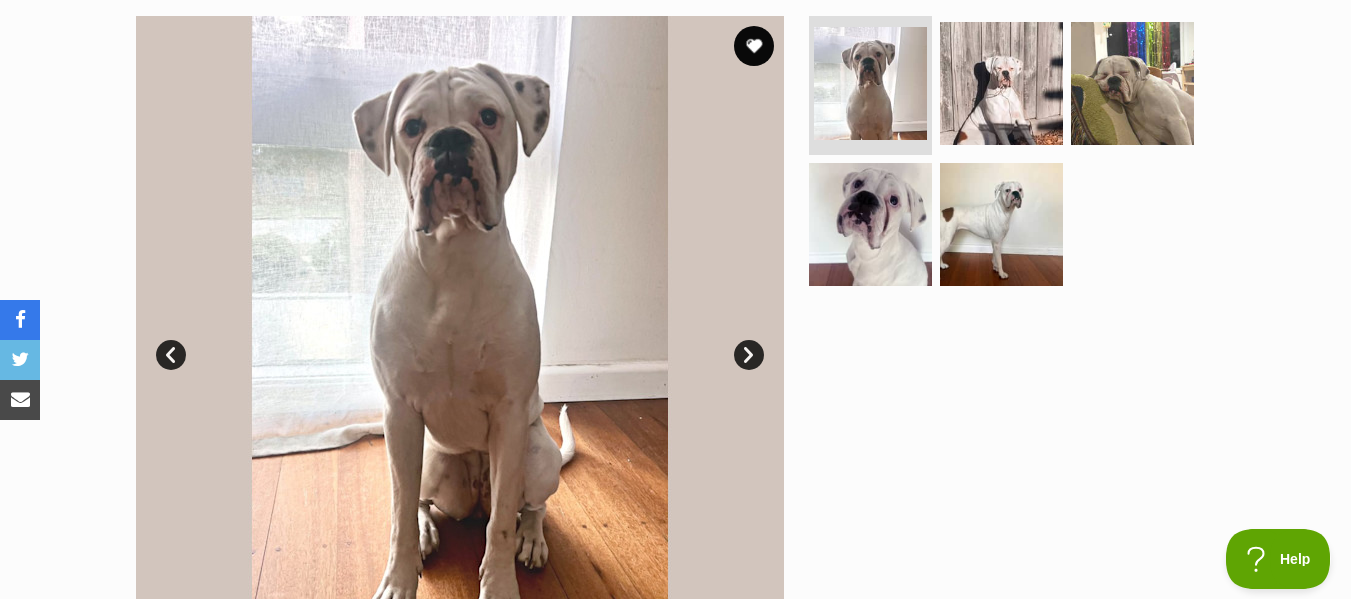click on "Next" at bounding box center (749, 355) 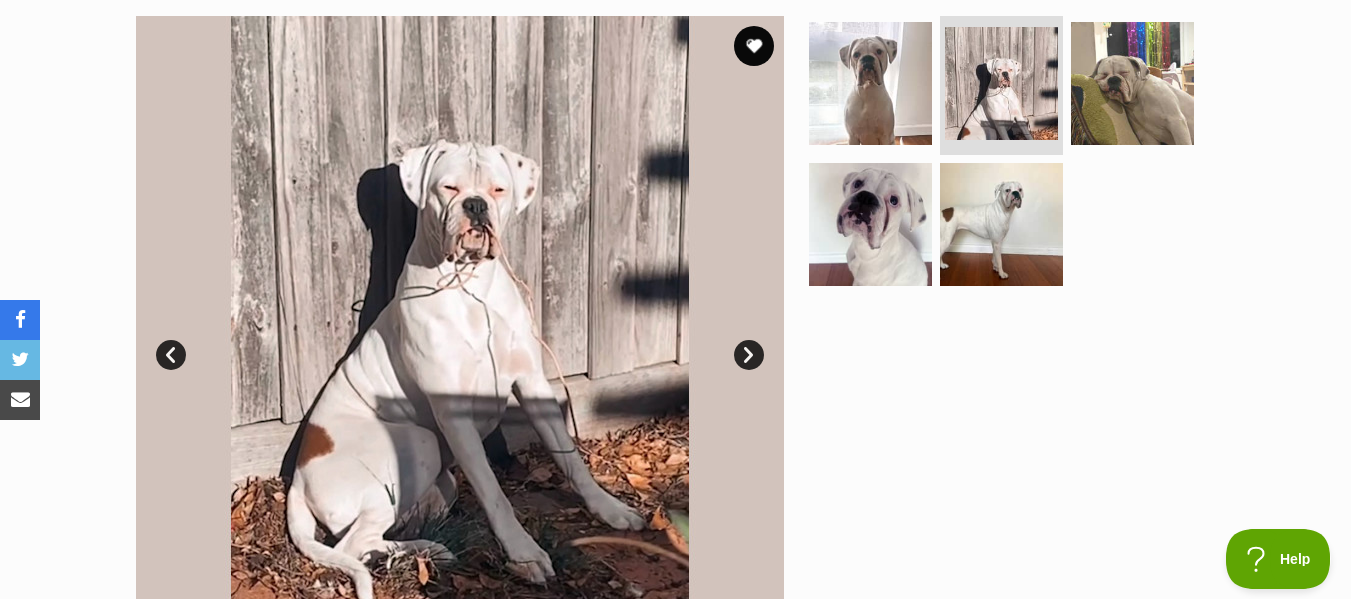 click on "Next" at bounding box center [749, 355] 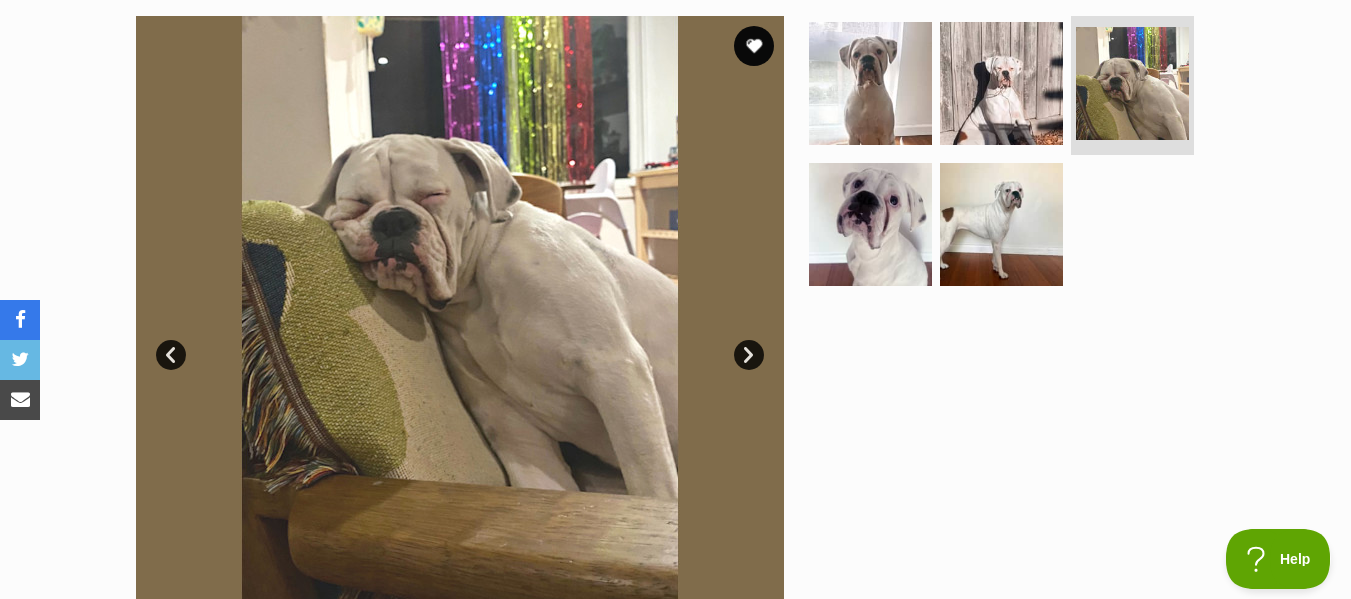 click on "Next" at bounding box center [749, 355] 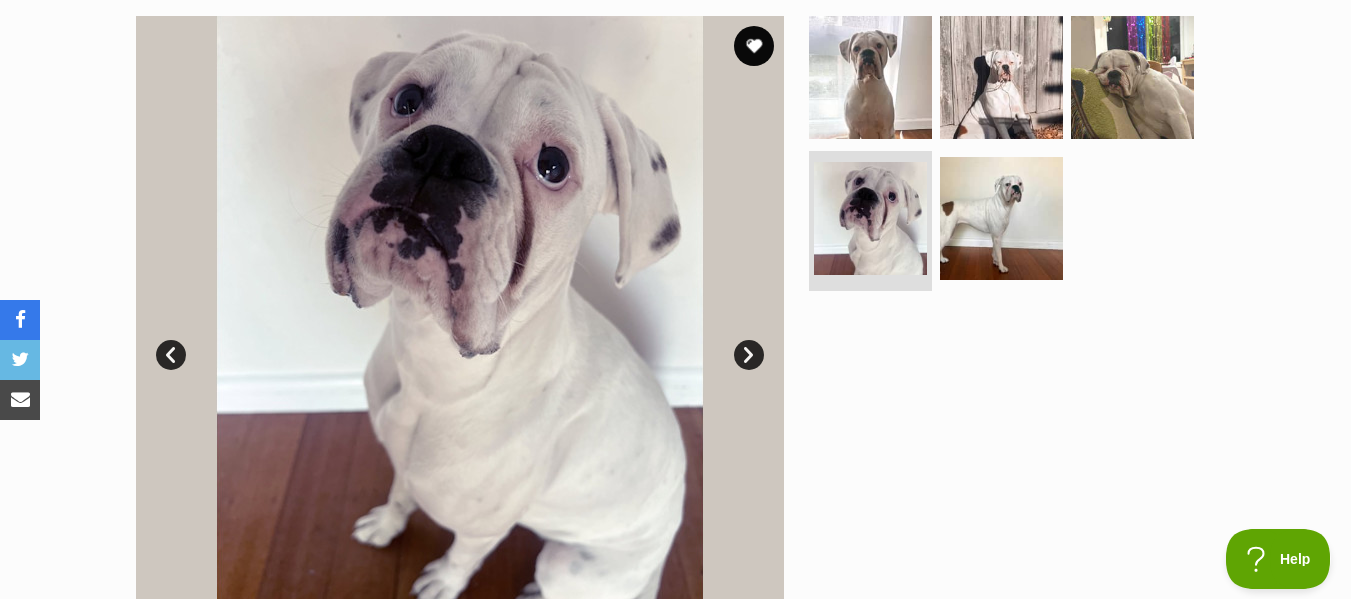 click on "Next" at bounding box center [749, 355] 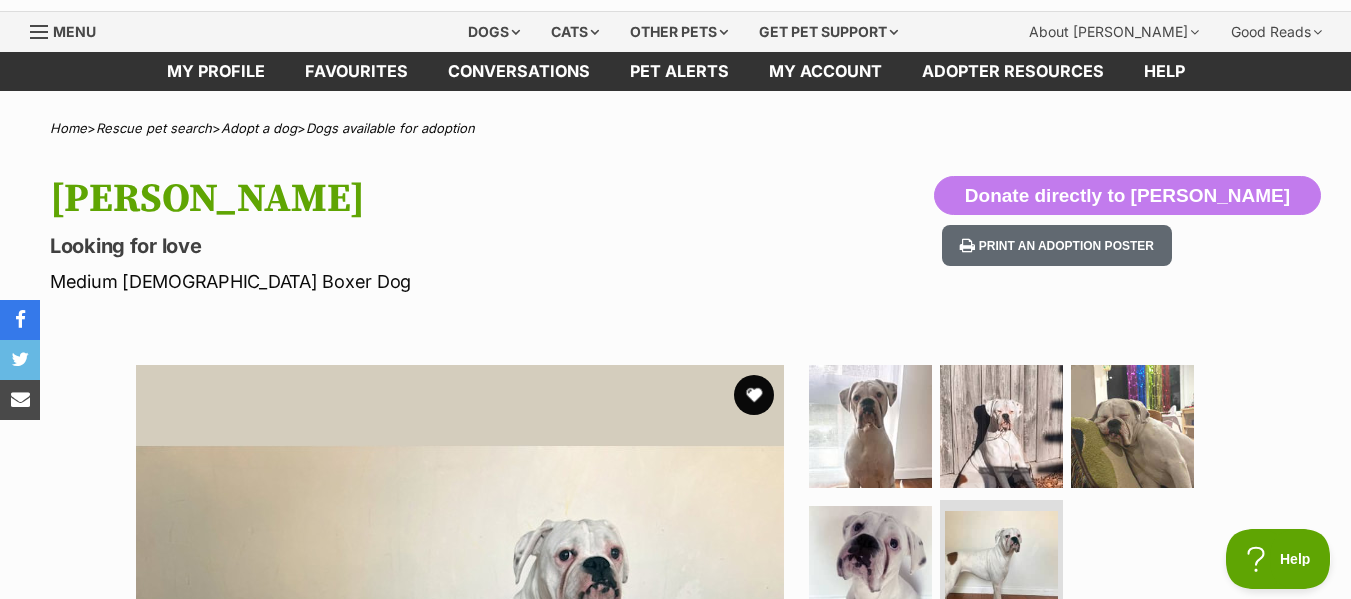 scroll, scrollTop: 0, scrollLeft: 0, axis: both 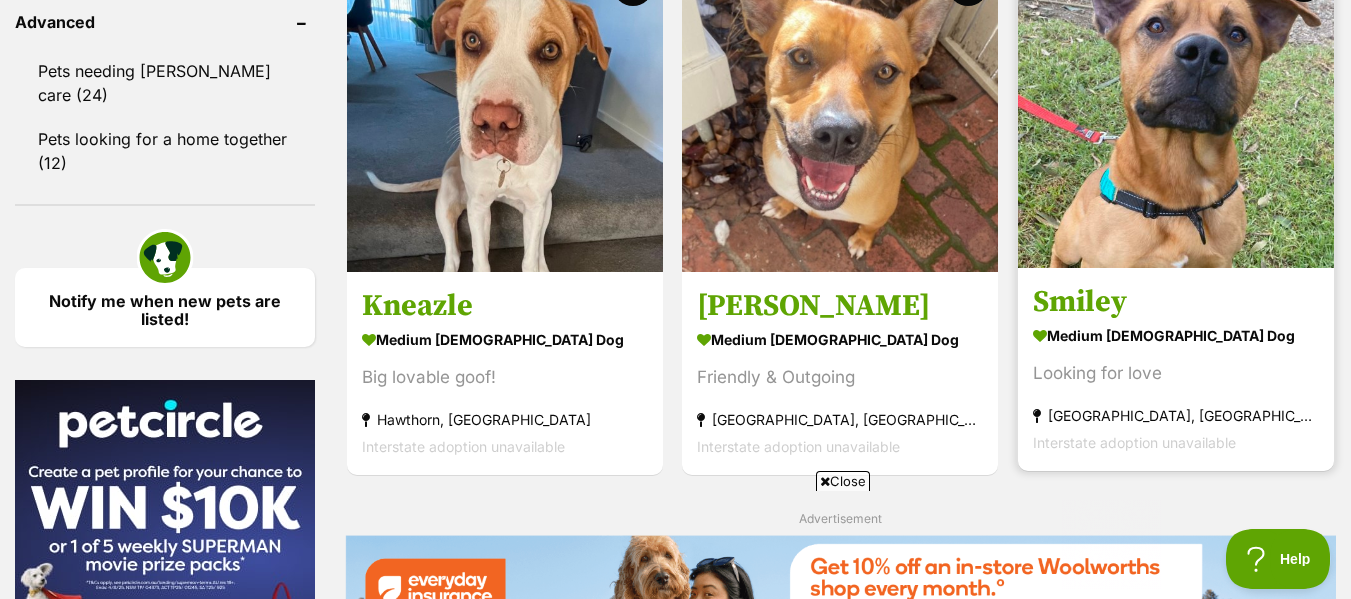 click on "Smiley" at bounding box center [1176, 302] 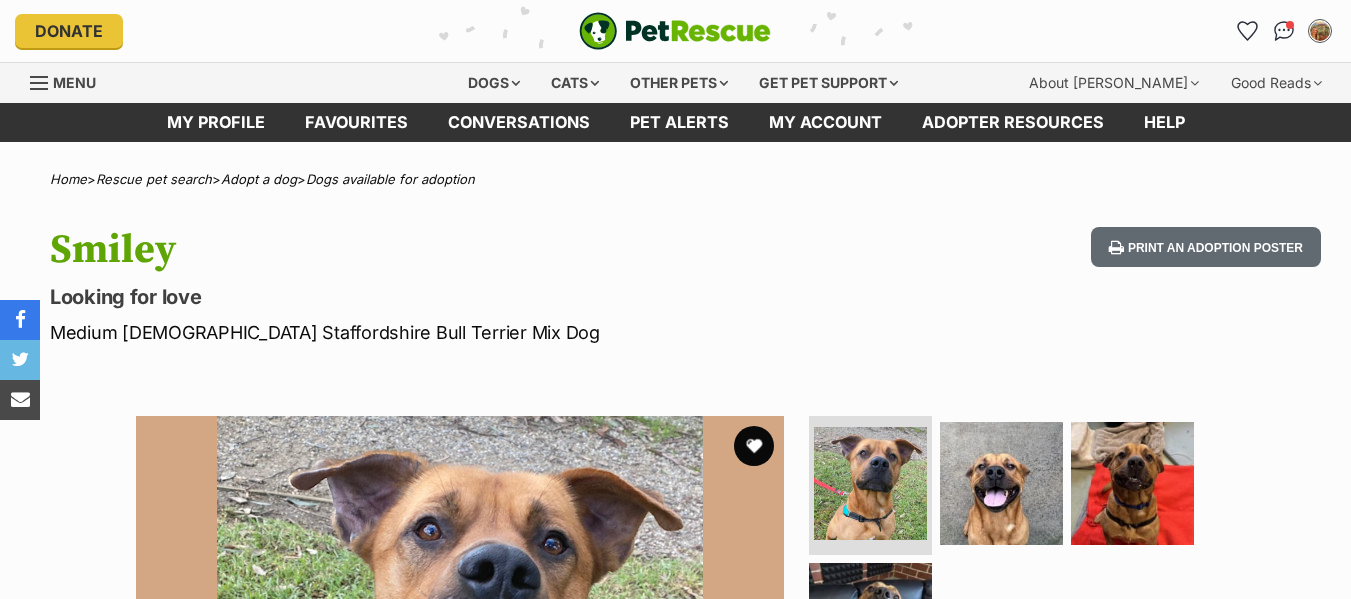 scroll, scrollTop: 0, scrollLeft: 0, axis: both 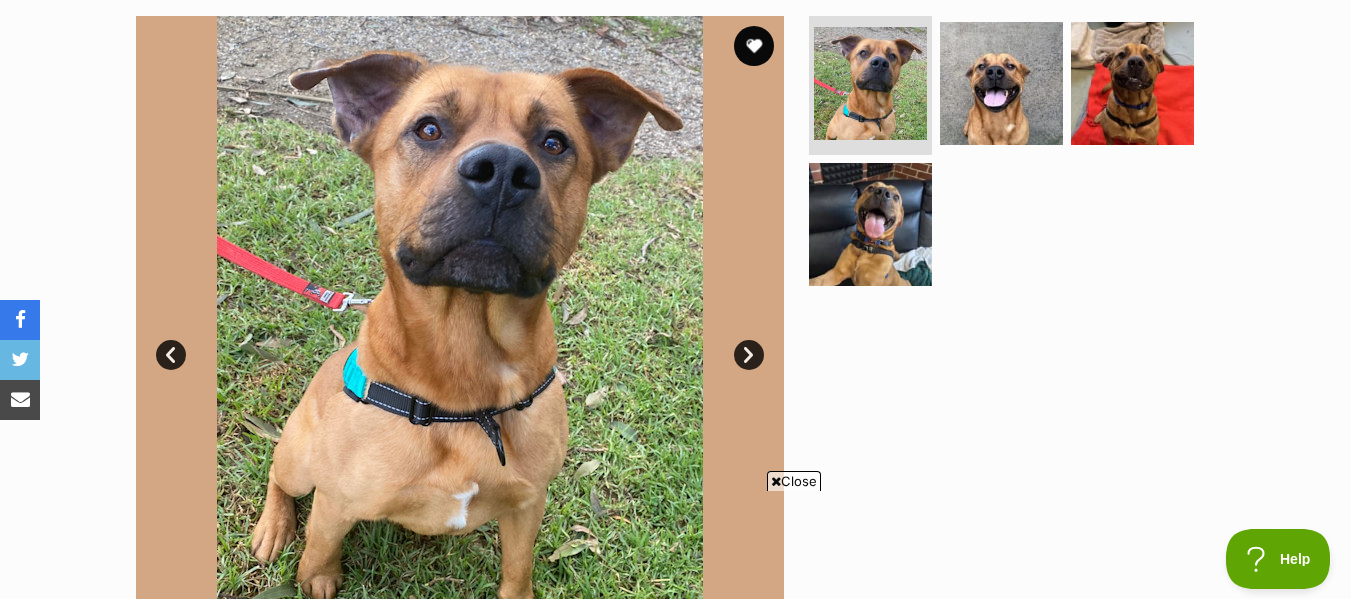 click on "Close" at bounding box center (794, 481) 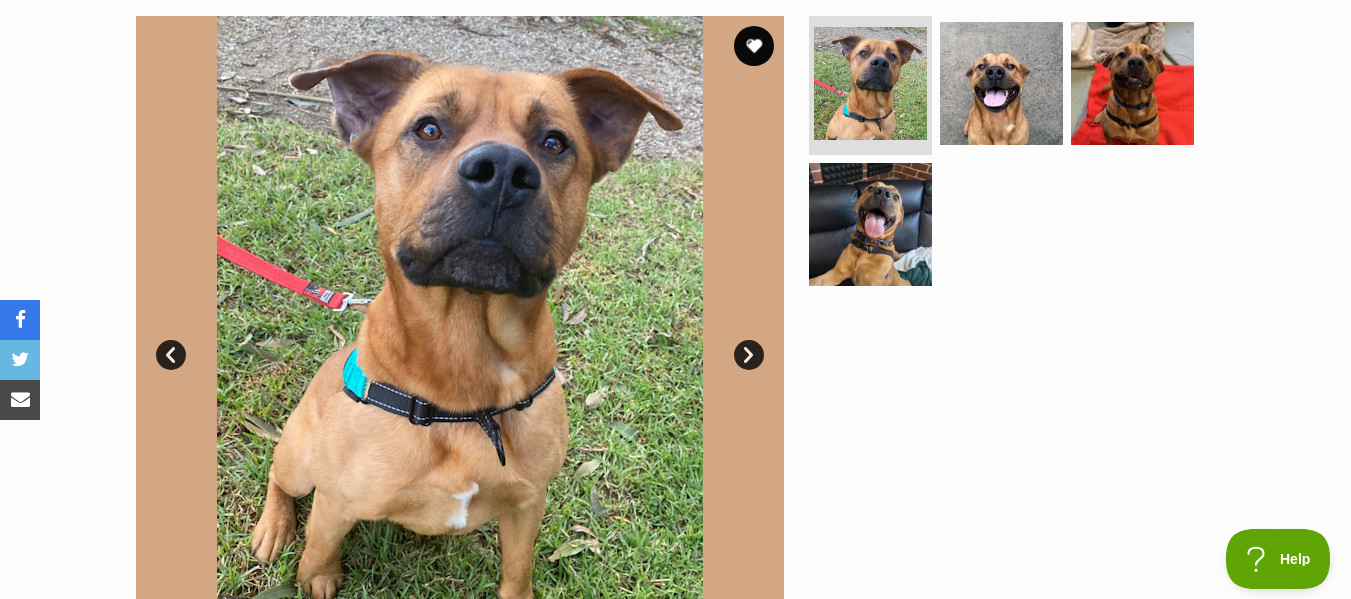 click on "Next" at bounding box center [749, 355] 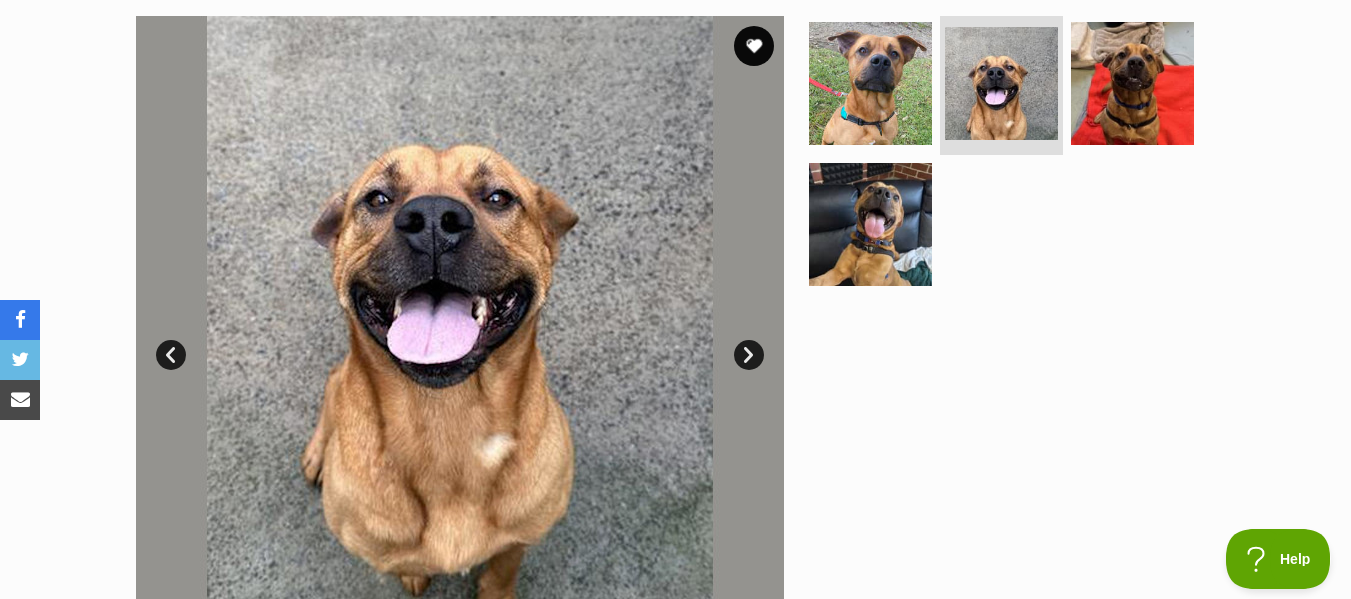 click on "Next" at bounding box center [749, 355] 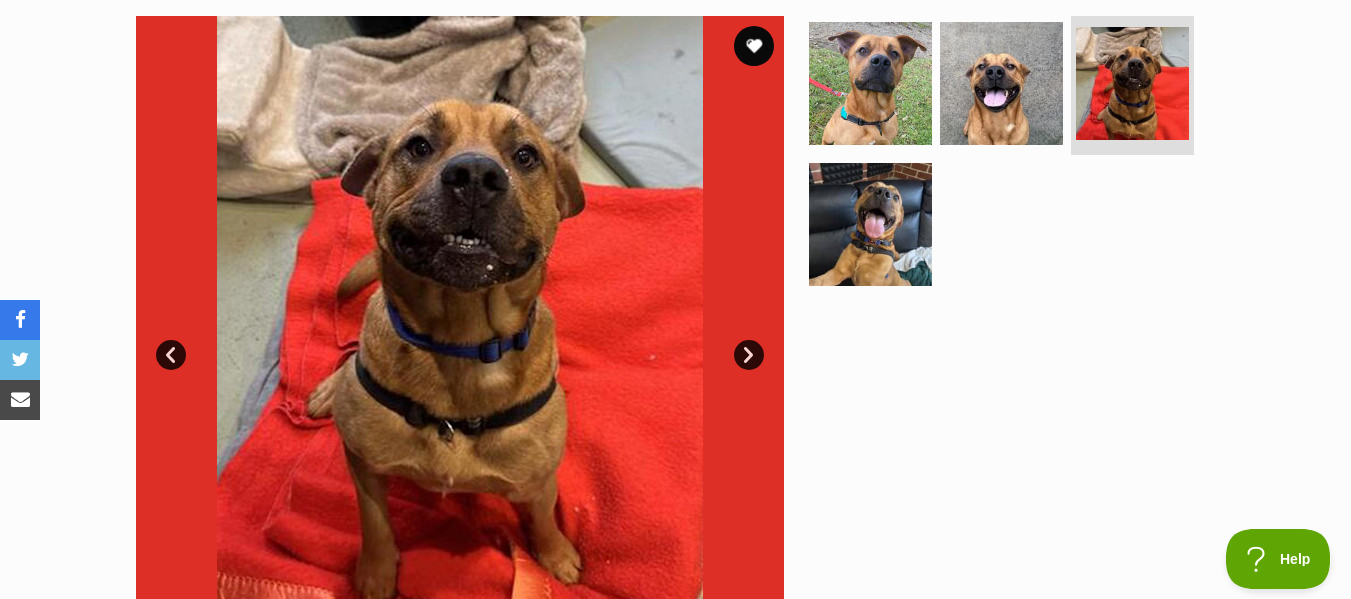 click on "Next" at bounding box center [749, 355] 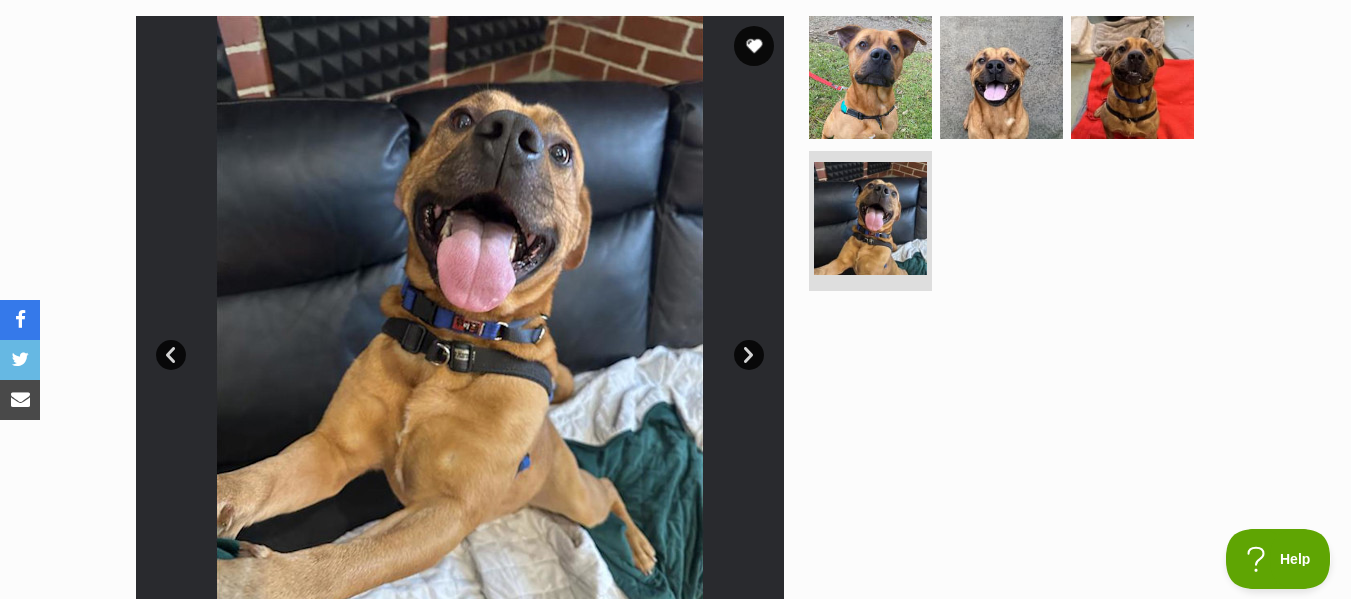 click on "Next" at bounding box center (749, 355) 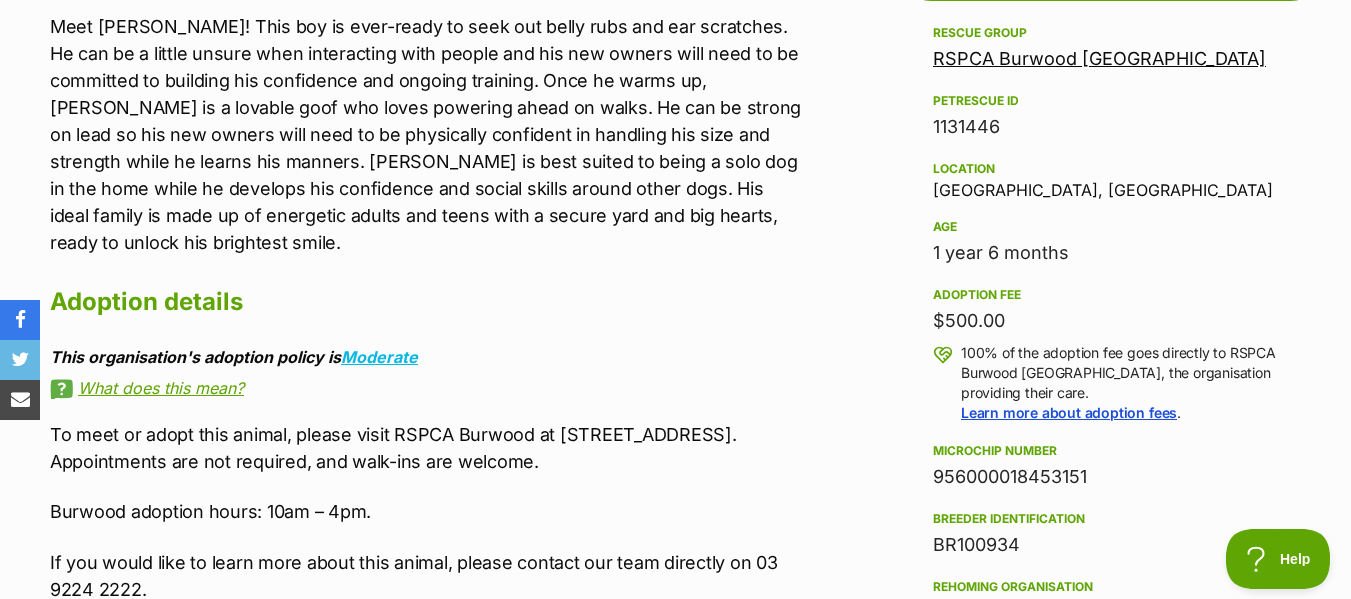 scroll, scrollTop: 1200, scrollLeft: 0, axis: vertical 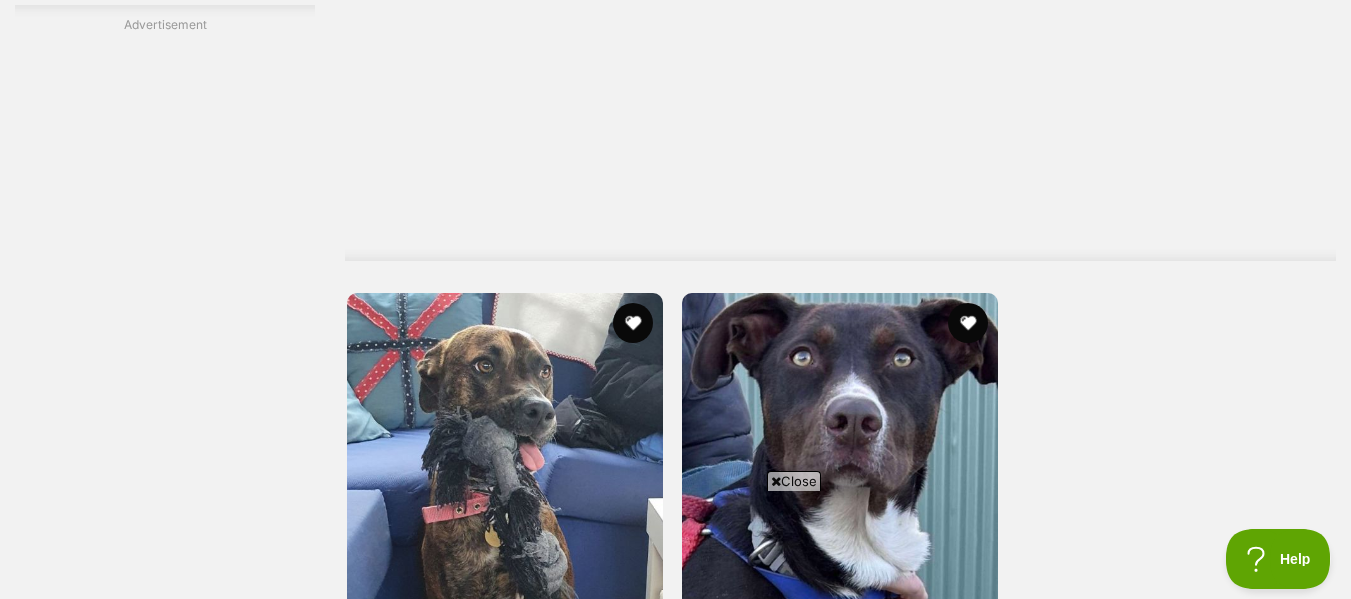 click on "Next" at bounding box center (922, 856) 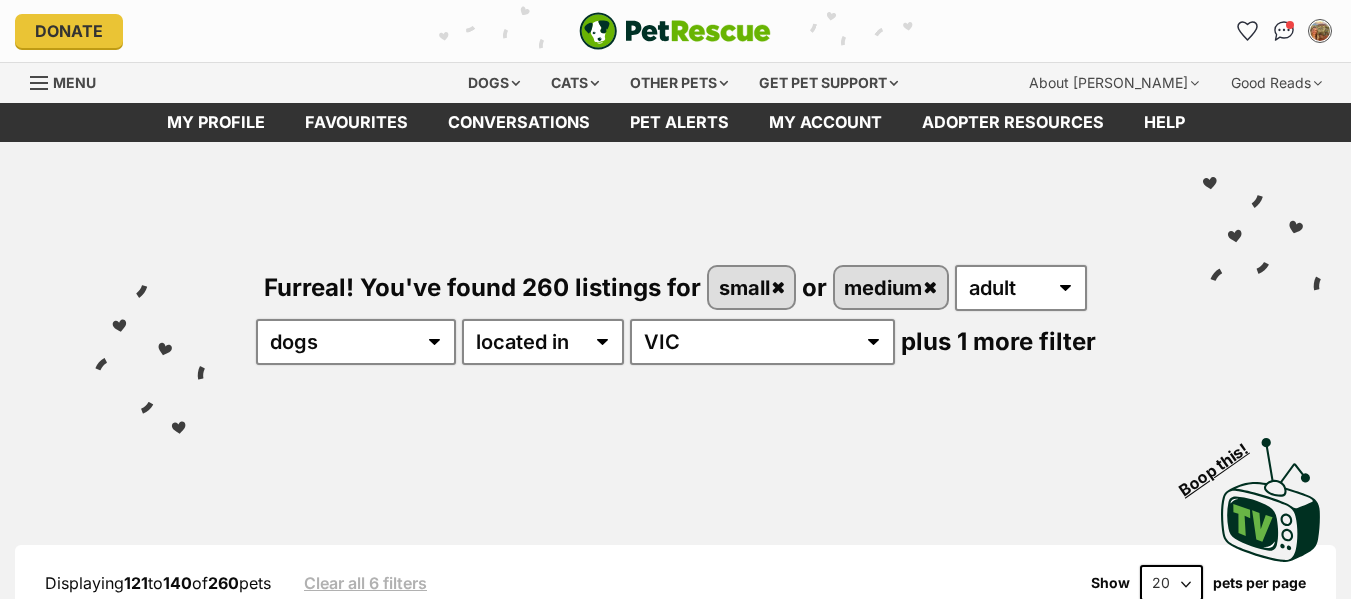 scroll, scrollTop: 64, scrollLeft: 0, axis: vertical 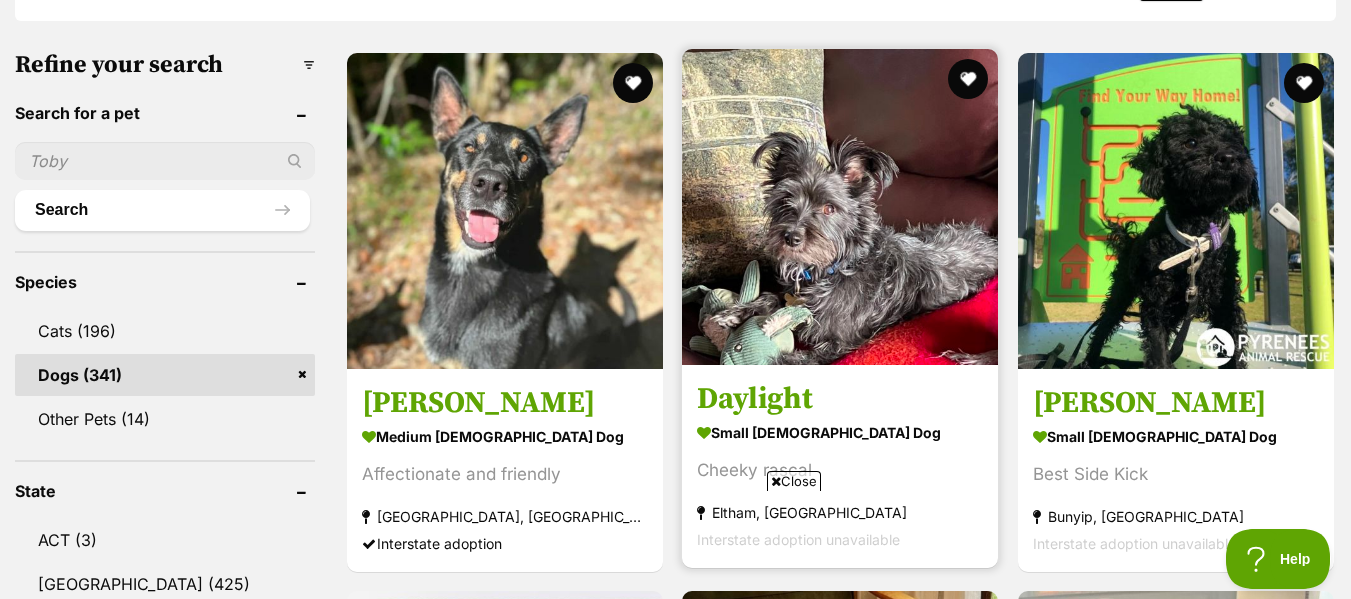 click on "Daylight" at bounding box center [840, 399] 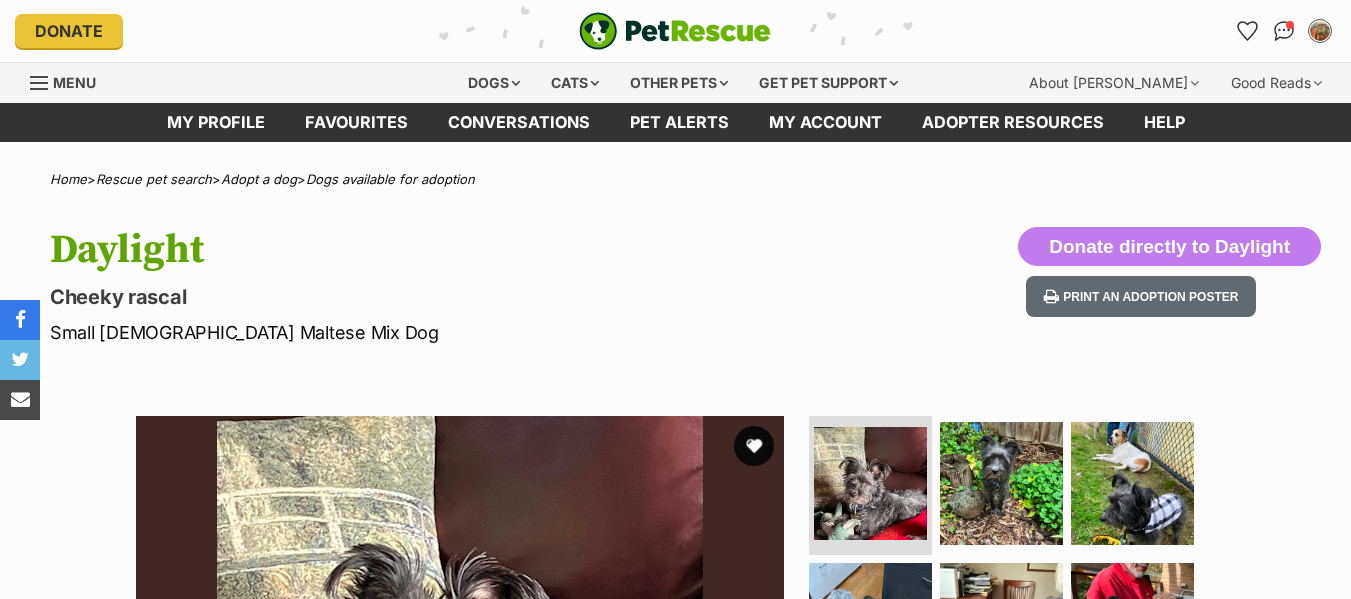scroll, scrollTop: 0, scrollLeft: 0, axis: both 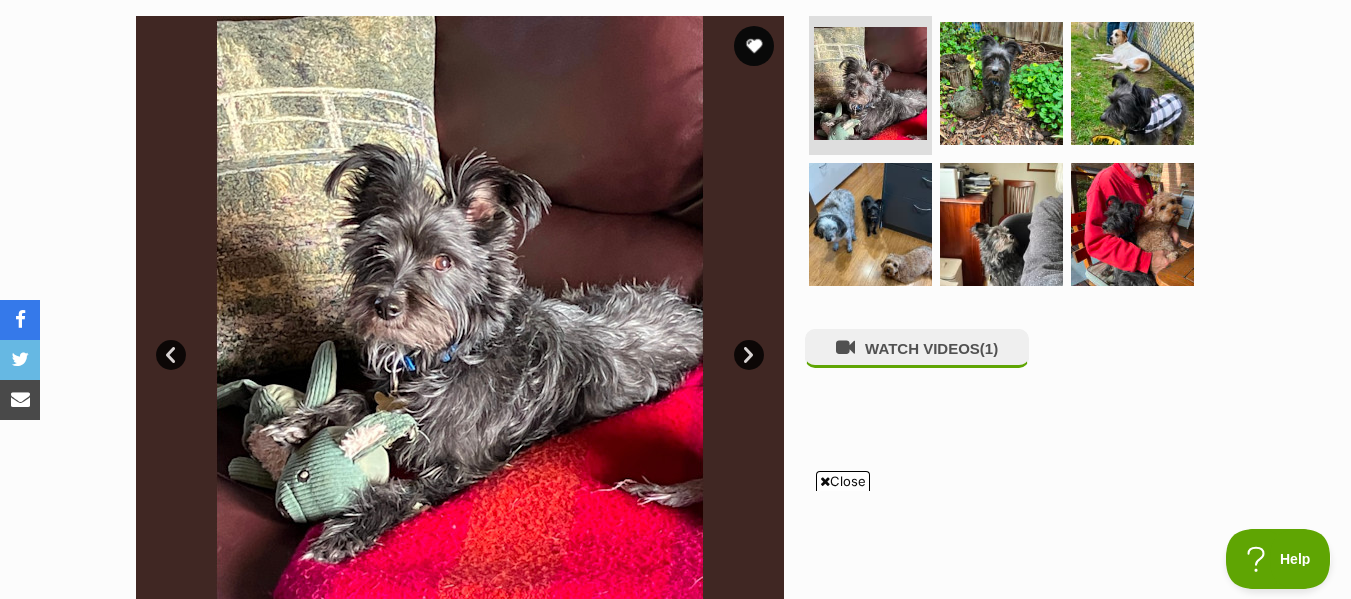 drag, startPoint x: 849, startPoint y: 477, endPoint x: 797, endPoint y: 402, distance: 91.26335 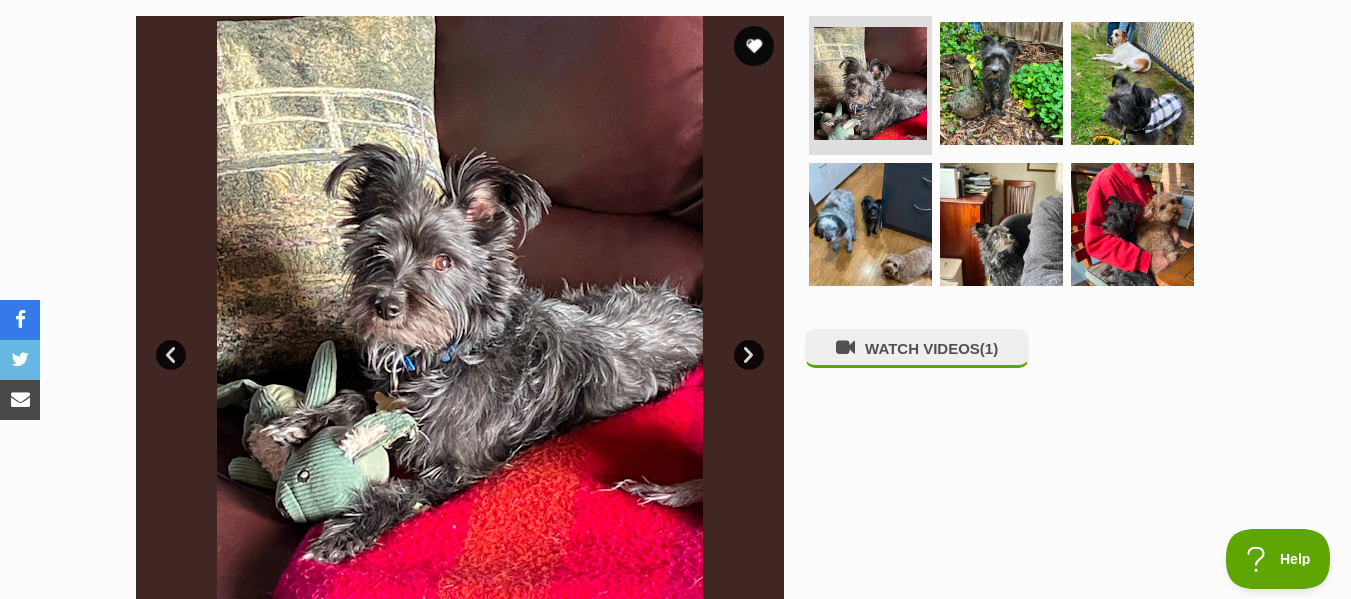 click on "Next" at bounding box center [749, 355] 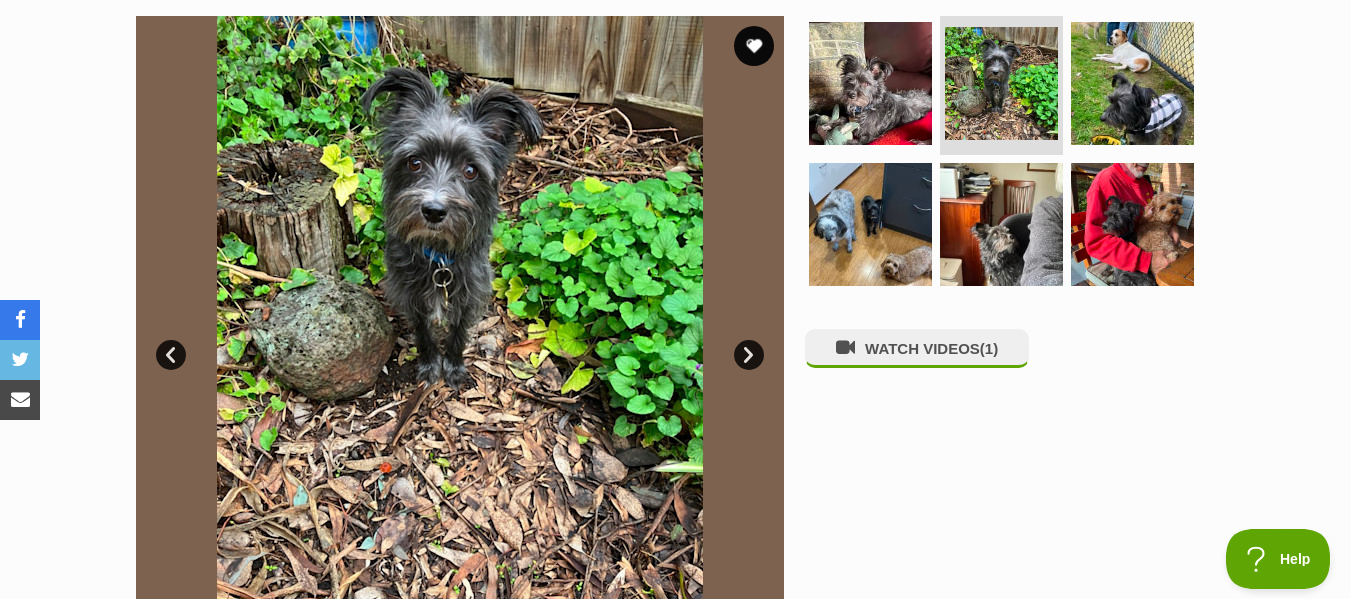 click on "Next" at bounding box center [749, 355] 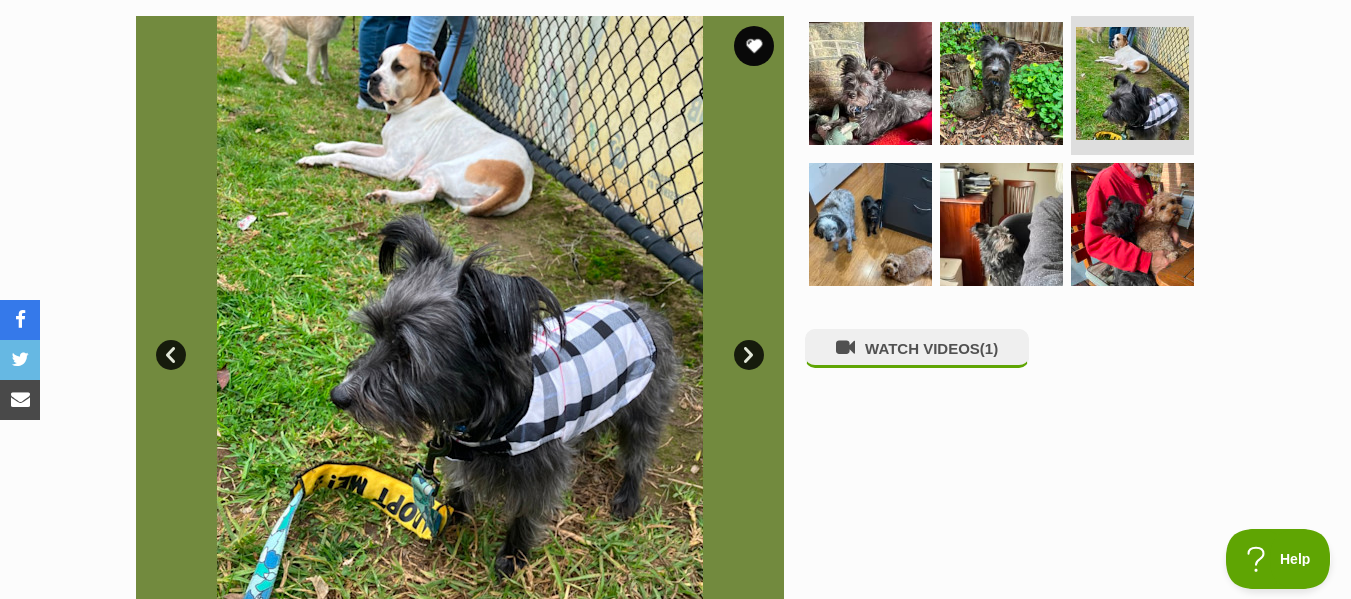 click on "Next" at bounding box center (749, 355) 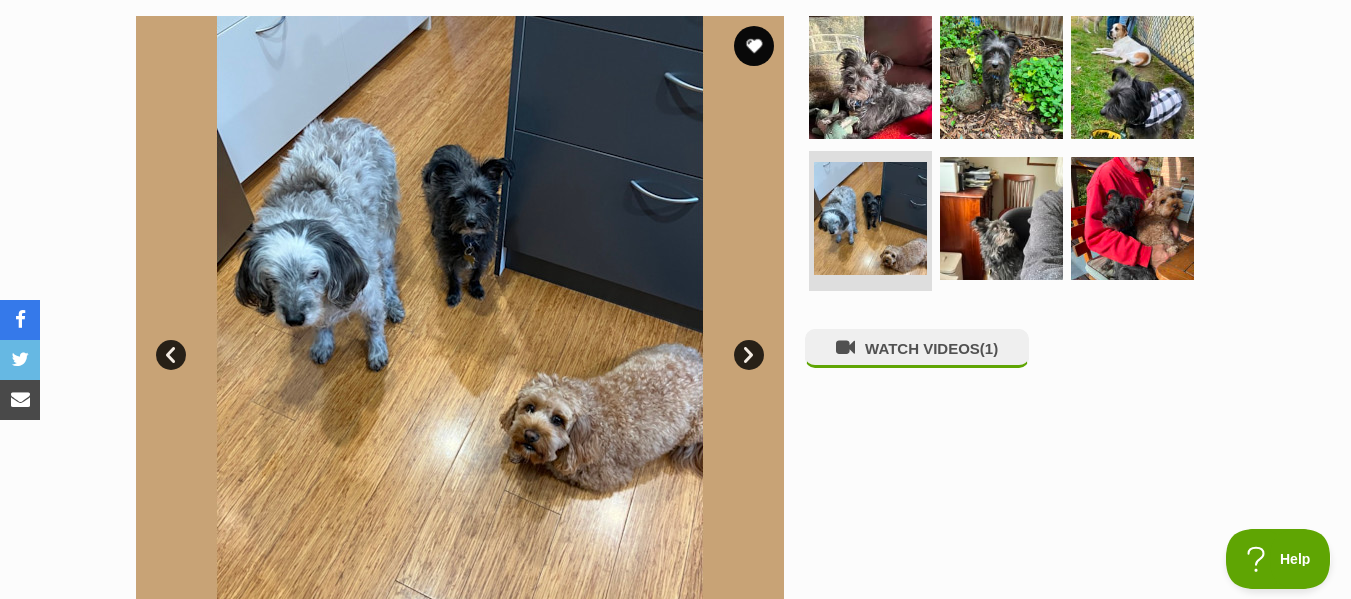 click on "Next" at bounding box center (749, 355) 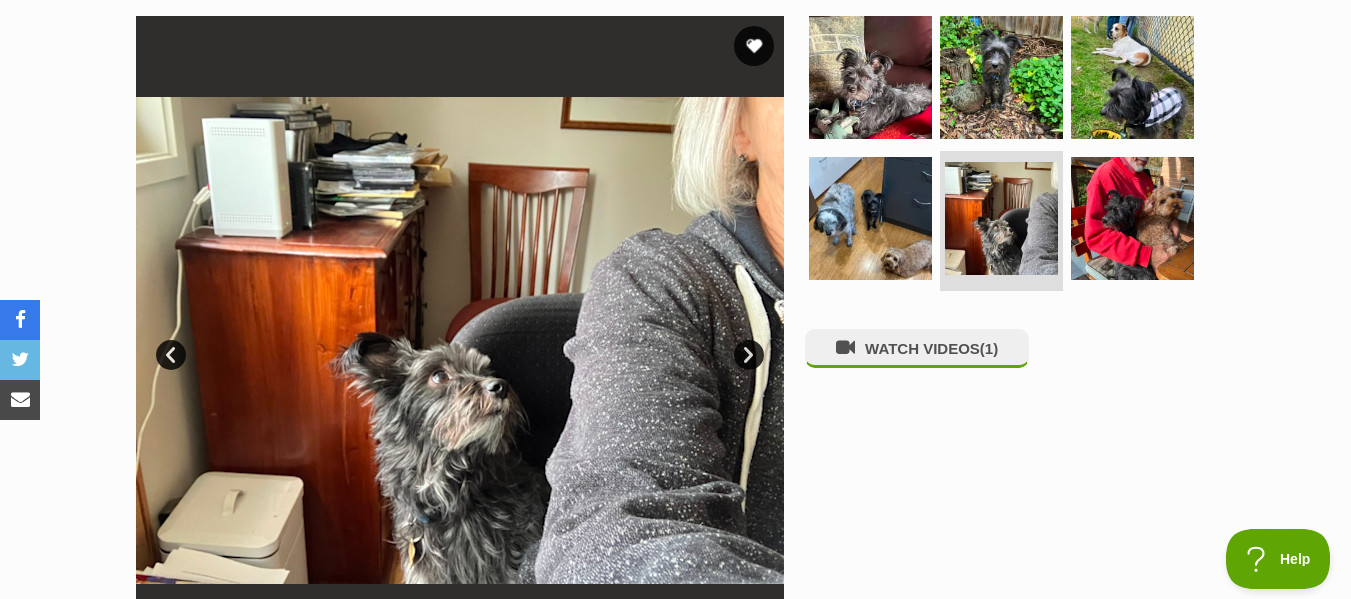 click on "Next" at bounding box center [749, 355] 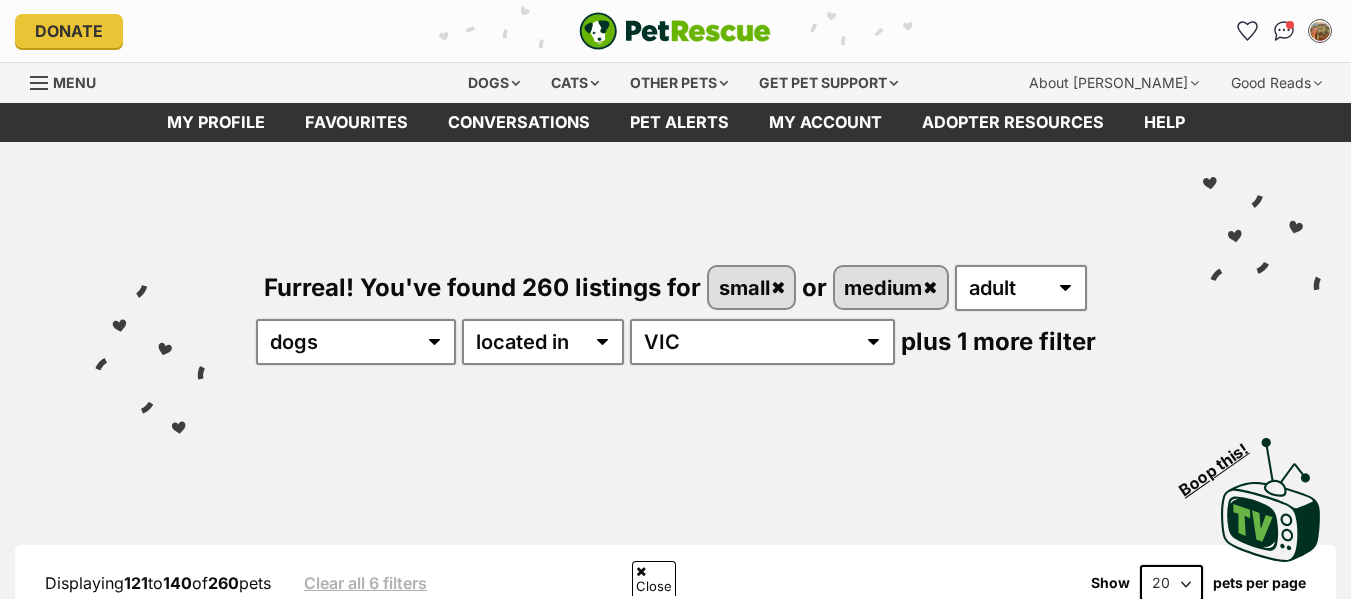 scroll, scrollTop: 600, scrollLeft: 0, axis: vertical 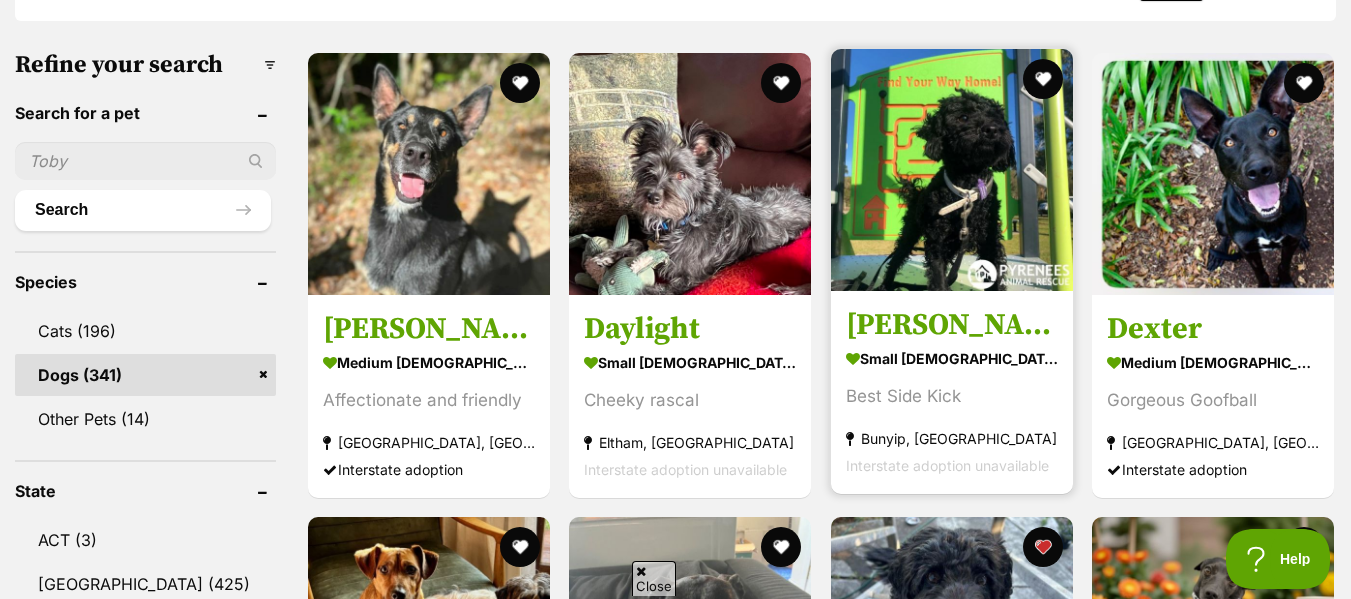 click on "Freddie" at bounding box center (952, 325) 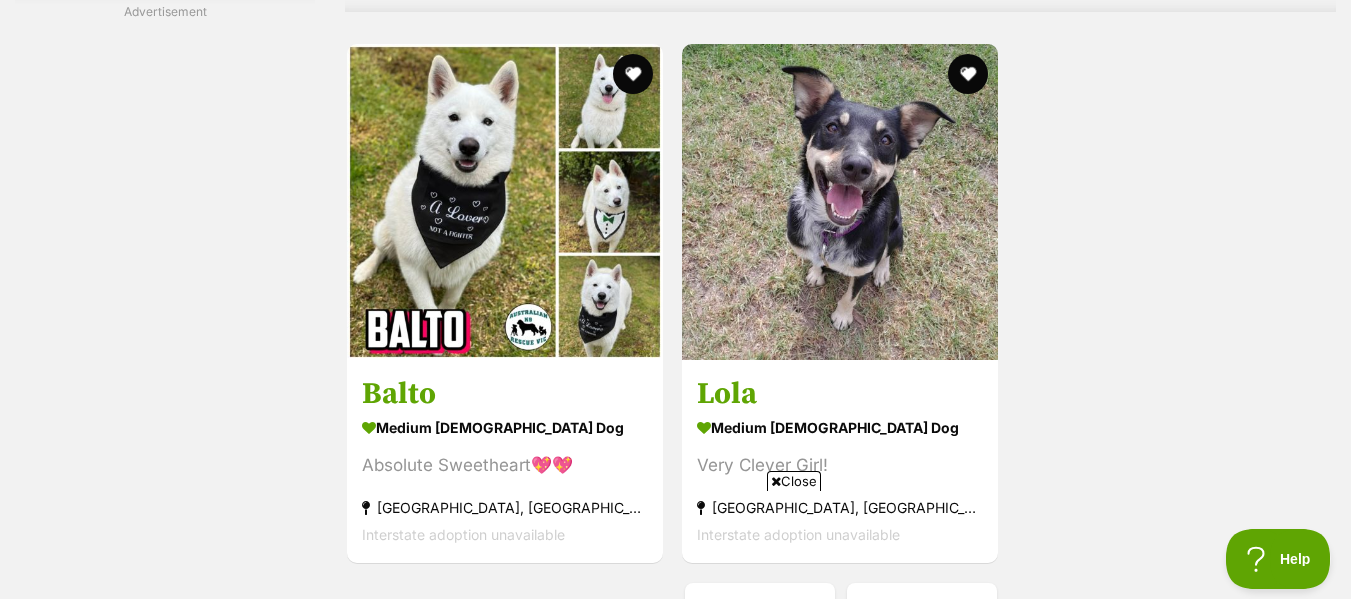 scroll, scrollTop: 4600, scrollLeft: 0, axis: vertical 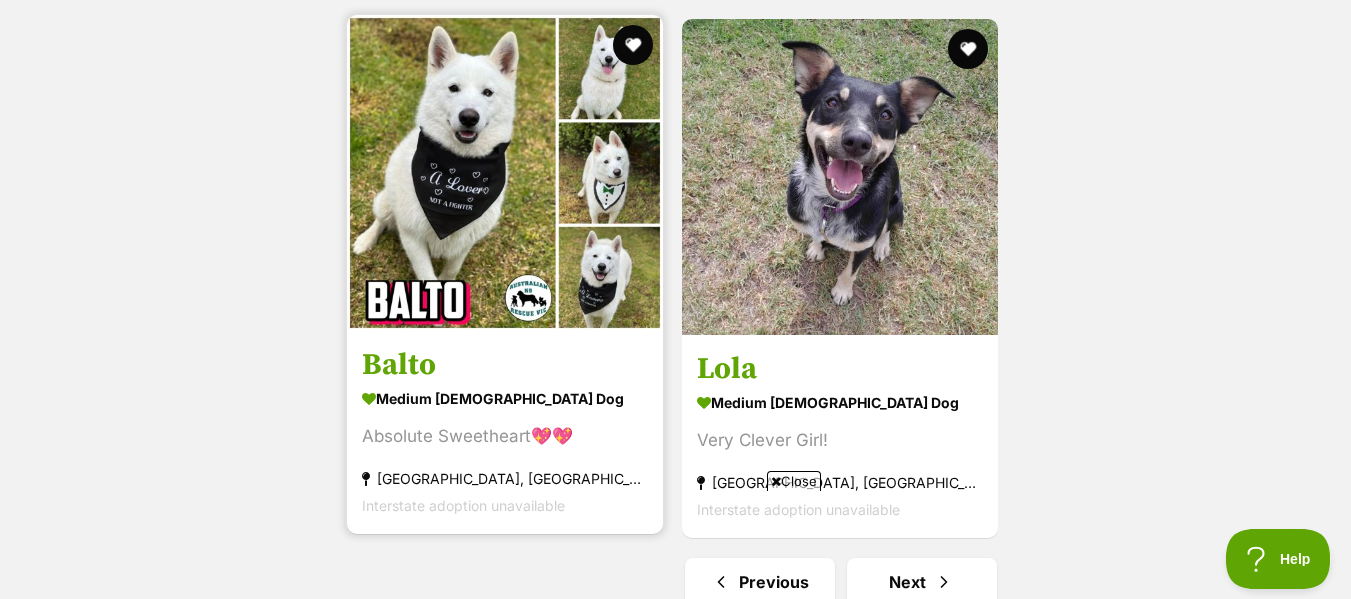 click on "Balto" at bounding box center (505, 365) 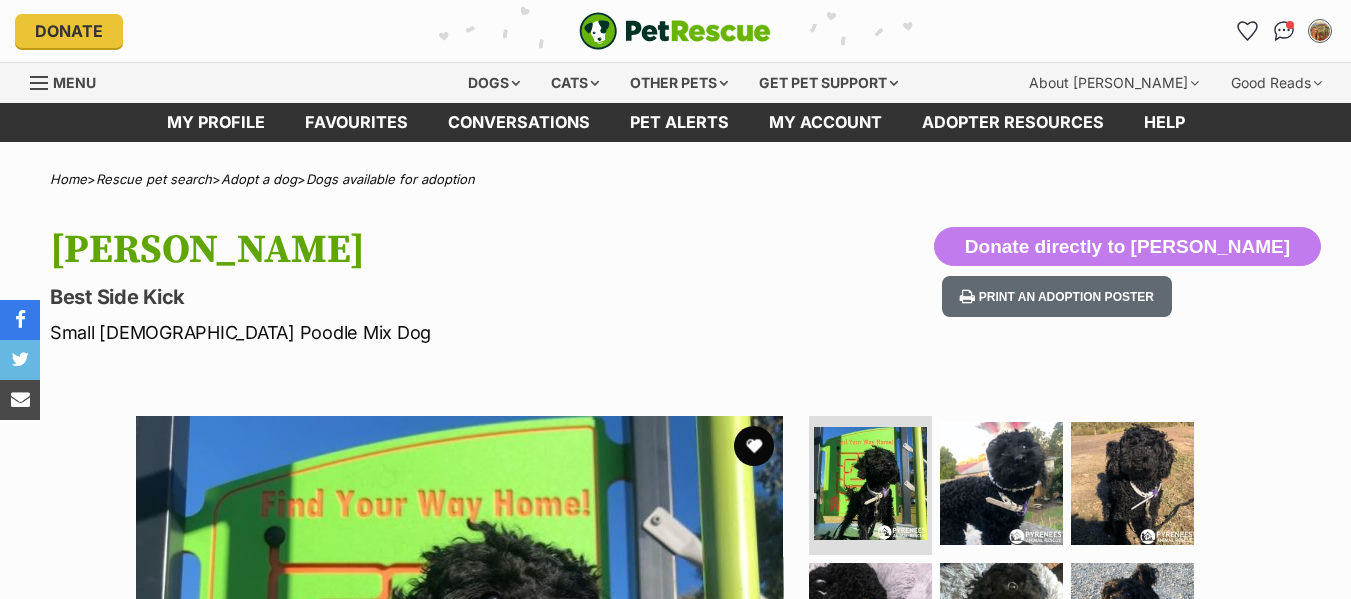 scroll, scrollTop: 0, scrollLeft: 0, axis: both 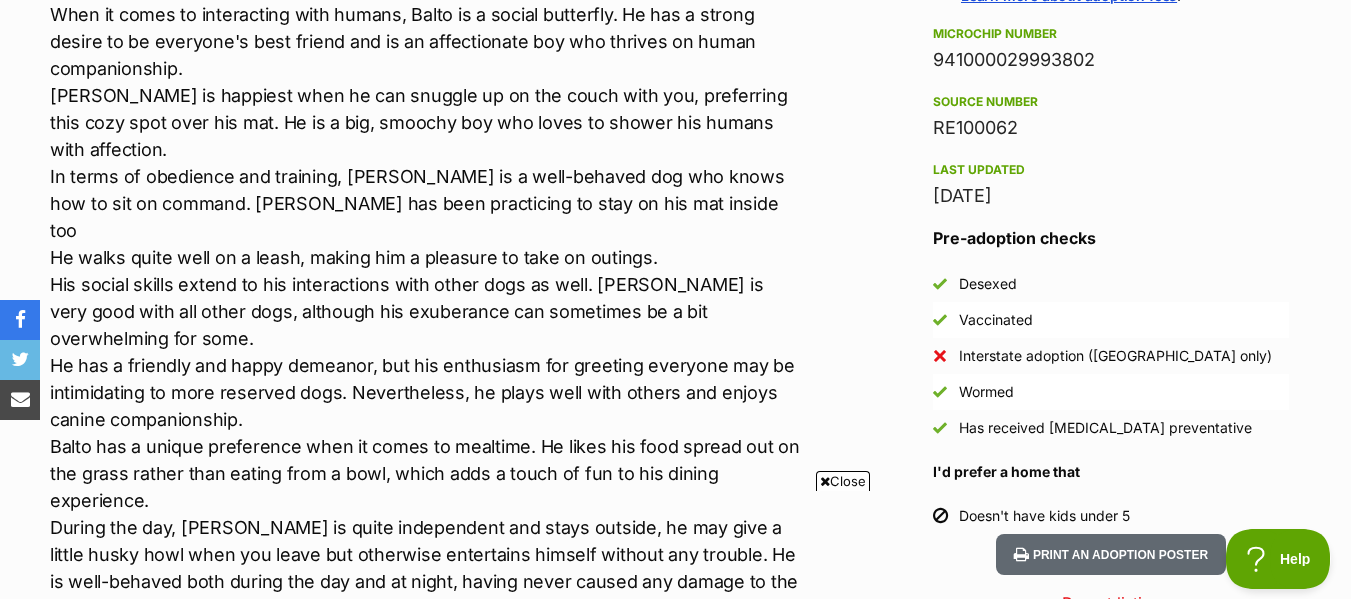 click on "Close" at bounding box center [843, 481] 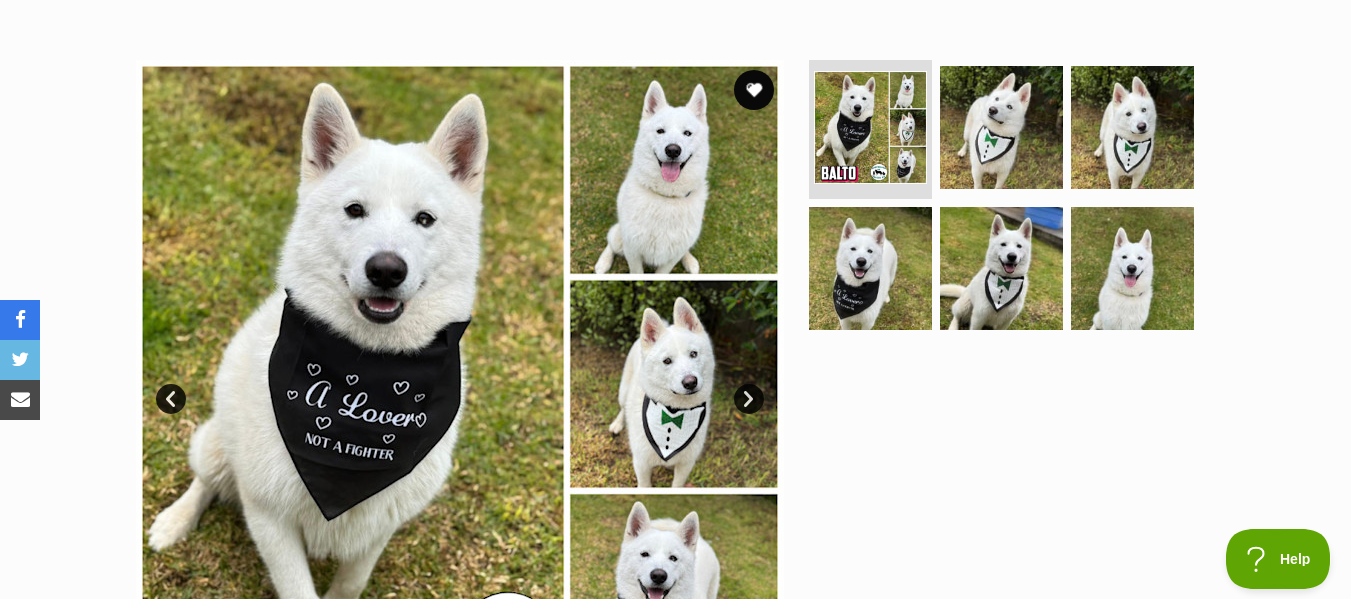 scroll, scrollTop: 400, scrollLeft: 0, axis: vertical 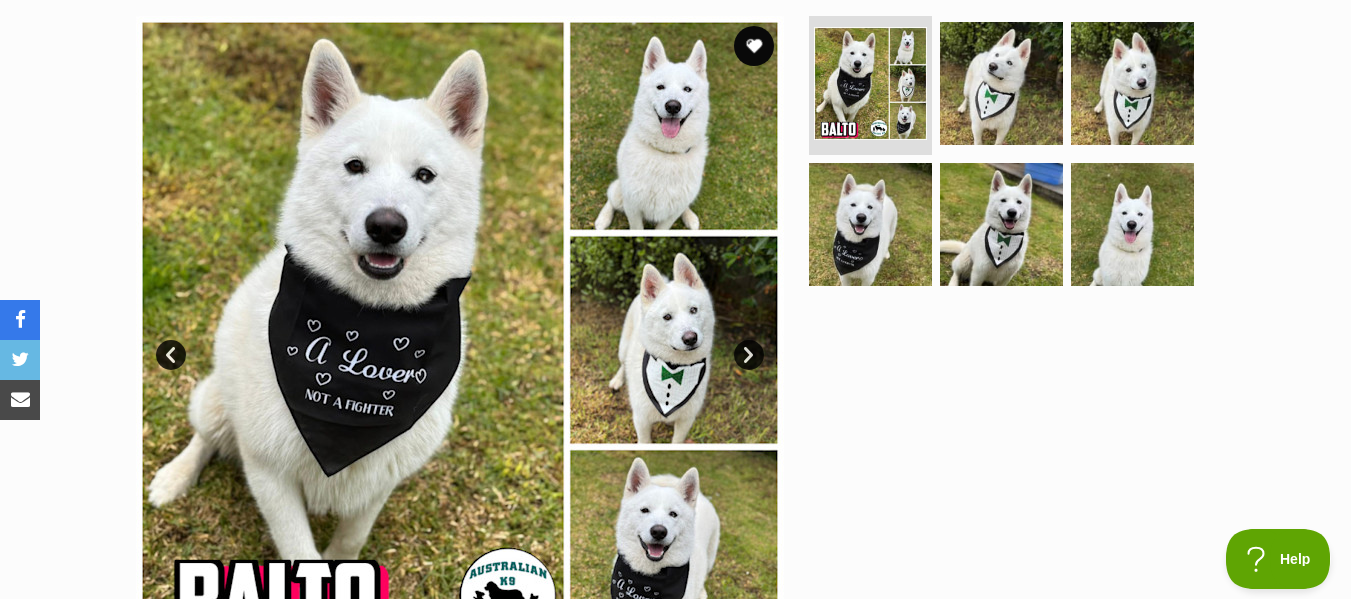 click on "Next" at bounding box center (749, 355) 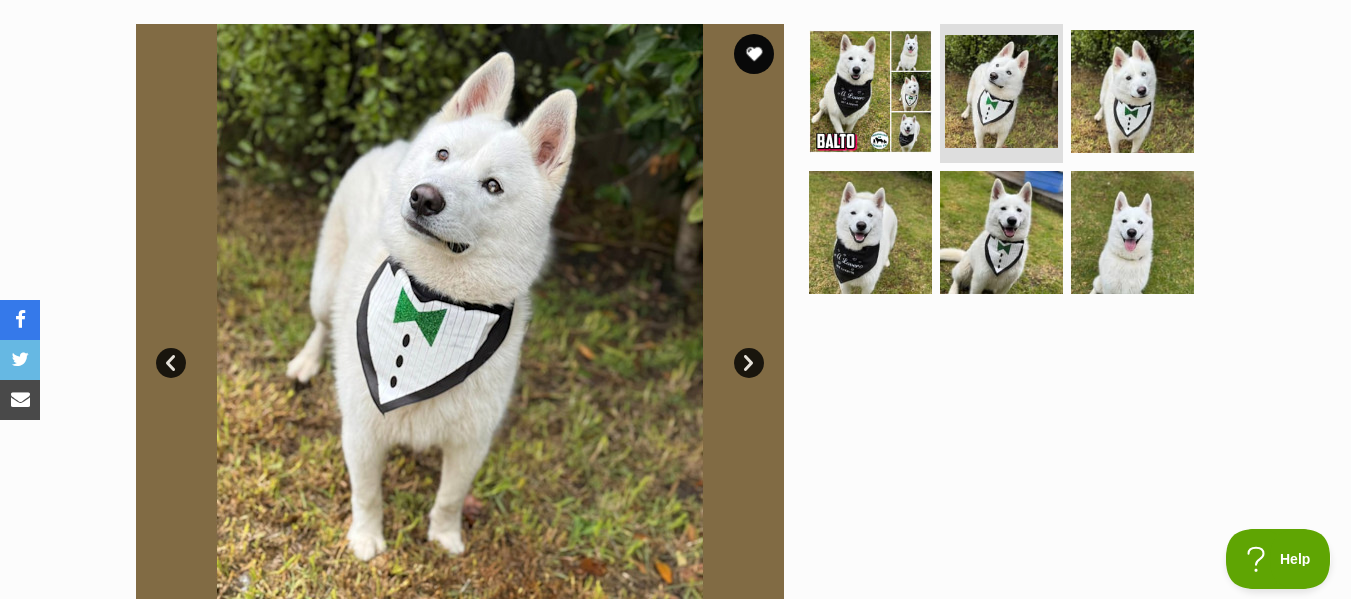 scroll, scrollTop: 400, scrollLeft: 0, axis: vertical 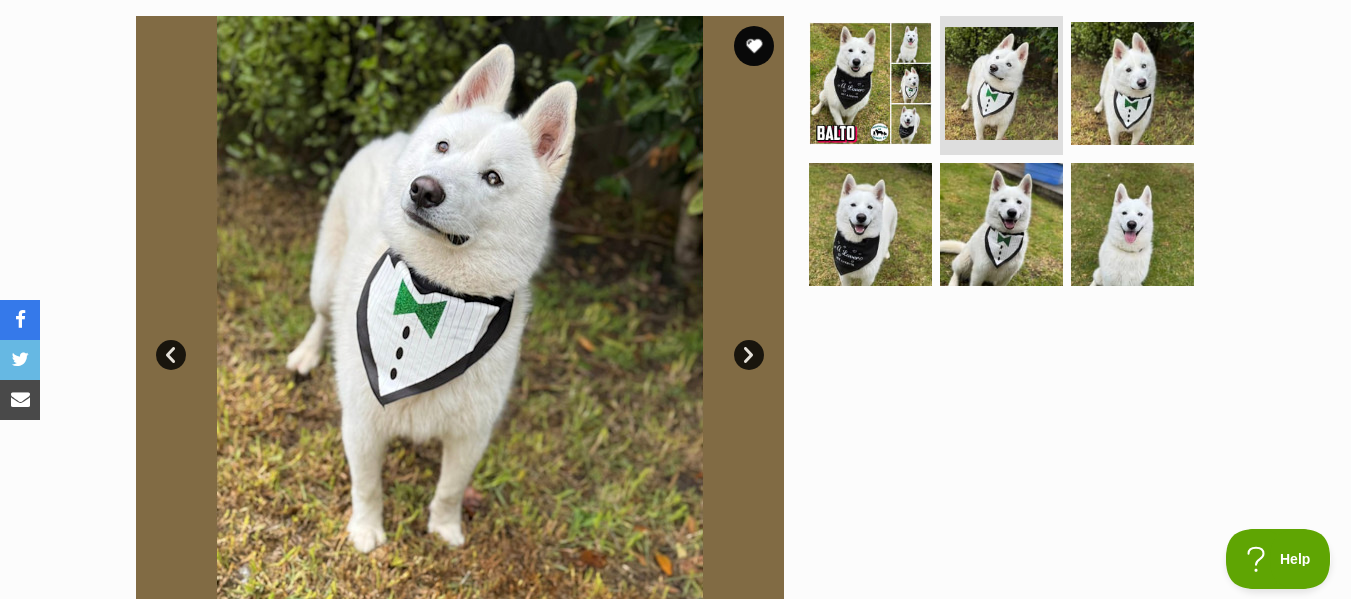 click on "Next" at bounding box center (749, 355) 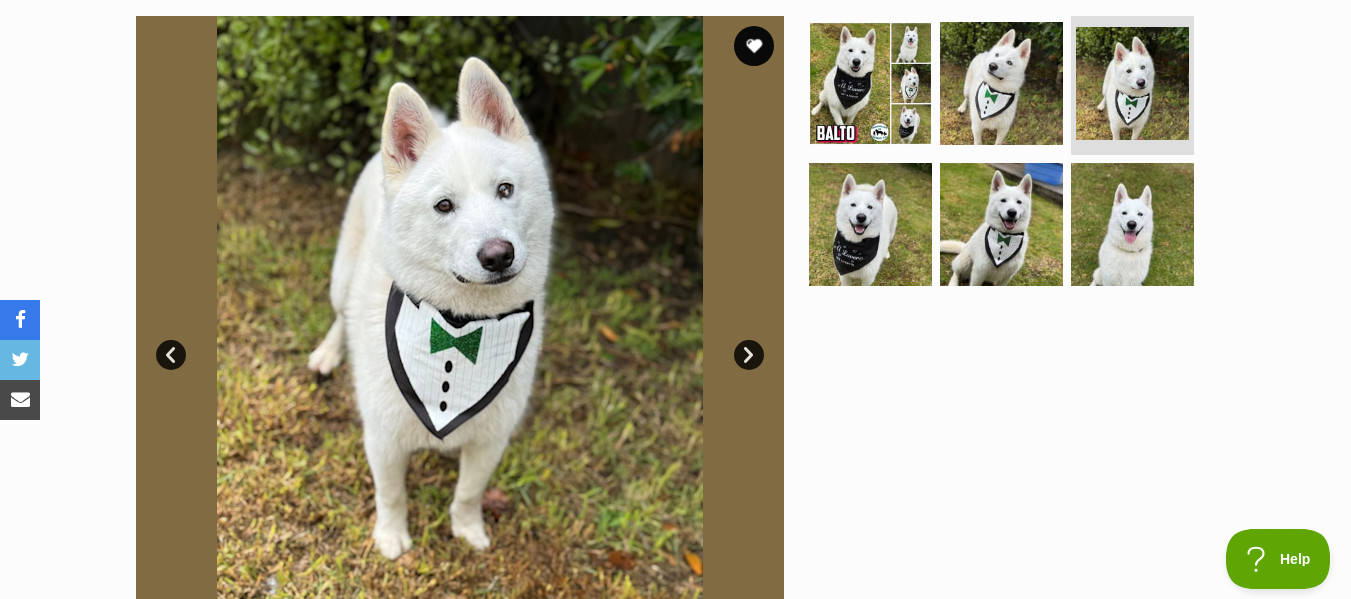click on "Next" at bounding box center (749, 355) 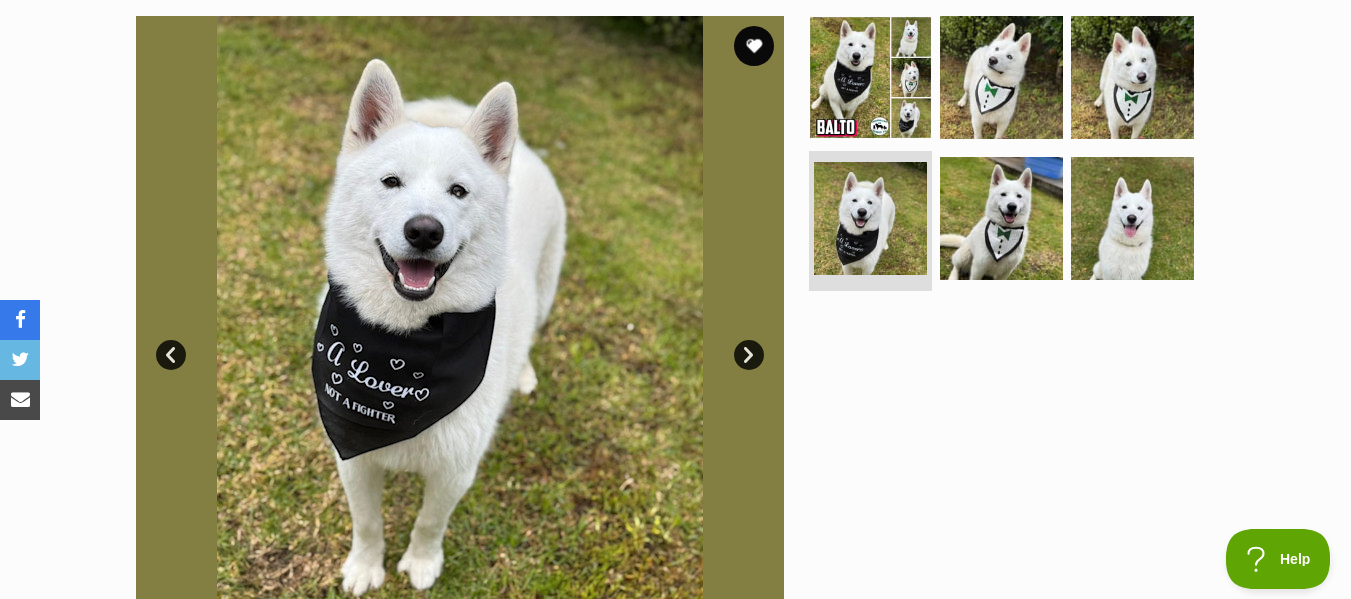 click on "Next" at bounding box center (749, 355) 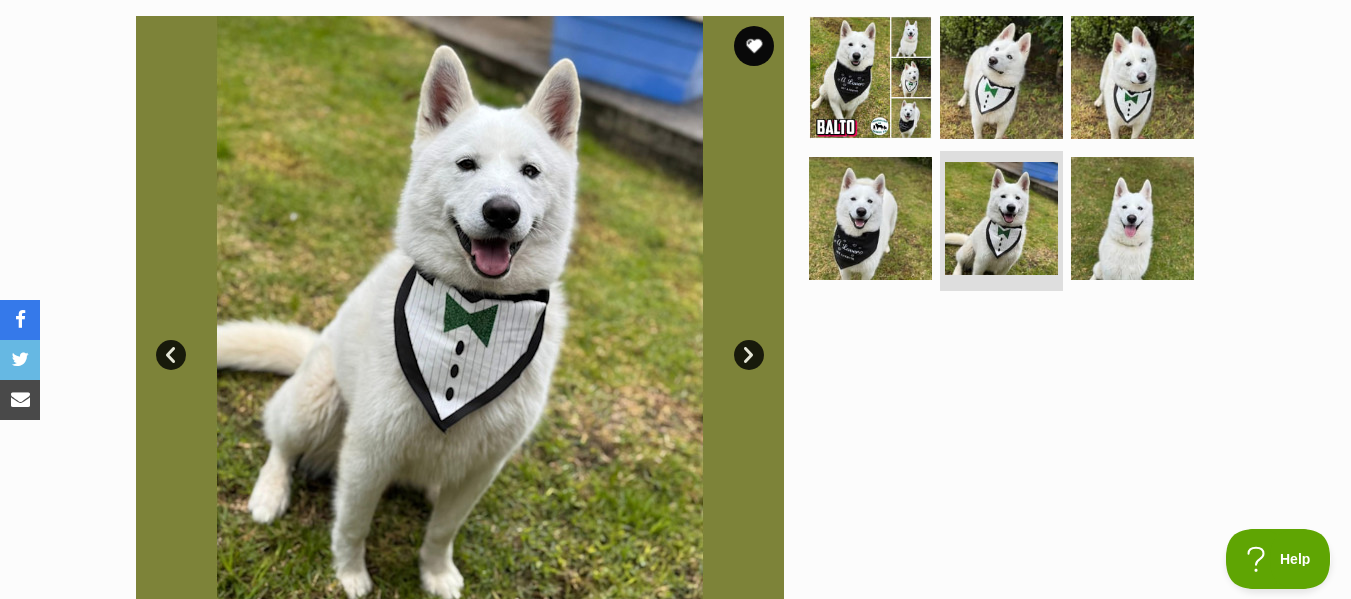 click on "Next" at bounding box center [749, 355] 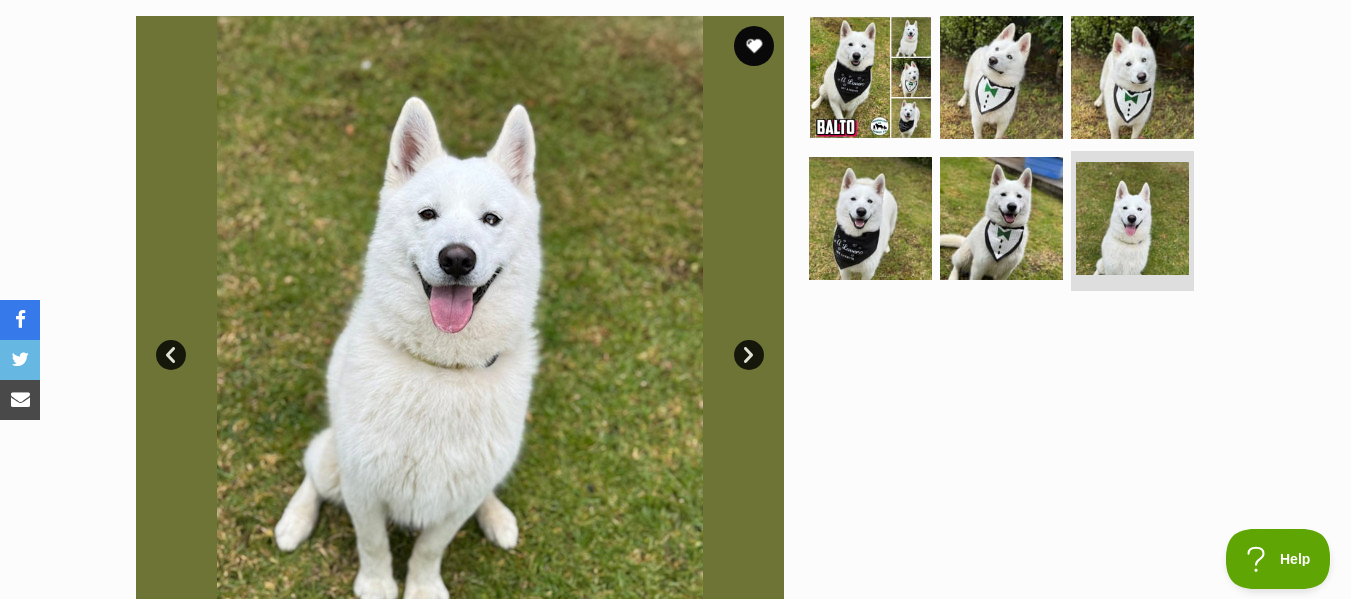 click on "Next" at bounding box center [749, 355] 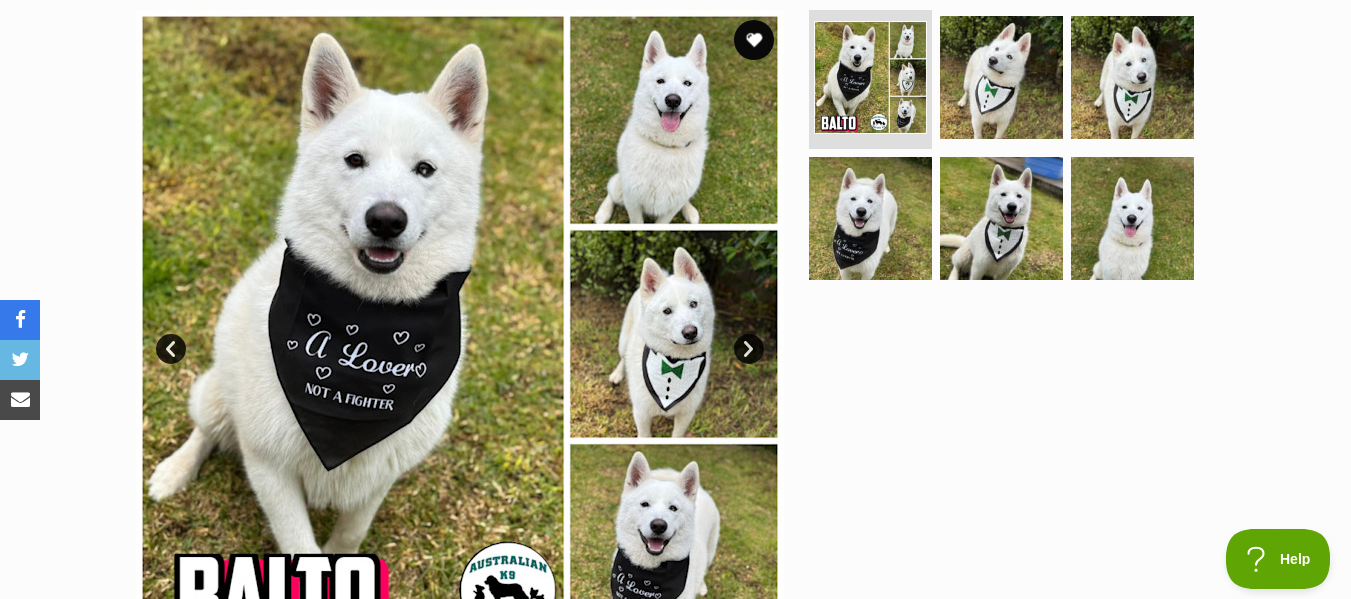 scroll, scrollTop: 200, scrollLeft: 0, axis: vertical 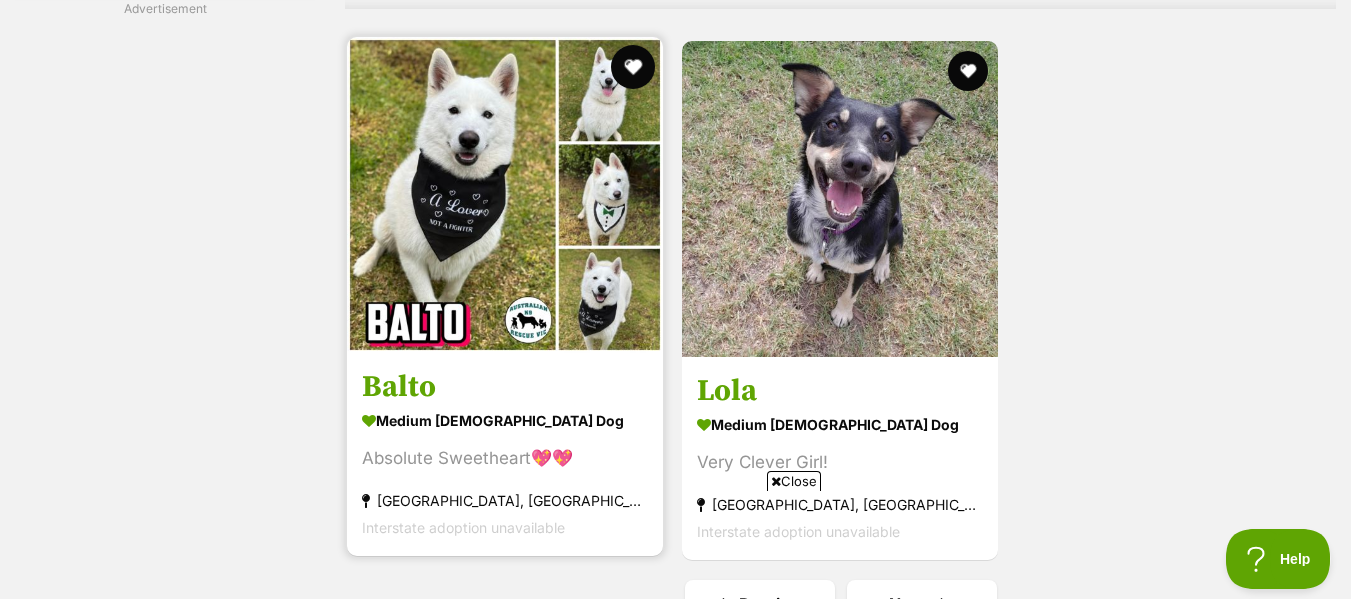 click at bounding box center [633, 67] 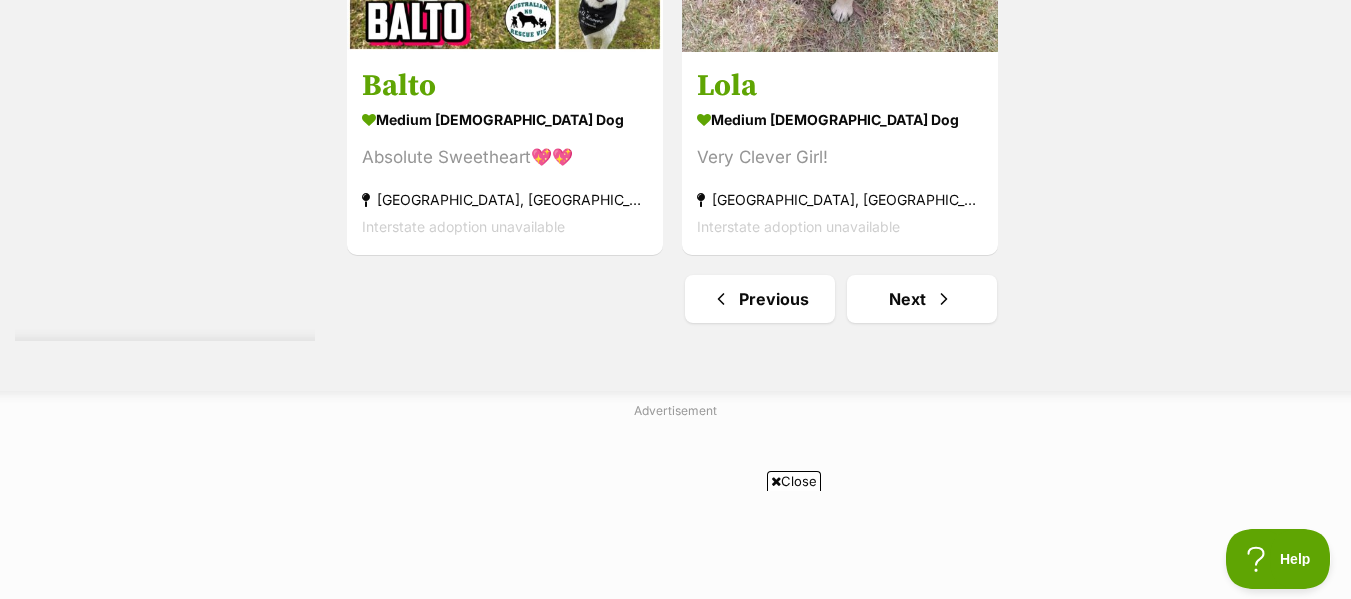 scroll, scrollTop: 5078, scrollLeft: 0, axis: vertical 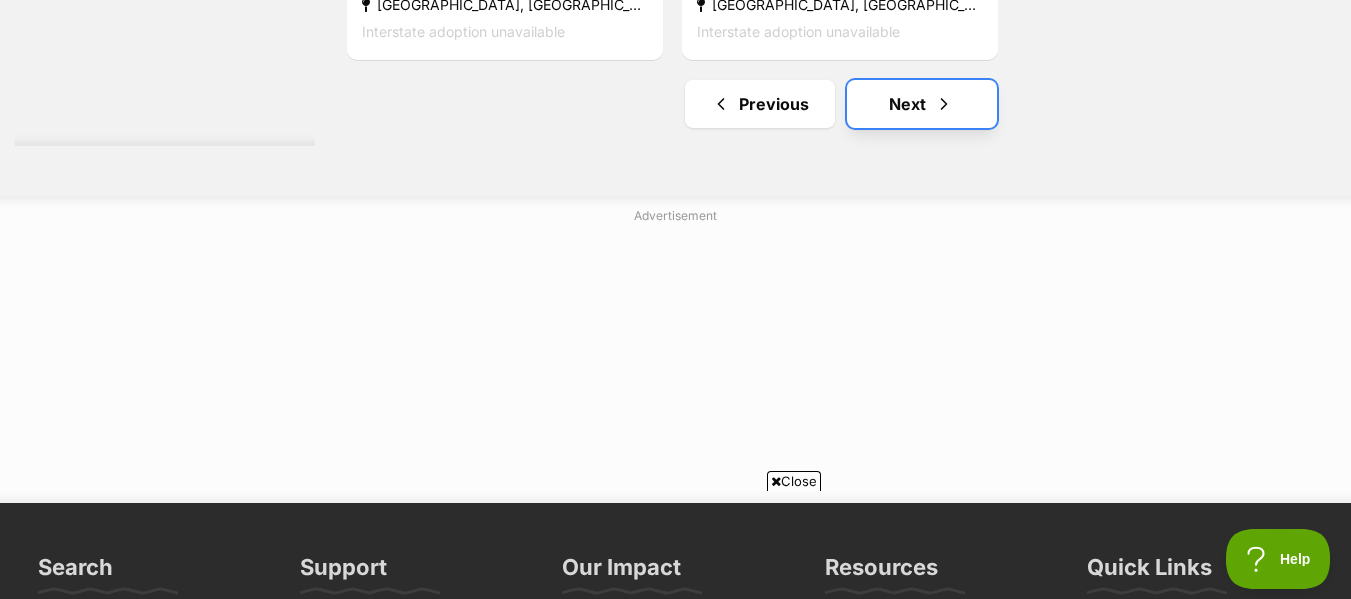 click on "Next" at bounding box center [922, 104] 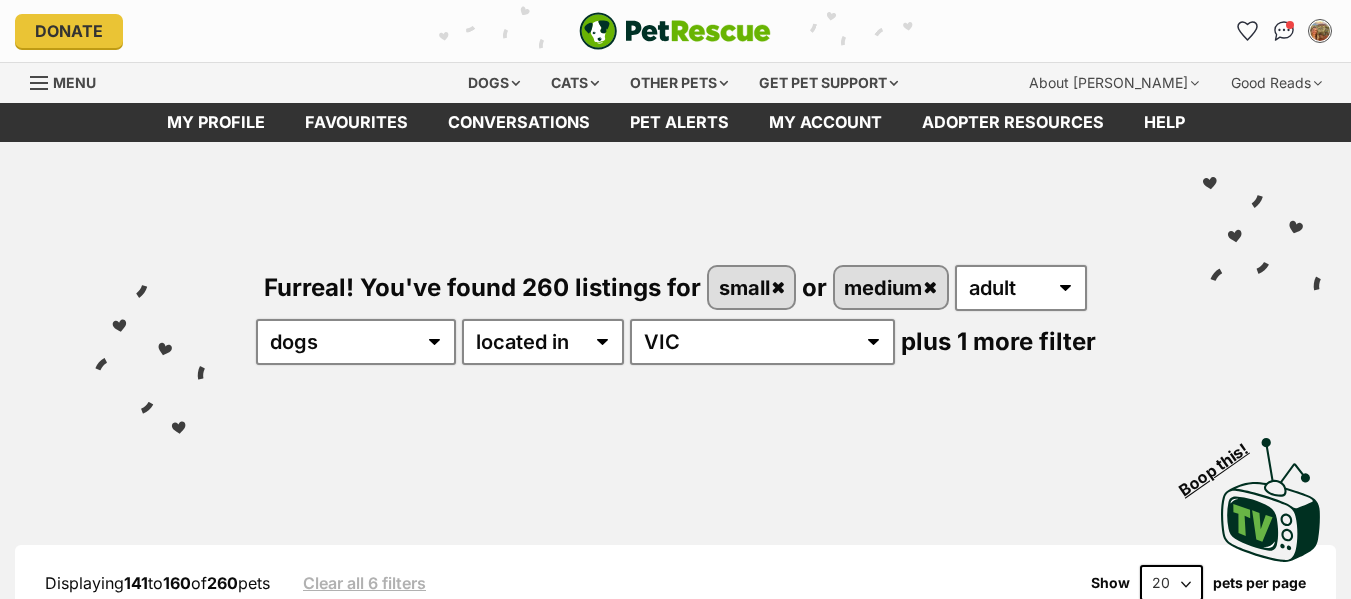 scroll, scrollTop: 151, scrollLeft: 0, axis: vertical 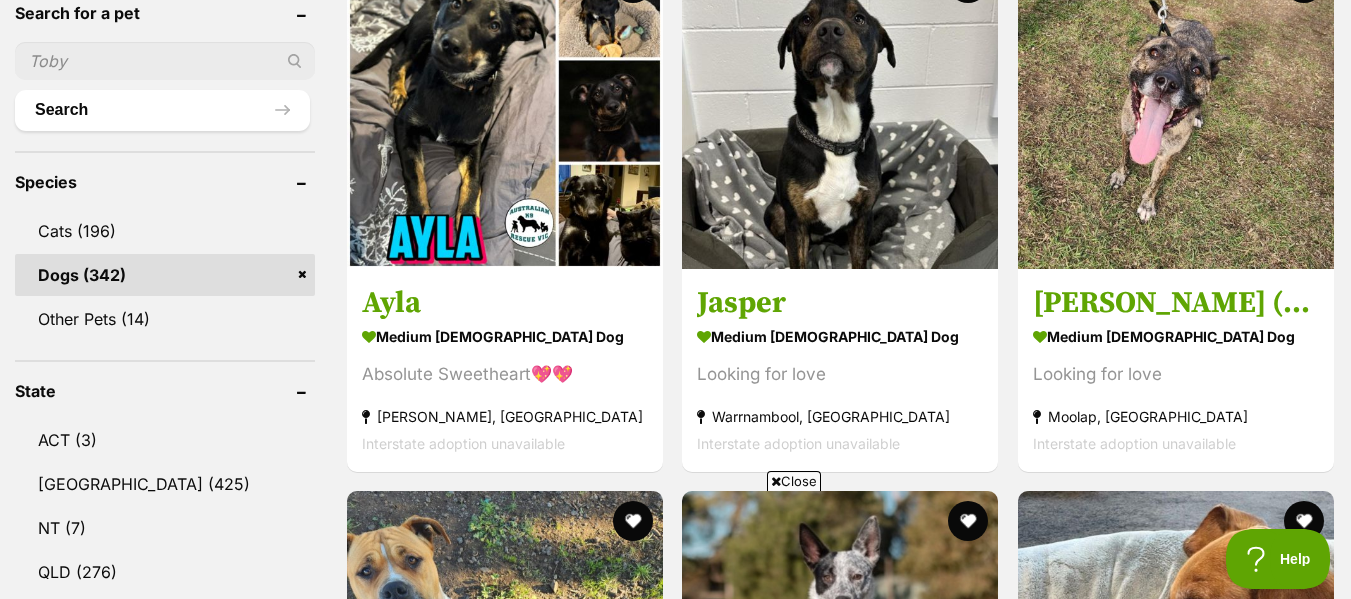 click on "Close" at bounding box center (794, 481) 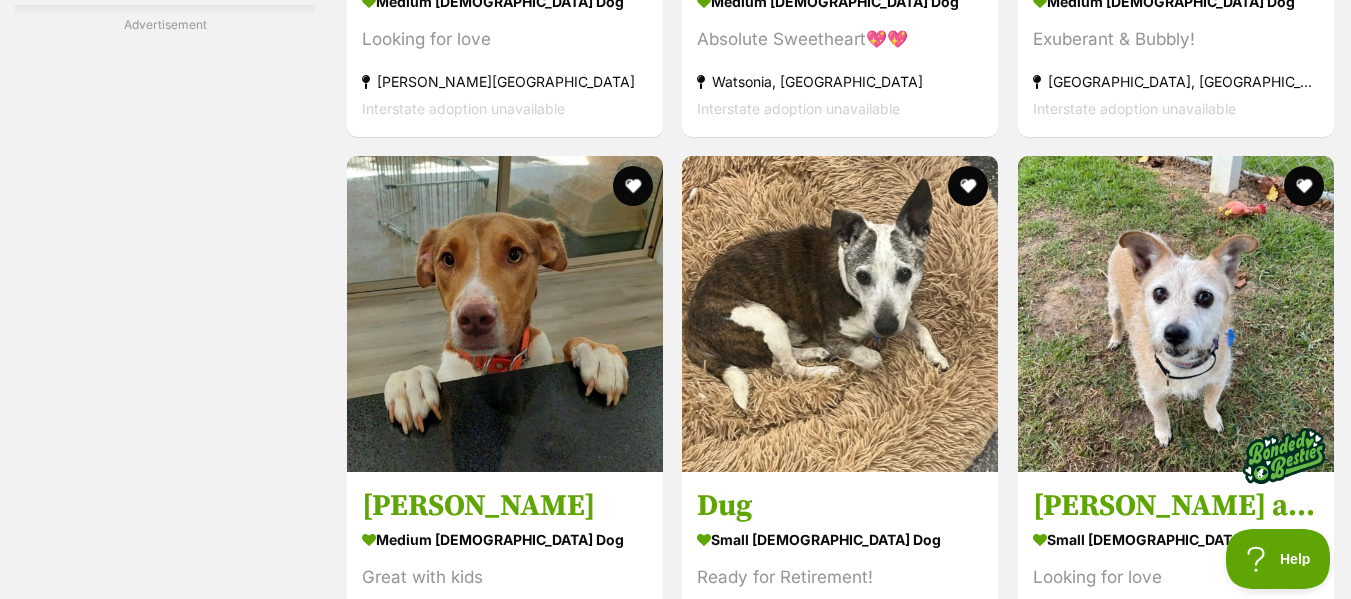 scroll, scrollTop: 3800, scrollLeft: 0, axis: vertical 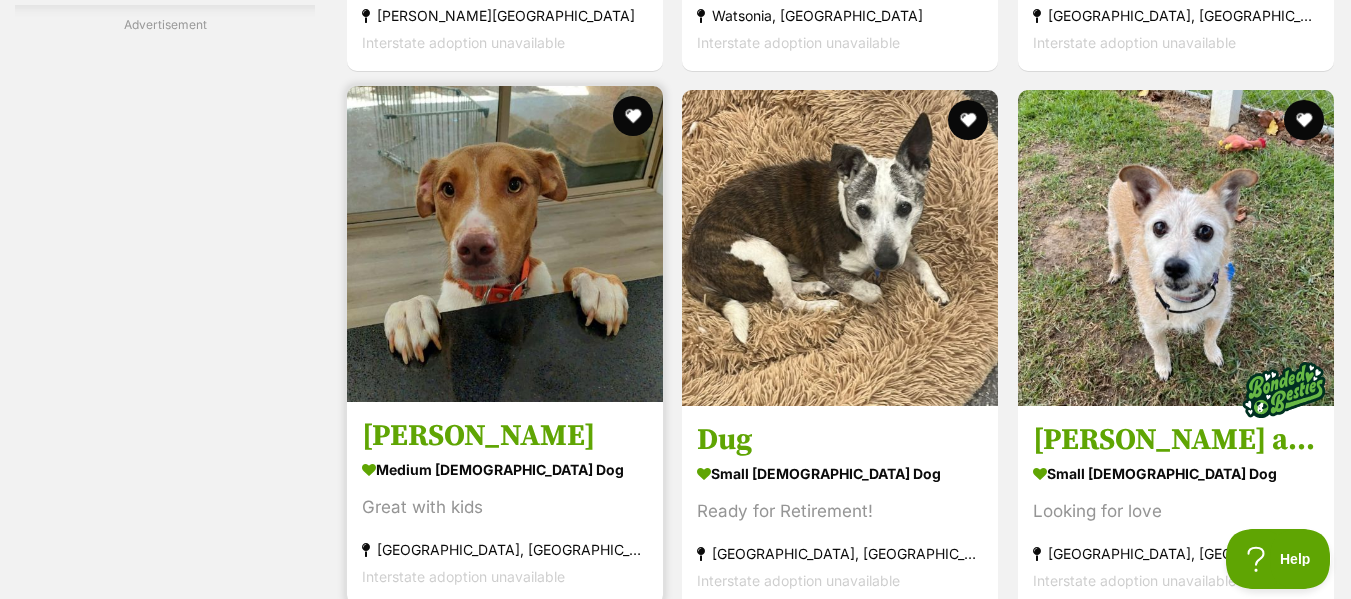 click on "[PERSON_NAME]" at bounding box center [505, 435] 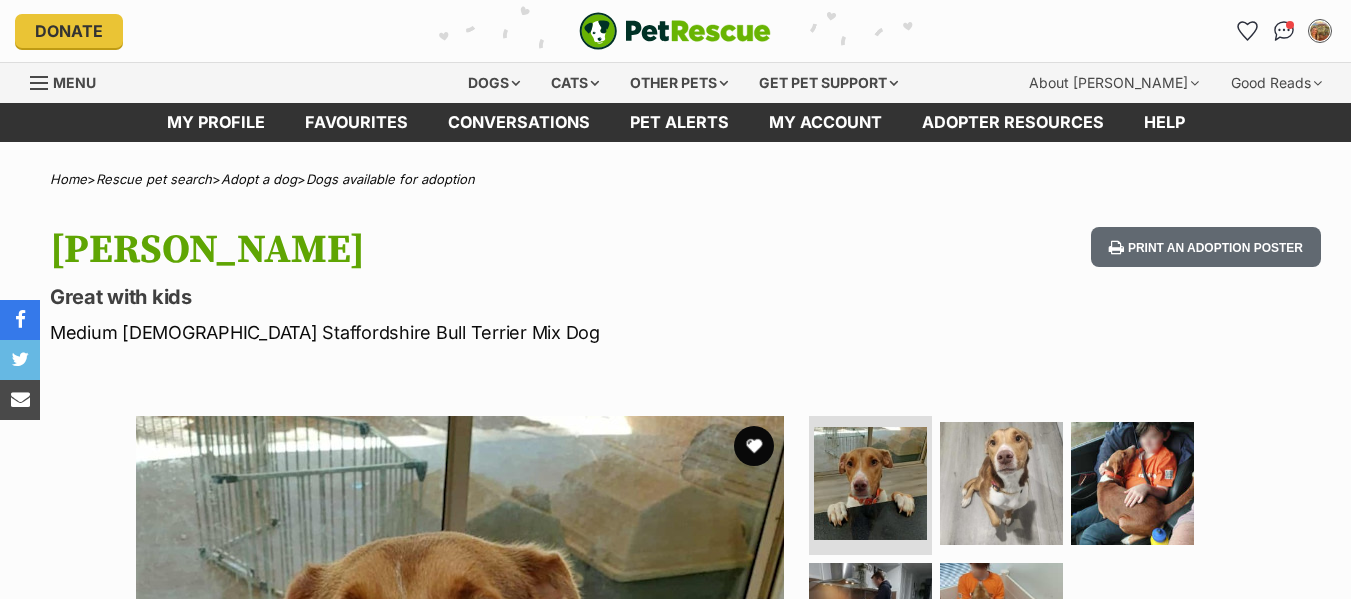 scroll, scrollTop: 0, scrollLeft: 0, axis: both 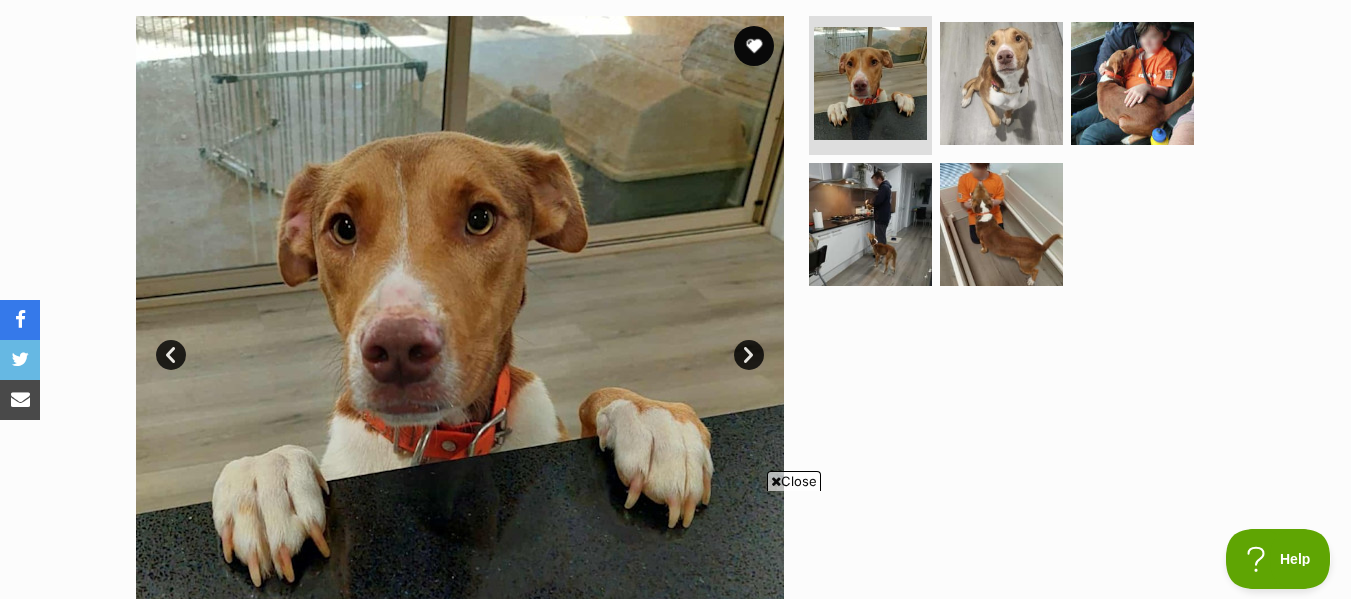 click on "Close" at bounding box center [794, 481] 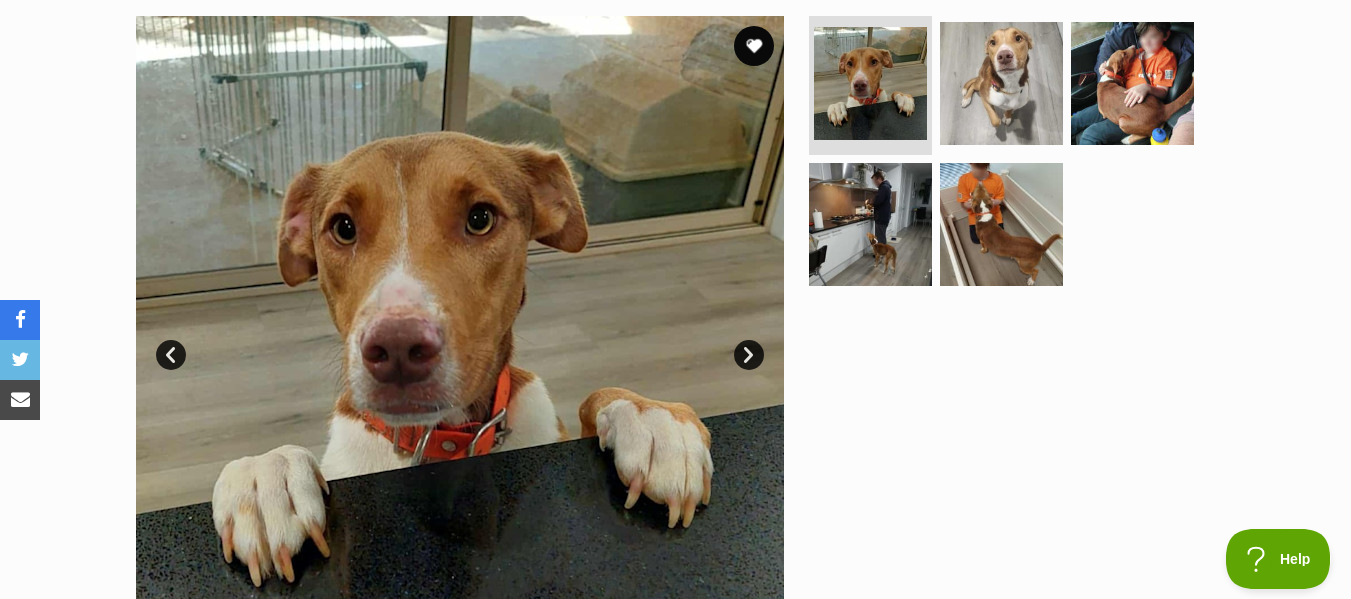 click on "Next" at bounding box center (749, 355) 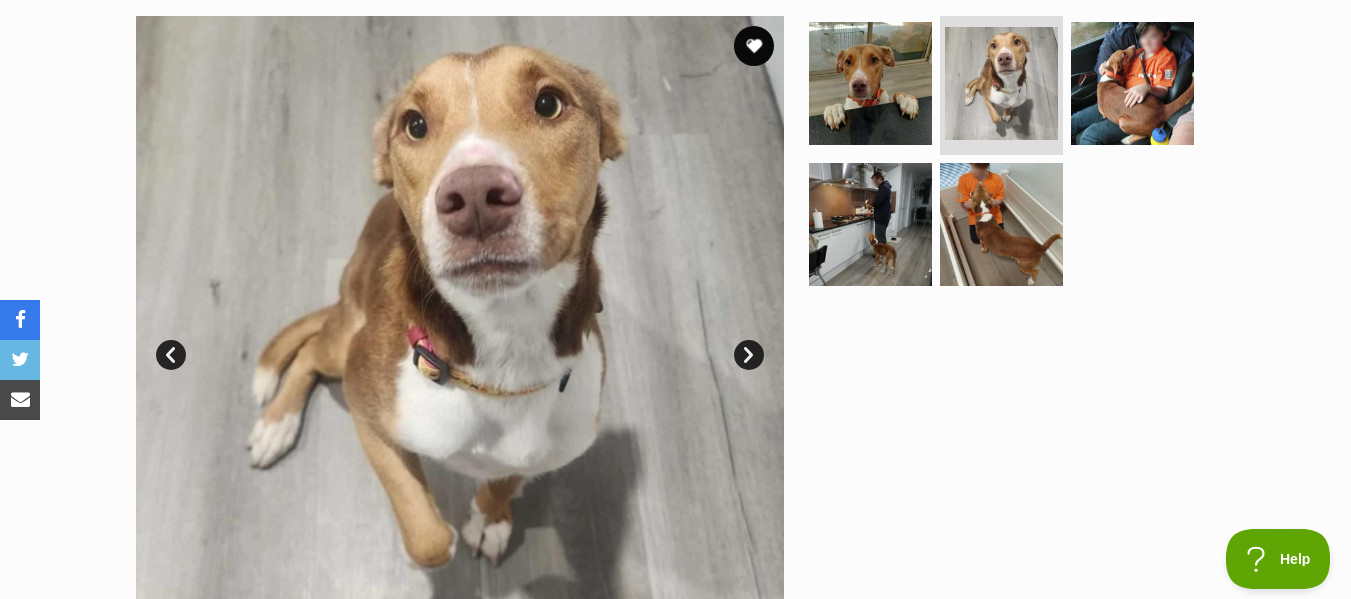 click on "Next" at bounding box center [749, 355] 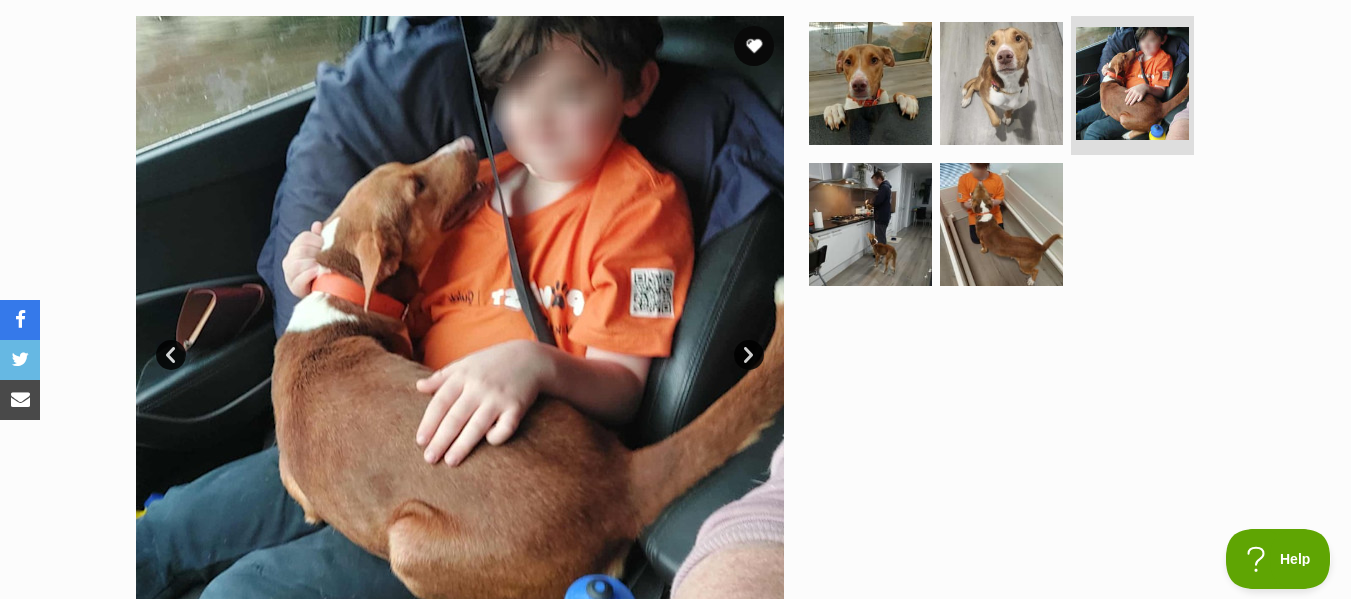 click on "Next" at bounding box center (749, 355) 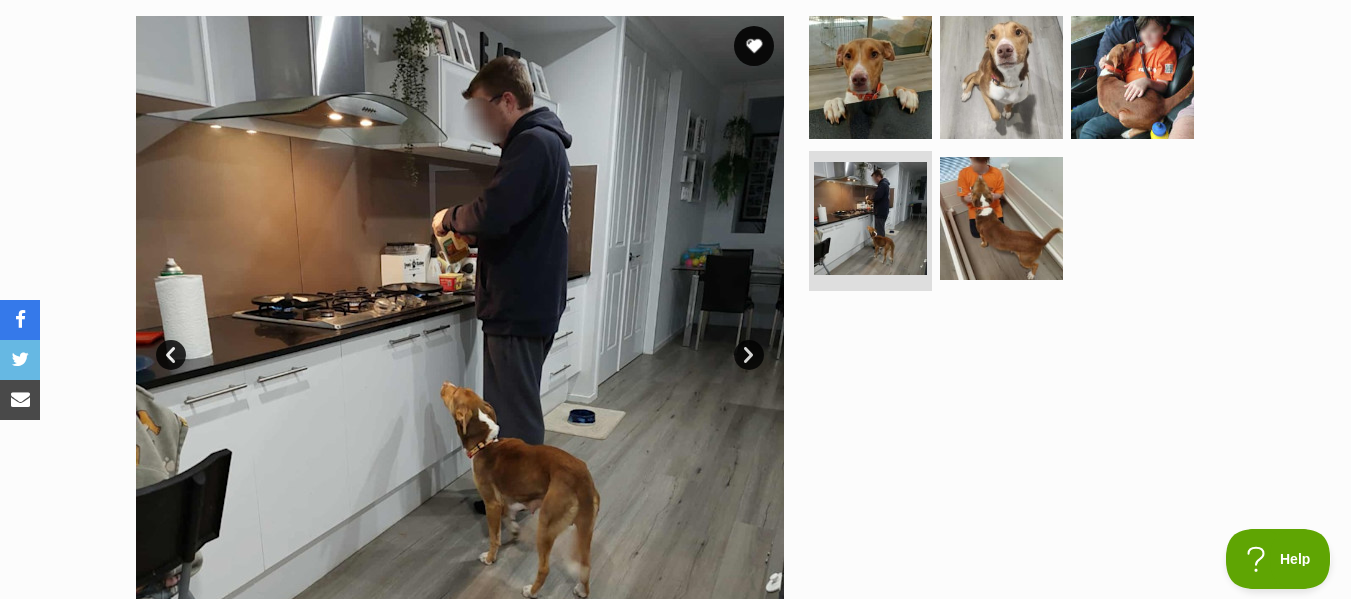 click on "Next" at bounding box center (749, 355) 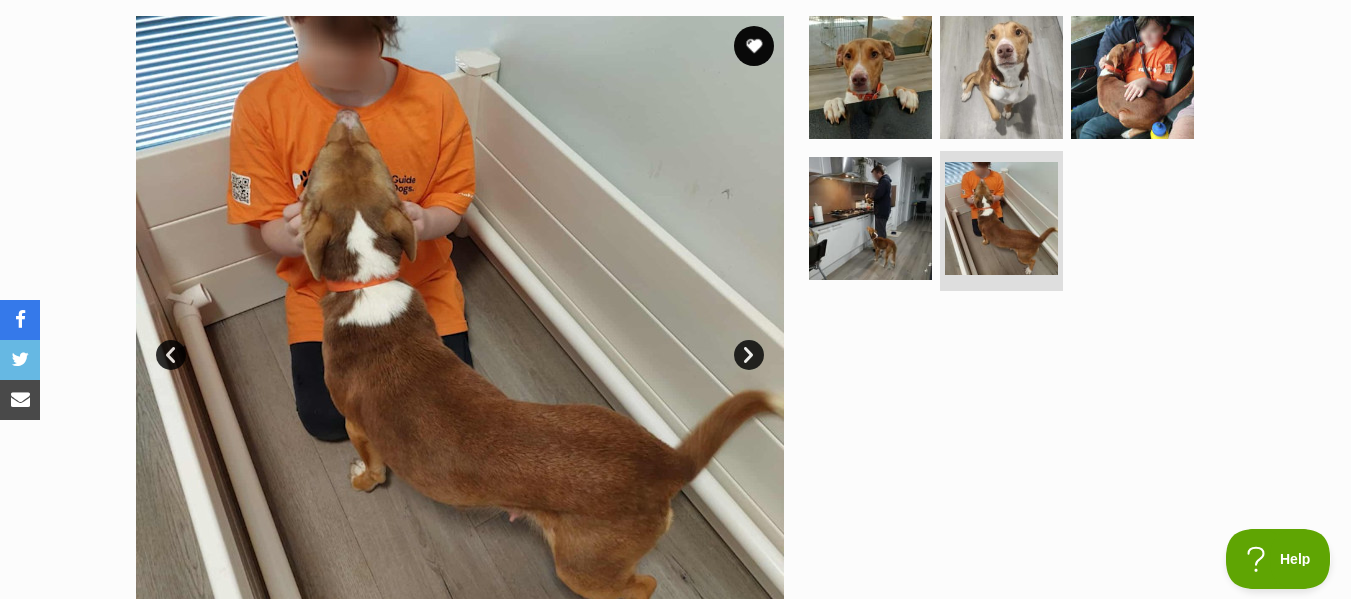 click on "Next" at bounding box center (749, 355) 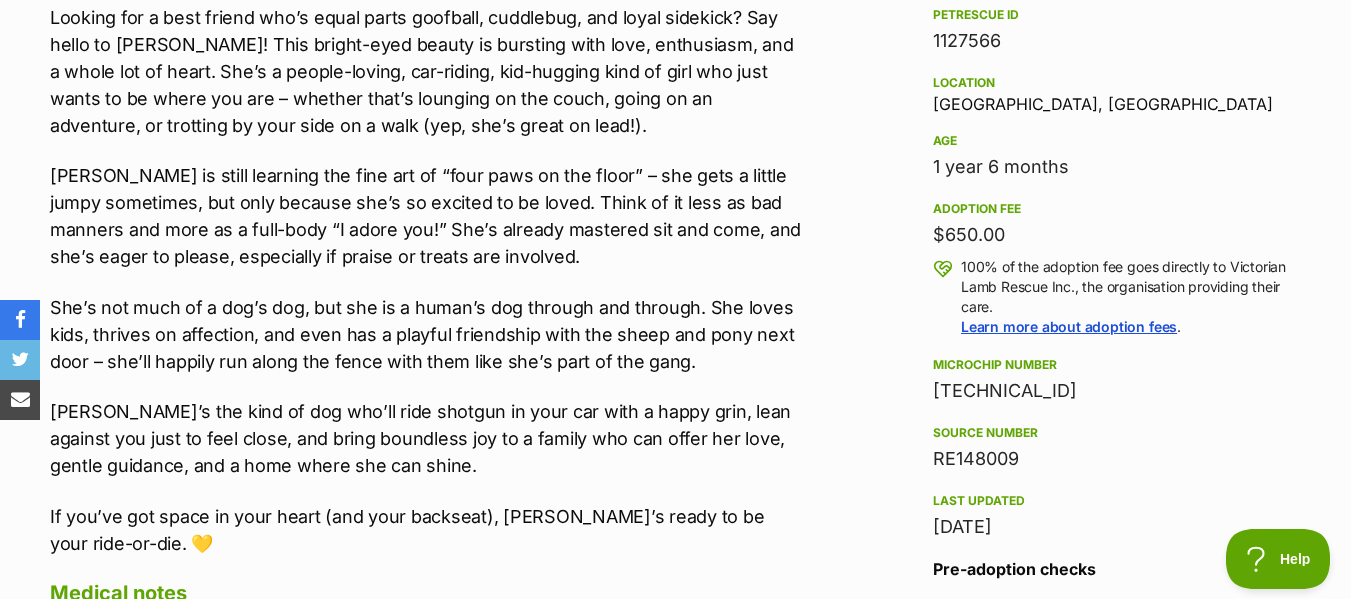 scroll, scrollTop: 1300, scrollLeft: 0, axis: vertical 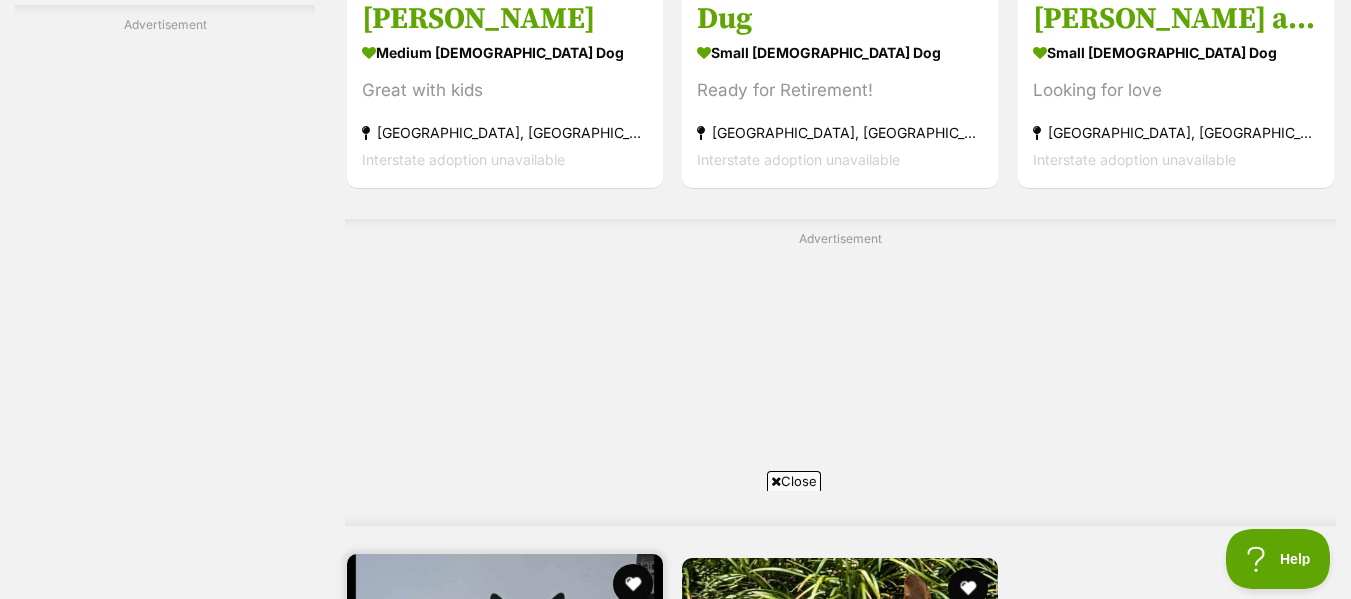click on "[PERSON_NAME]" at bounding box center [505, 904] 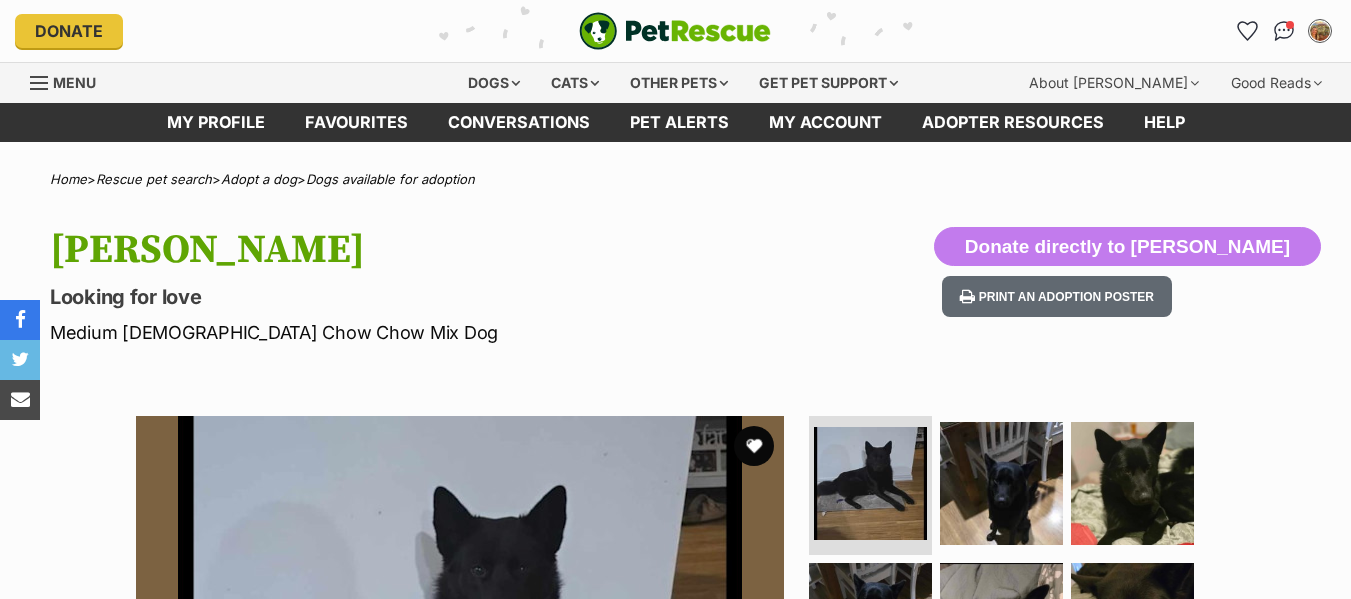 scroll, scrollTop: 0, scrollLeft: 0, axis: both 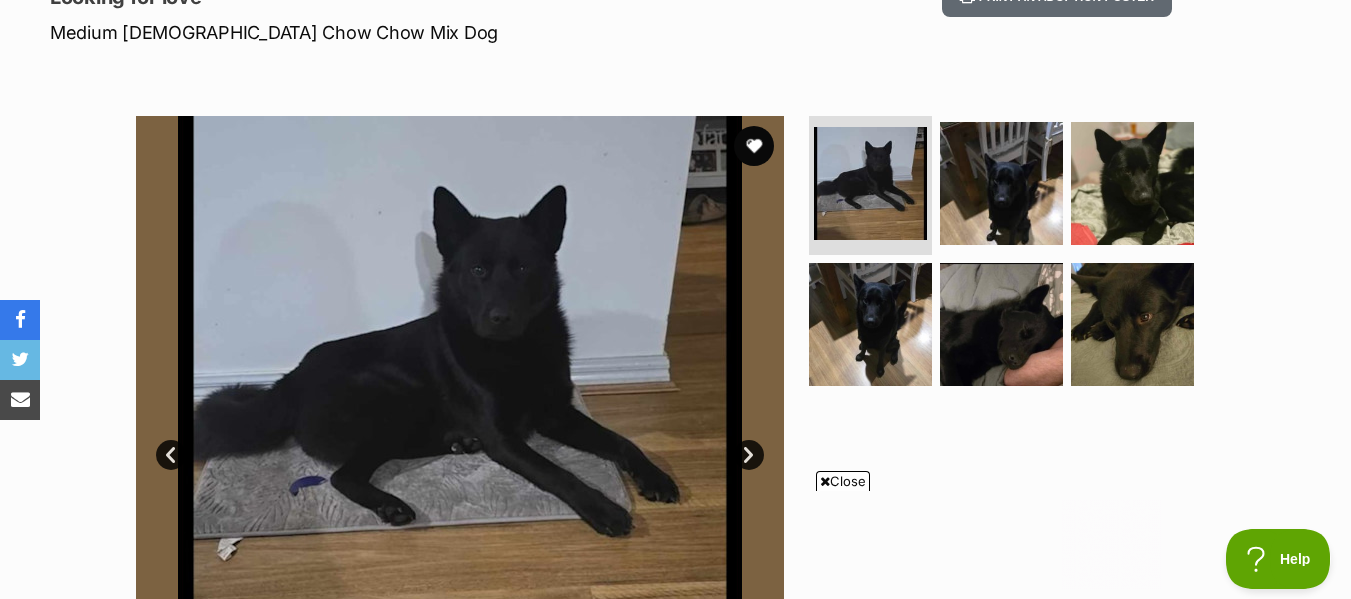 click on "Close" at bounding box center (843, 481) 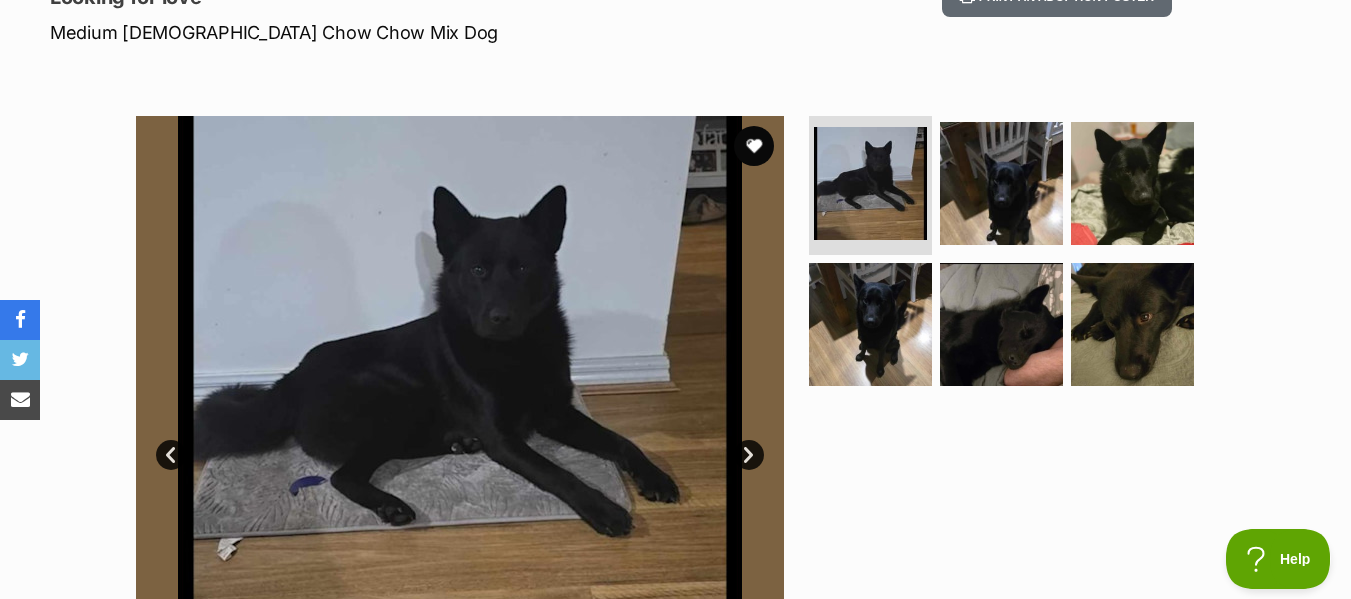 click on "Next" at bounding box center [749, 455] 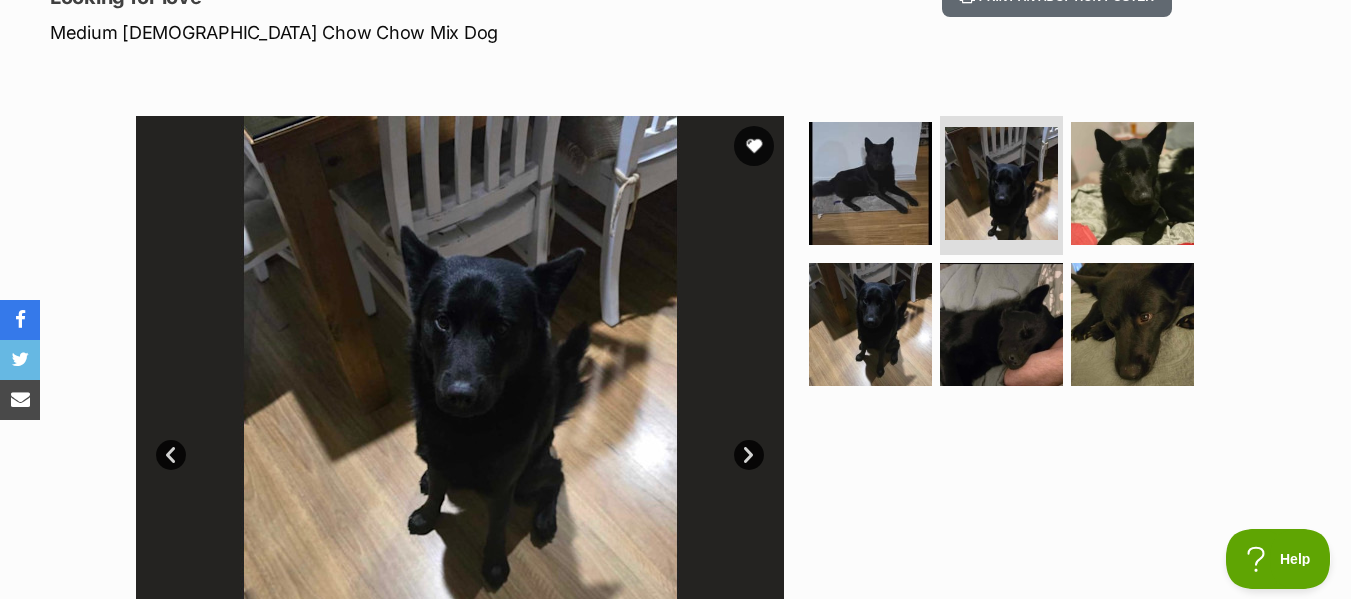 click on "Next" at bounding box center [749, 455] 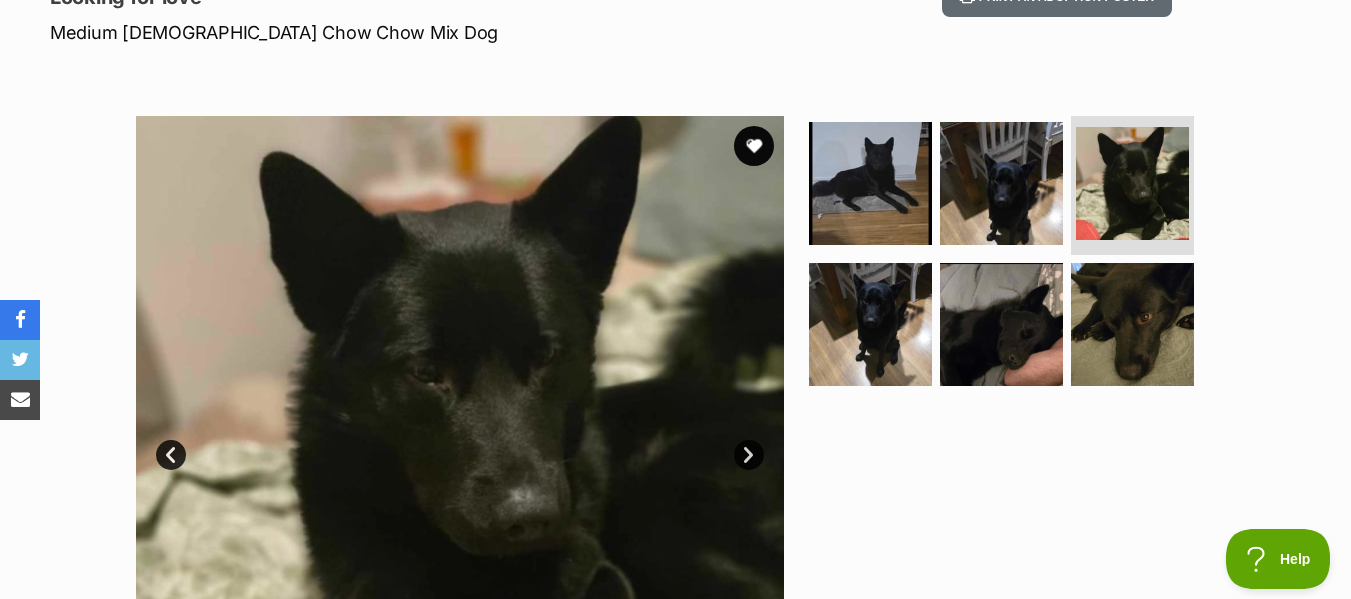 click on "Next" at bounding box center [749, 455] 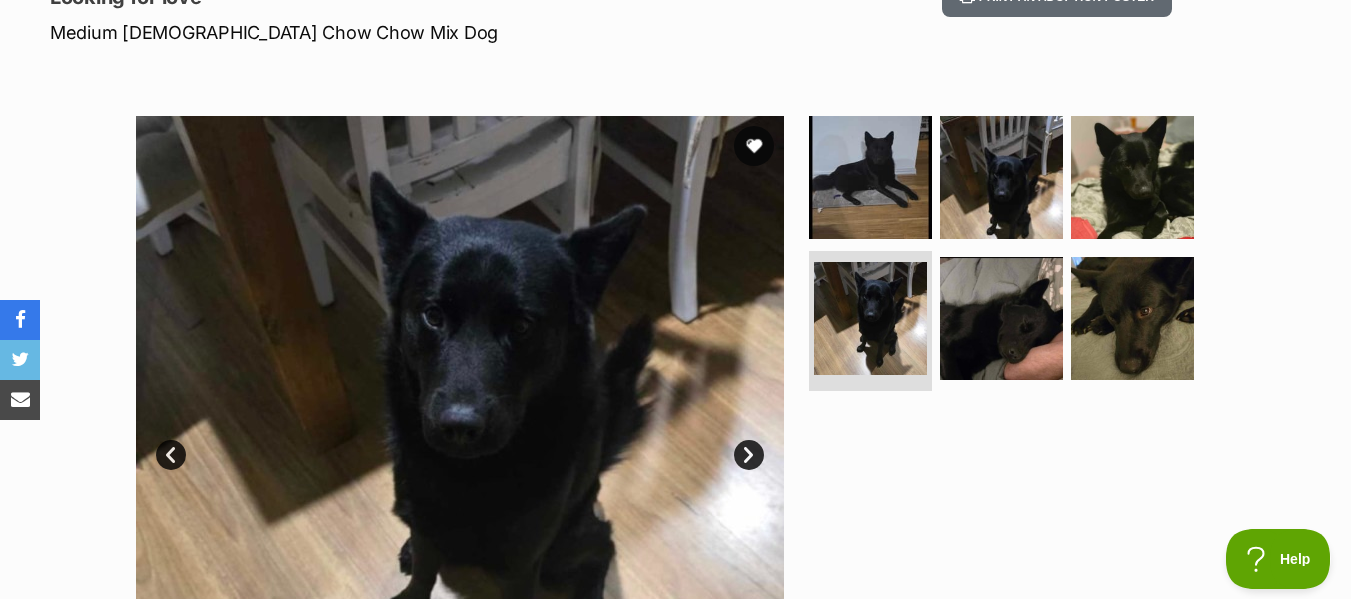 click on "Next" at bounding box center [749, 455] 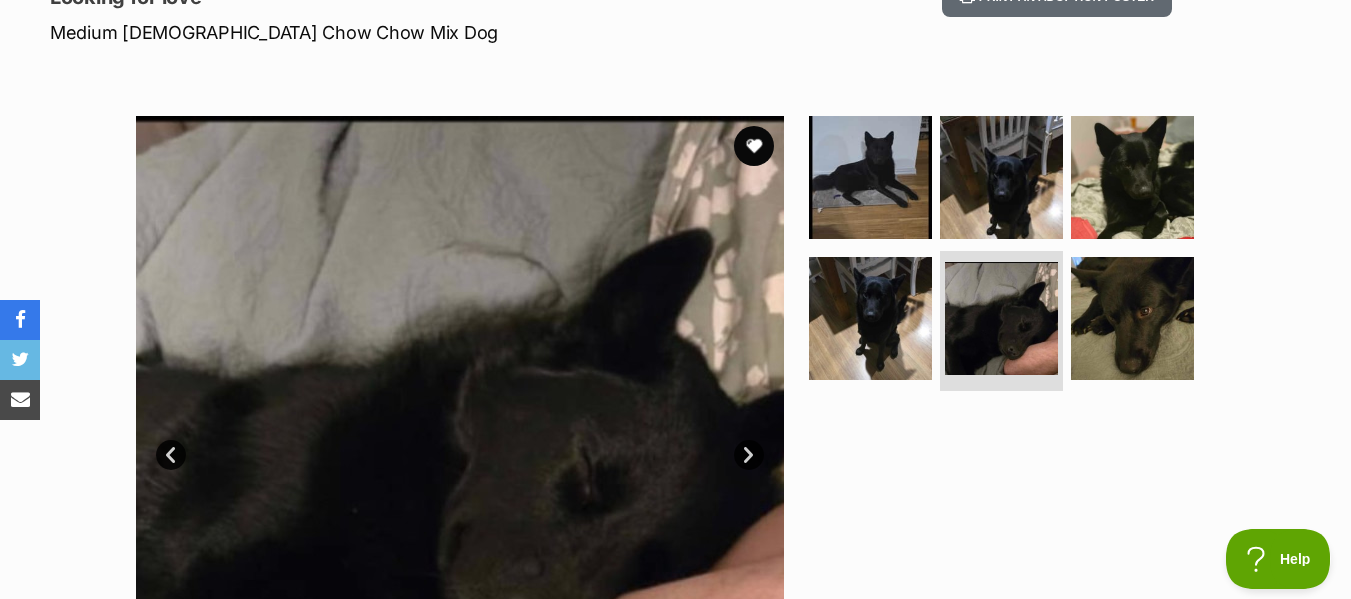 click on "Next" at bounding box center (749, 455) 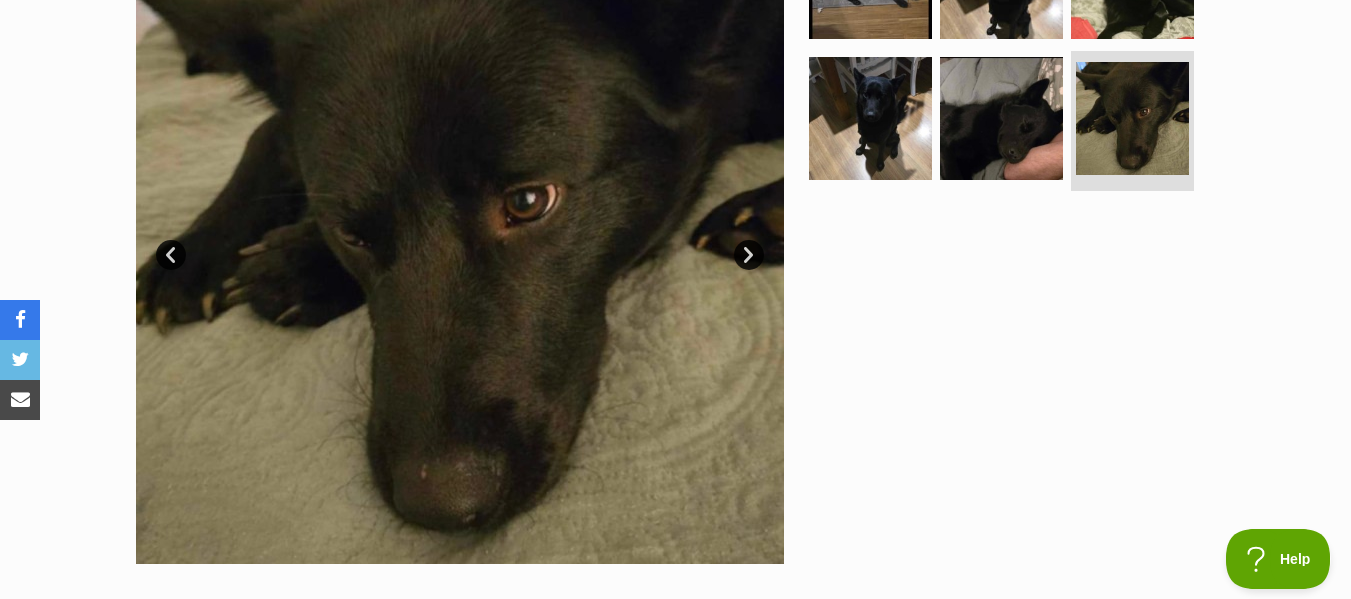 scroll, scrollTop: 400, scrollLeft: 0, axis: vertical 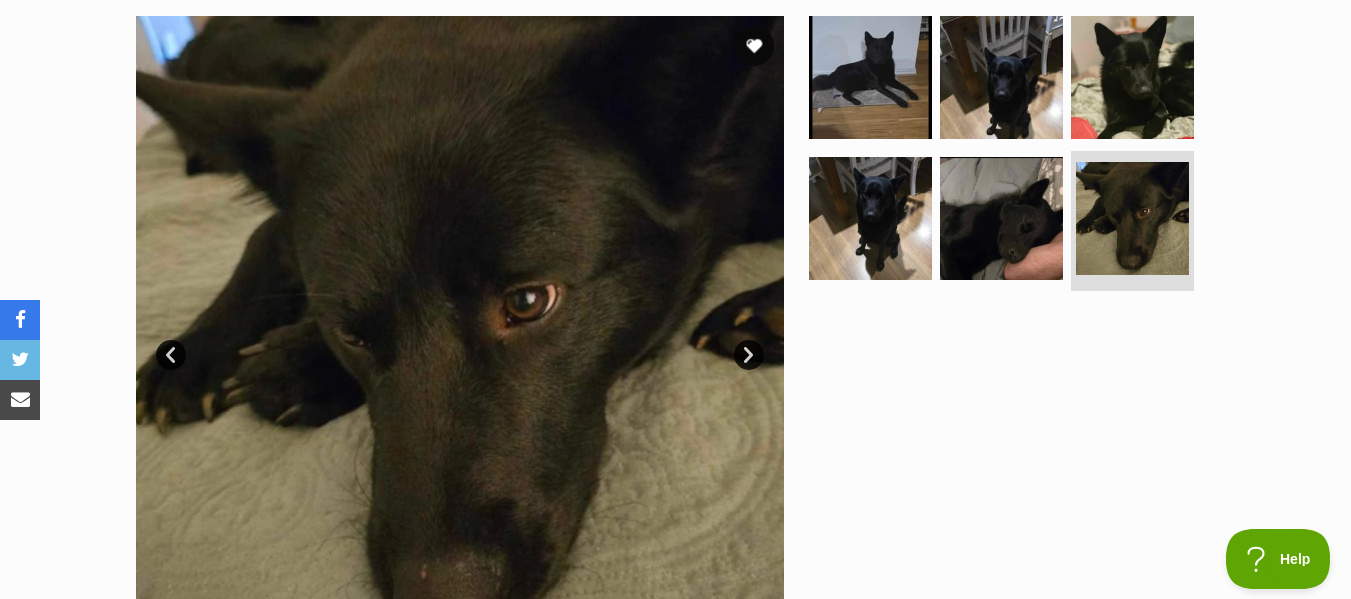 click on "Next" at bounding box center (749, 355) 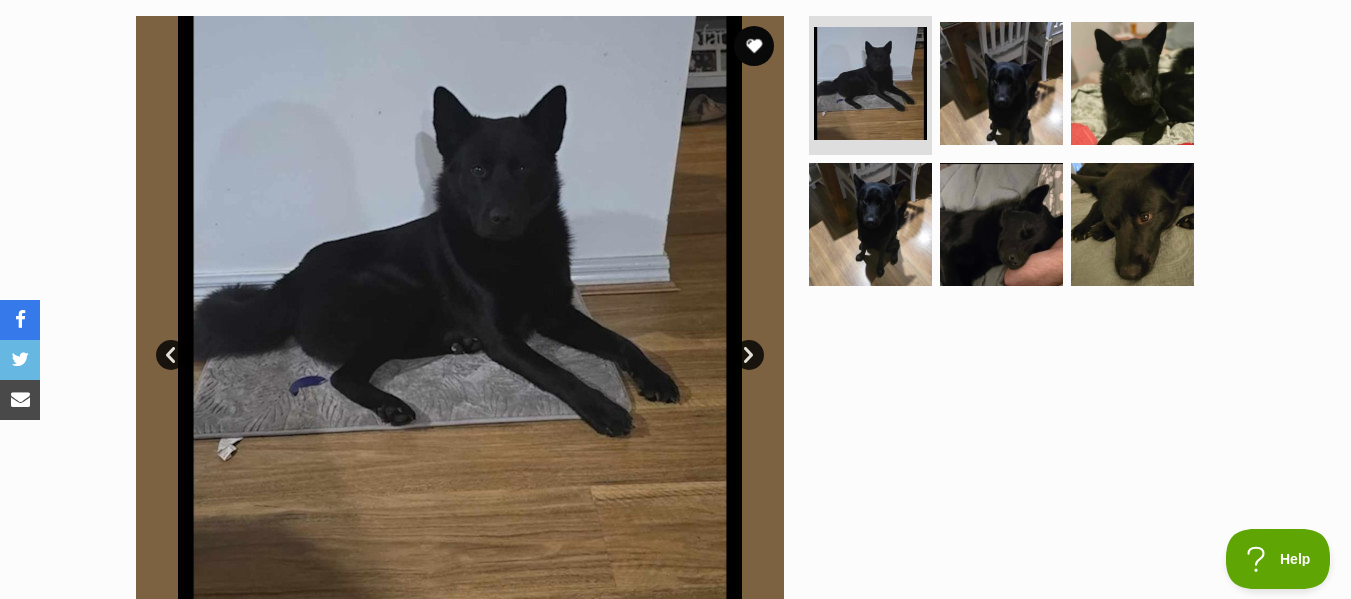 click on "Next" at bounding box center (749, 355) 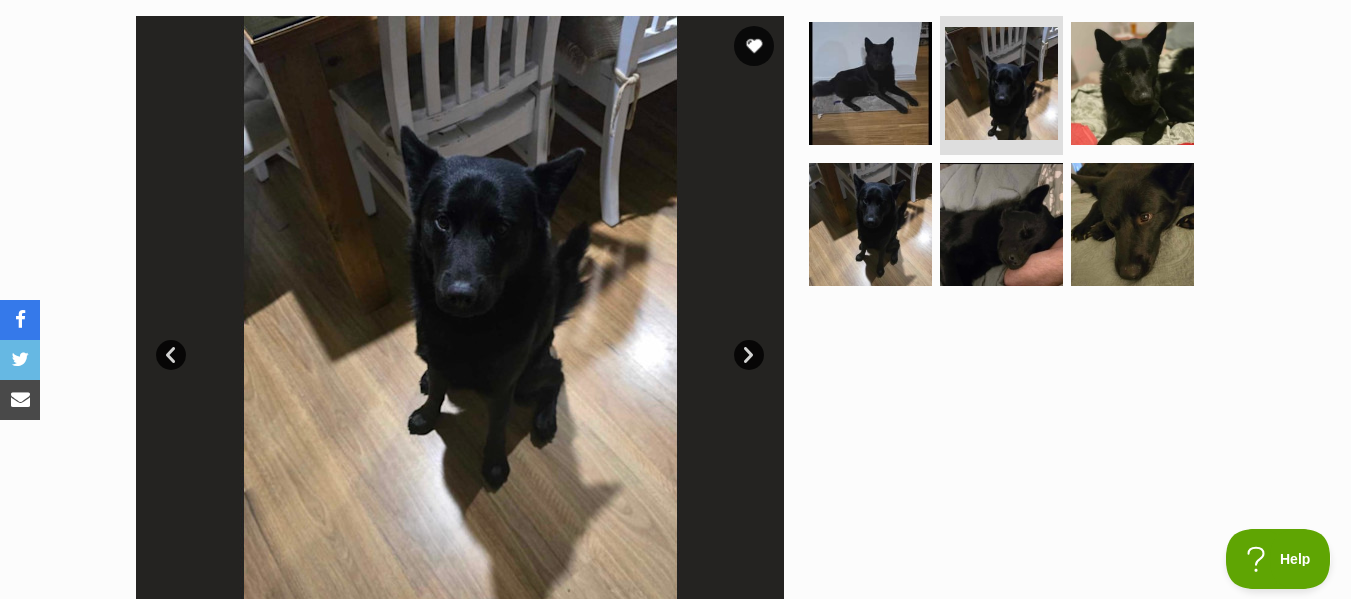 click on "Next" at bounding box center (749, 355) 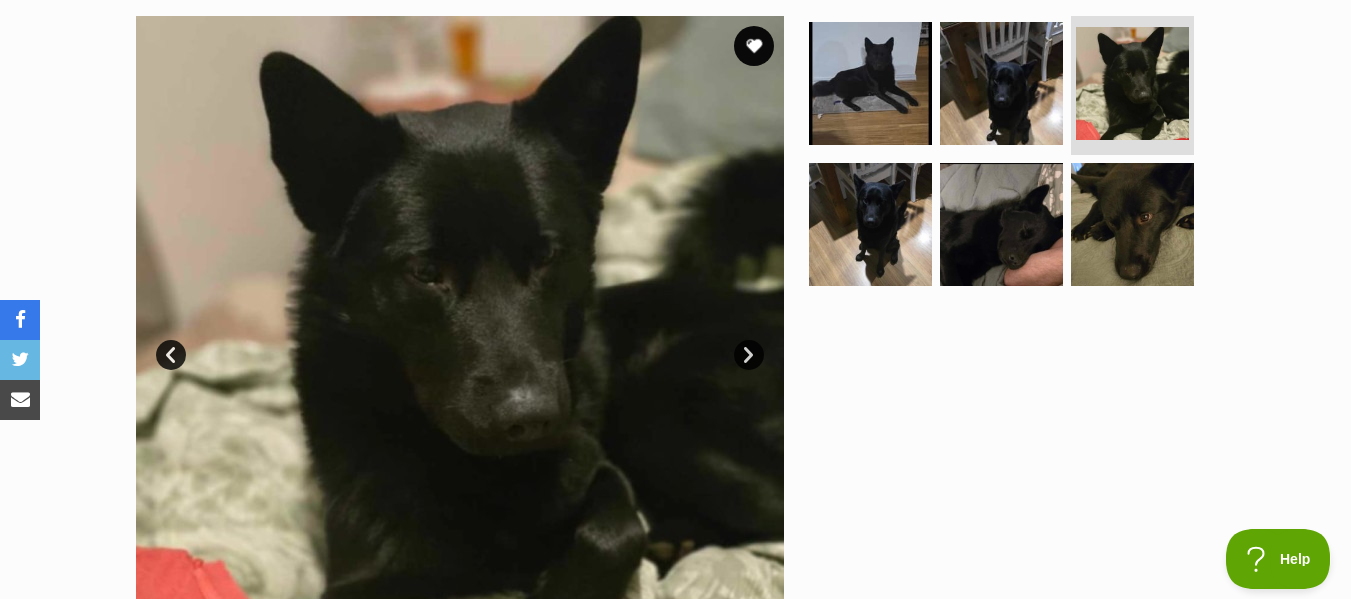 click on "Next" at bounding box center (749, 355) 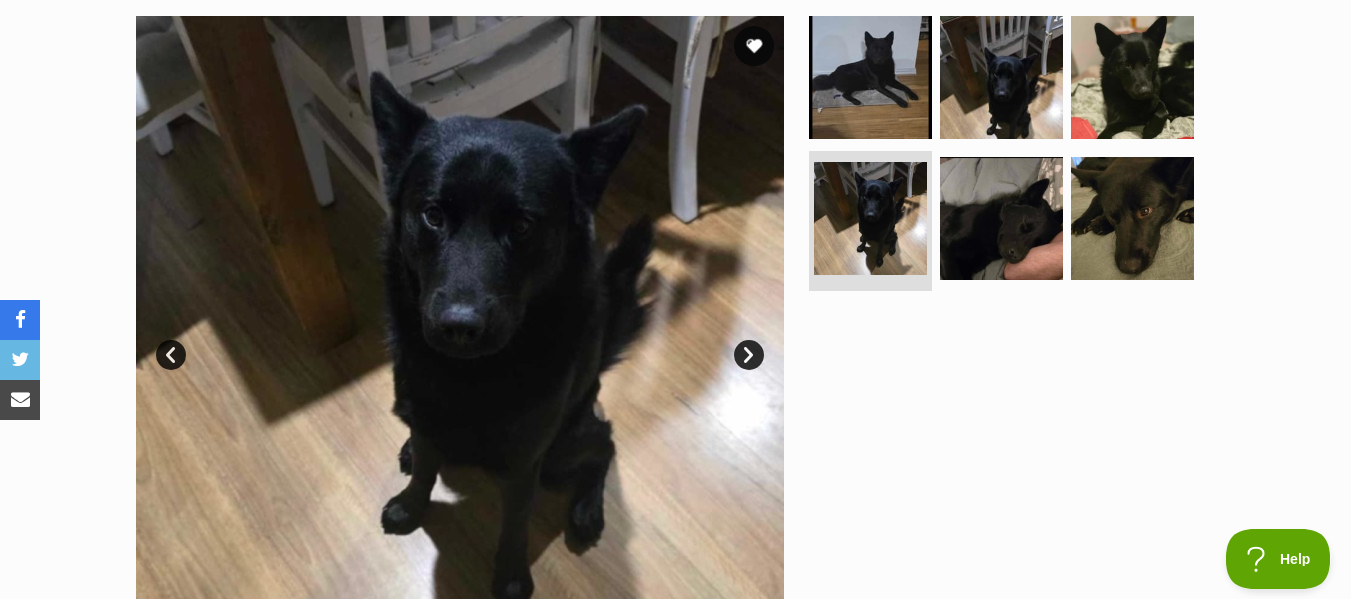 click on "Next" at bounding box center [749, 355] 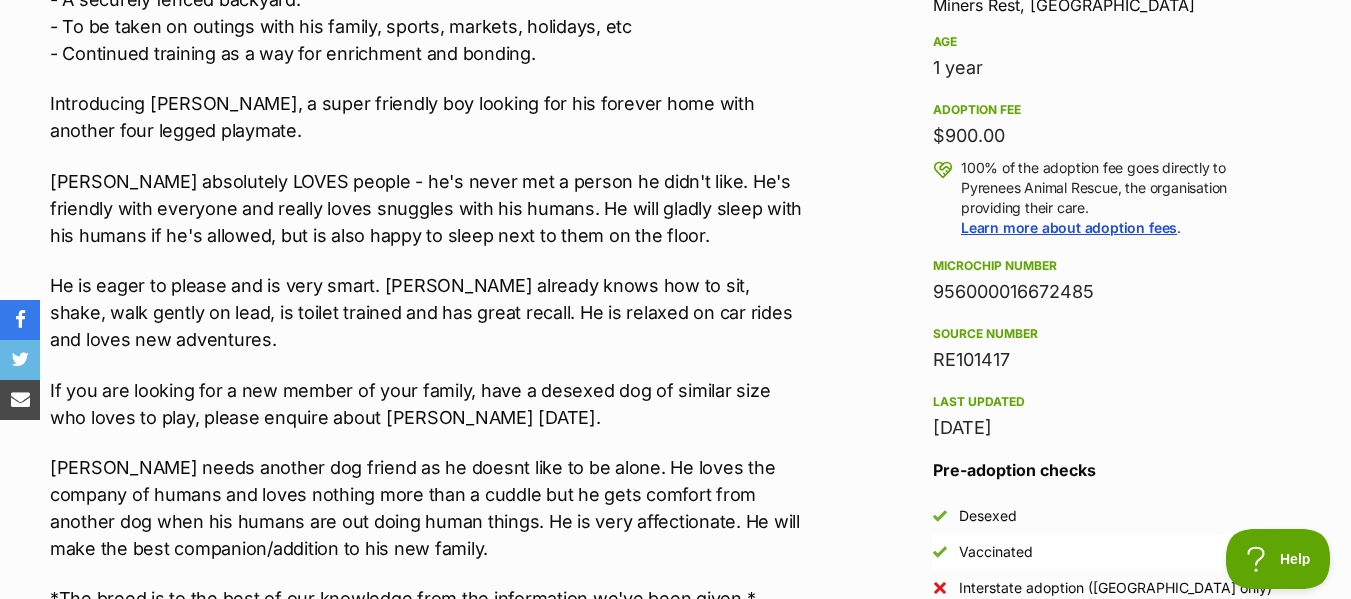 scroll, scrollTop: 1400, scrollLeft: 0, axis: vertical 